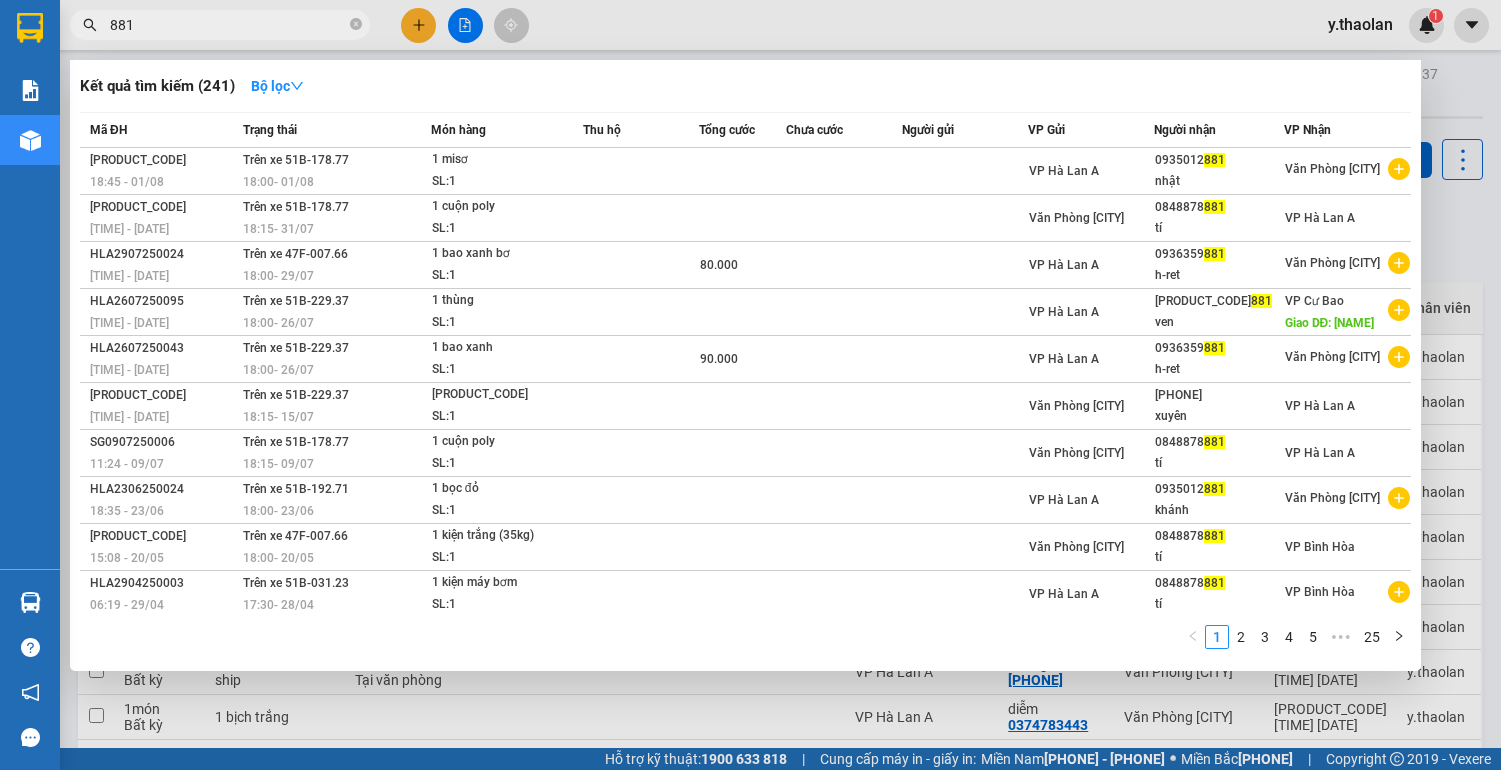 scroll, scrollTop: 0, scrollLeft: 0, axis: both 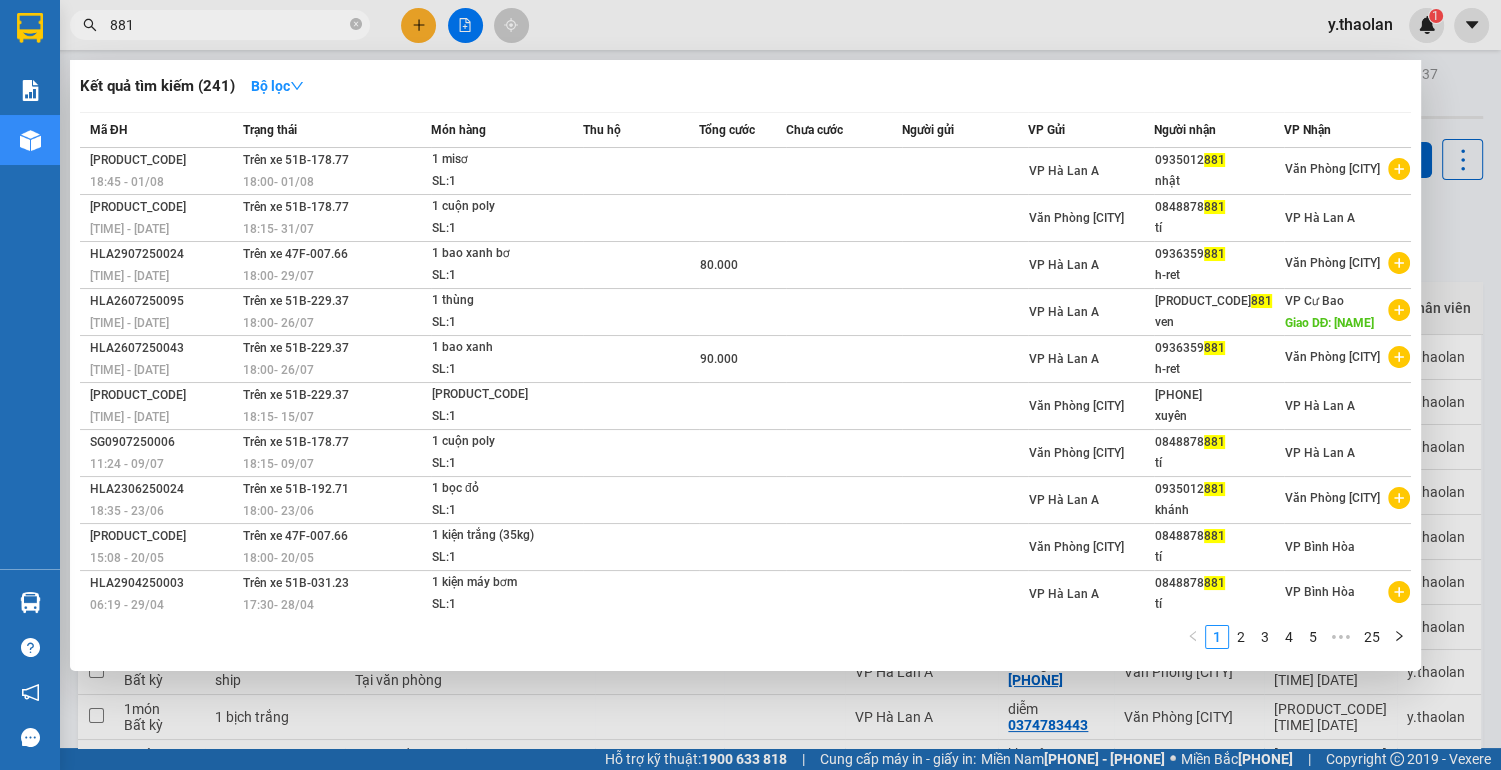 click at bounding box center (750, 385) 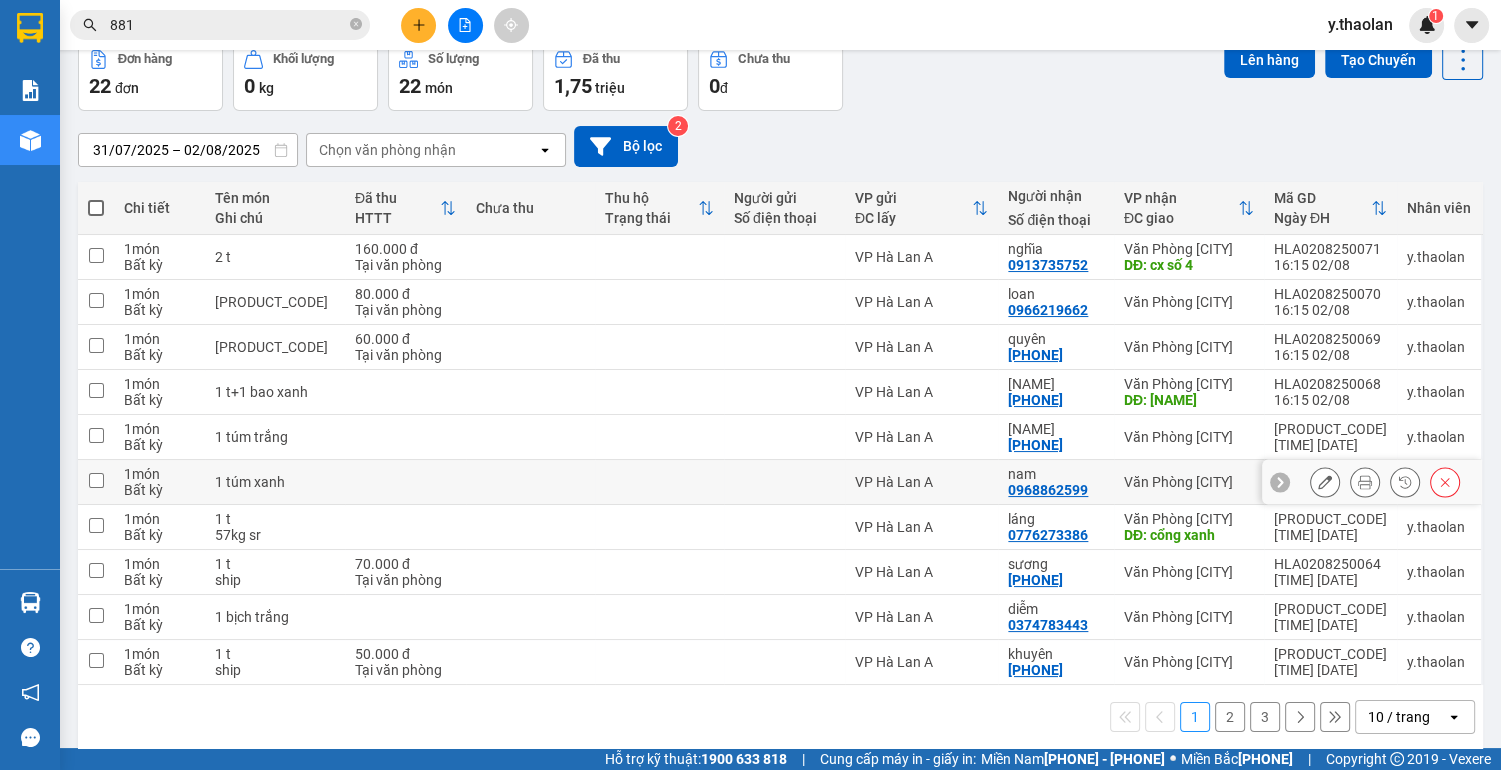 scroll, scrollTop: 115, scrollLeft: 0, axis: vertical 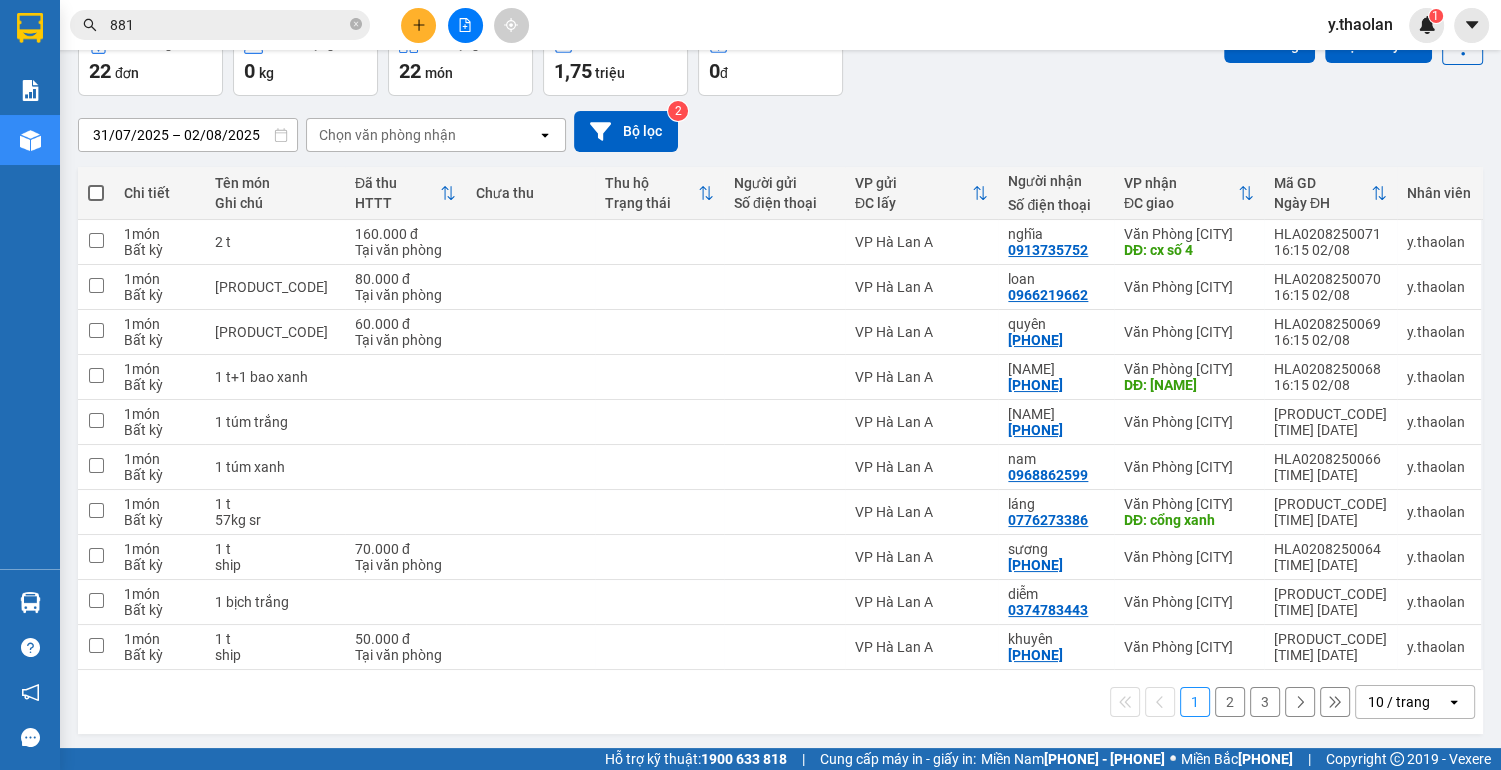 click on "10 / trang" at bounding box center [1399, 702] 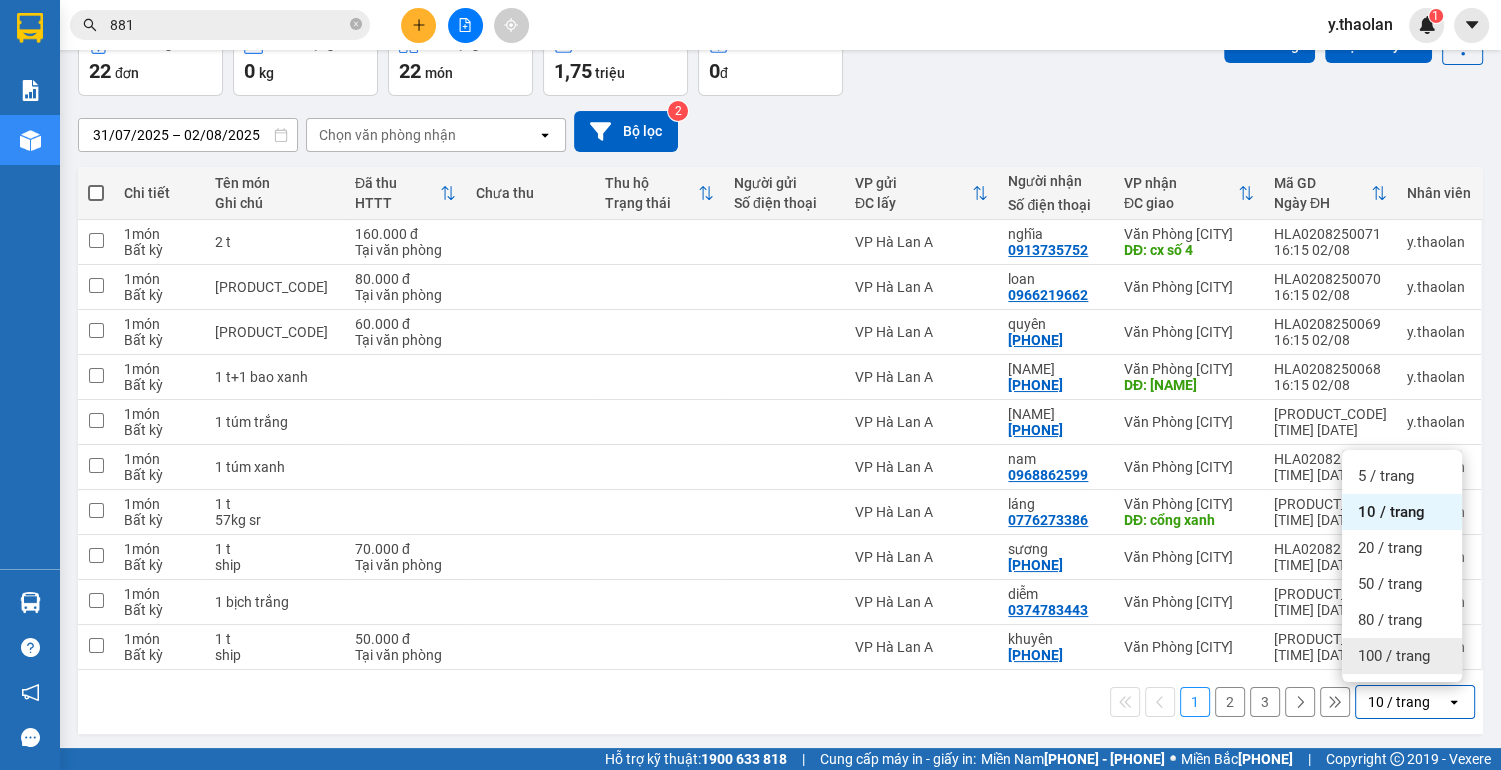 click on "100 / trang" at bounding box center [1394, 656] 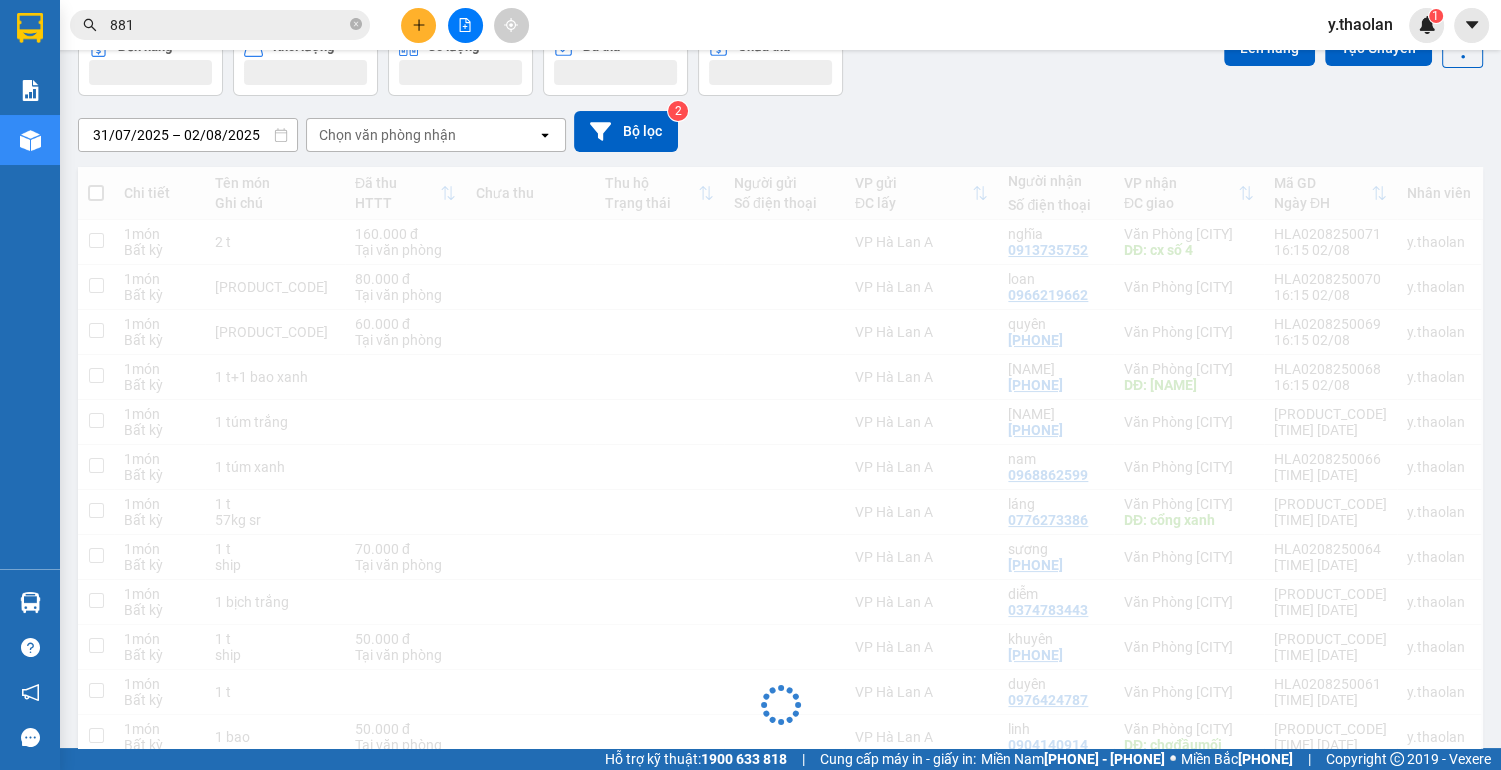 scroll, scrollTop: 115, scrollLeft: 0, axis: vertical 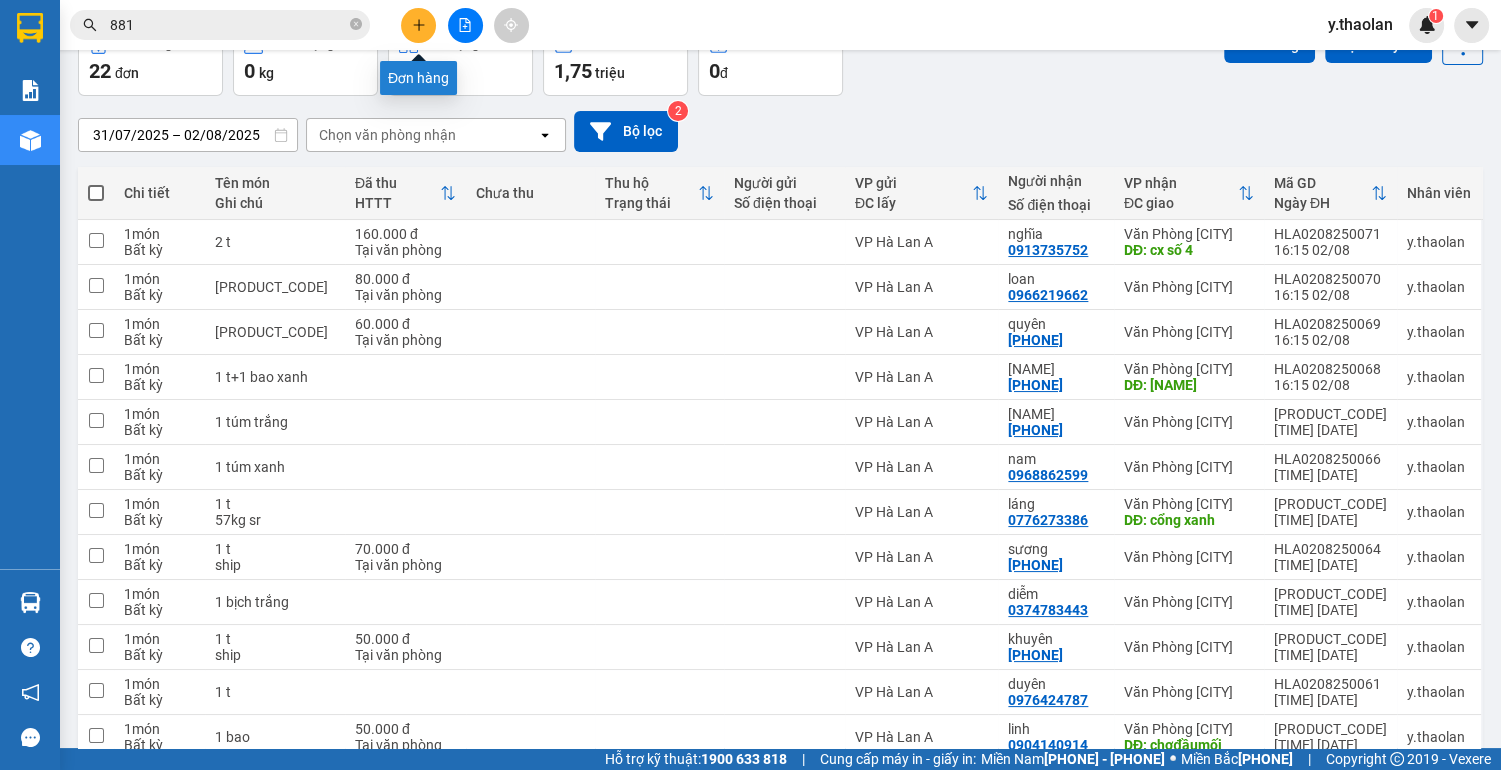 click at bounding box center [418, 25] 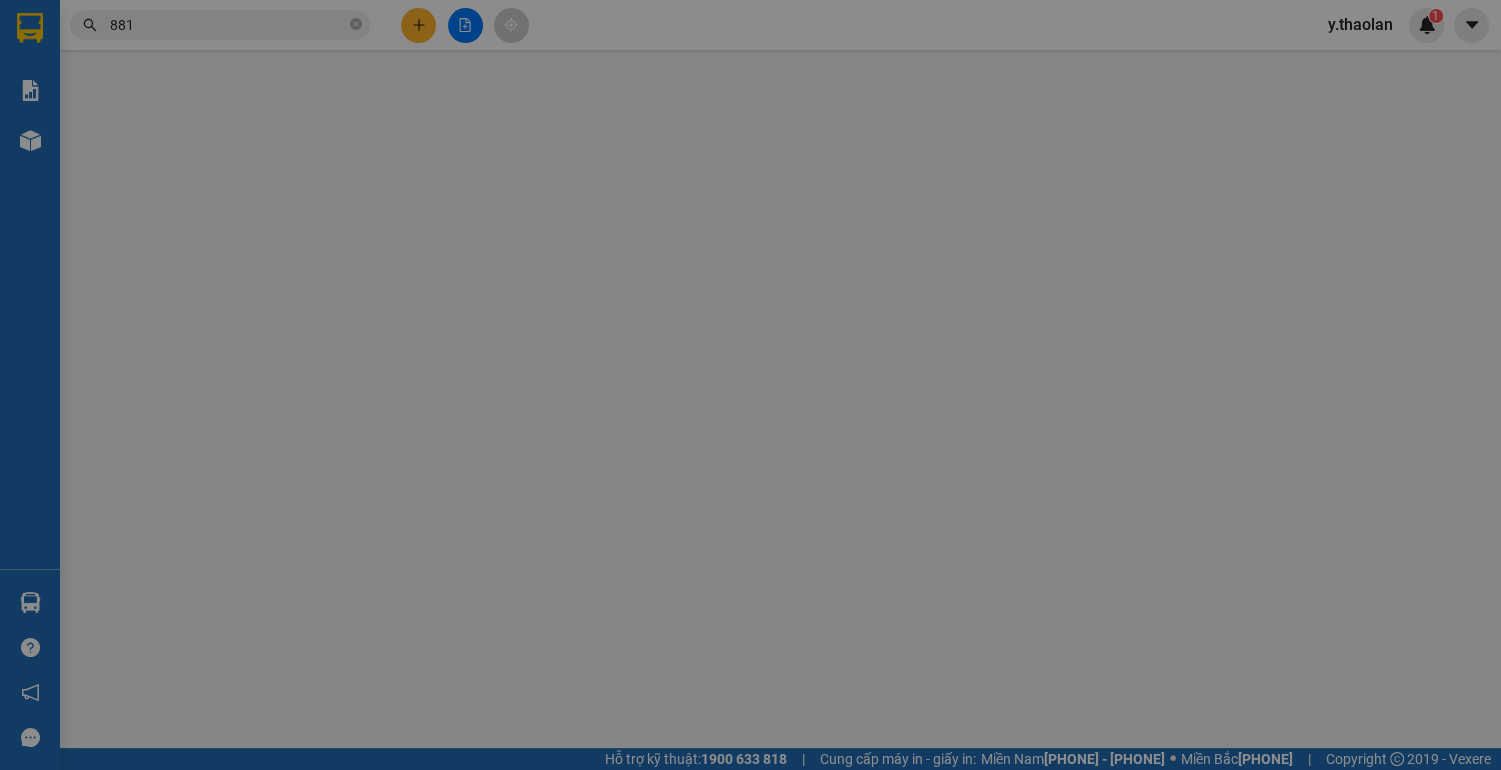 scroll, scrollTop: 0, scrollLeft: 0, axis: both 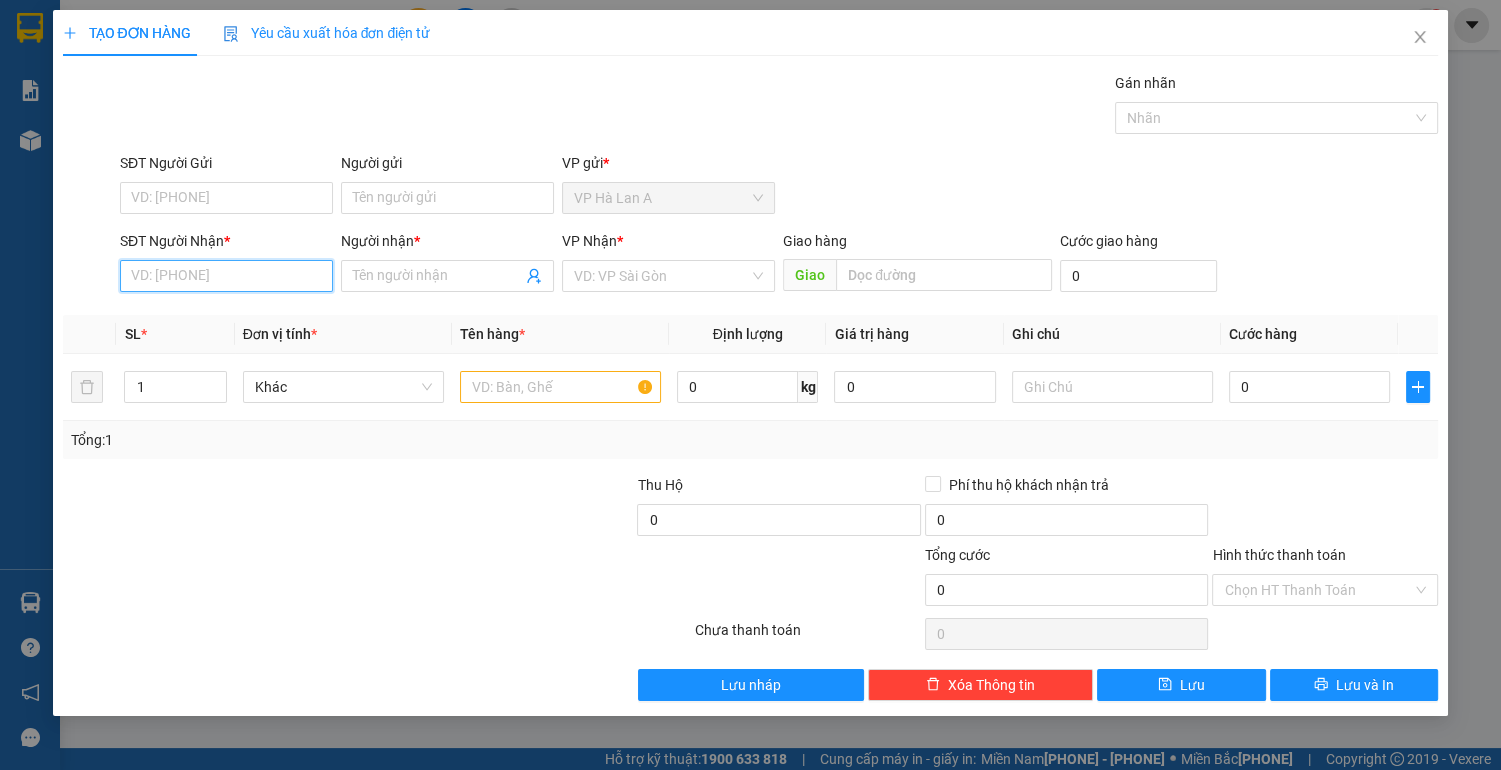 click on "SĐT Người Nhận  *" at bounding box center [226, 276] 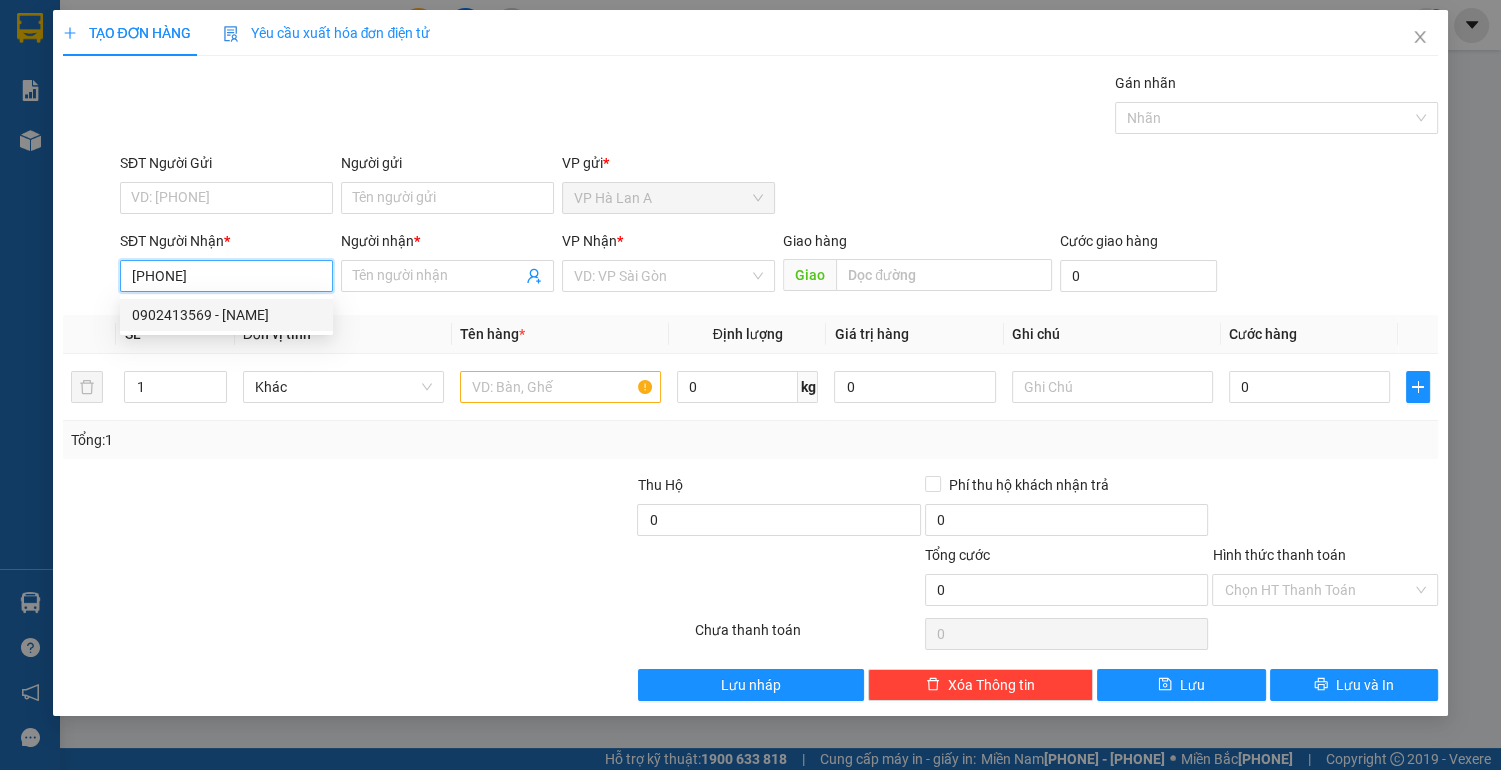 drag, startPoint x: 211, startPoint y: 316, endPoint x: 264, endPoint y: 325, distance: 53.75872 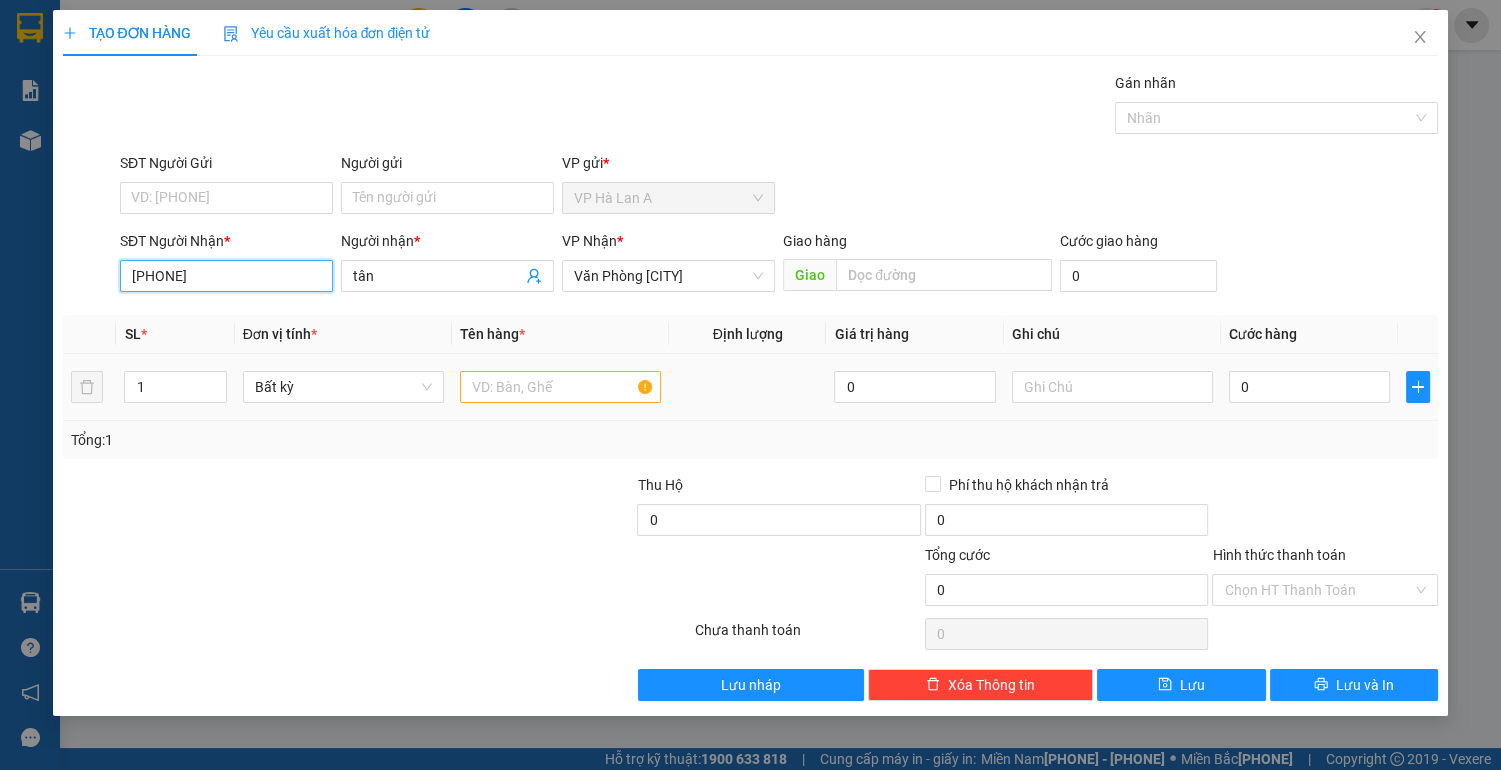 type on "[PHONE]" 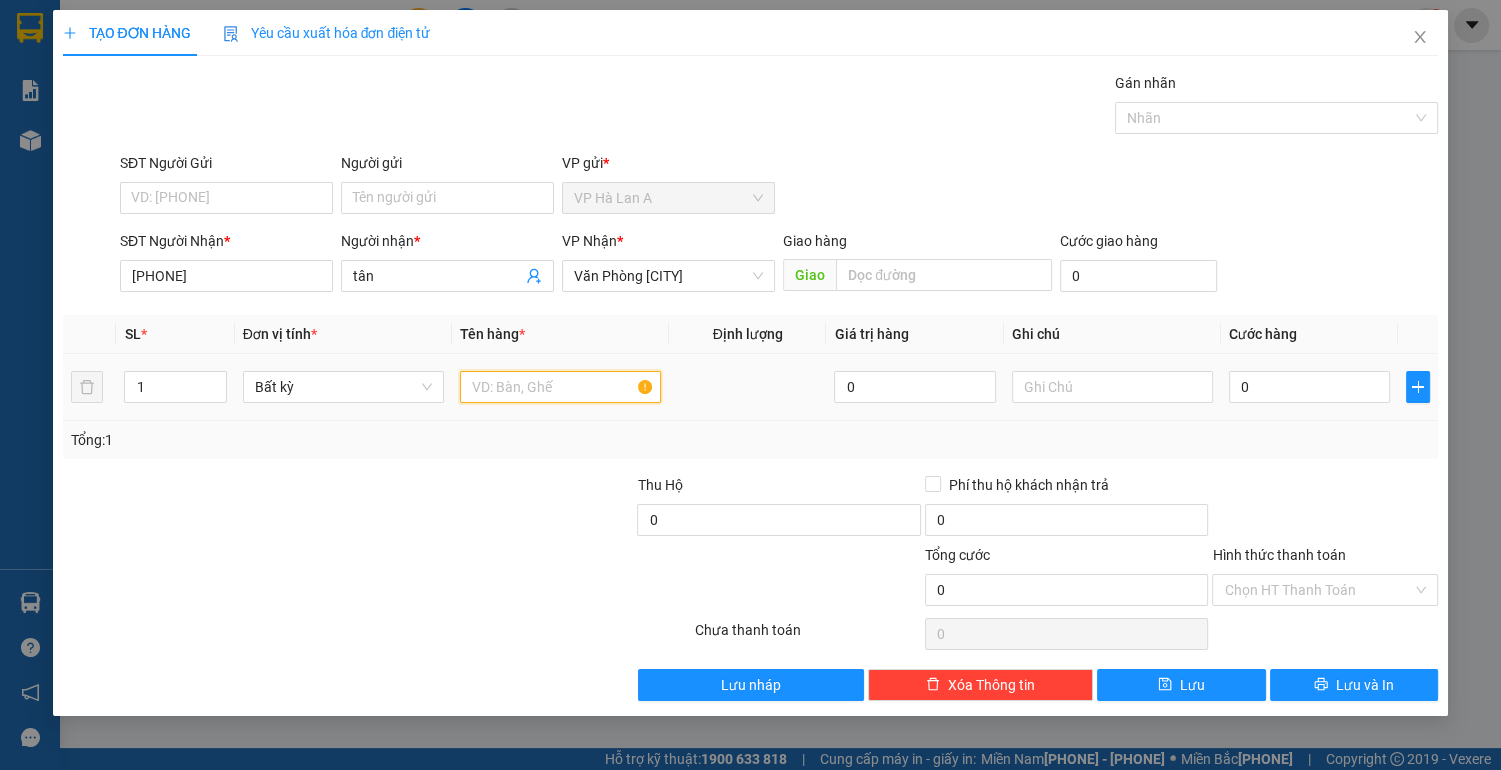 click at bounding box center (560, 387) 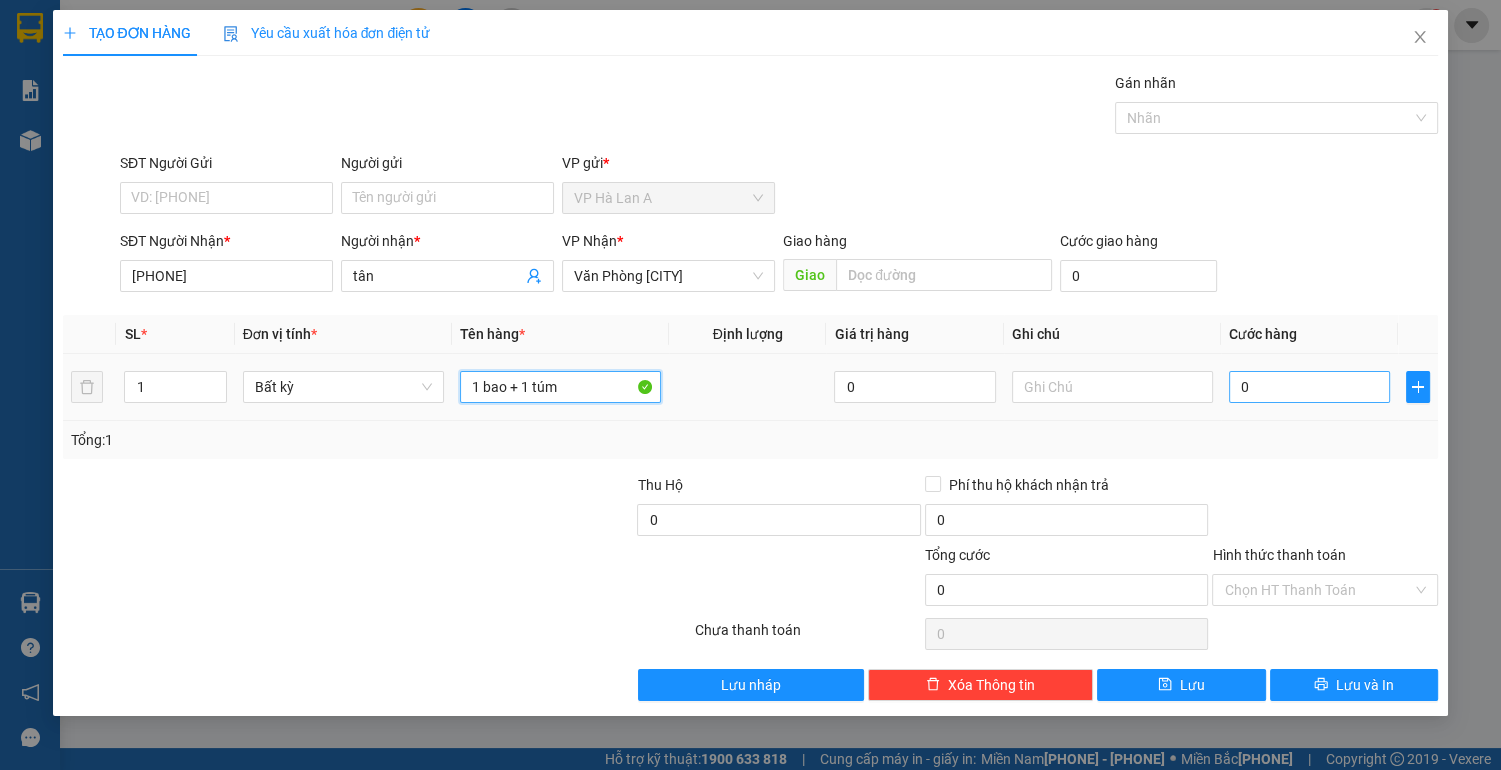 type on "1 bao + 1 túm" 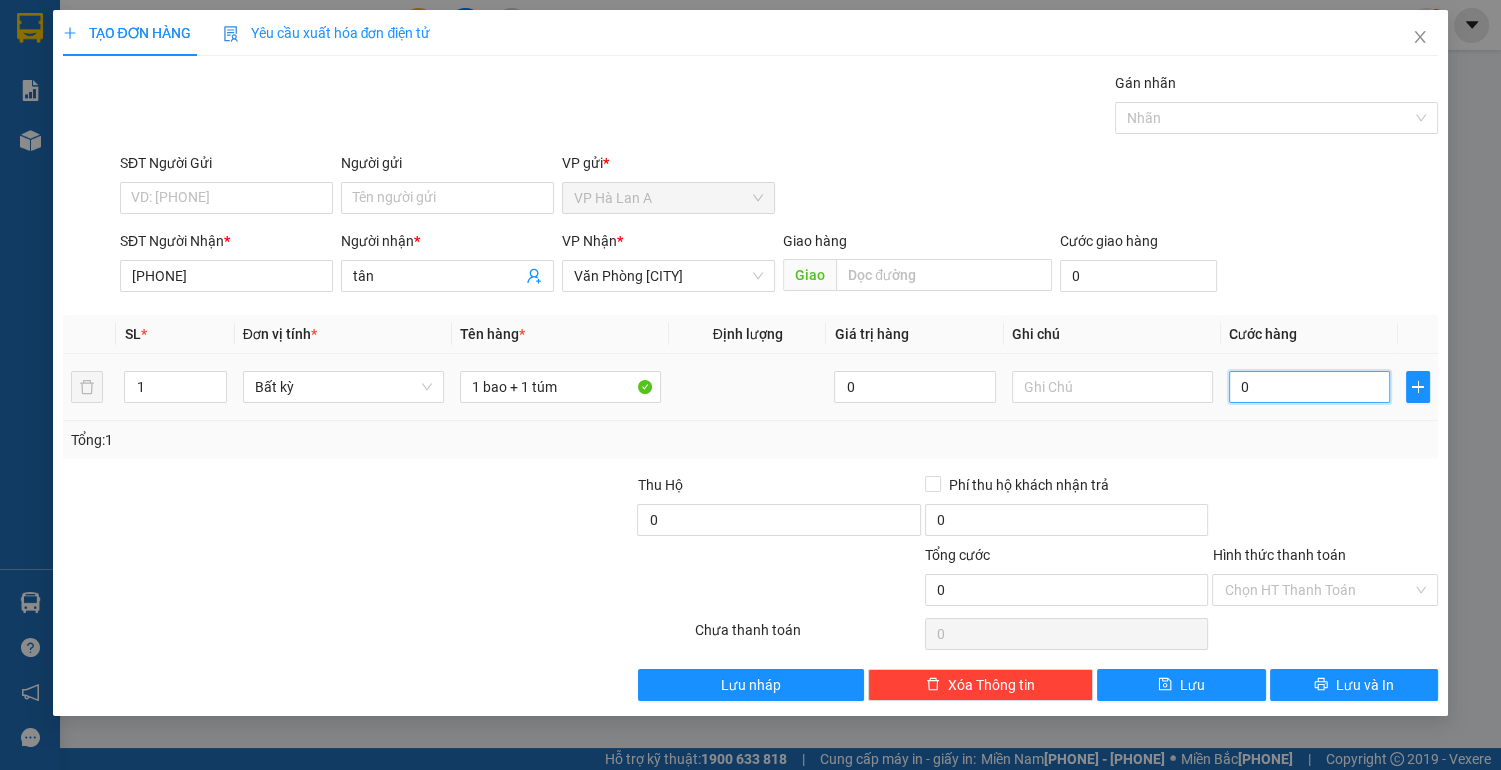 click on "0" at bounding box center [1310, 387] 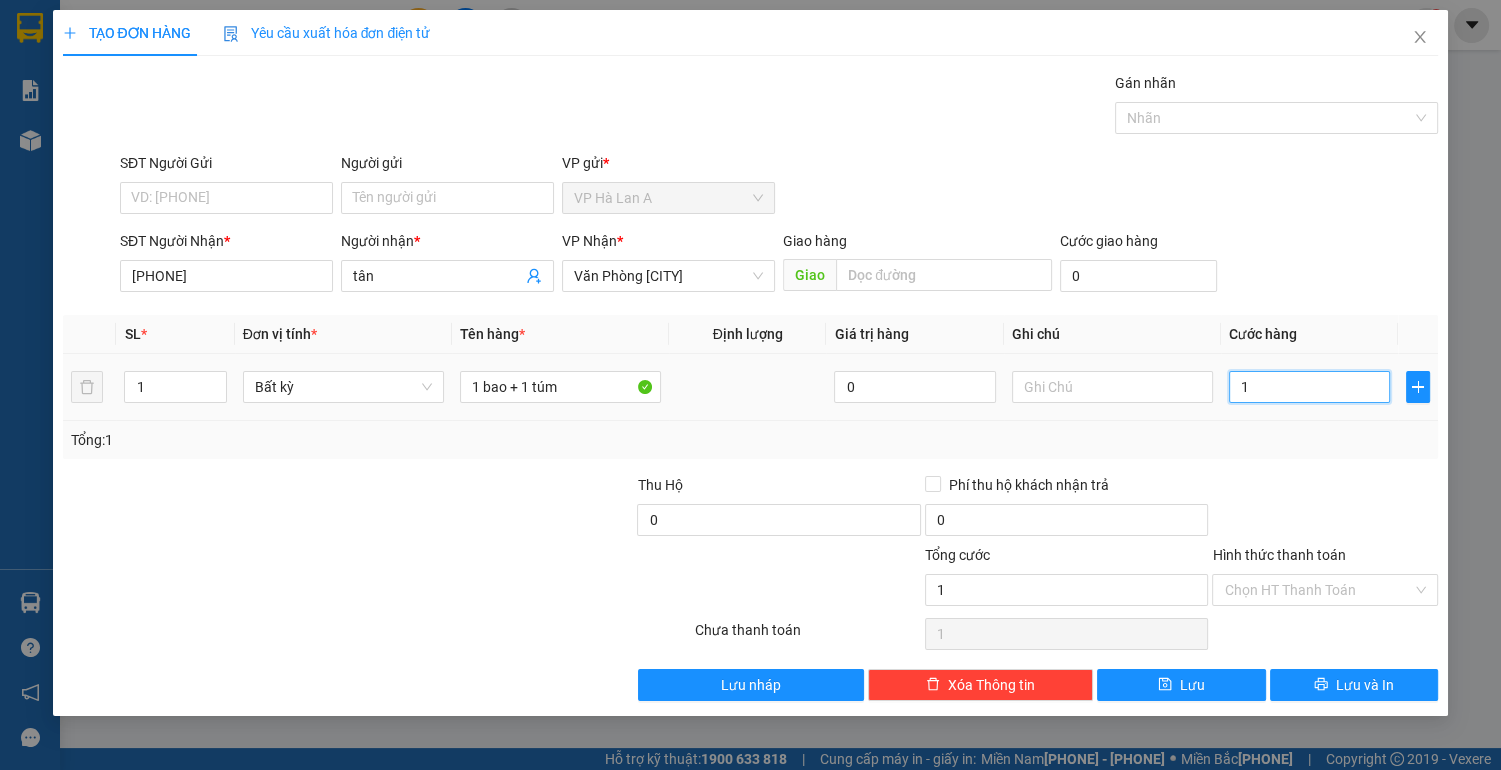 type on "15" 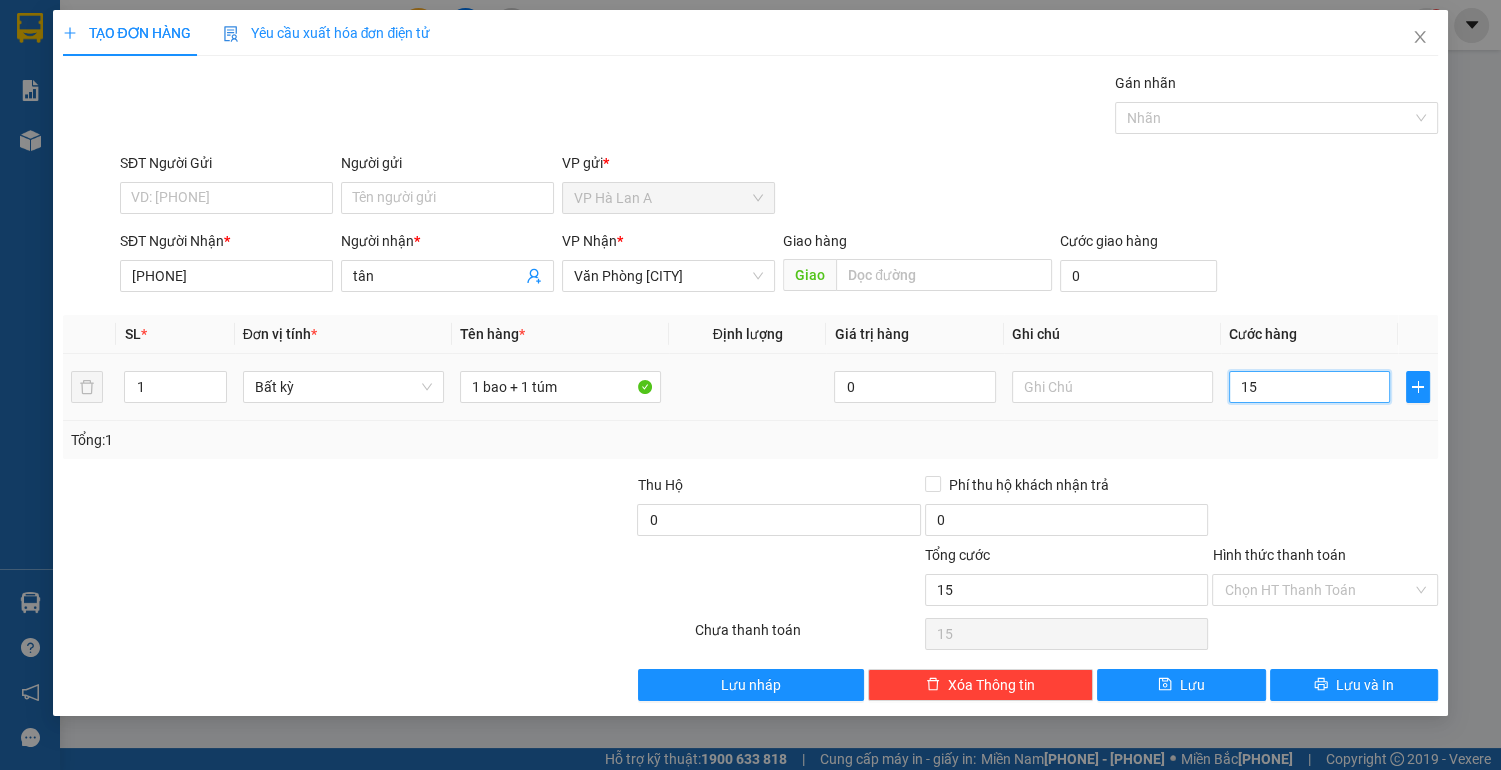 type on "150" 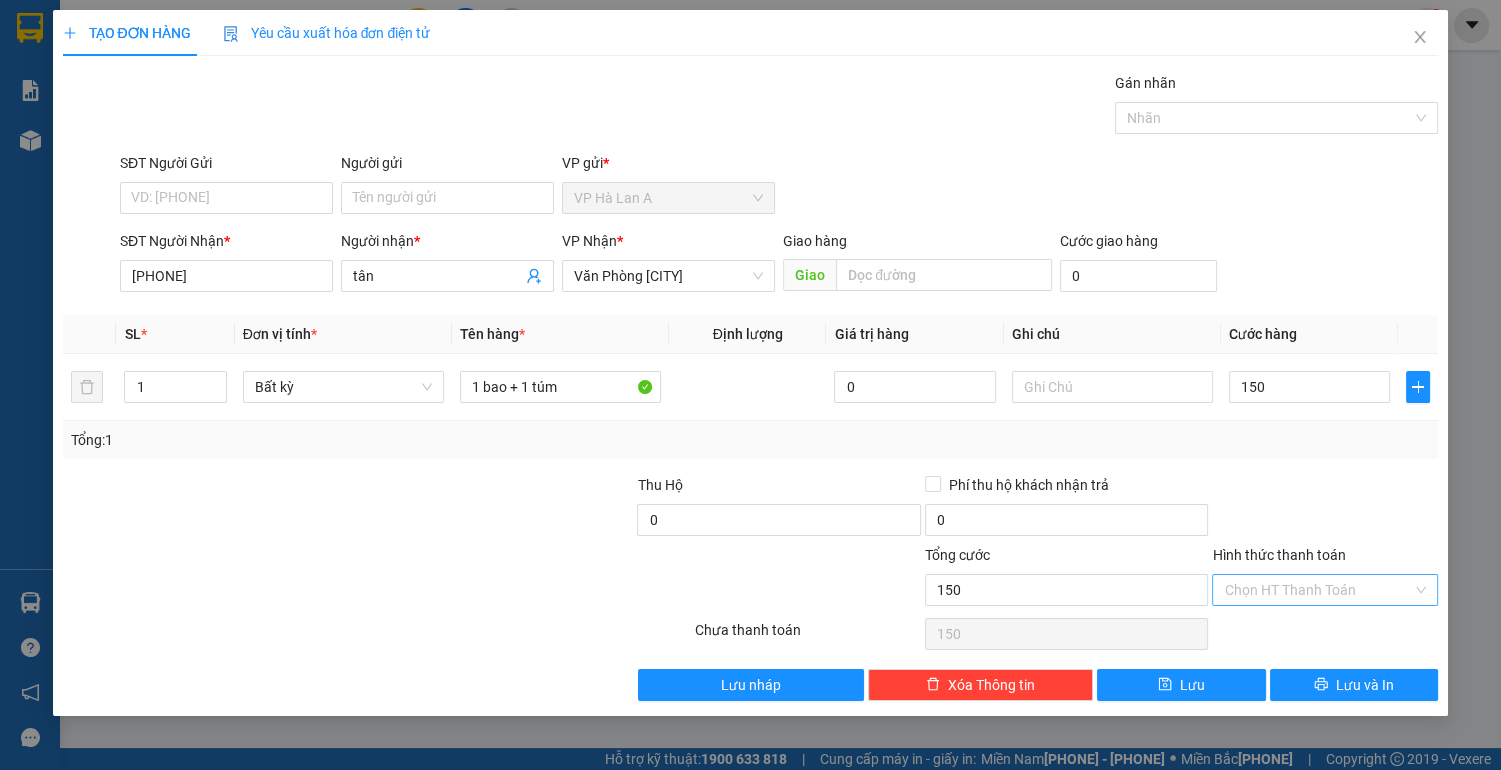 type on "150.000" 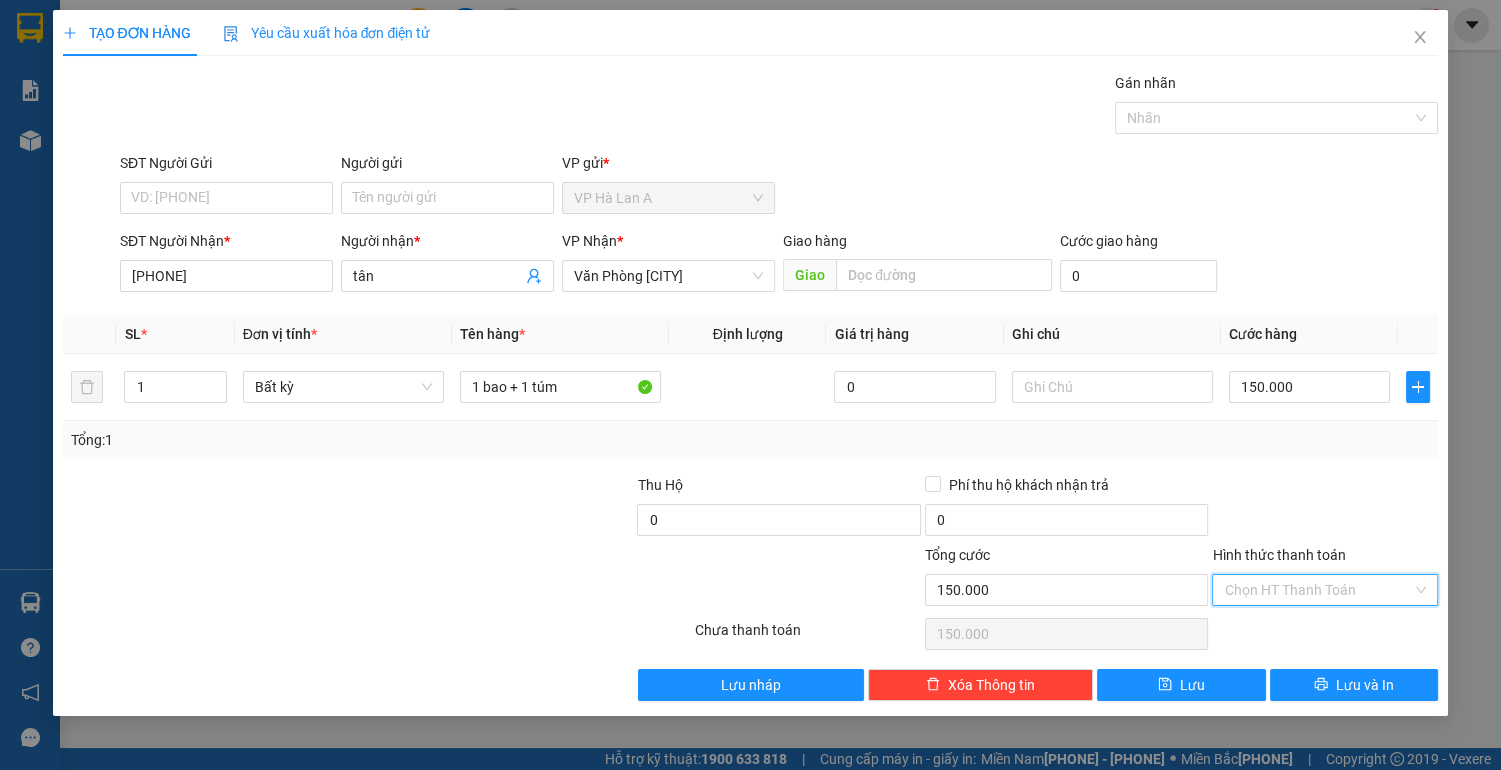 drag, startPoint x: 1268, startPoint y: 580, endPoint x: 1244, endPoint y: 610, distance: 38.418747 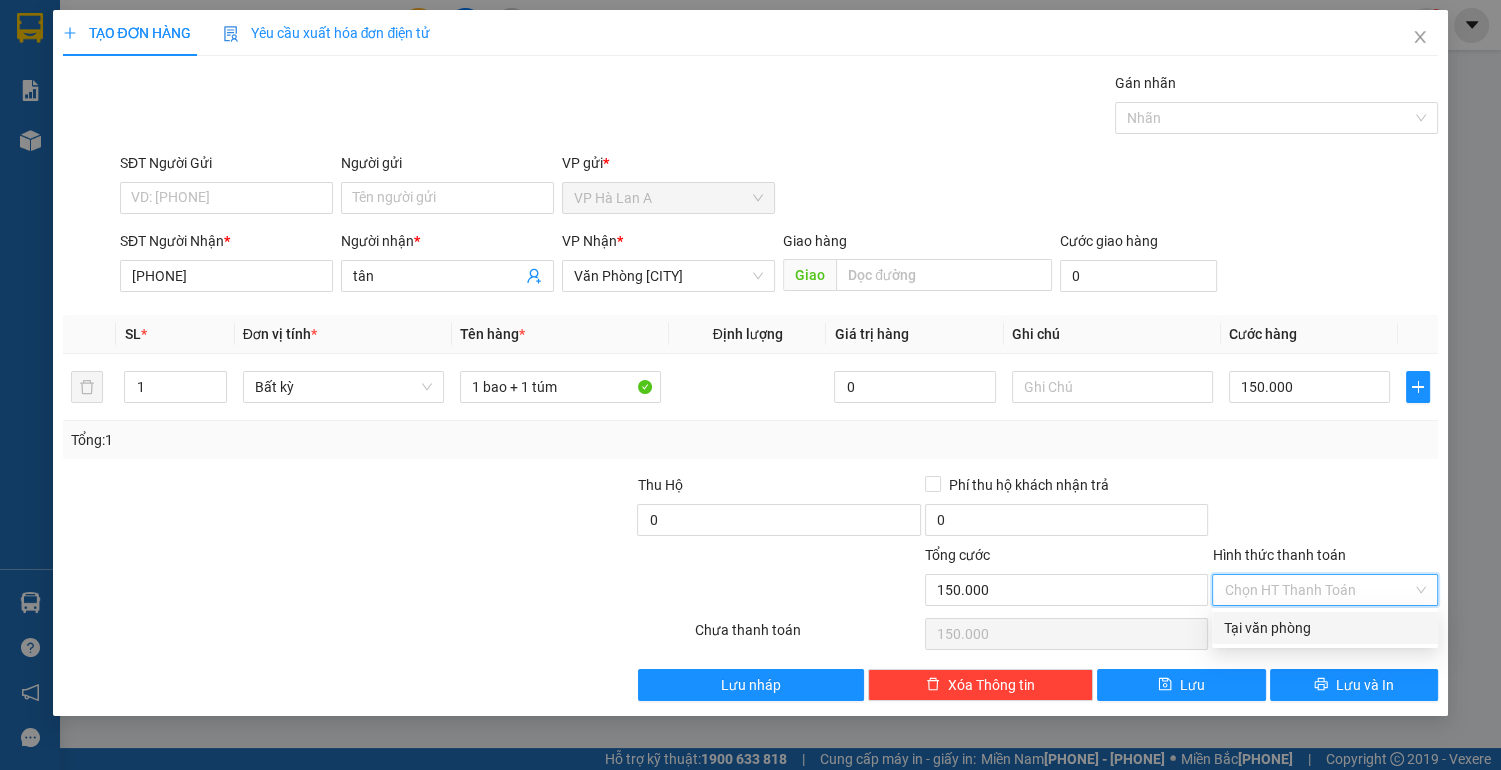 click on "Tại văn phòng" at bounding box center (1325, 628) 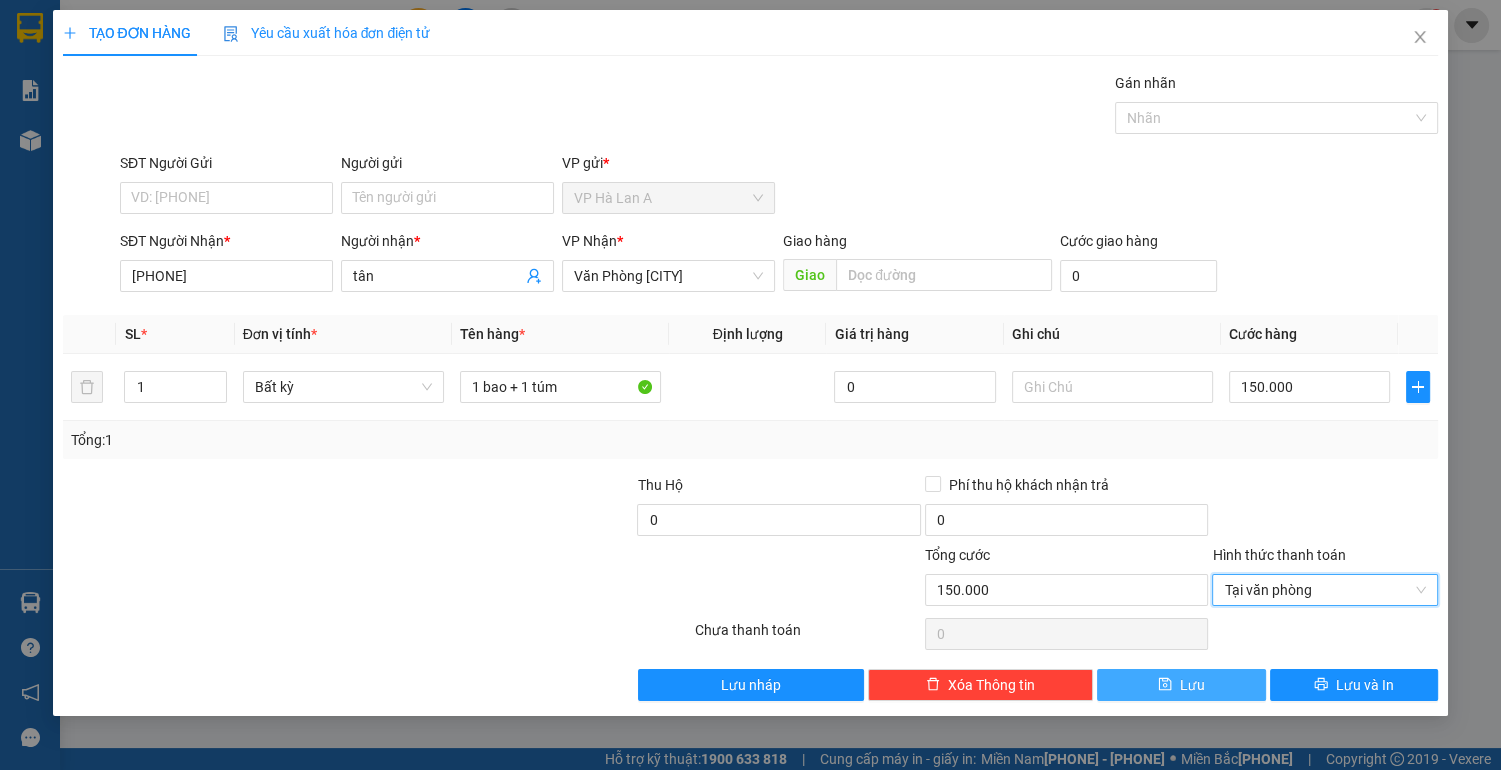 click on "Lưu" at bounding box center (1181, 685) 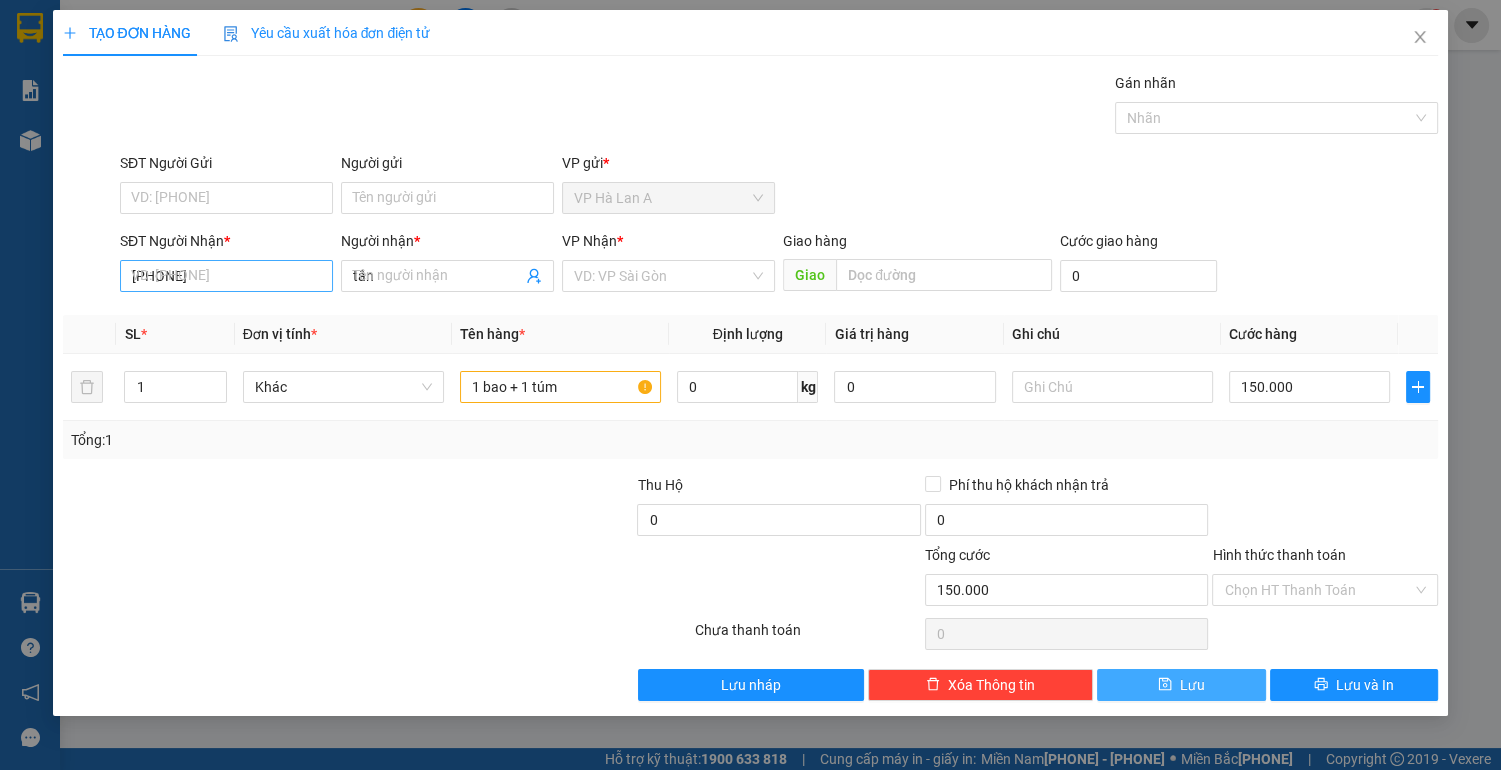type 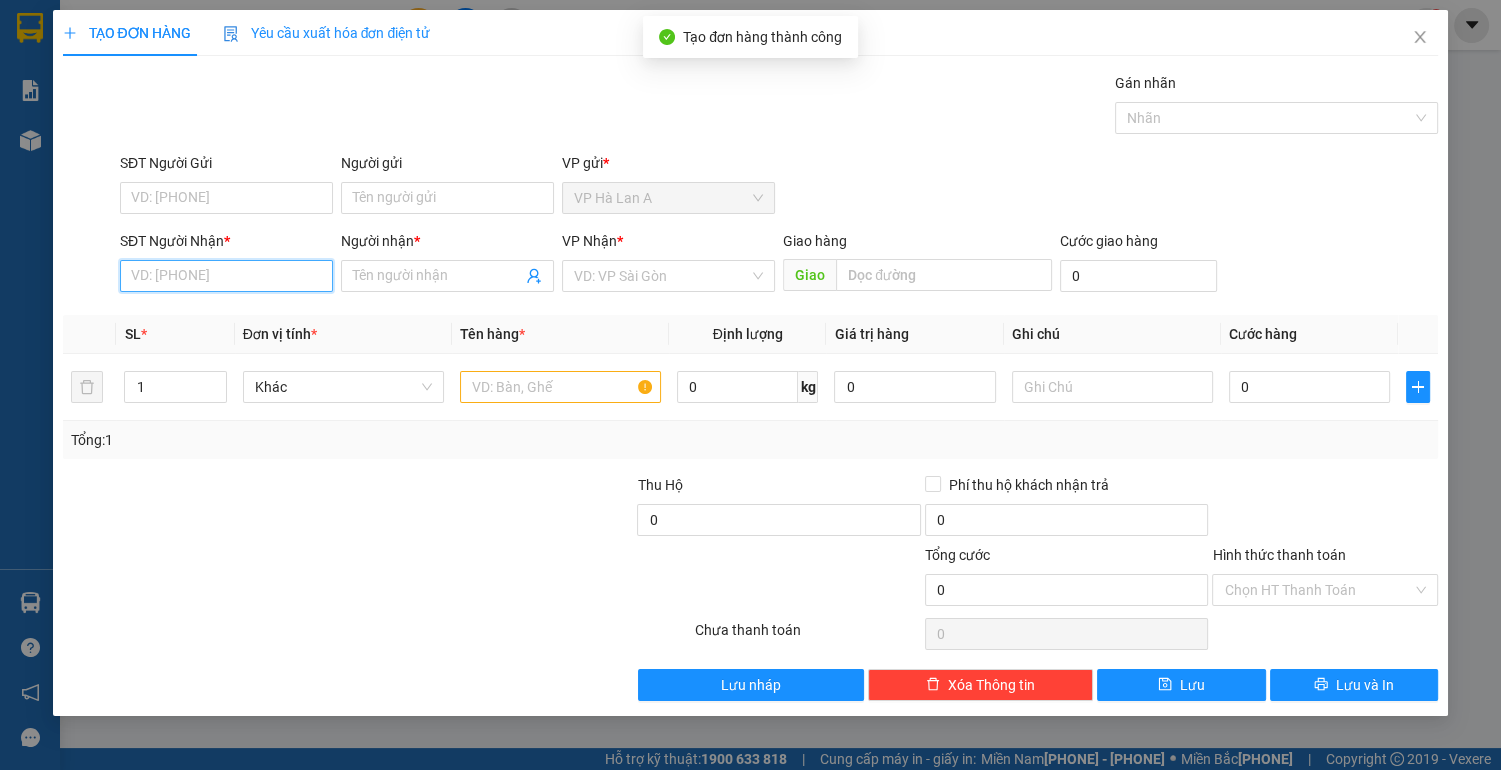 click on "SĐT Người Nhận  *" at bounding box center (226, 276) 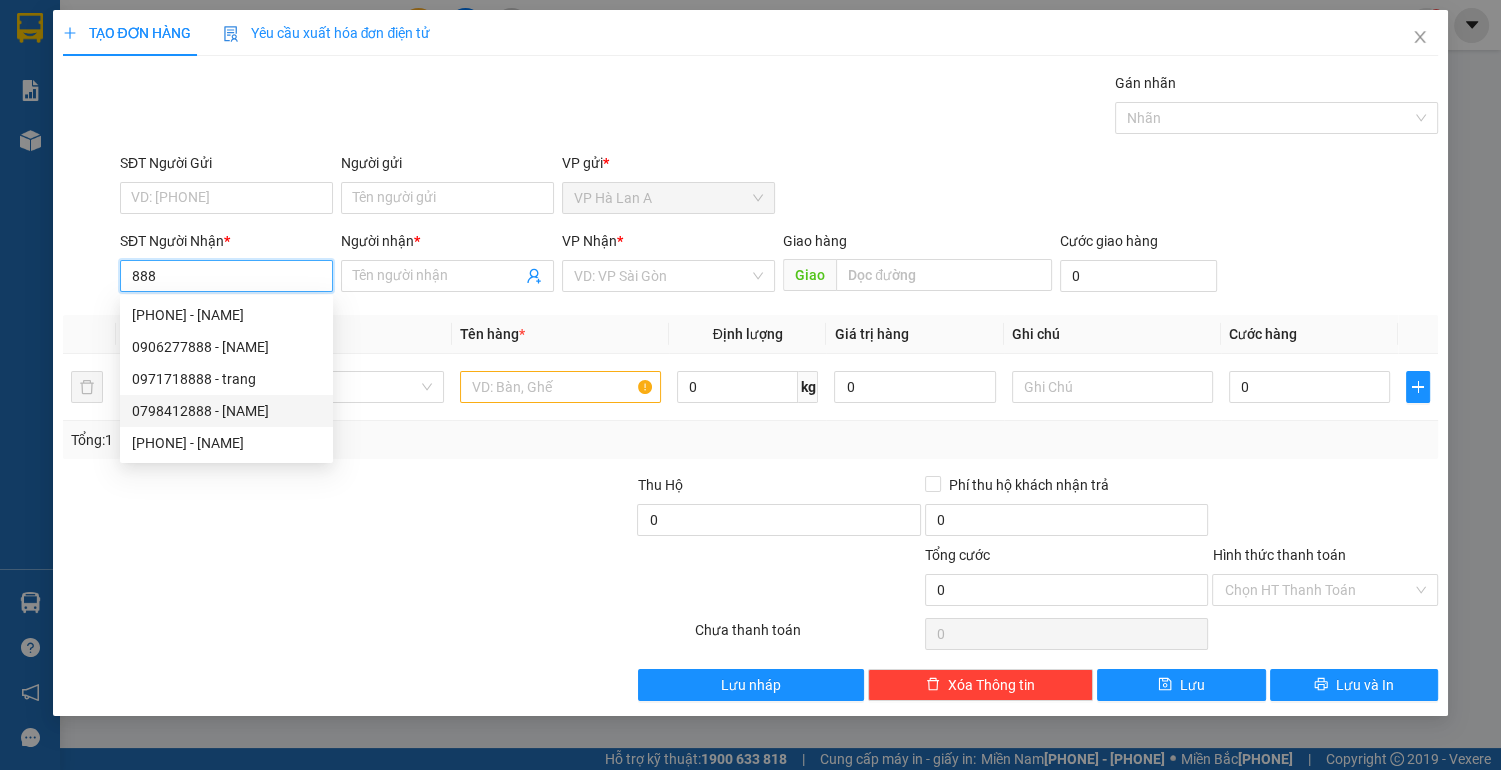 click on "0798412888 - [NAME]" at bounding box center [226, 411] 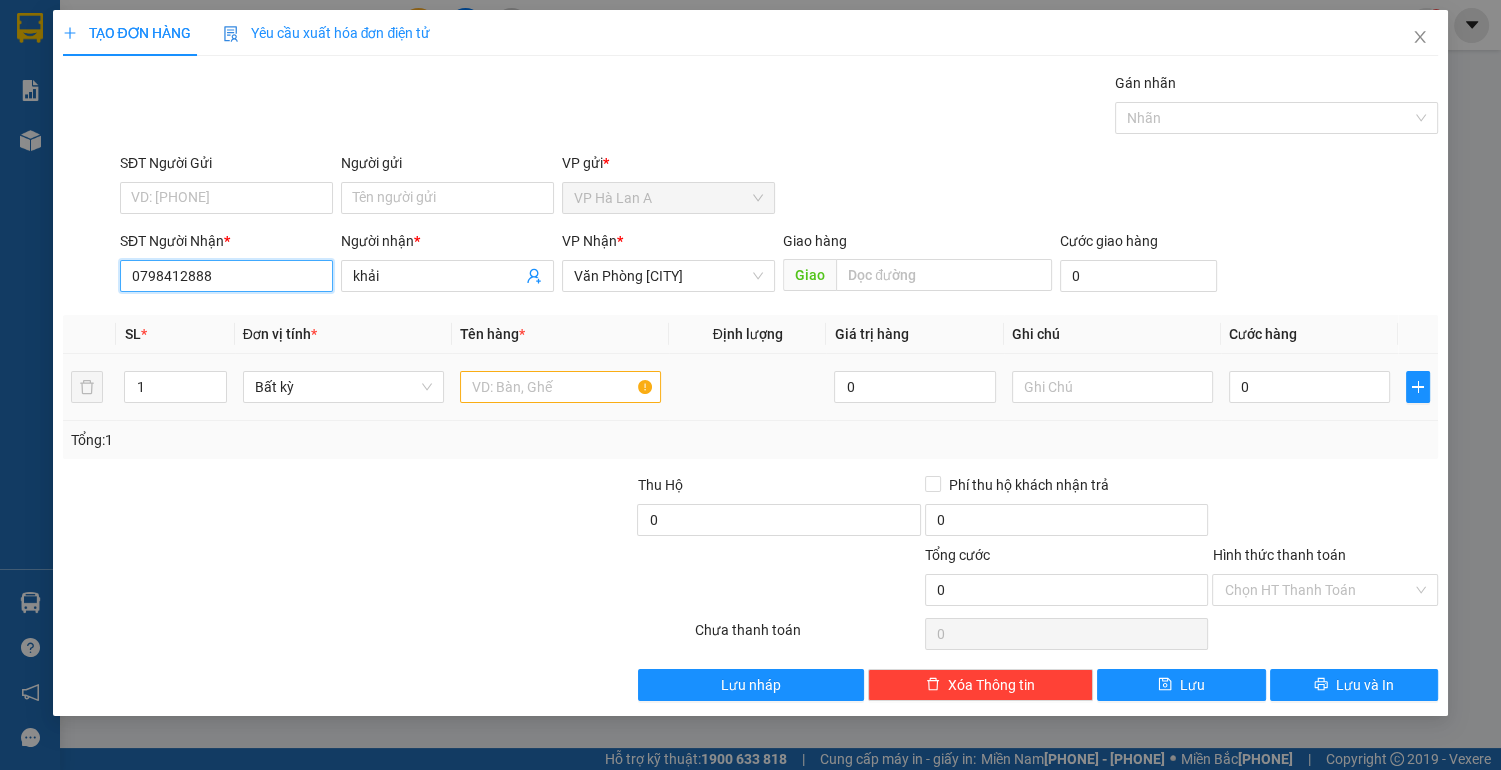 type on "0798412888" 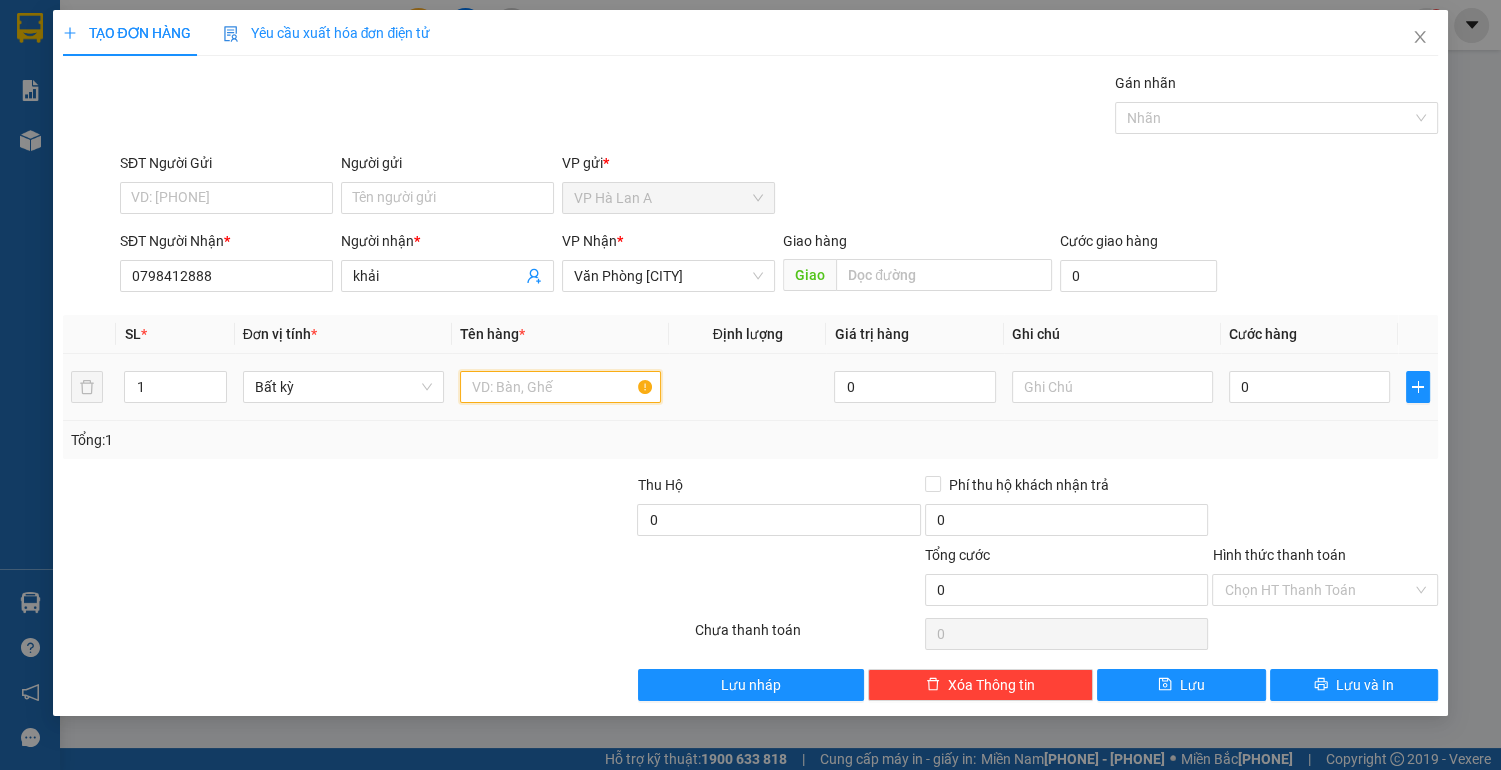 click at bounding box center [560, 387] 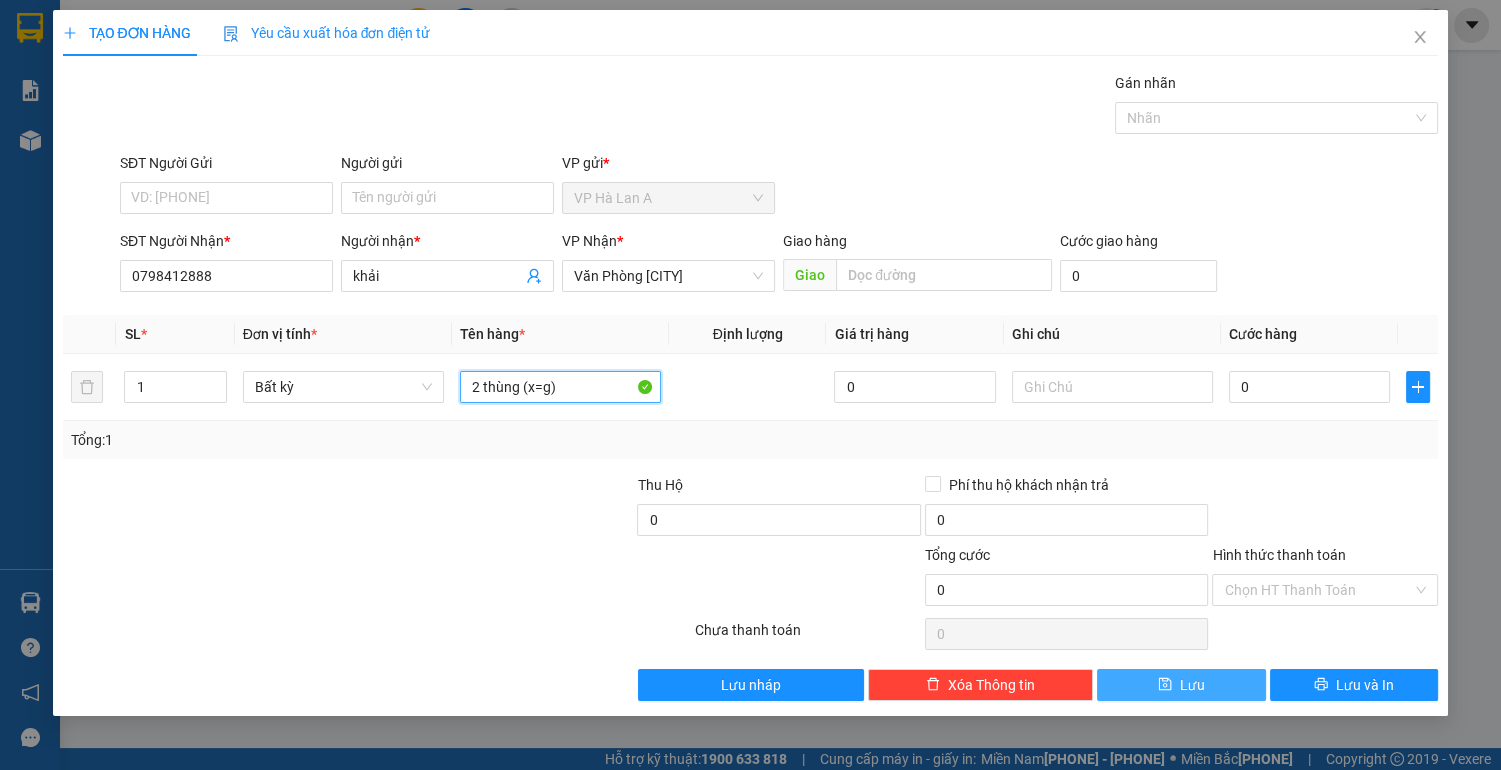 type on "2 thùng (x=g)" 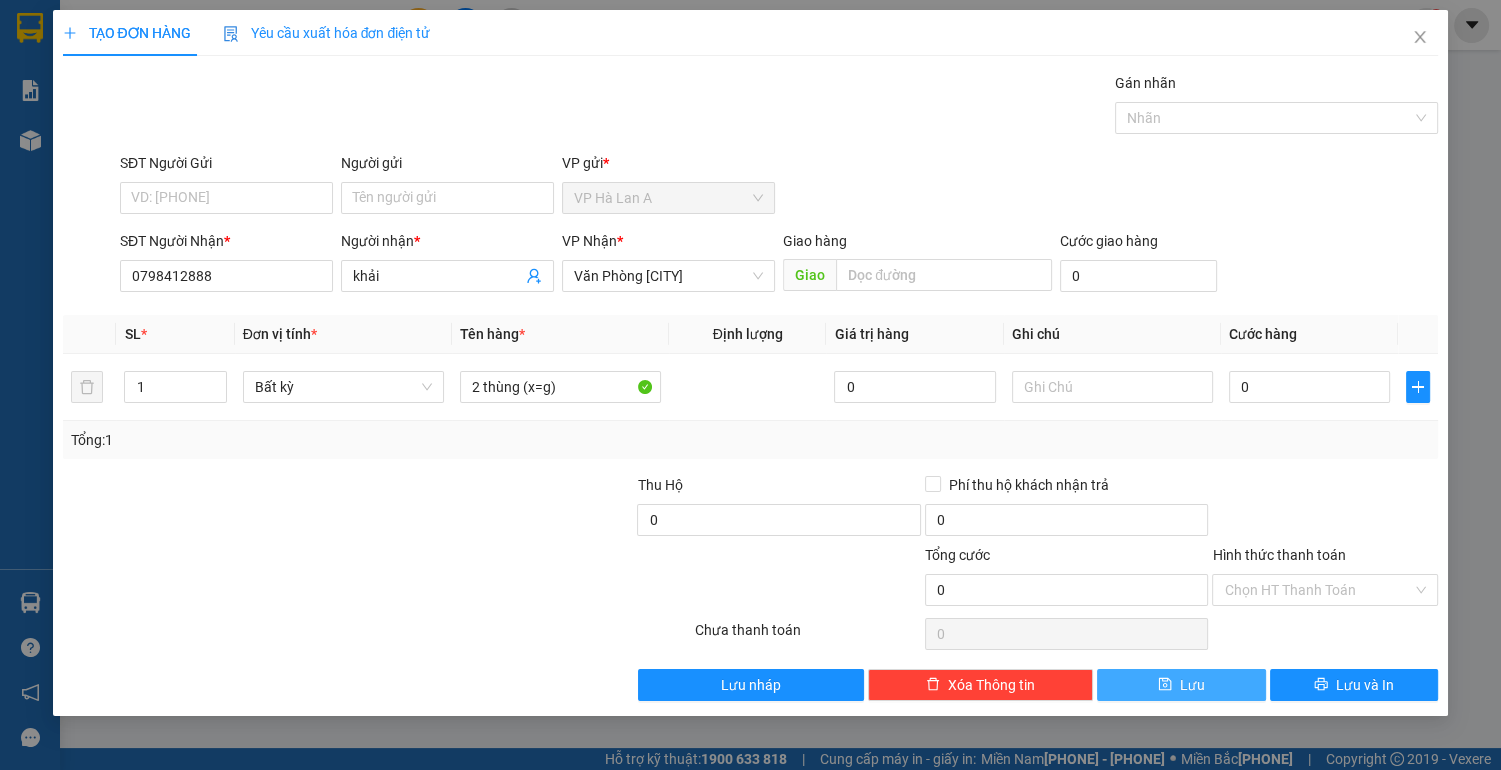 click on "Lưu" at bounding box center [1192, 685] 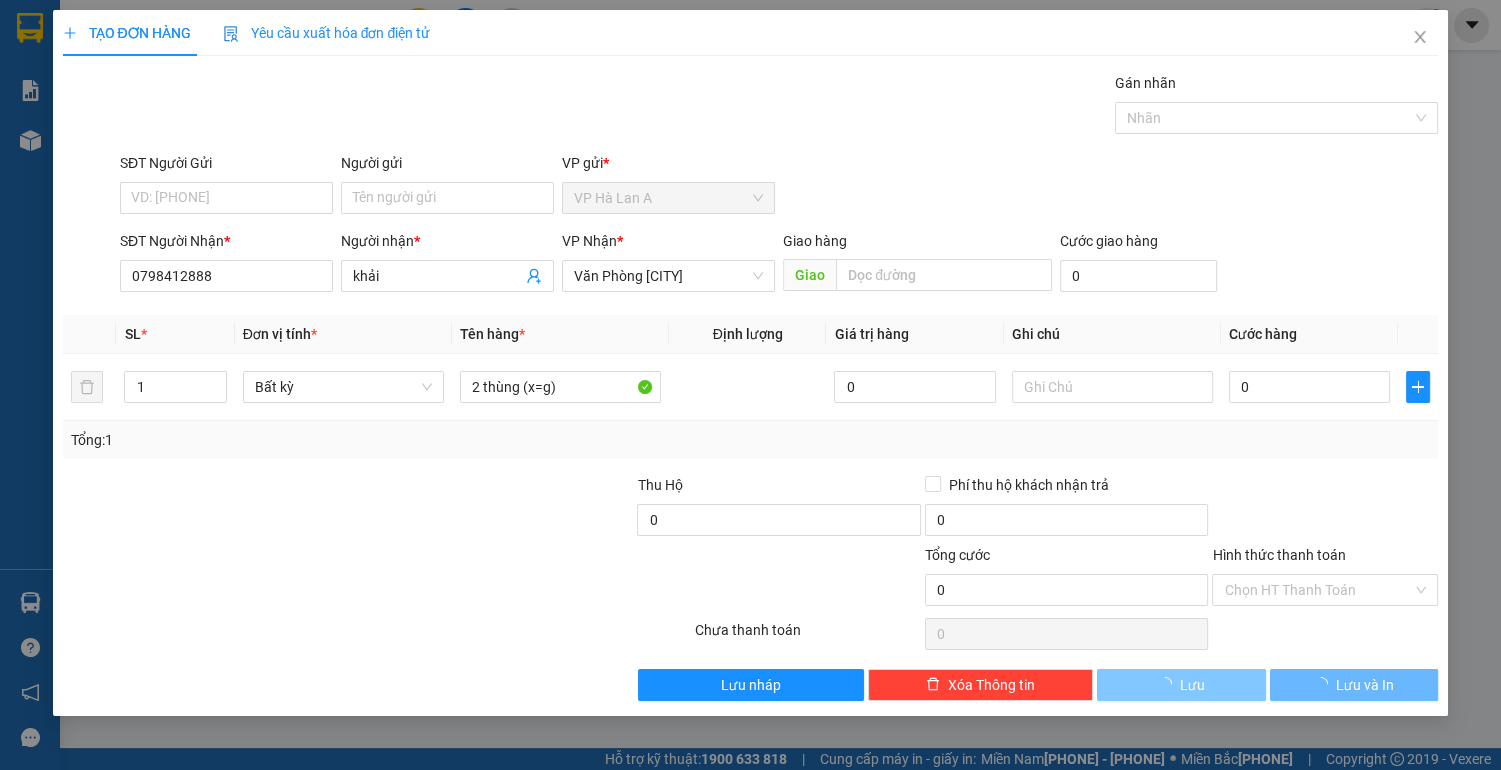 type 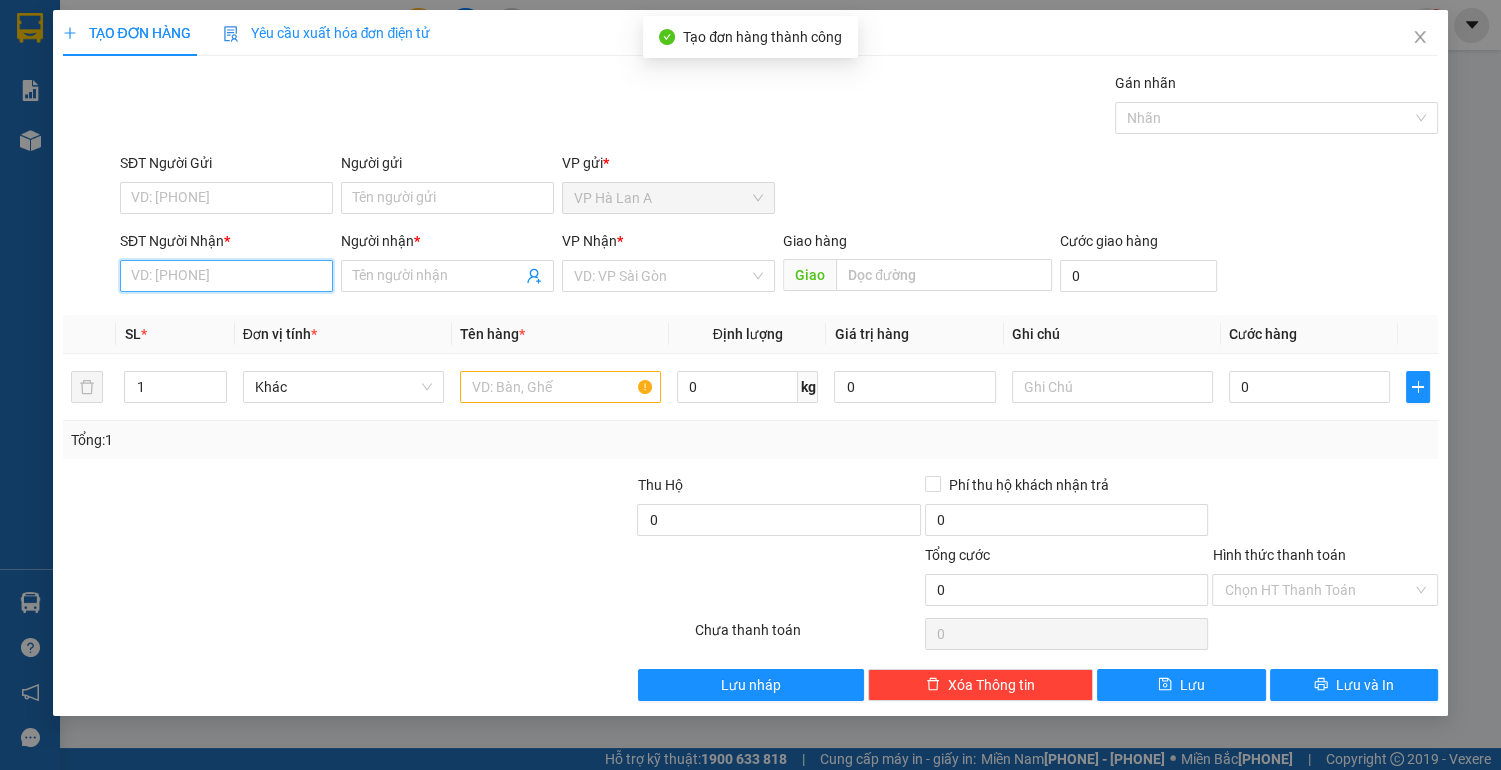 click on "SĐT Người Nhận  *" at bounding box center (226, 276) 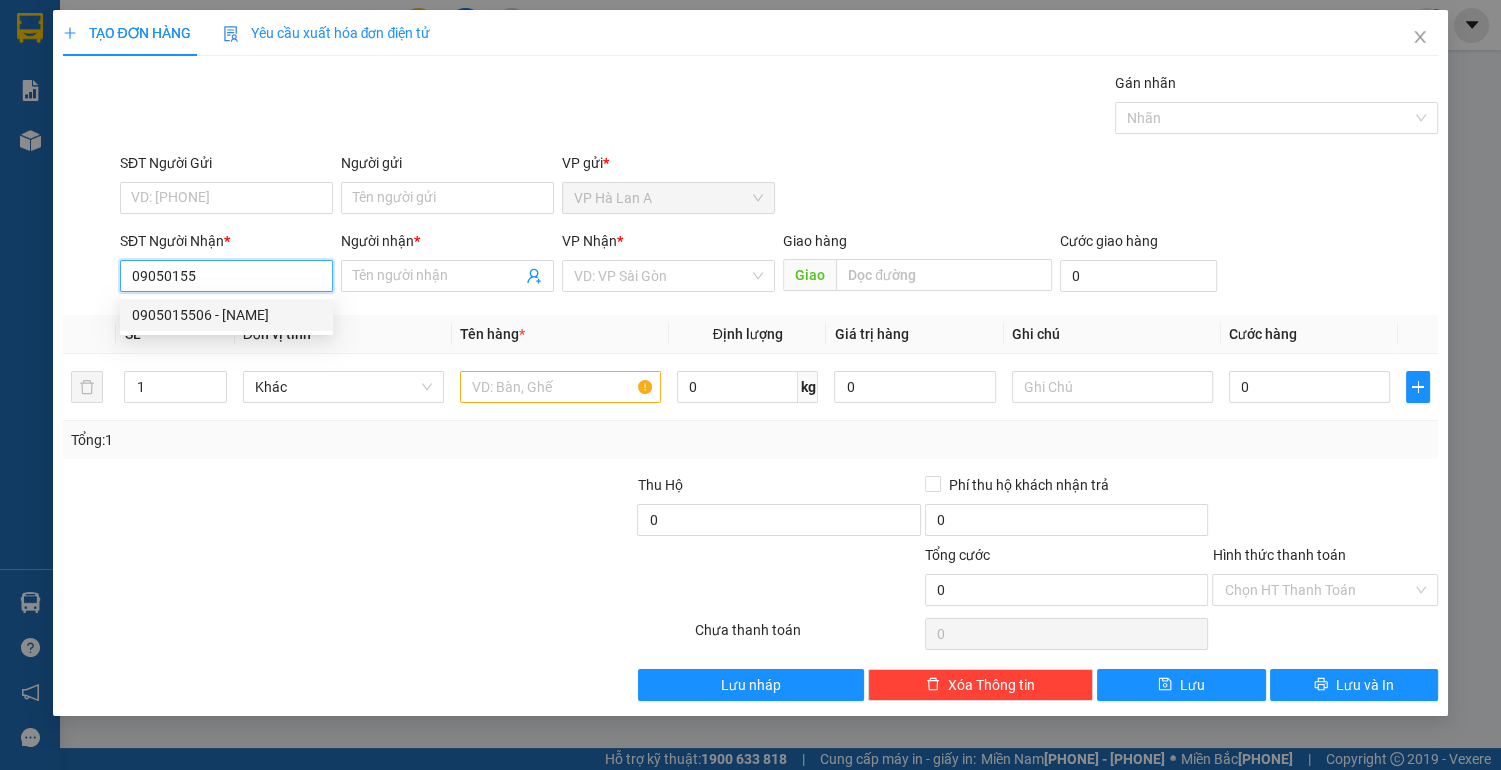 click on "0905015506 - [NAME]" at bounding box center [226, 315] 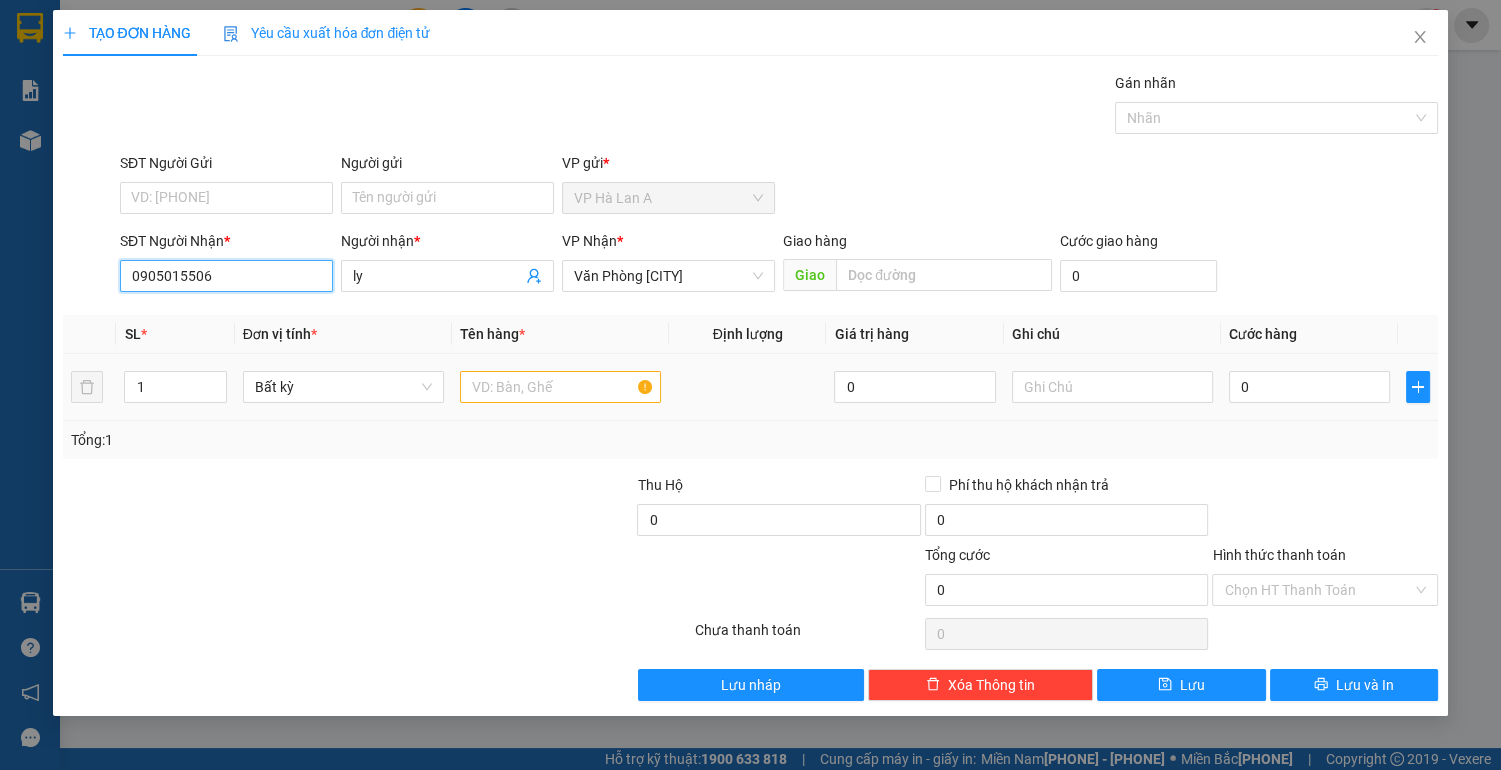 type on "0905015506" 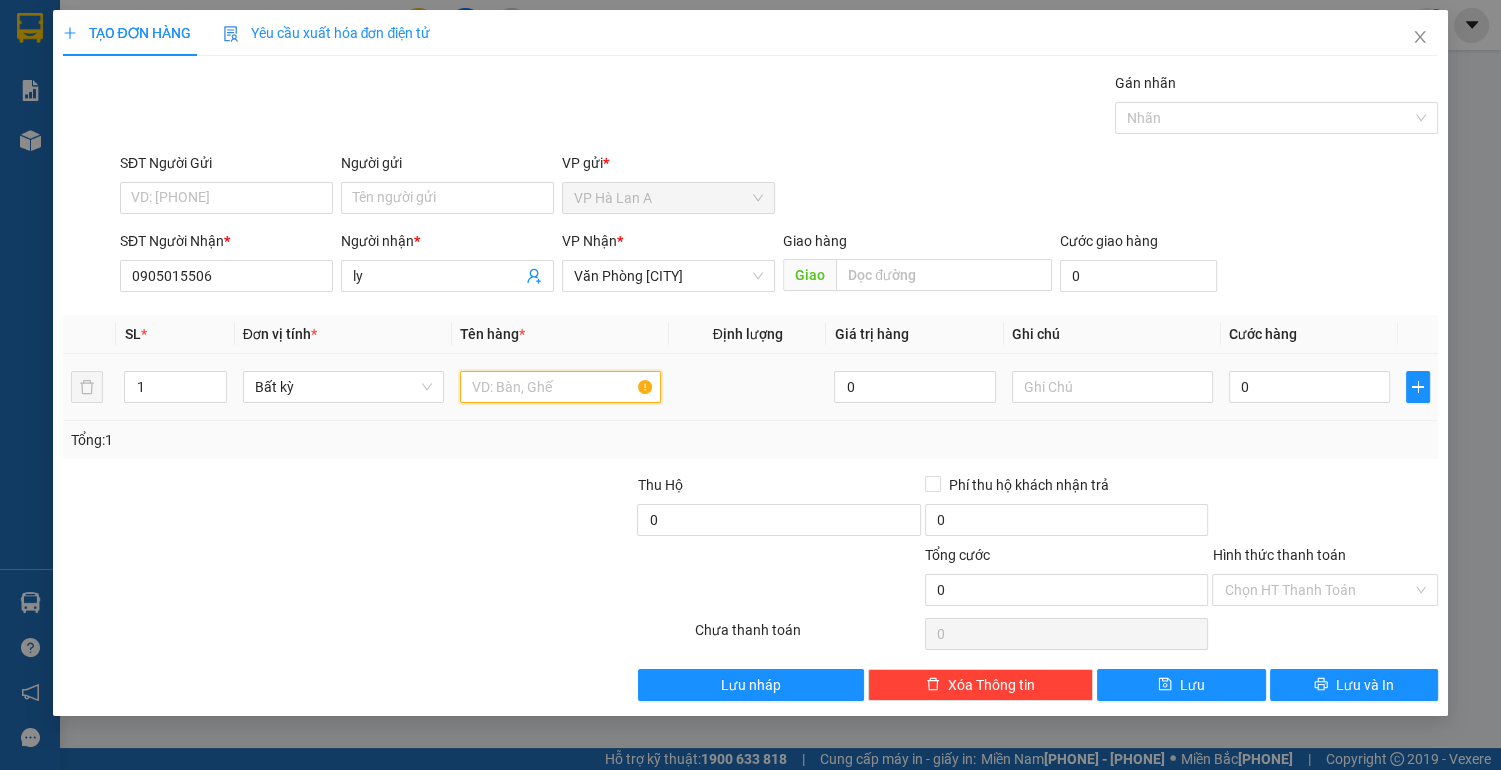 click at bounding box center (560, 387) 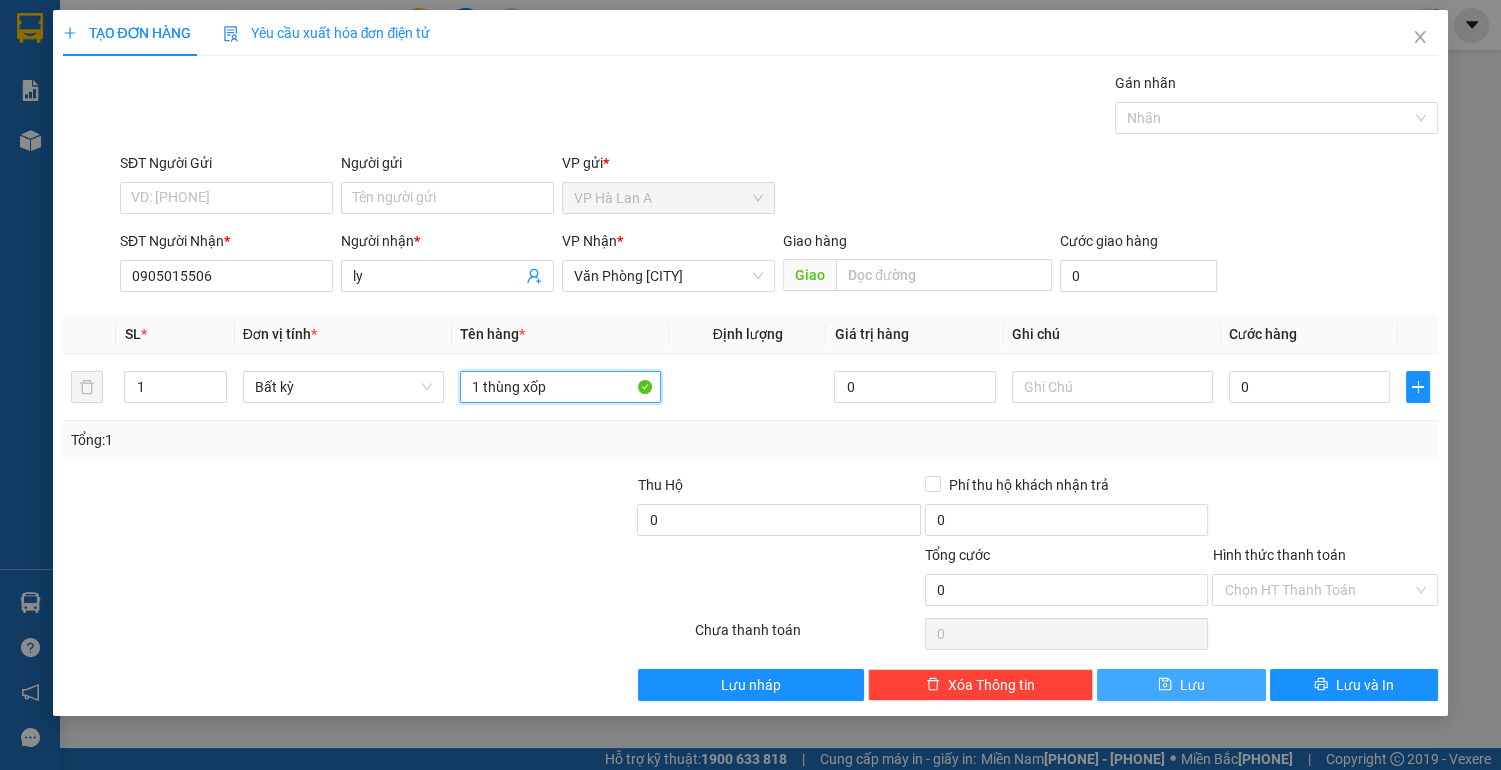 type on "1 thùng xốp" 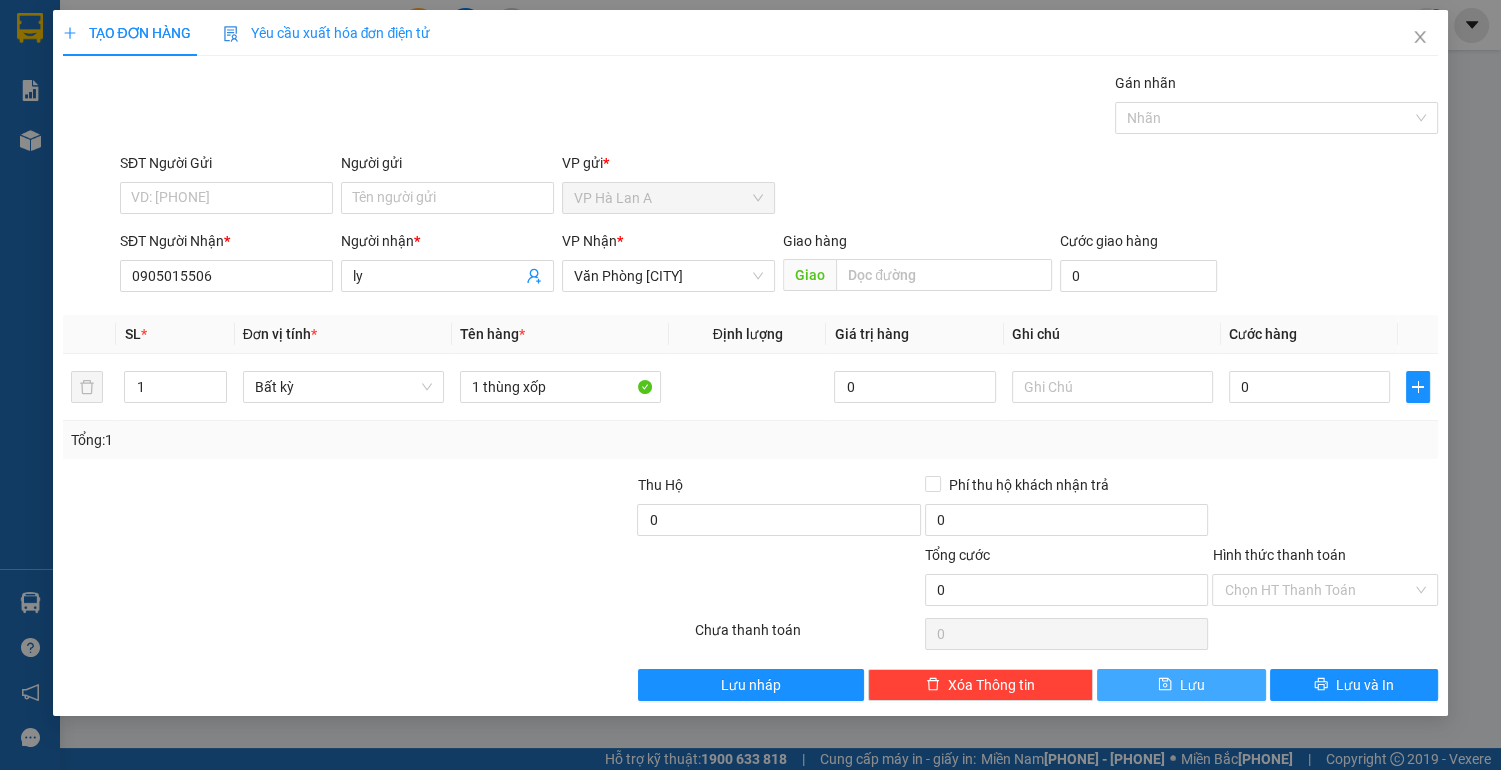 click on "Lưu" at bounding box center [1192, 685] 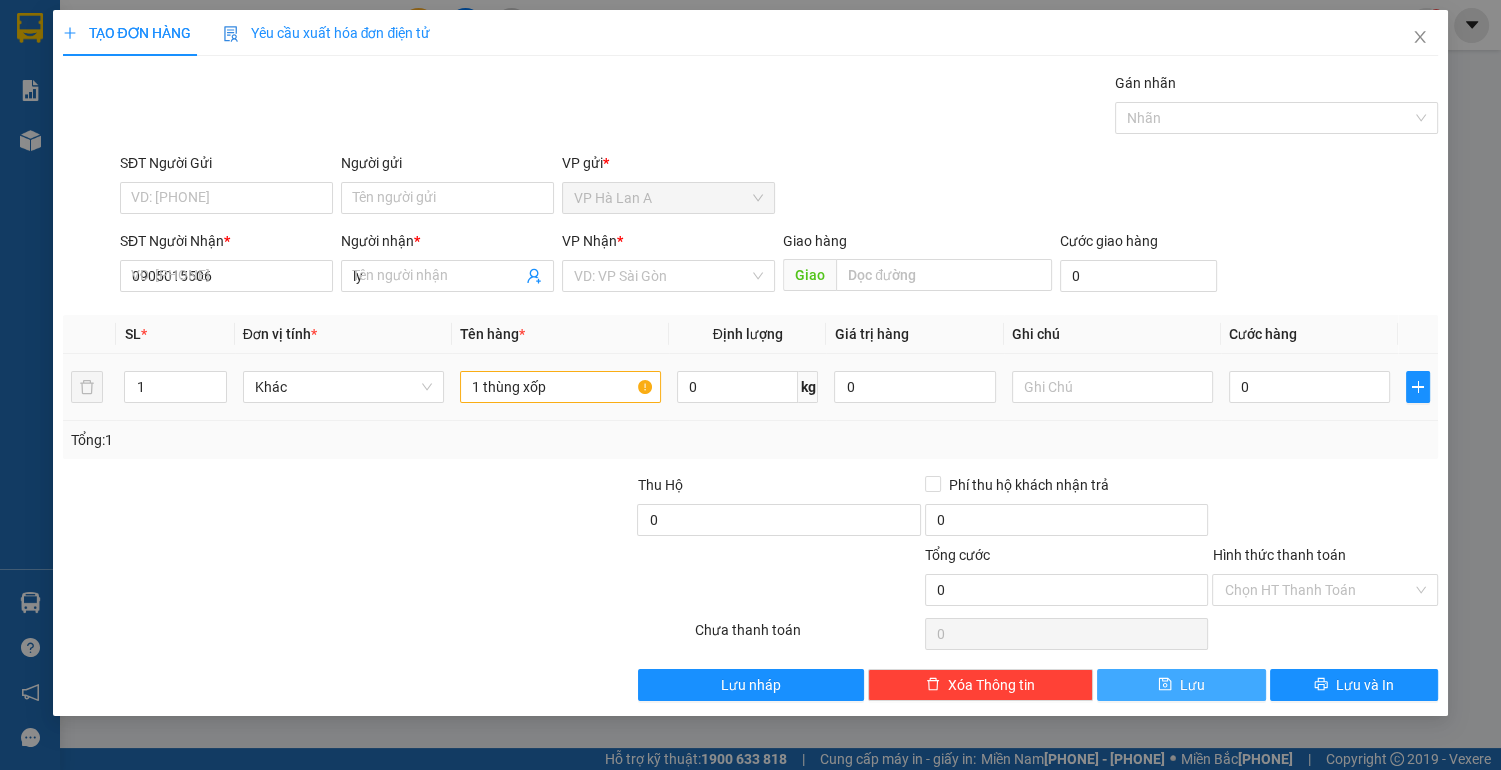 type 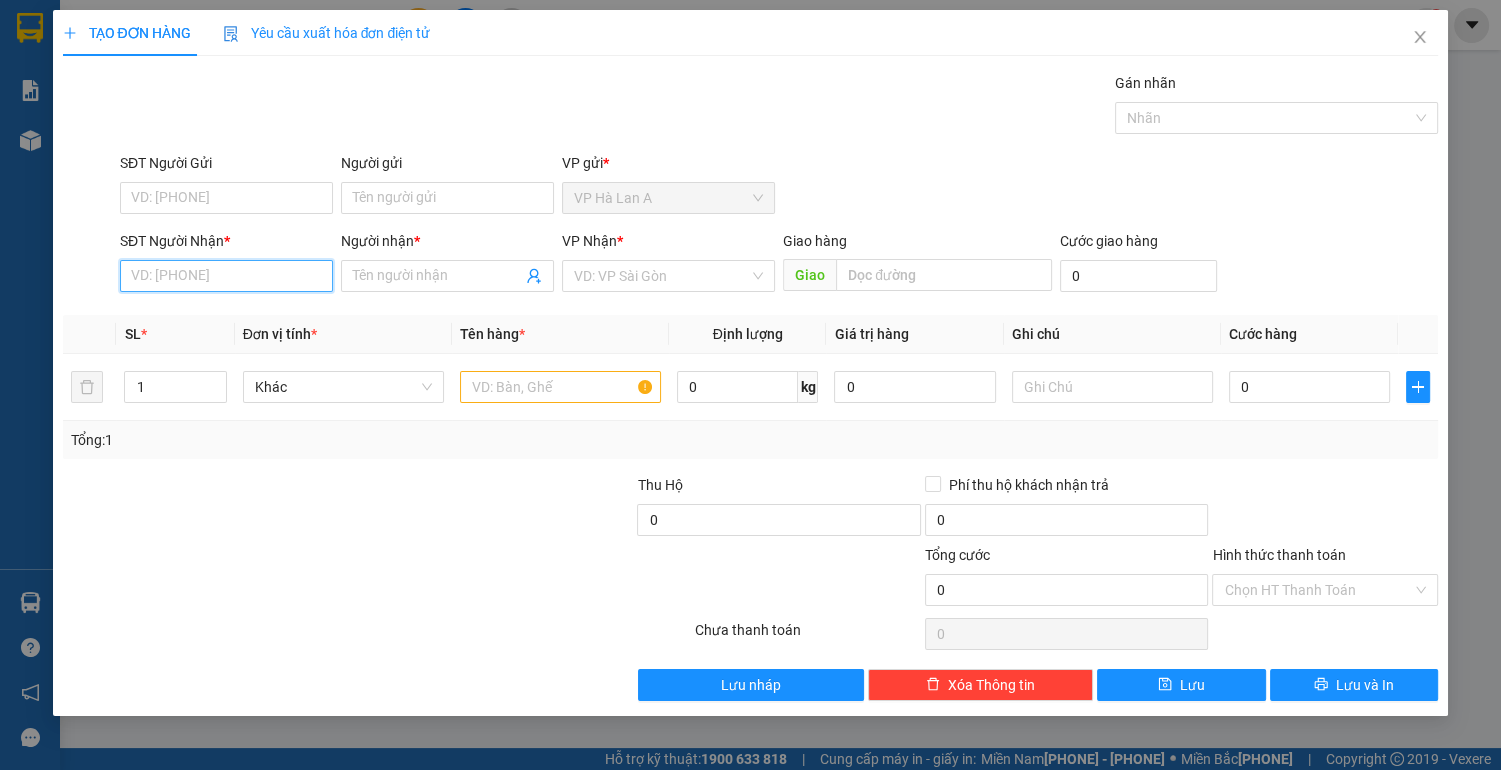 click on "SĐT Người Nhận  *" at bounding box center (226, 276) 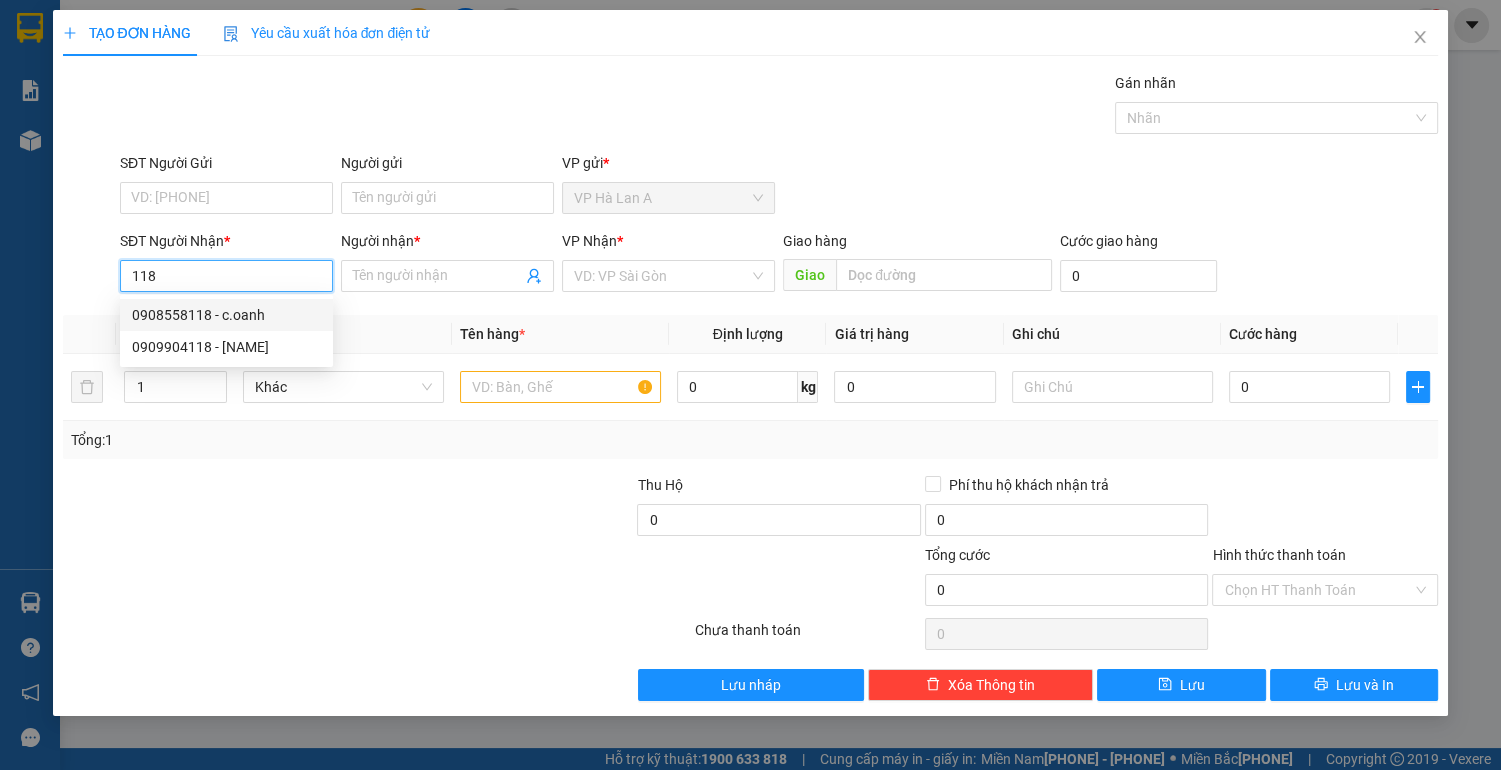 click on "0908558118 - c.oanh" at bounding box center (226, 315) 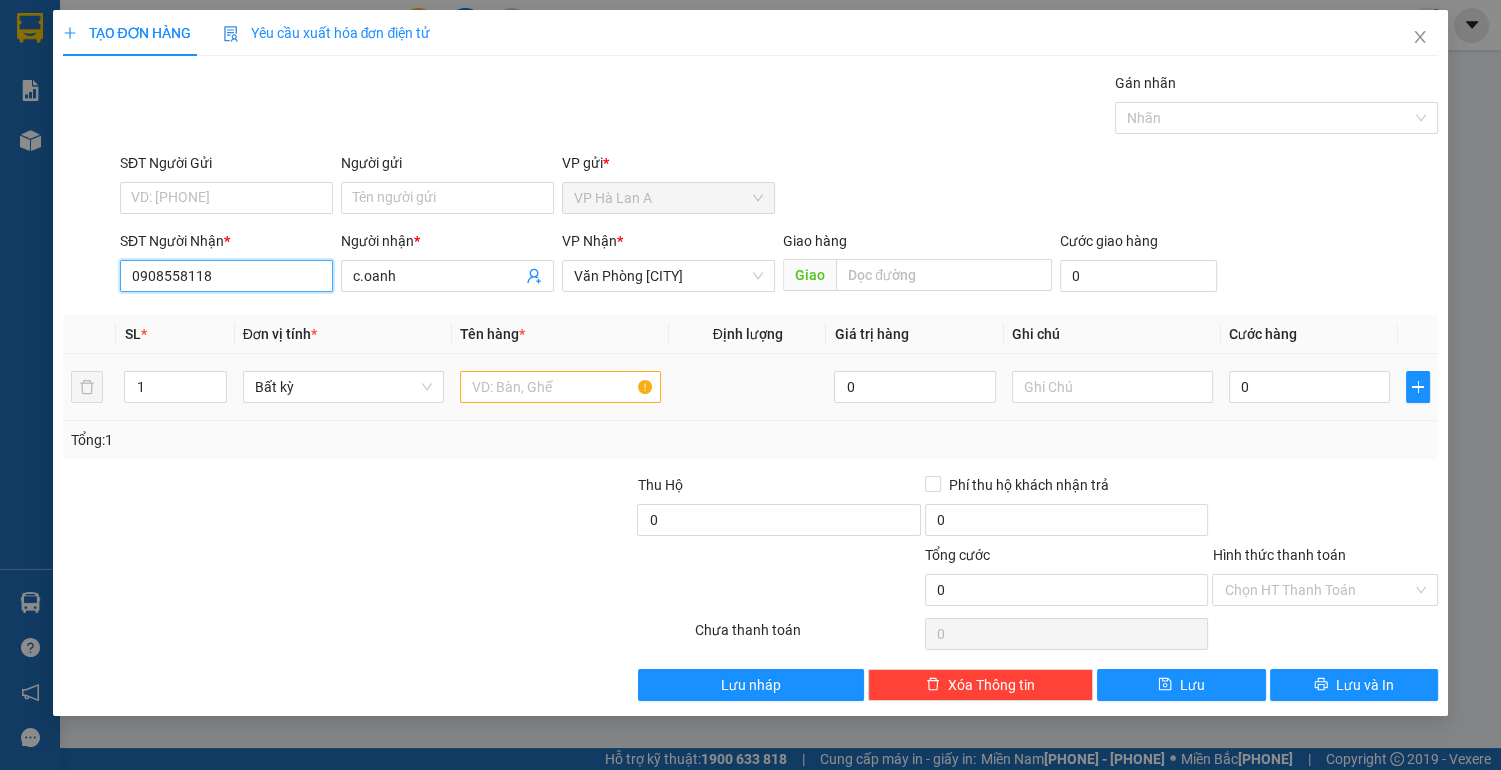 type on "0908558118" 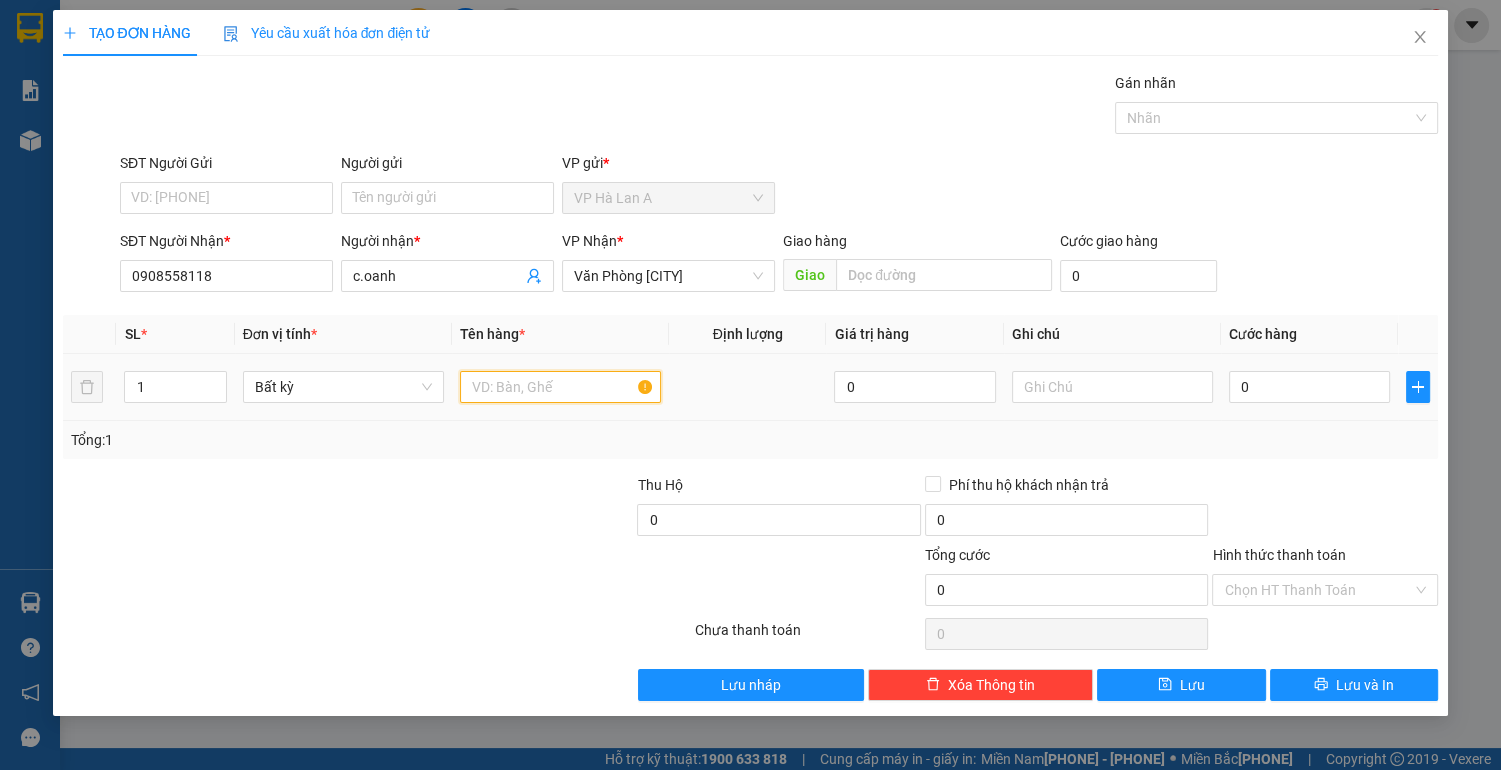 click at bounding box center [560, 387] 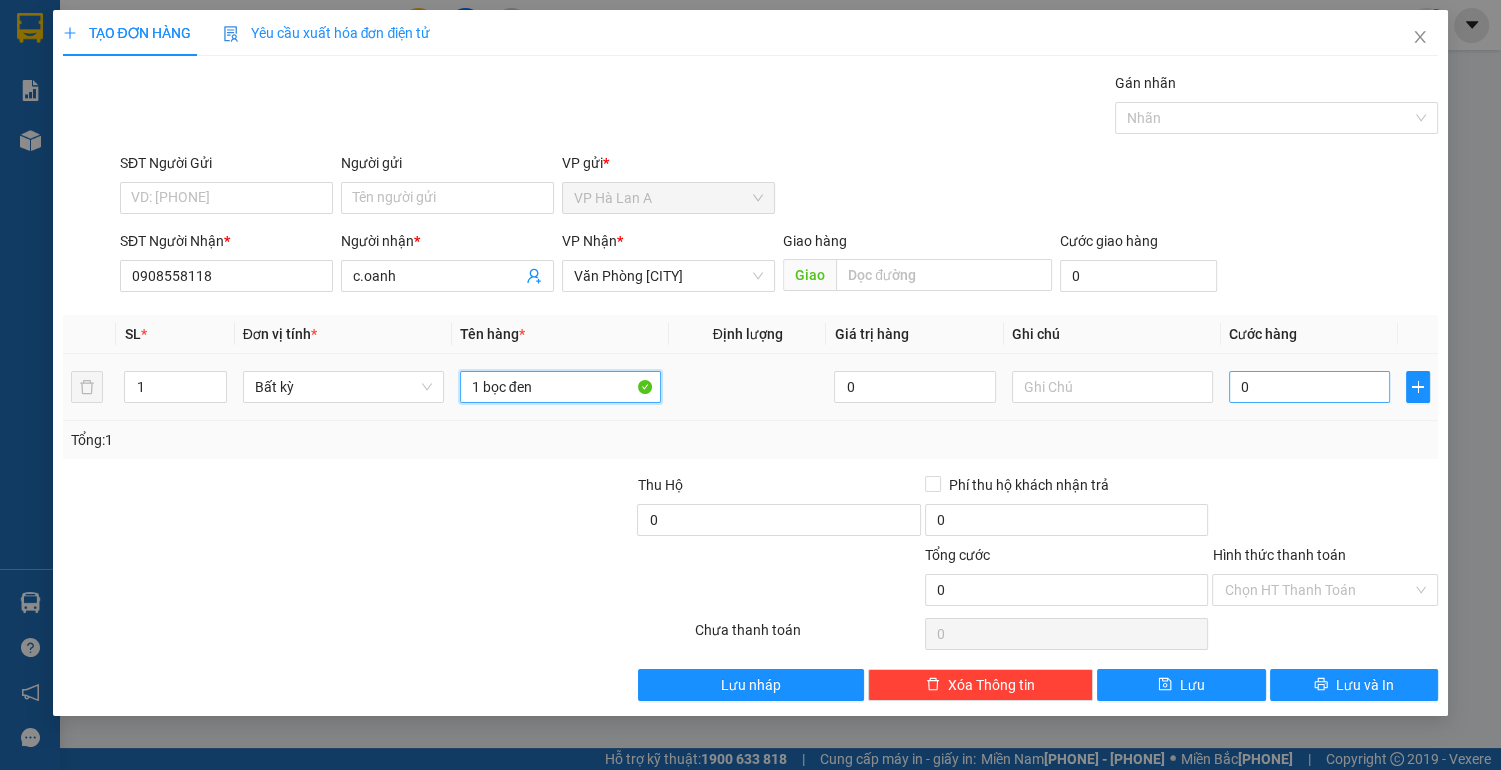 type on "1 bọc đen" 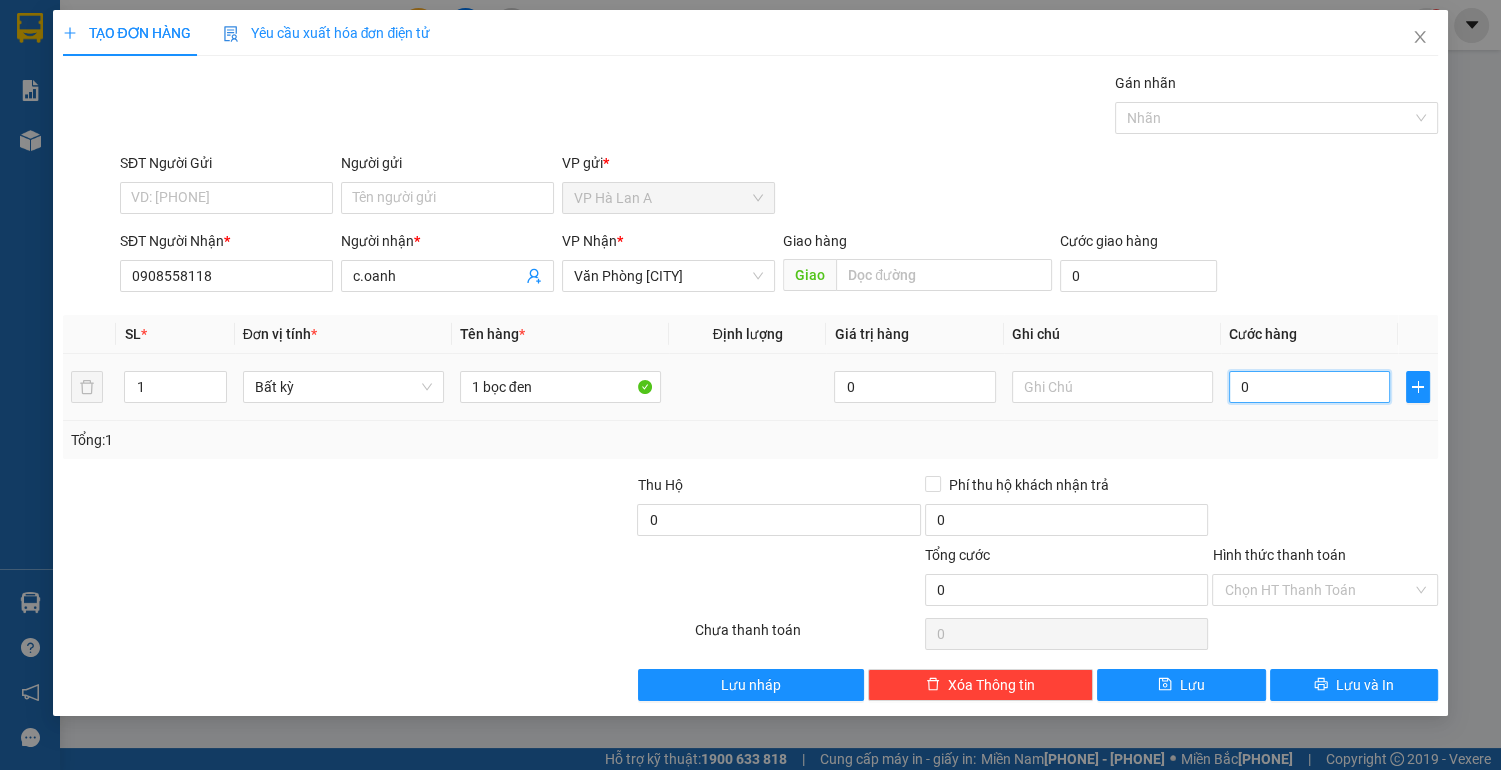 click on "0" at bounding box center [1310, 387] 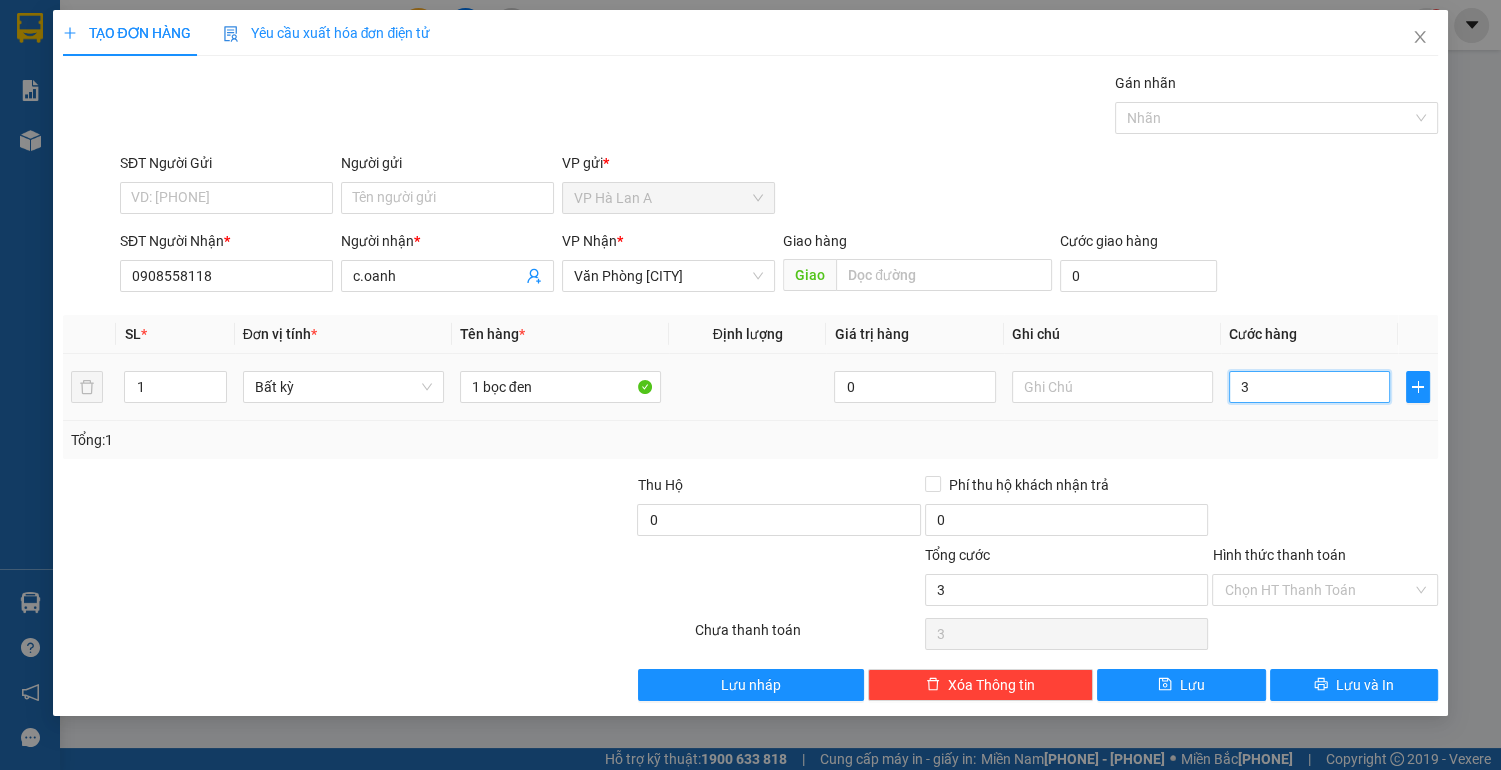 type on "30" 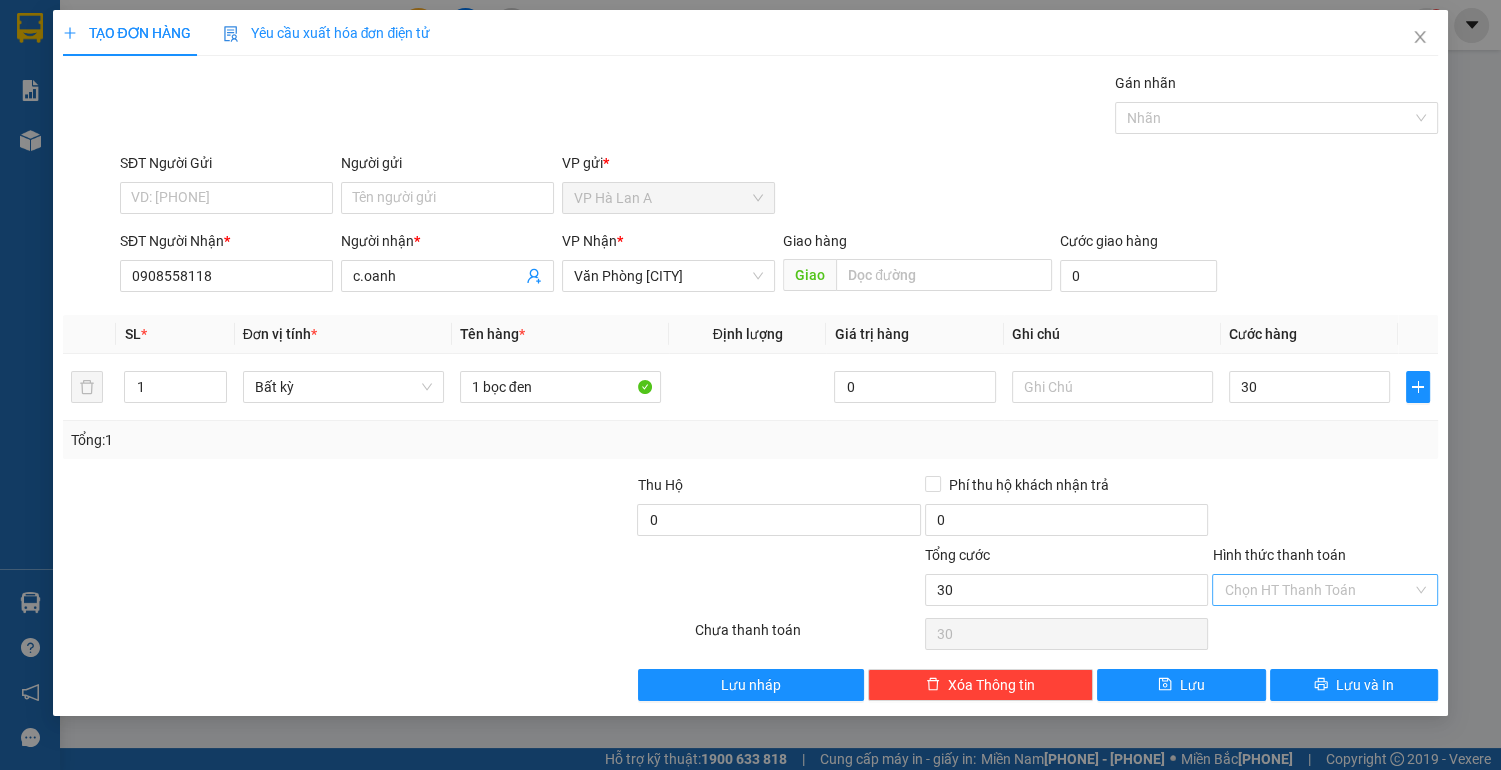 type on "30.000" 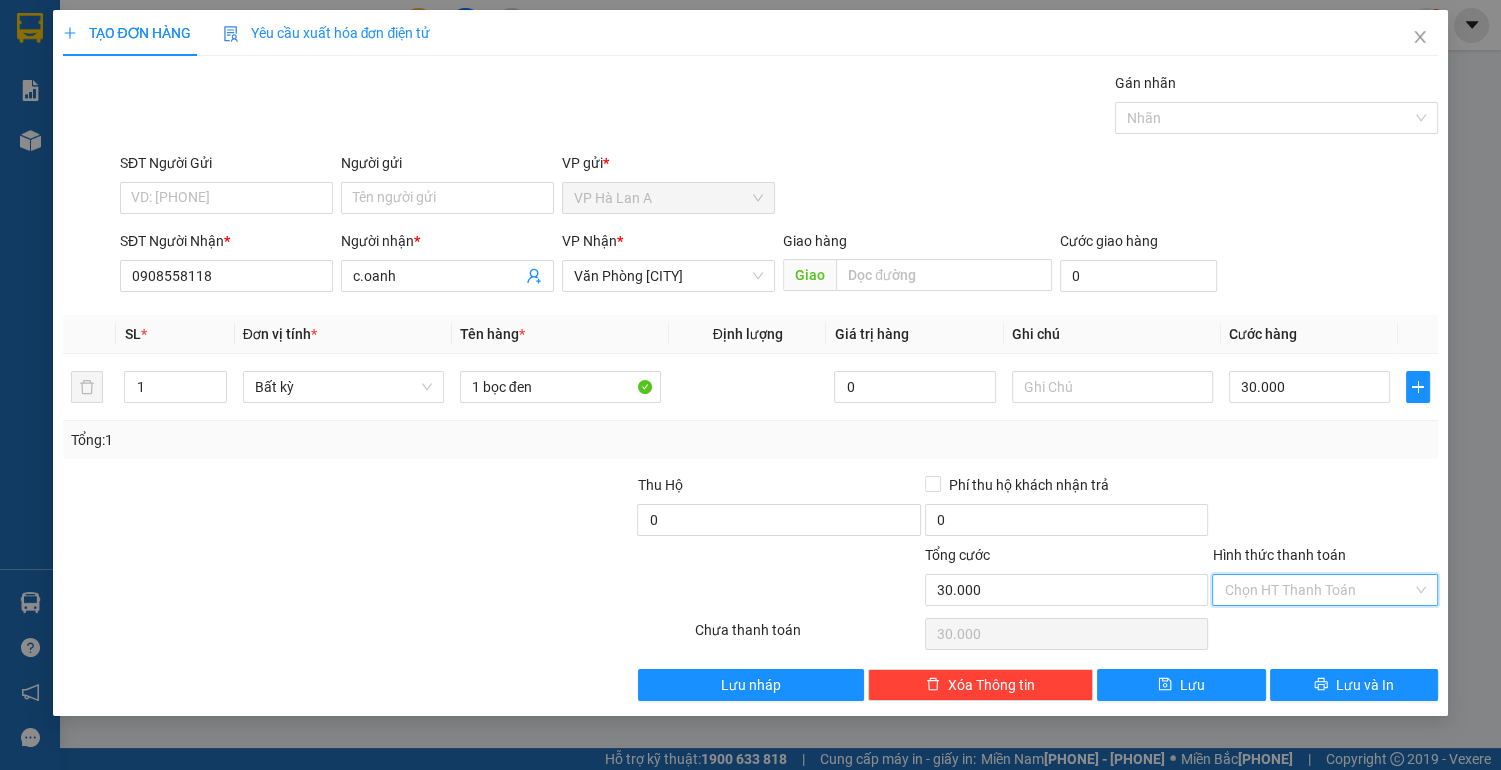click on "Hình thức thanh toán" at bounding box center [1318, 590] 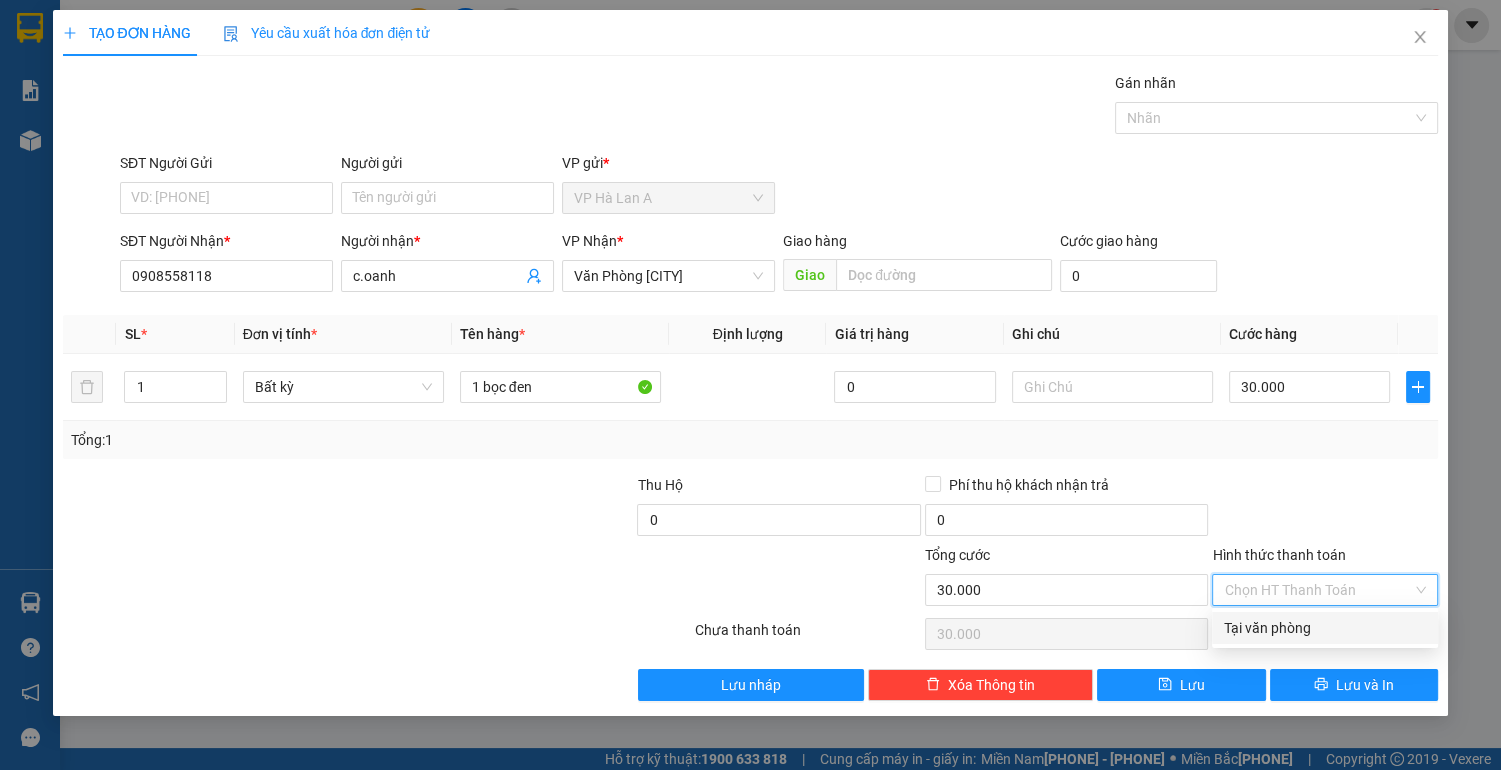 click on "Tại văn phòng" at bounding box center [1325, 628] 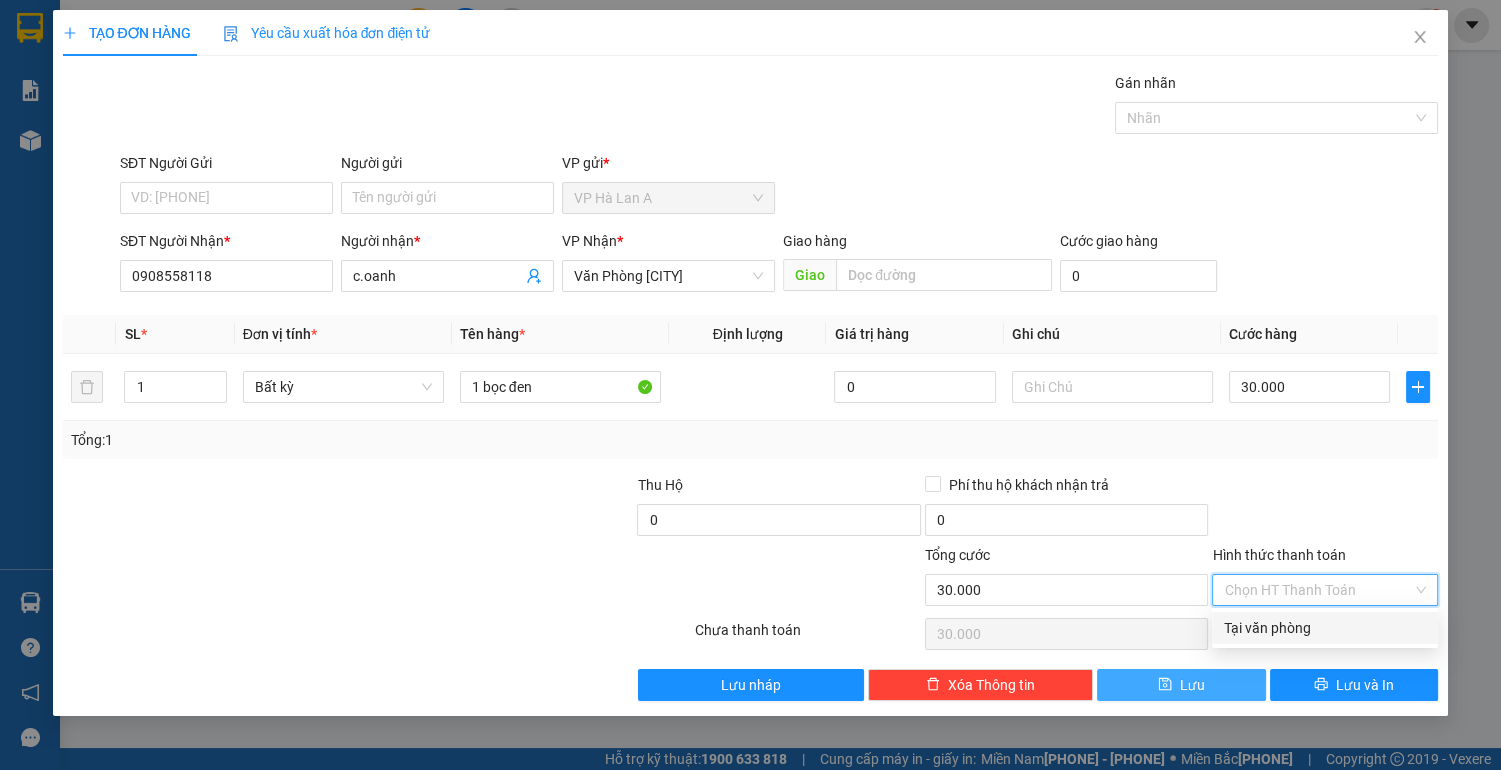 type on "0" 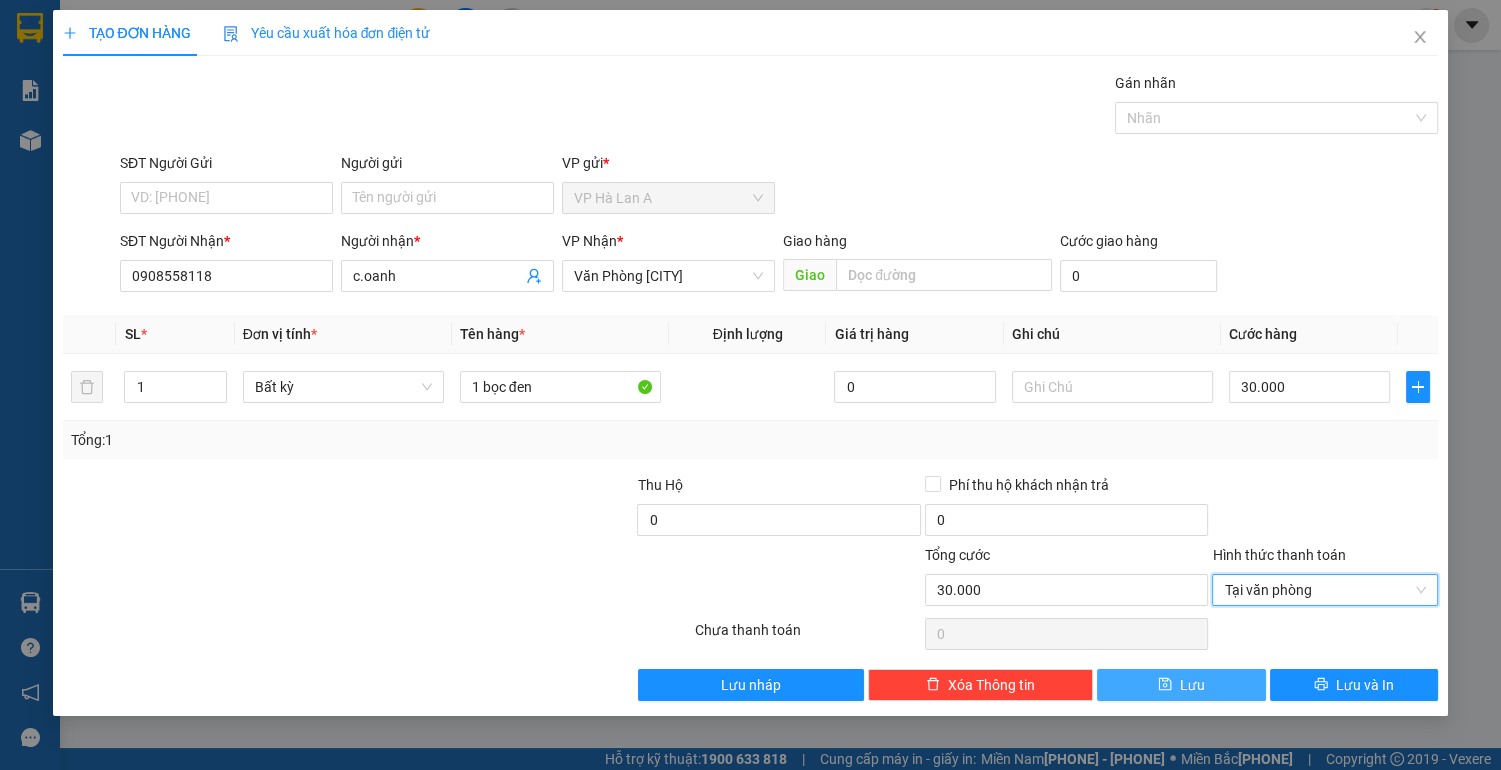 click on "Lưu" at bounding box center [1181, 685] 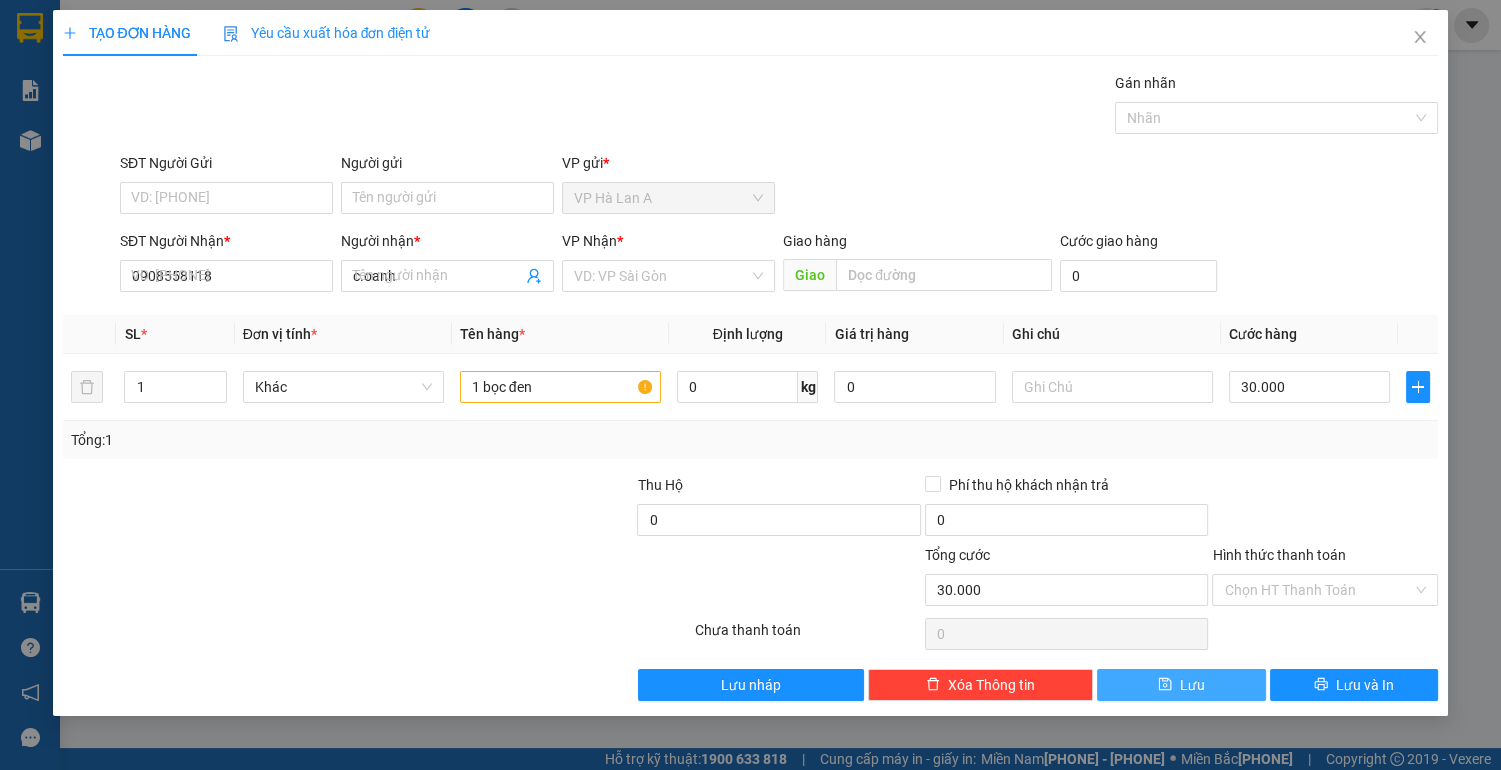 type 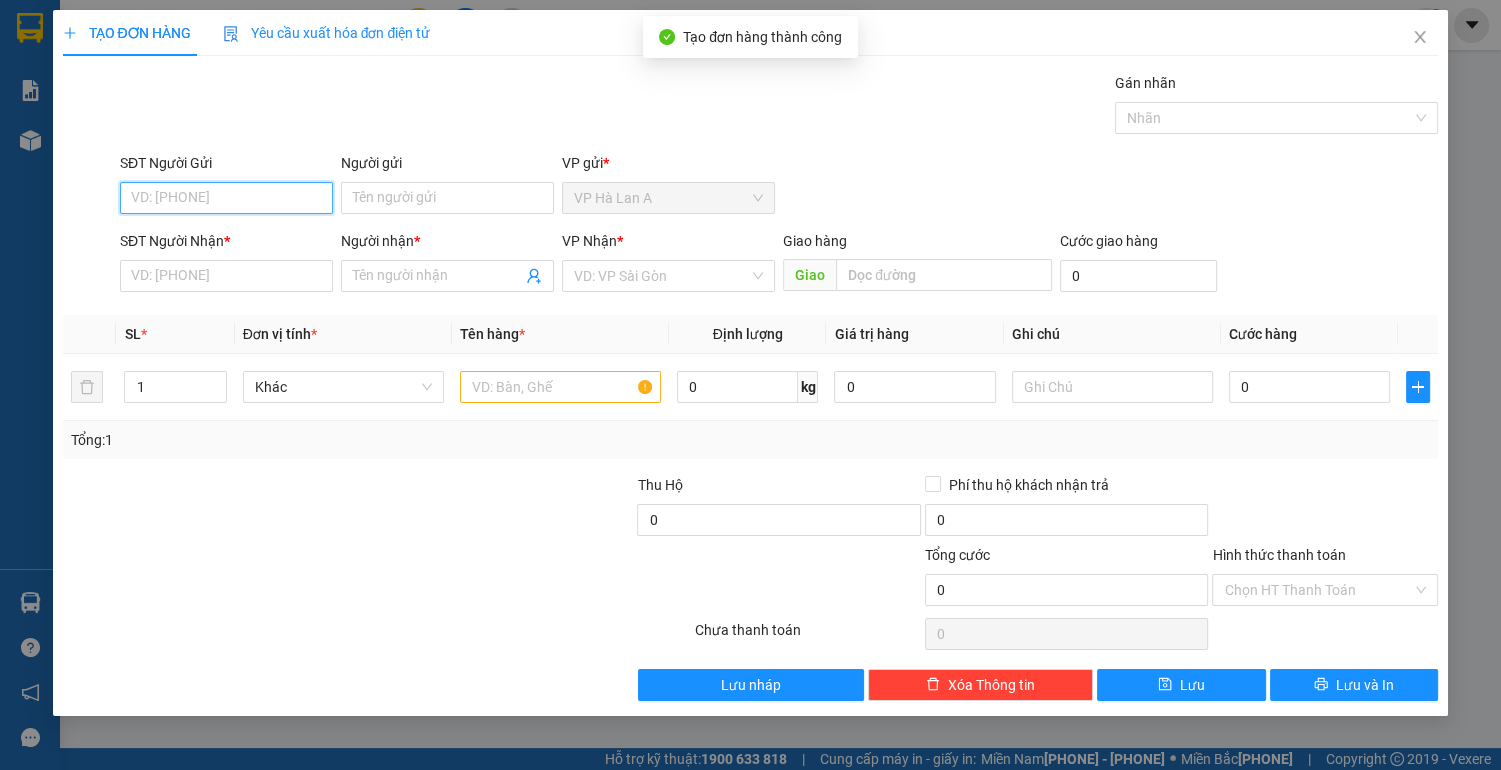 click on "SĐT Người Gửi" at bounding box center [226, 198] 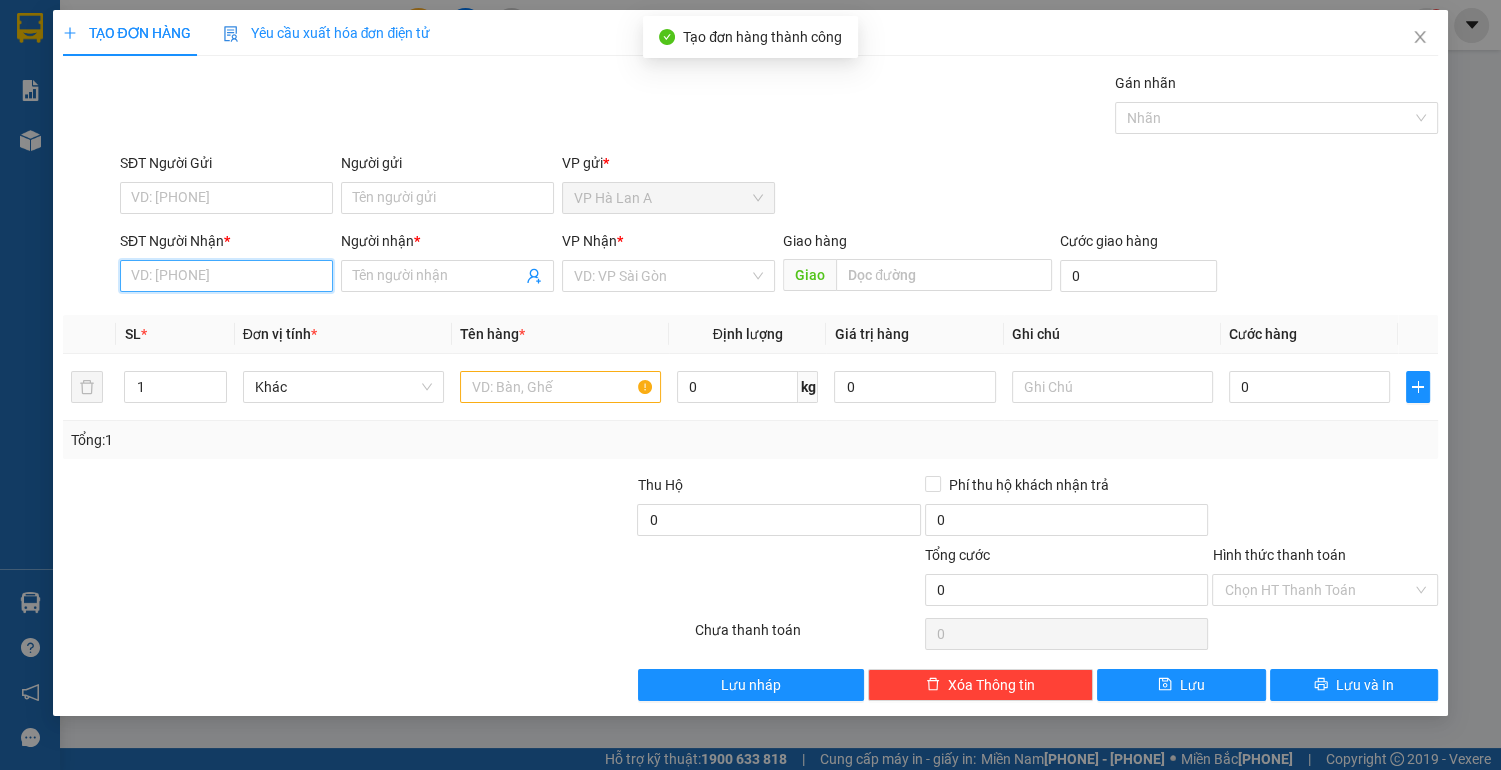 click on "SĐT Người Nhận  *" at bounding box center [226, 276] 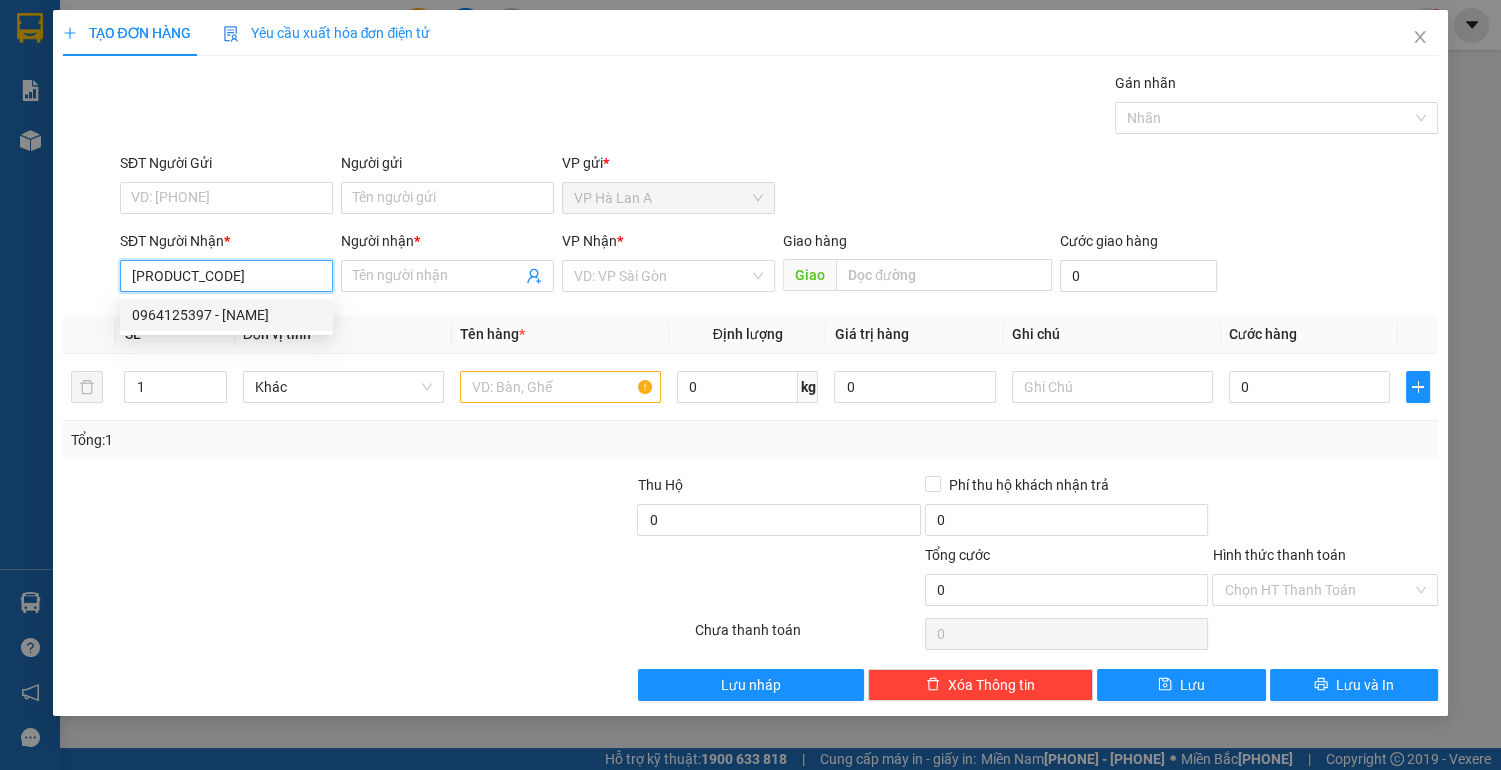 click on "0964125397 - [NAME]" at bounding box center [226, 315] 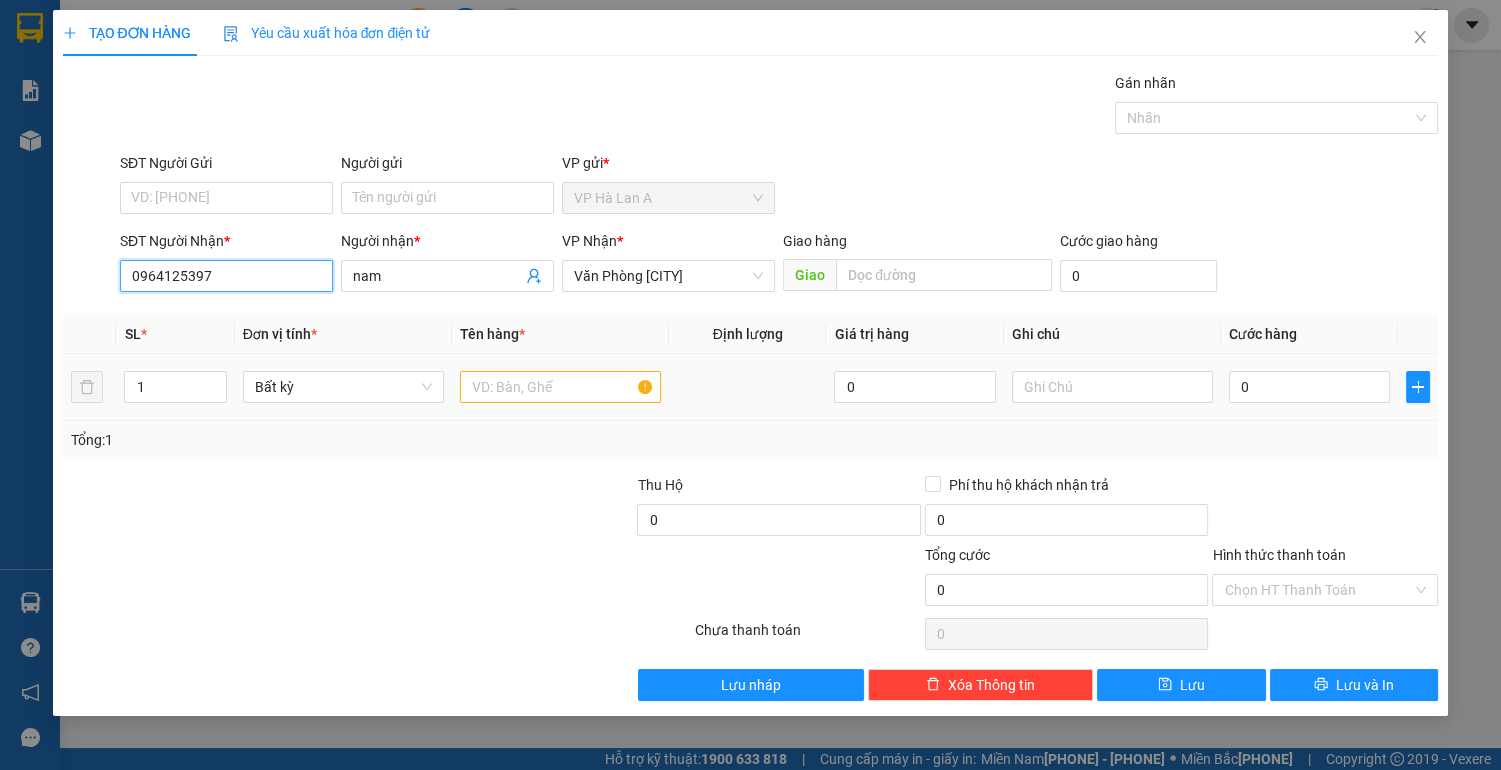 type on "0964125397" 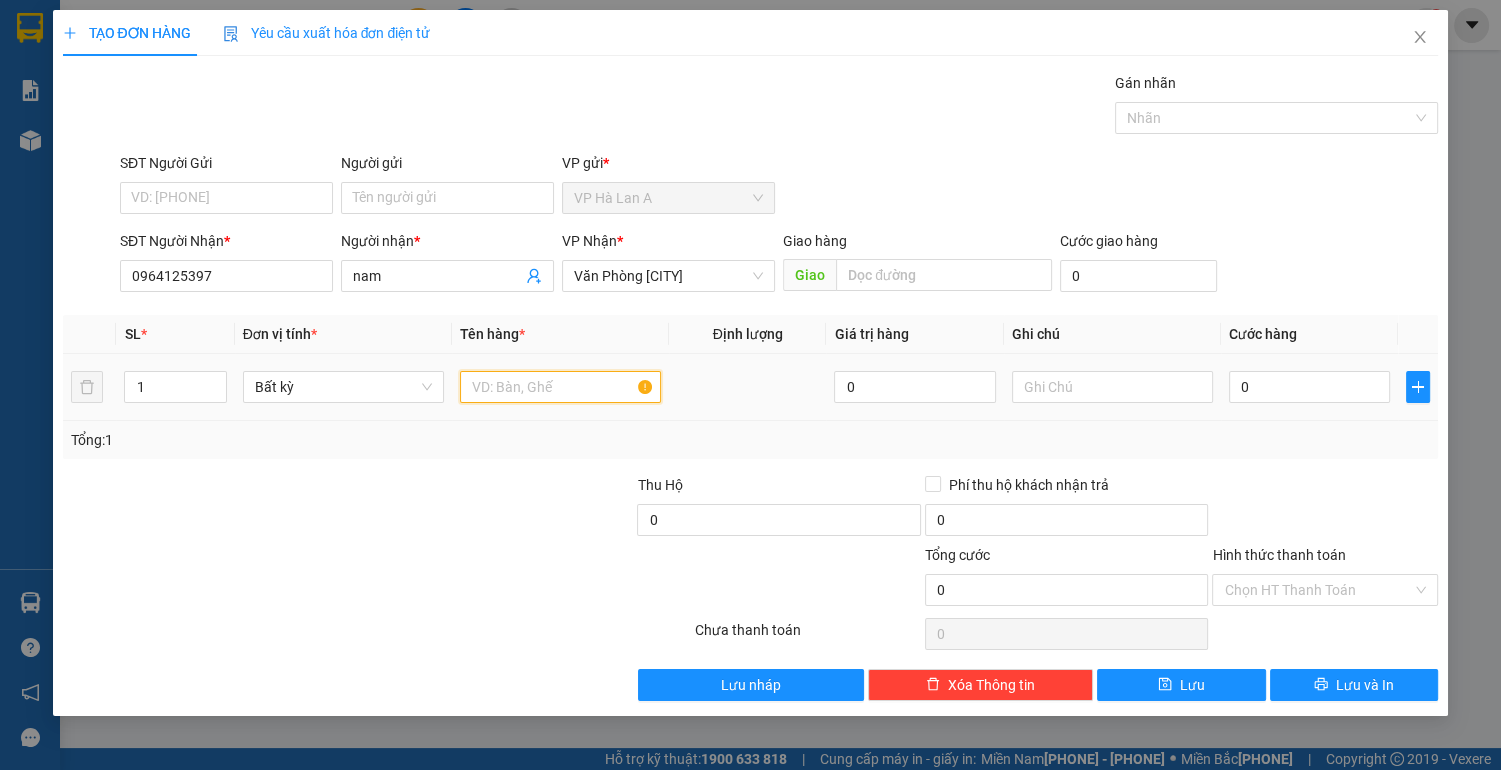 click at bounding box center (560, 387) 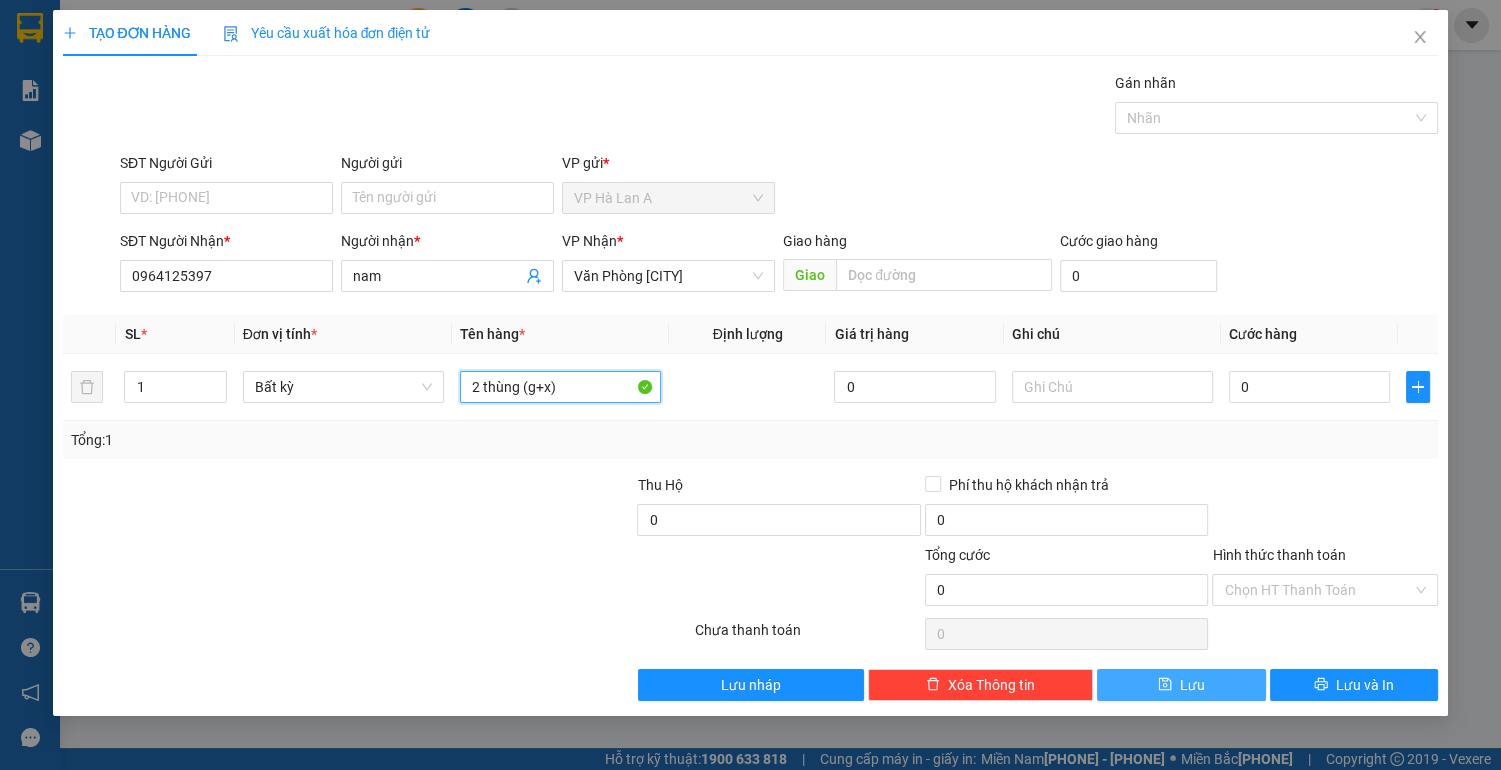 type on "2 thùng (g+x)" 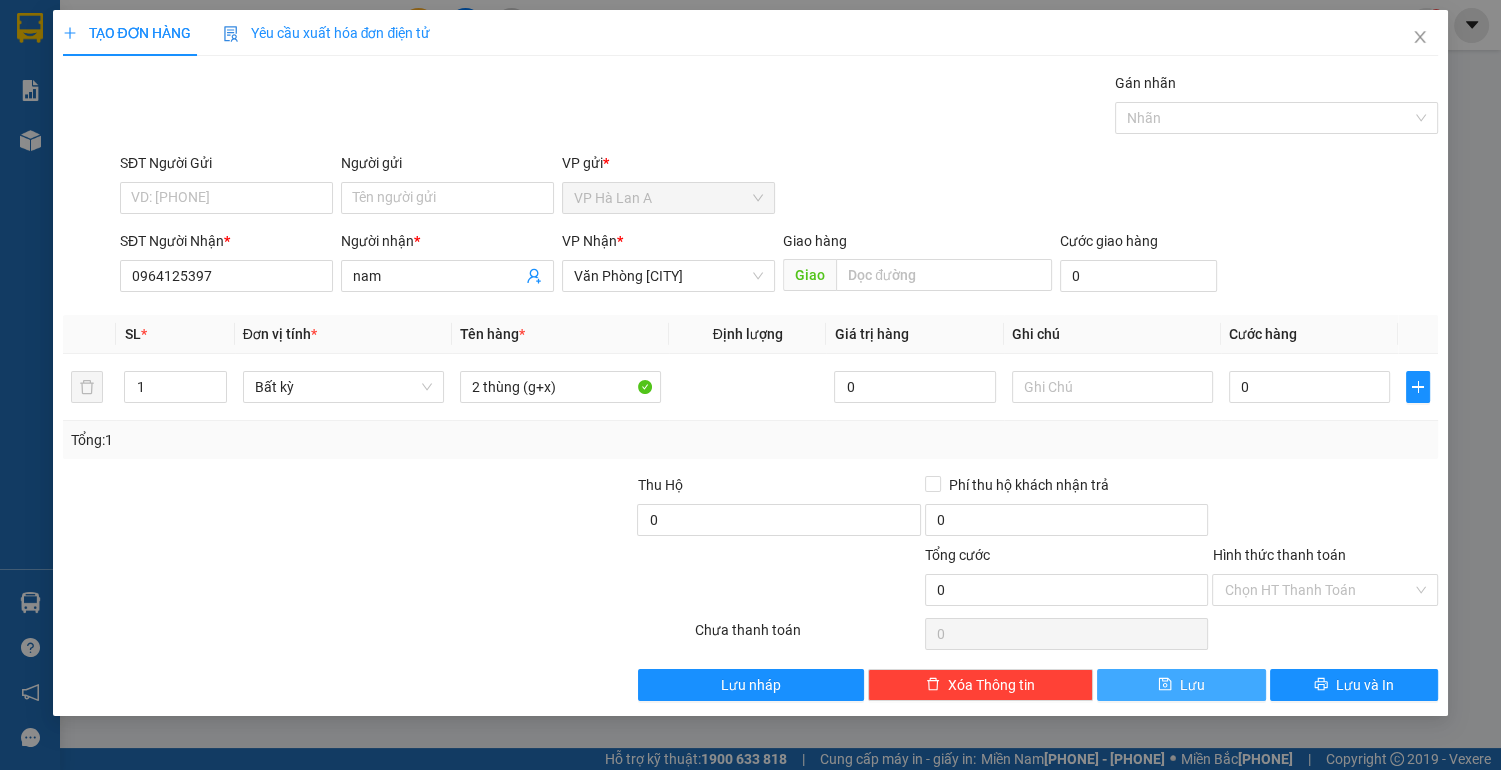 drag, startPoint x: 1160, startPoint y: 682, endPoint x: 1143, endPoint y: 673, distance: 19.235384 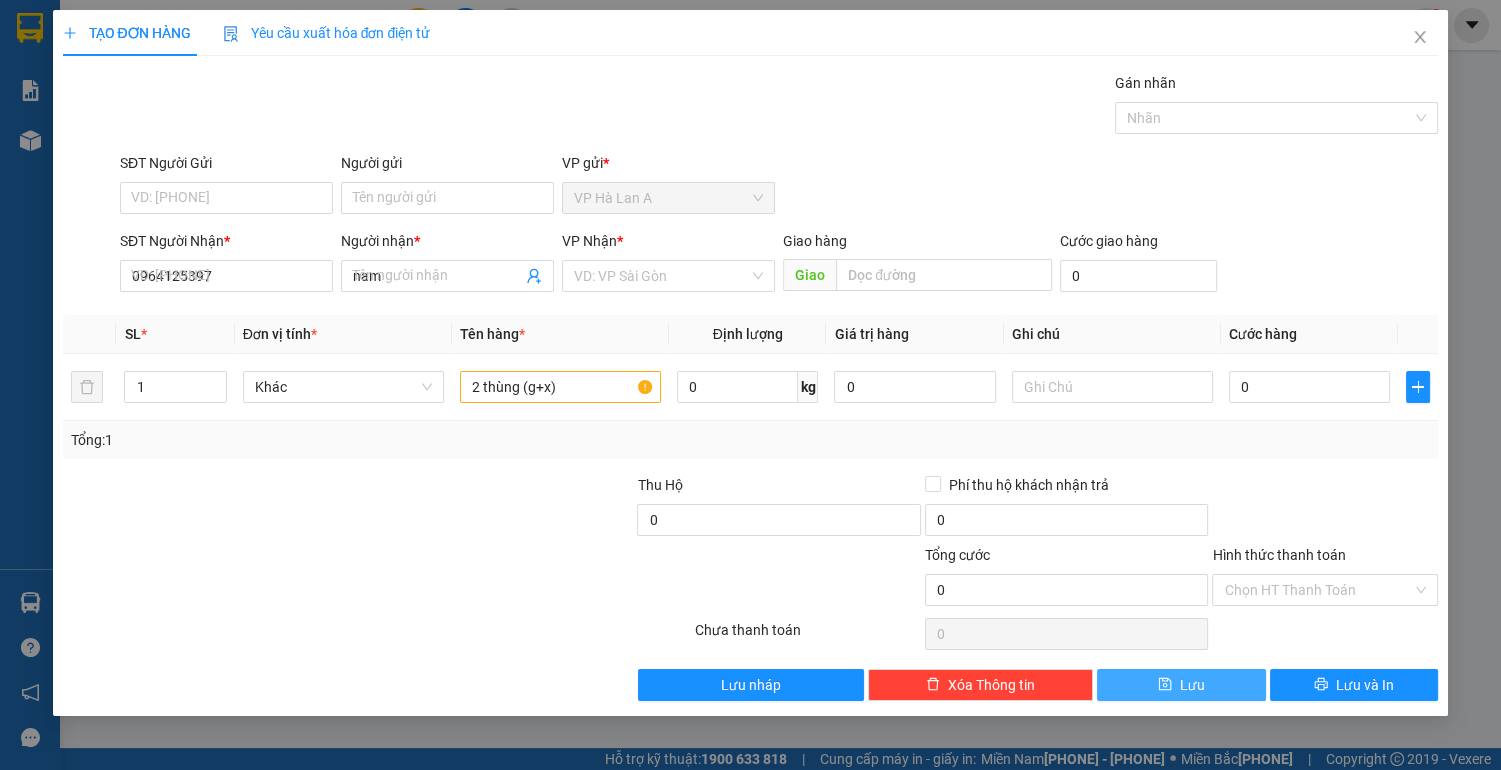 type 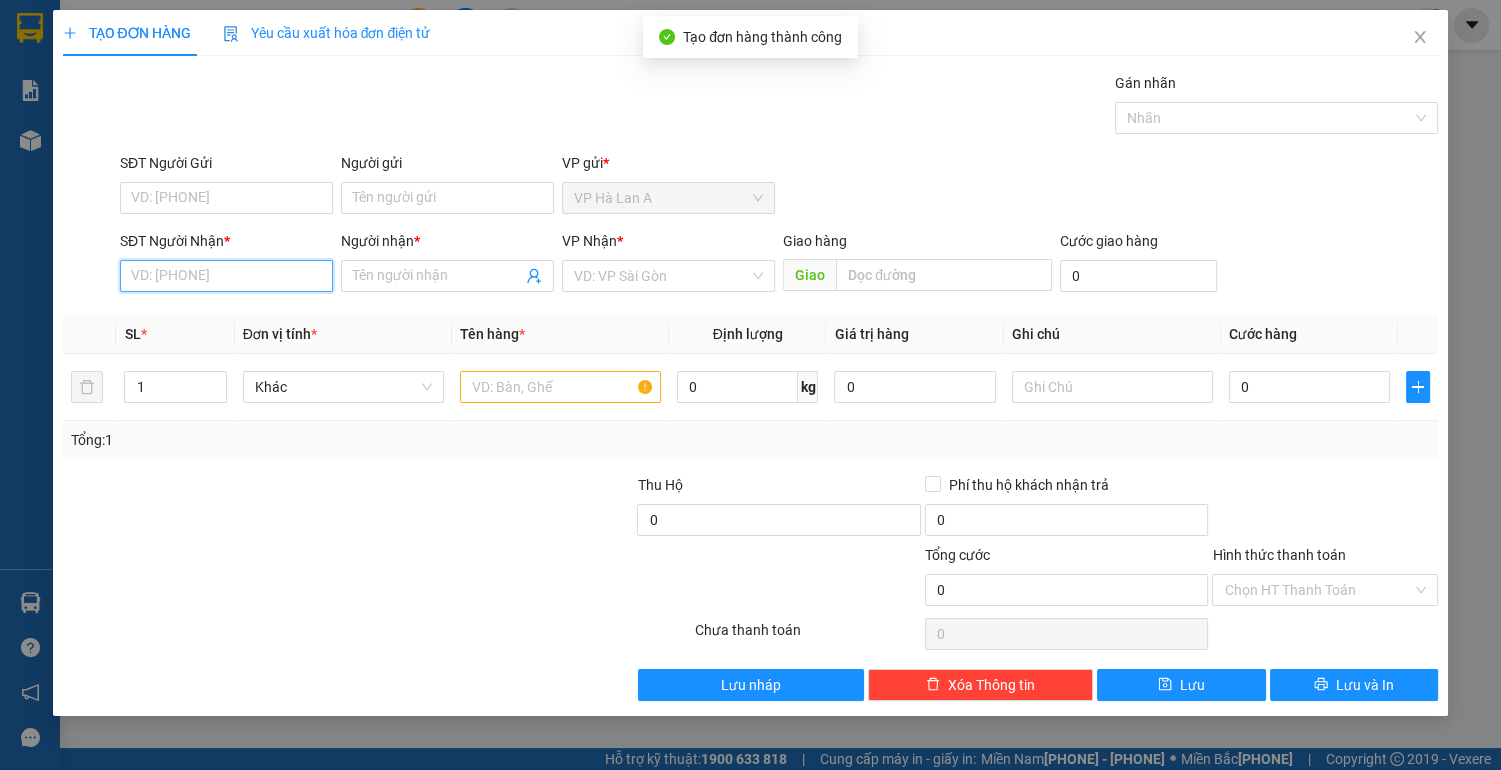 click on "SĐT Người Nhận  *" at bounding box center [226, 276] 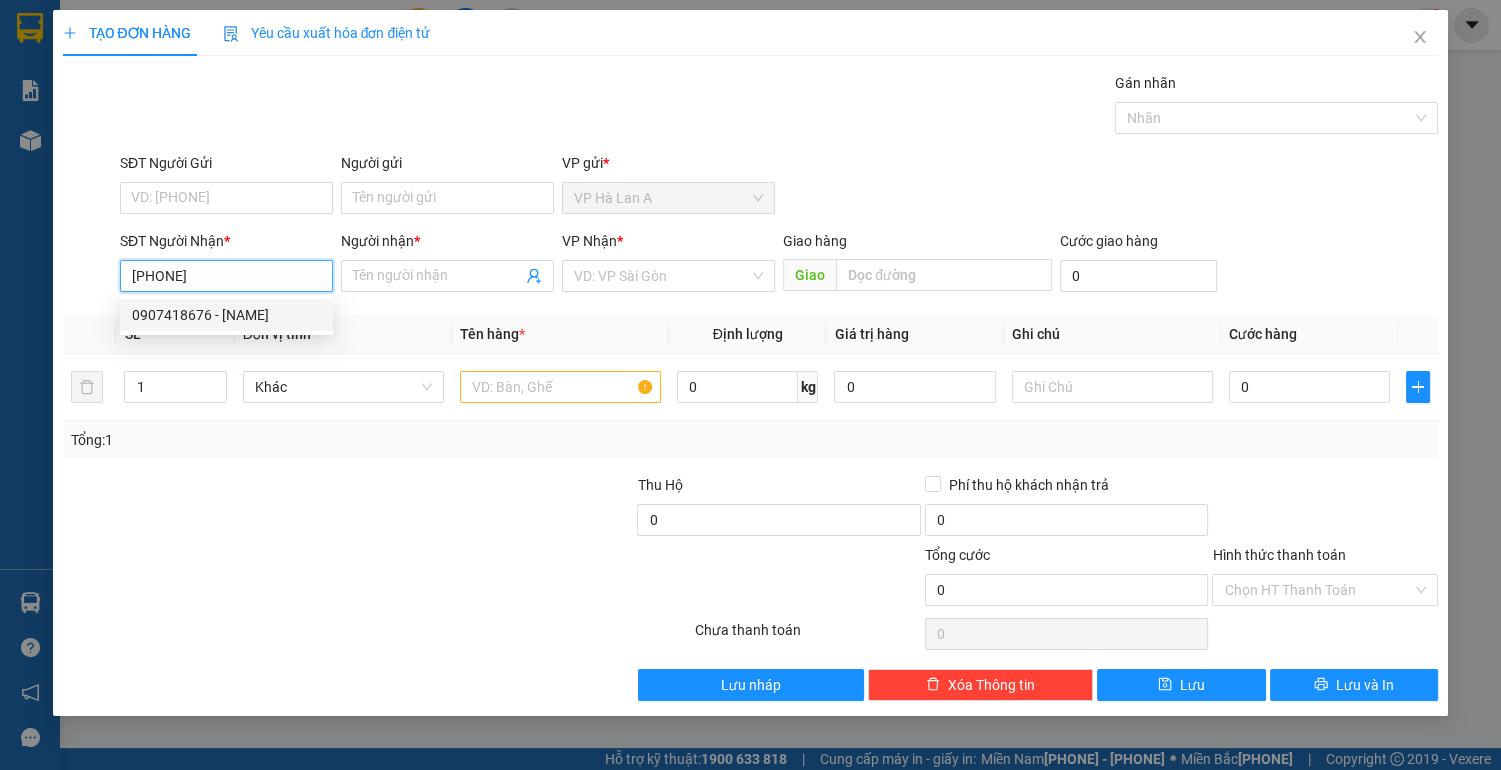 click on "0907418676 - [NAME]" at bounding box center (226, 315) 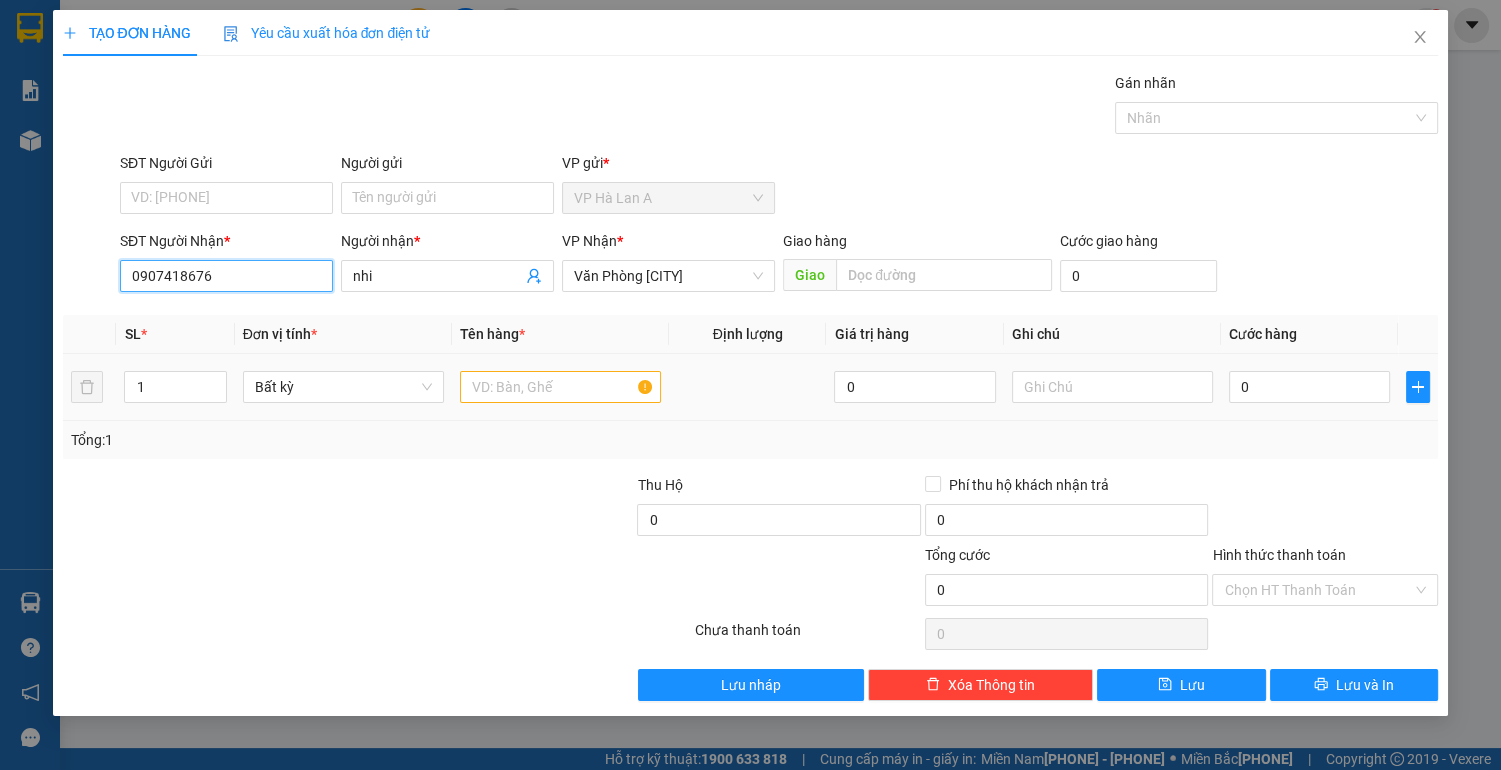 type on "0907418676" 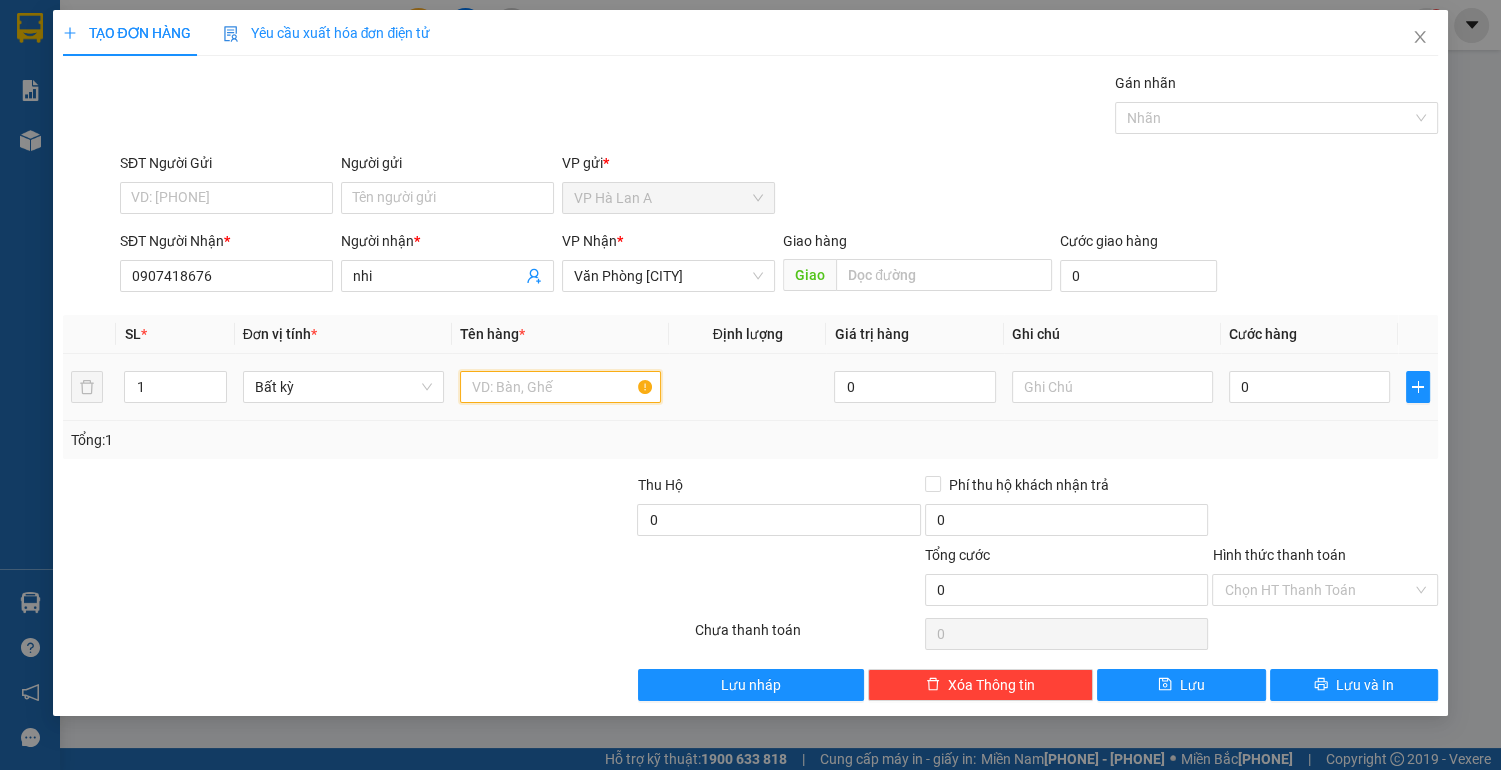 click at bounding box center [560, 387] 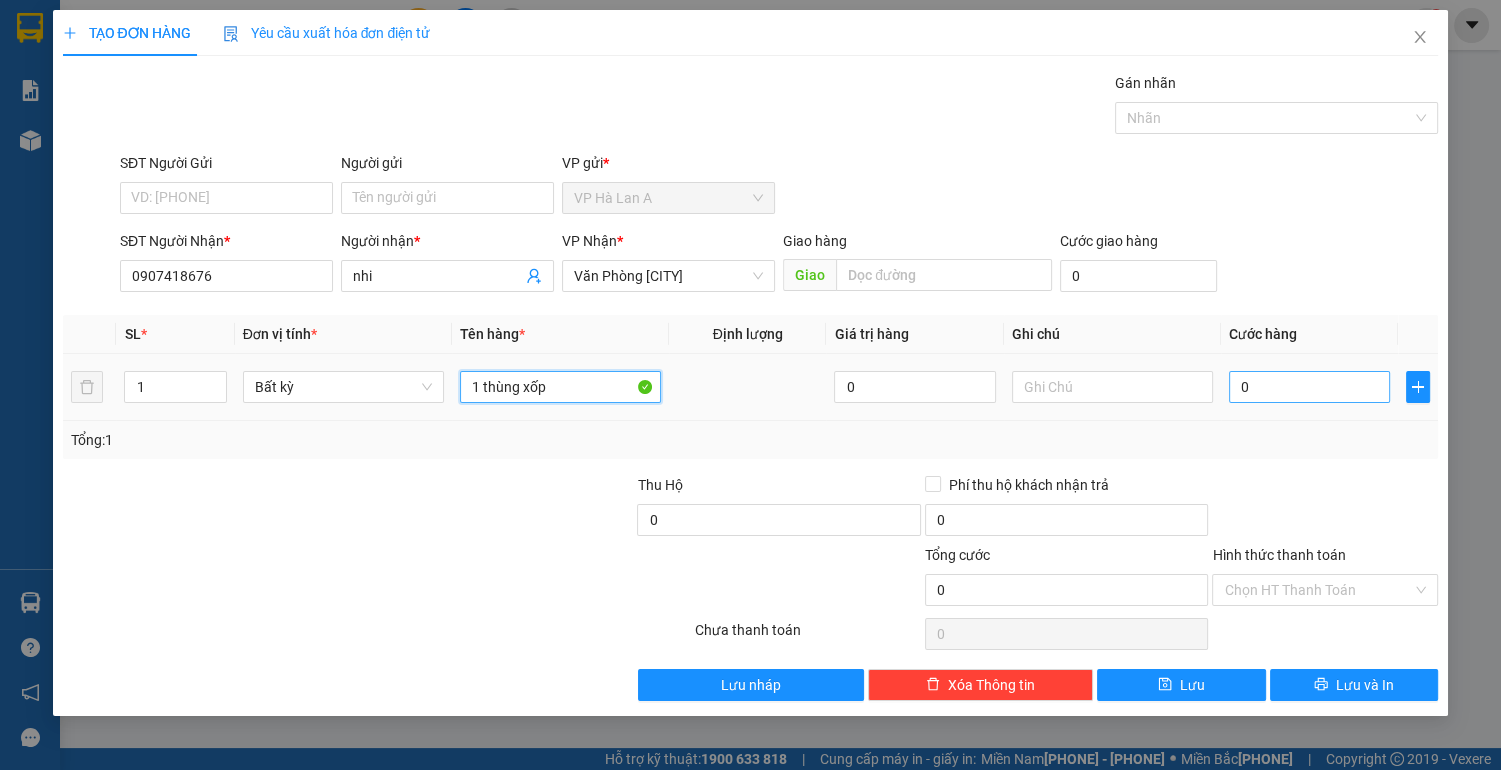 type on "1 thùng xốp" 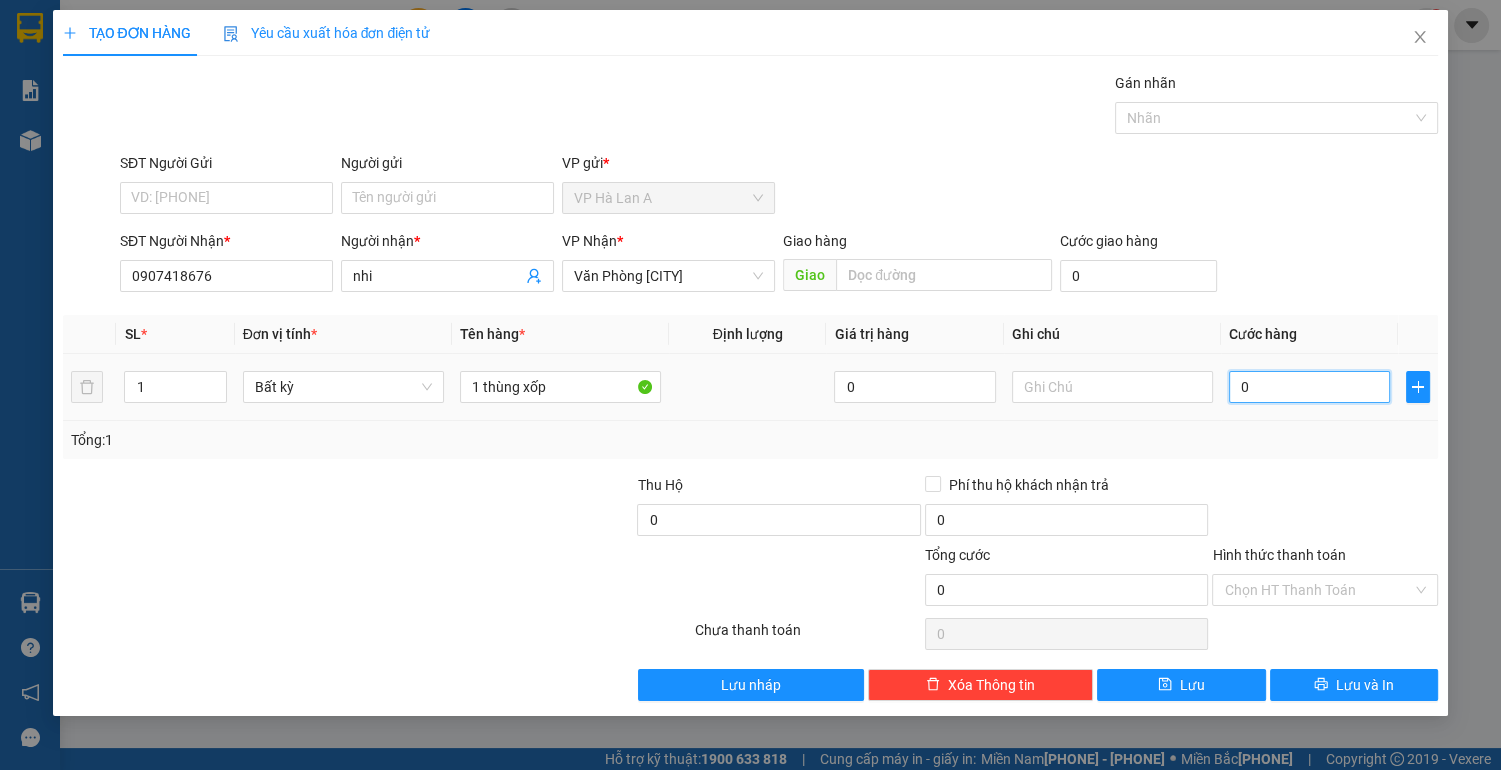 click on "0" at bounding box center [1310, 387] 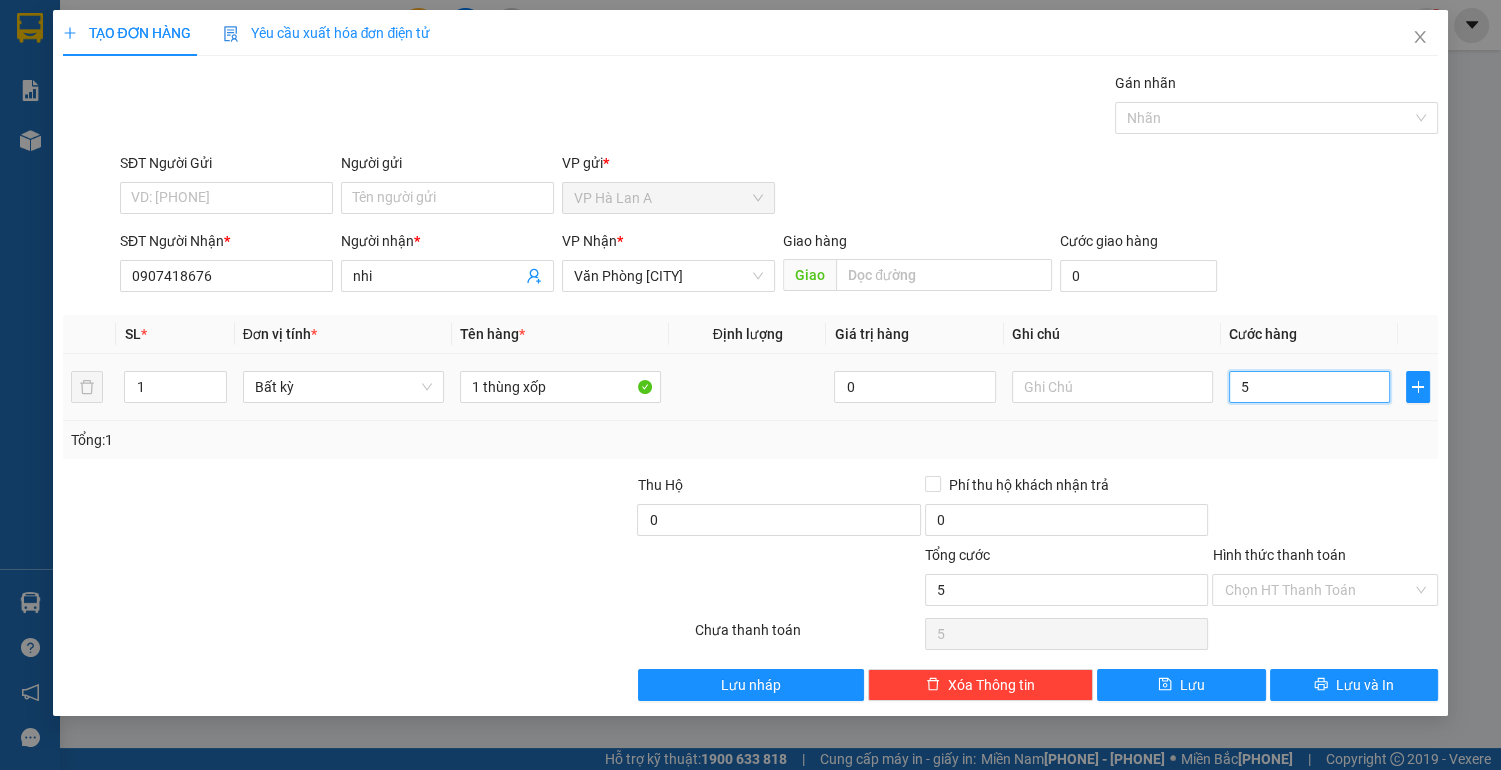 type on "50" 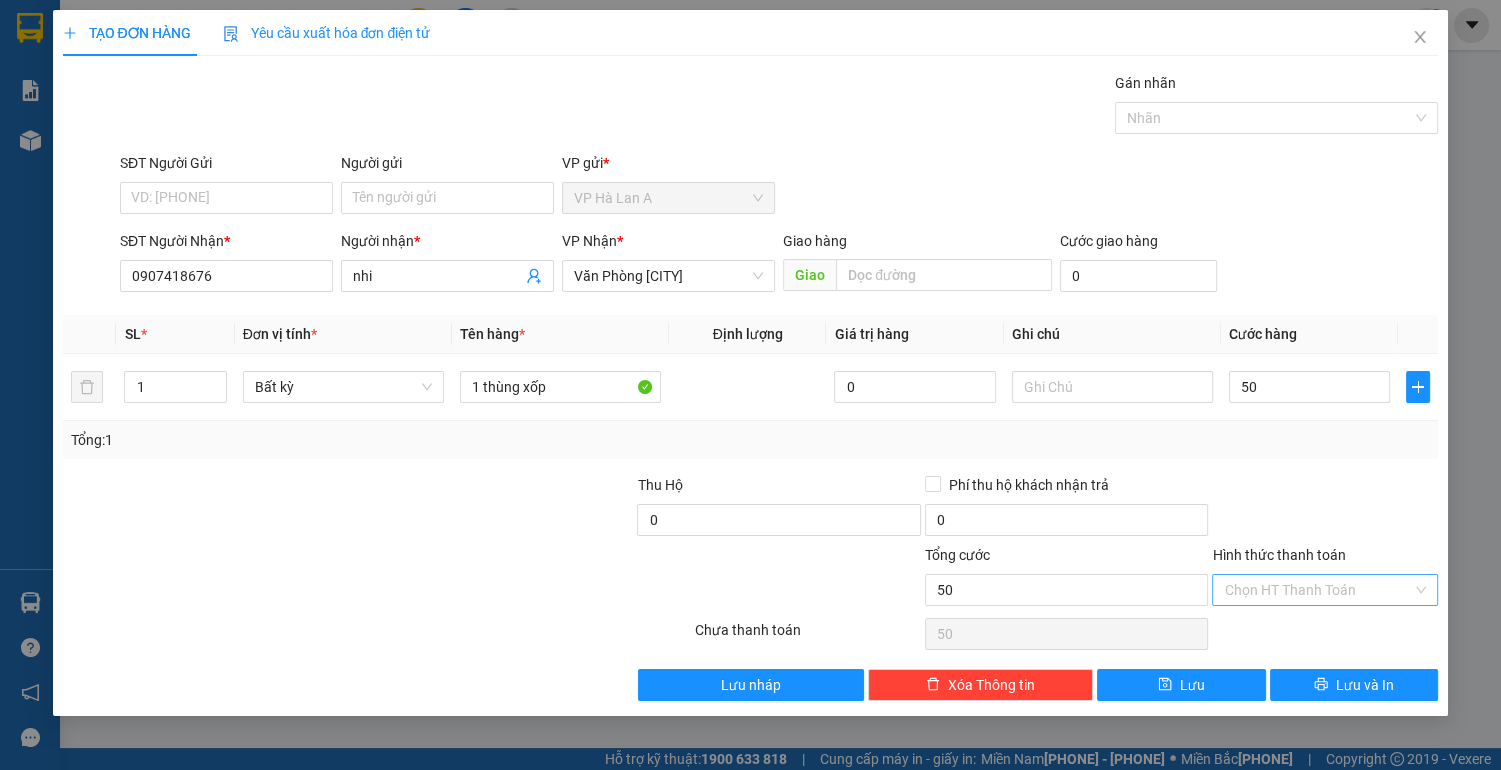 type on "50.000" 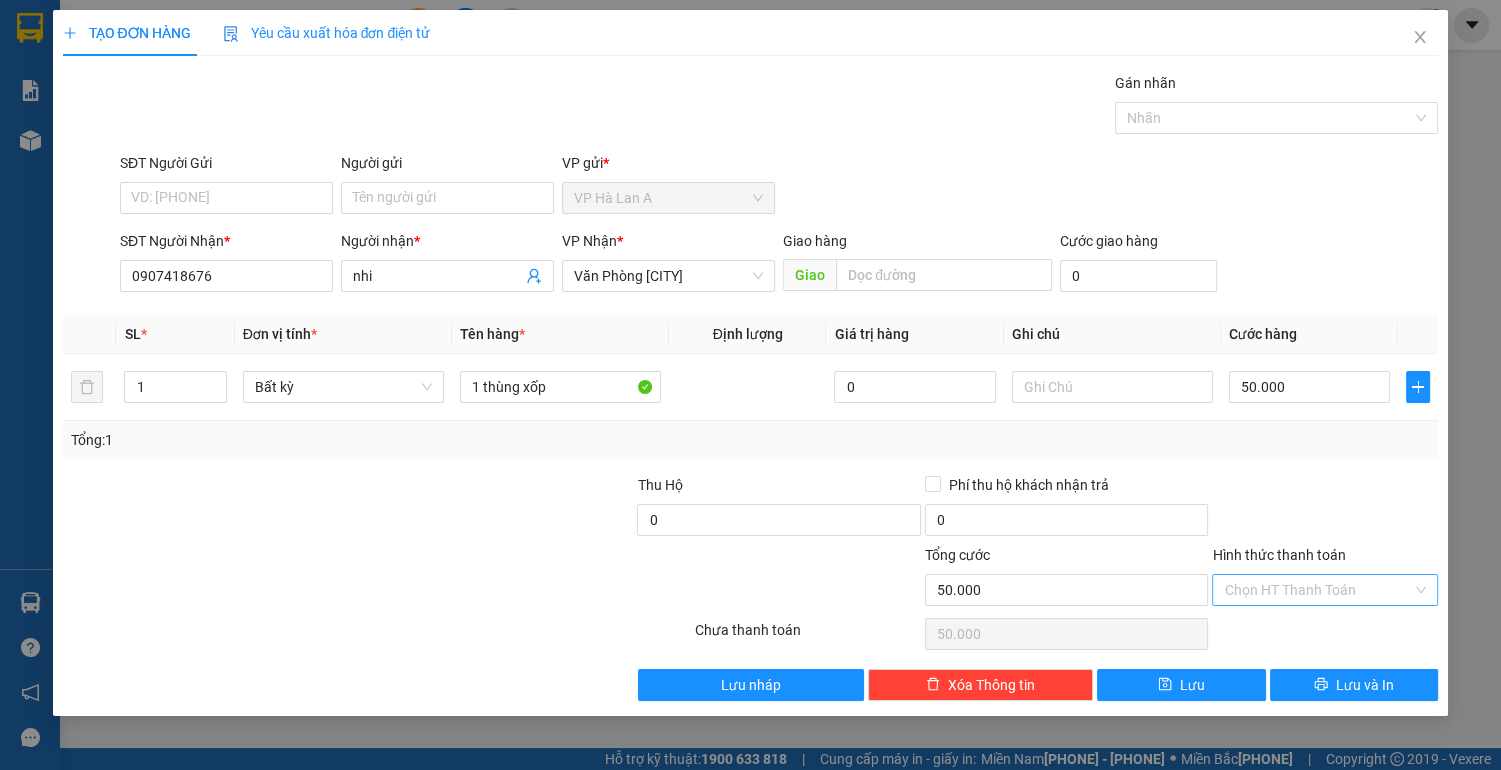 click on "Hình thức thanh toán" at bounding box center (1318, 590) 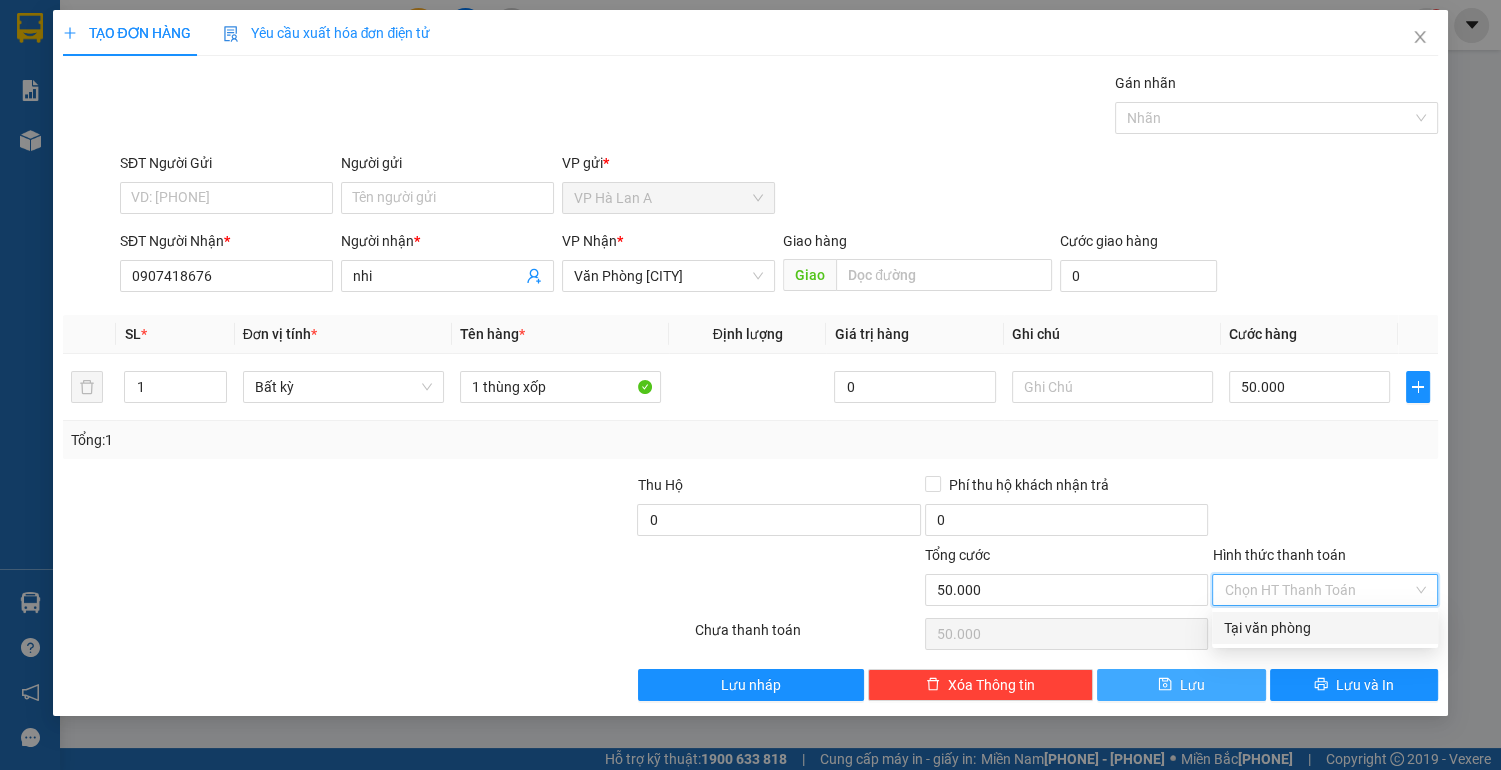 click on "Lưu" at bounding box center [1181, 685] 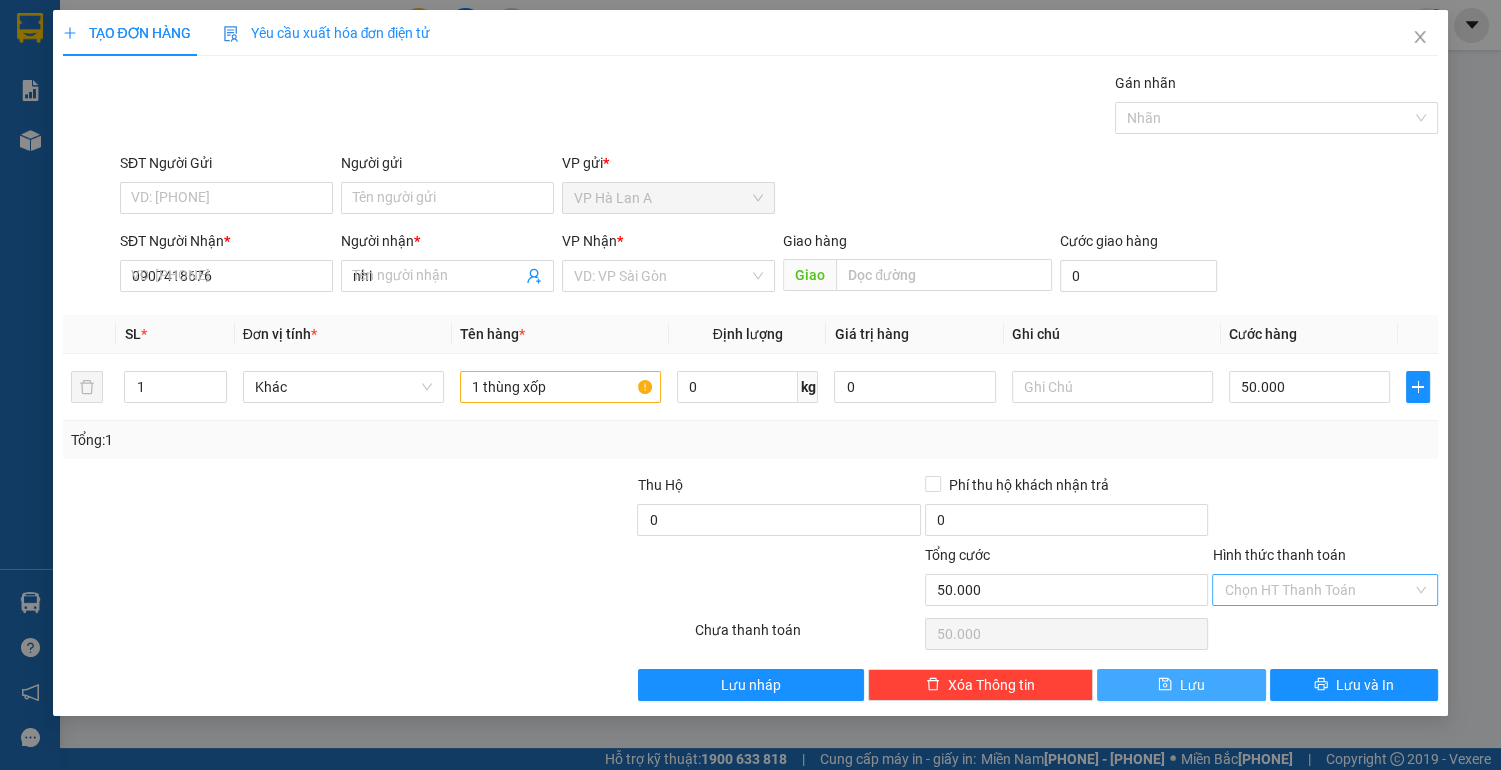 type 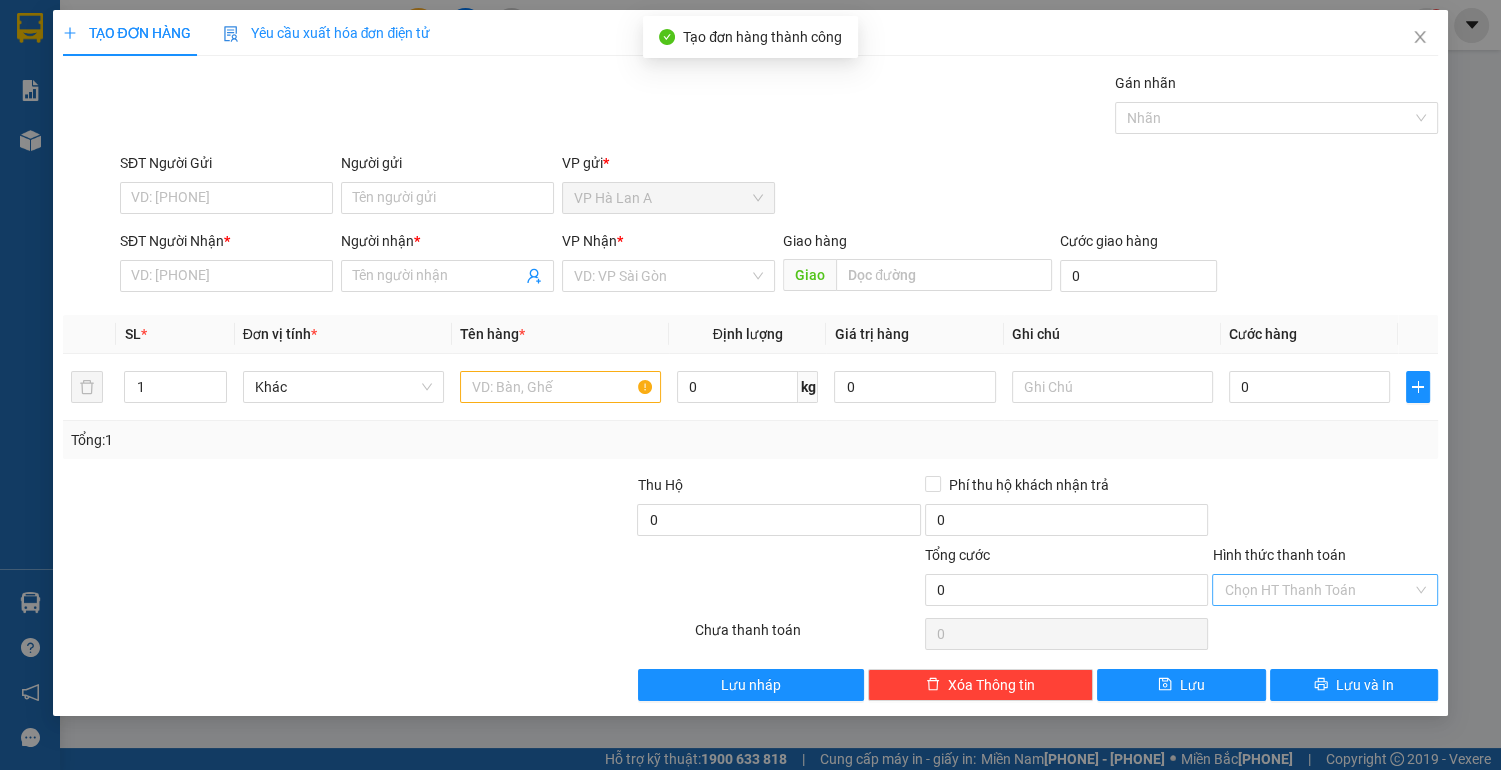 click on "Hình thức thanh toán" at bounding box center [1318, 590] 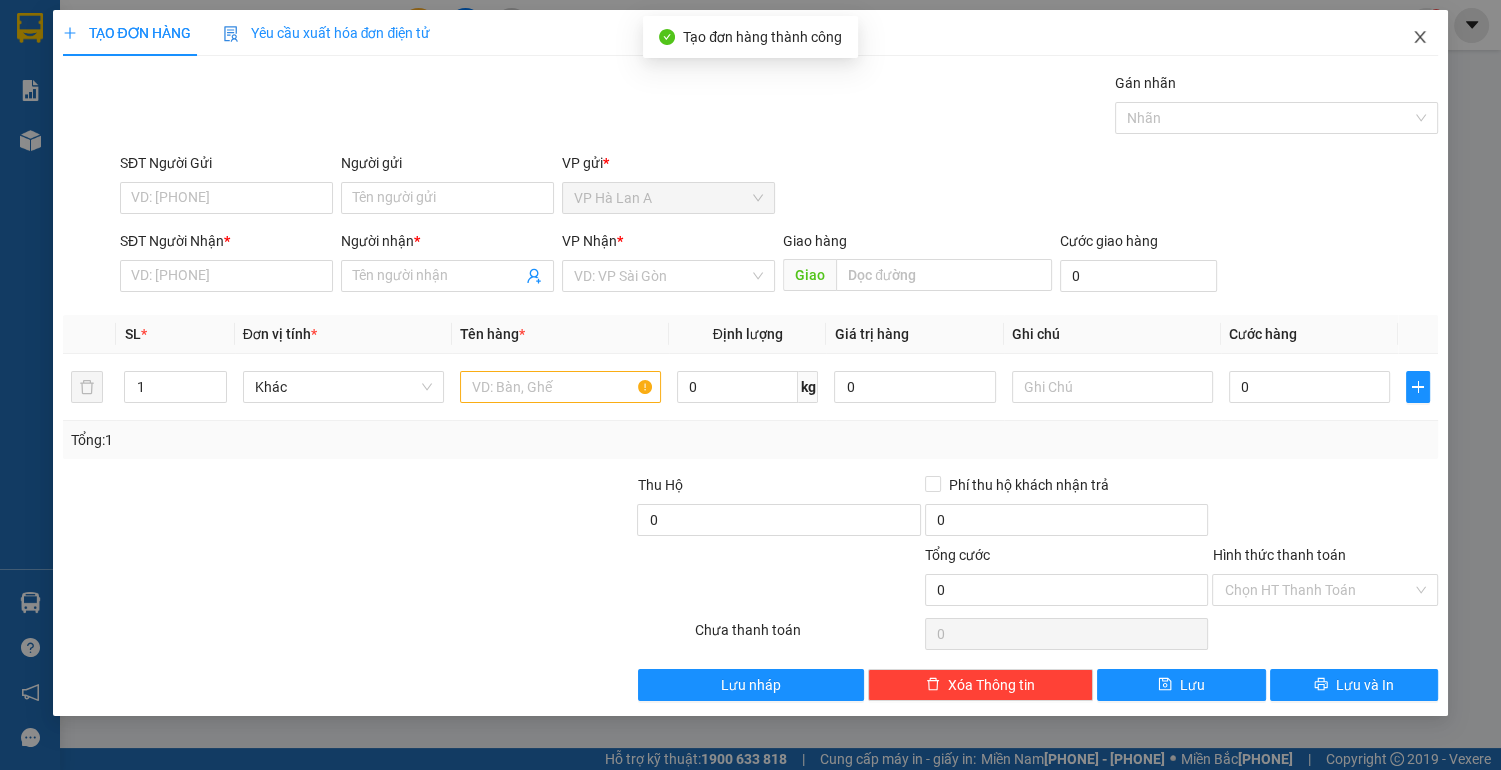 click 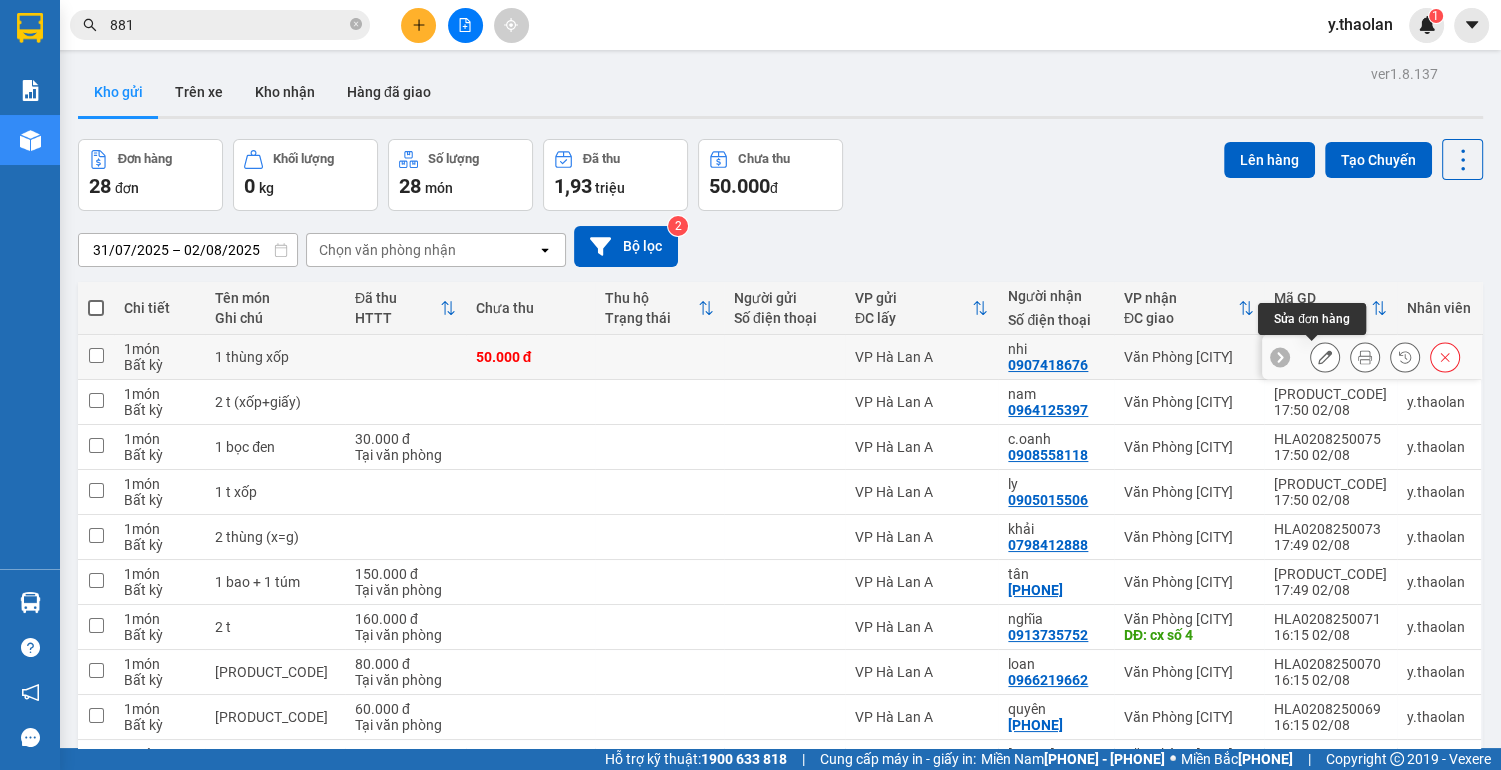 click 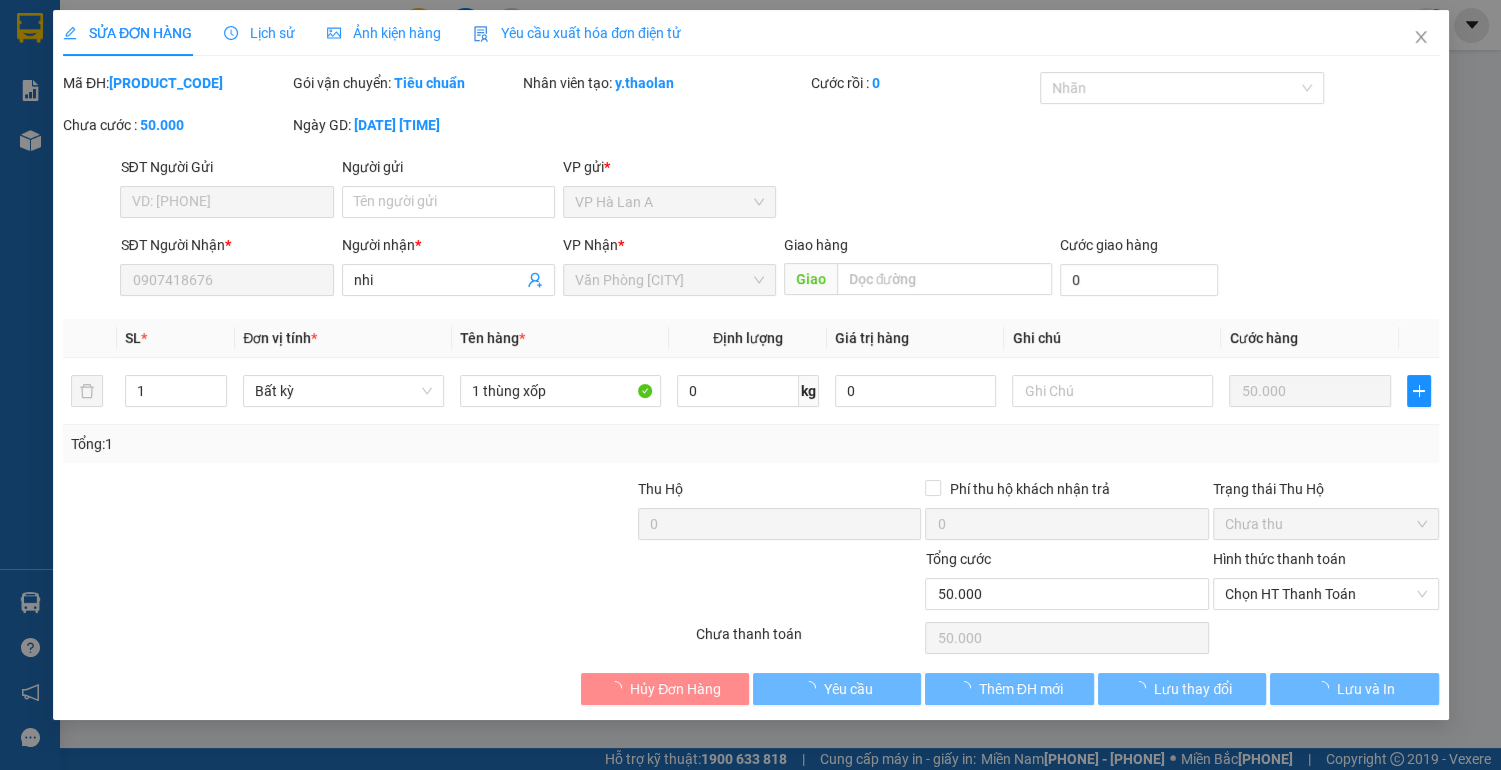 type on "0907418676" 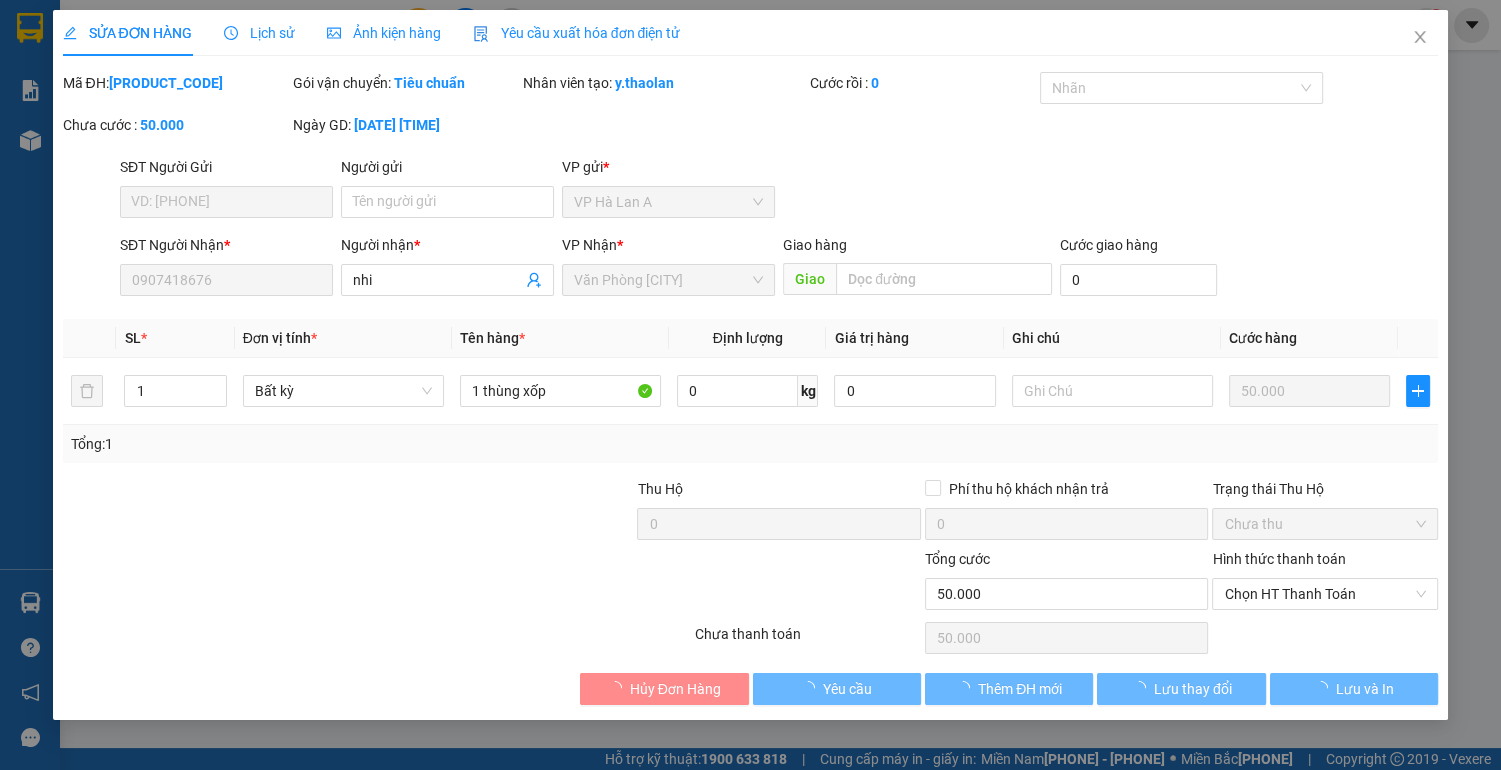 click on "Chọn HT Thanh Toán" at bounding box center (1325, 594) 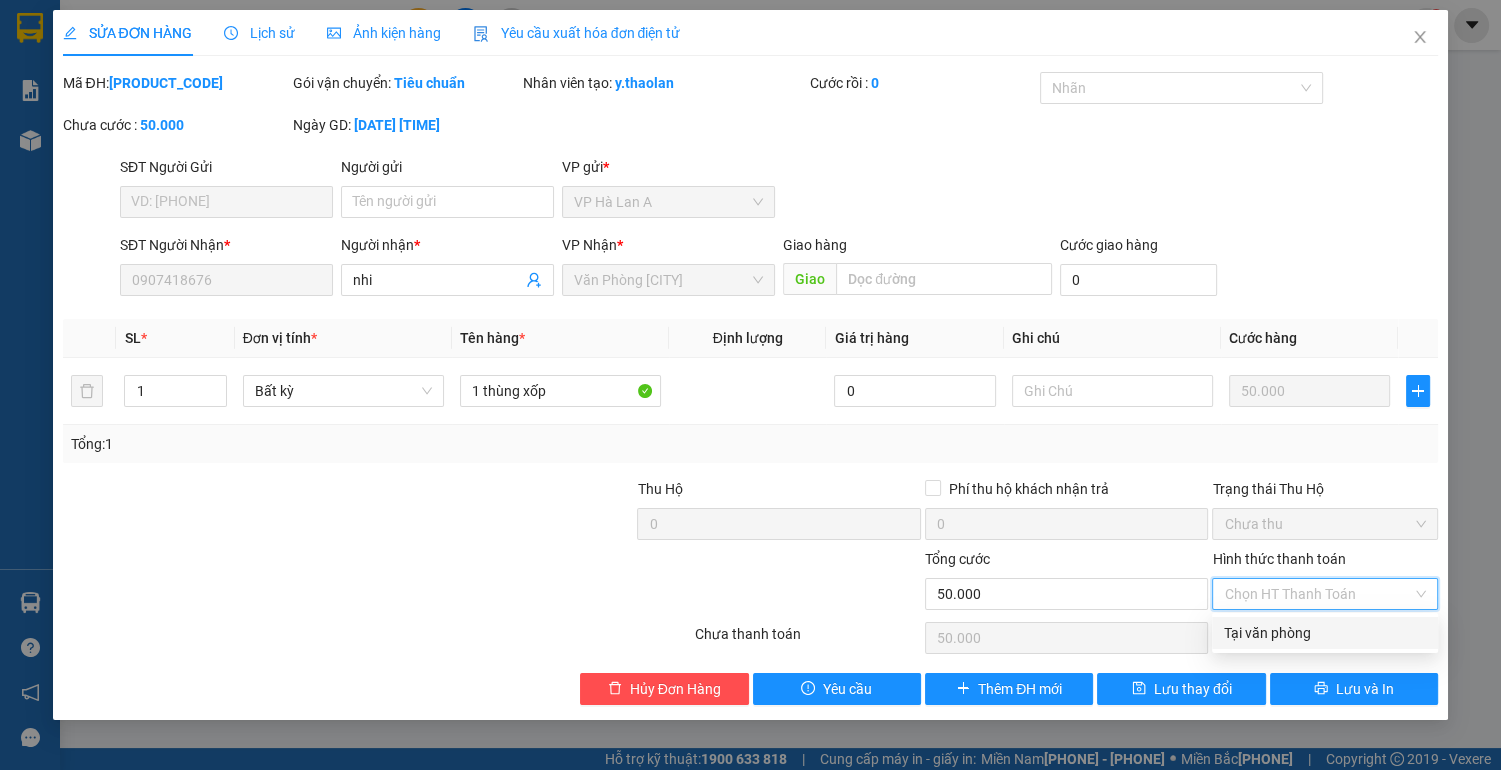 click on "Tại văn phòng" at bounding box center [1325, 633] 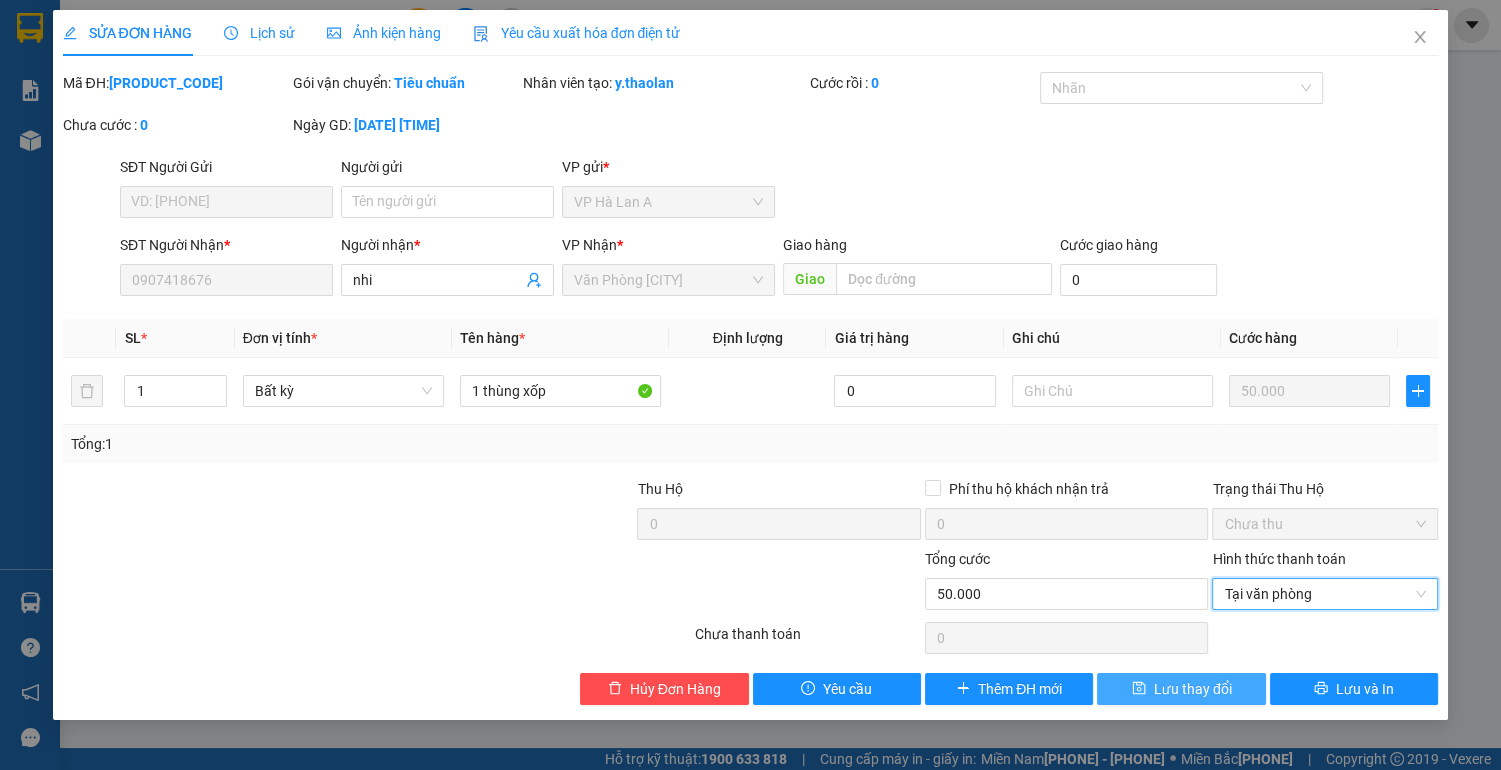 click on "Lưu thay đổi" at bounding box center (1193, 689) 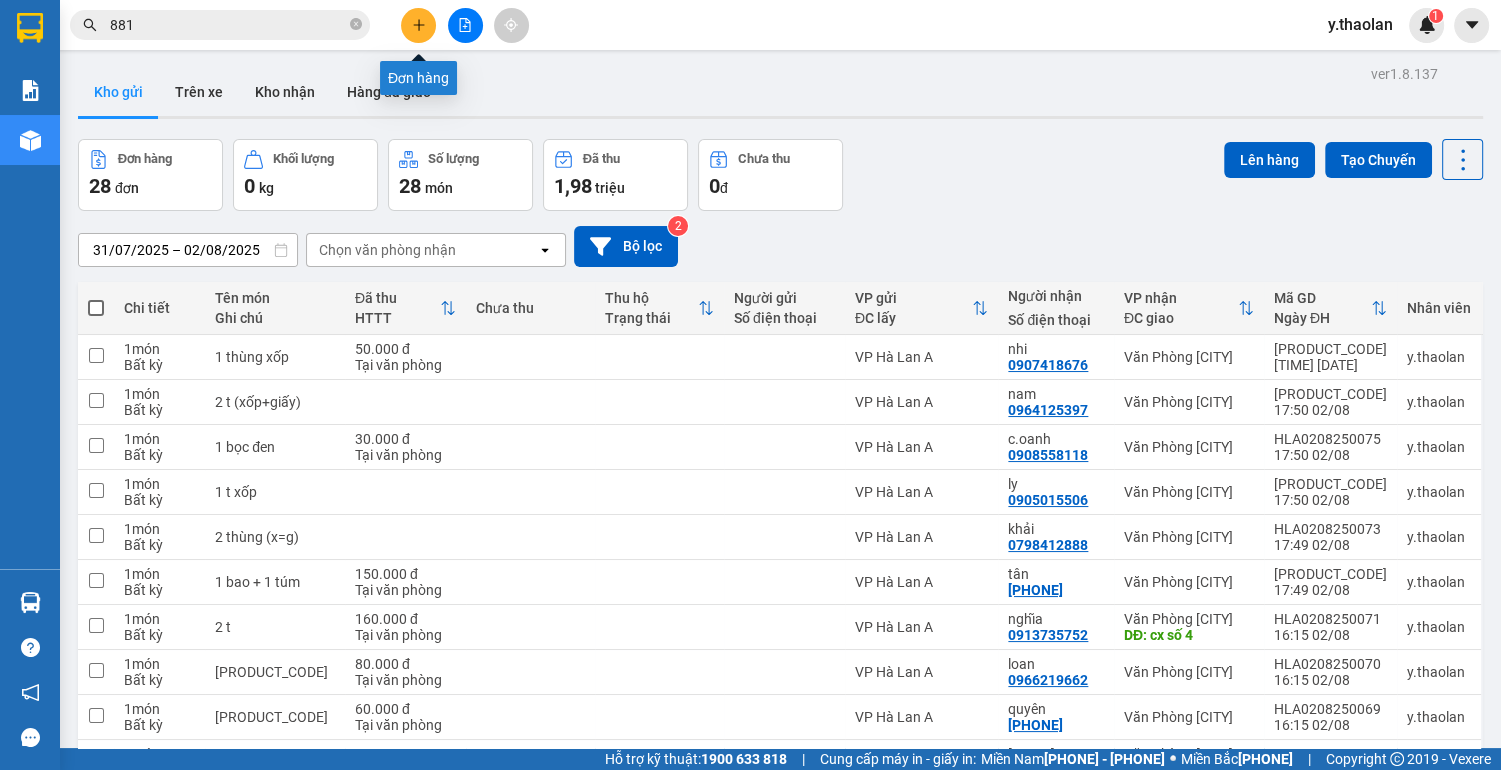 click 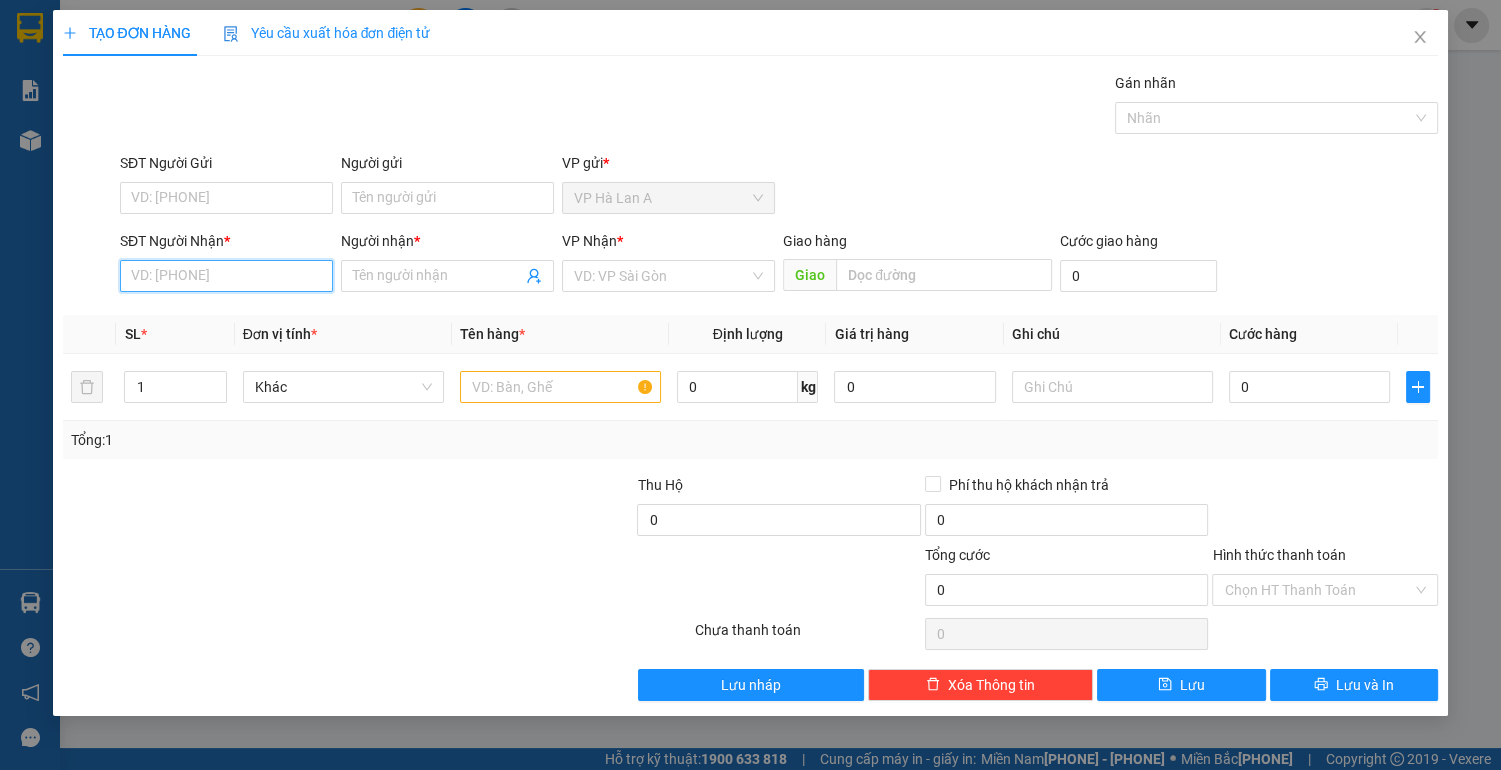 click on "SĐT Người Nhận  *" at bounding box center (226, 276) 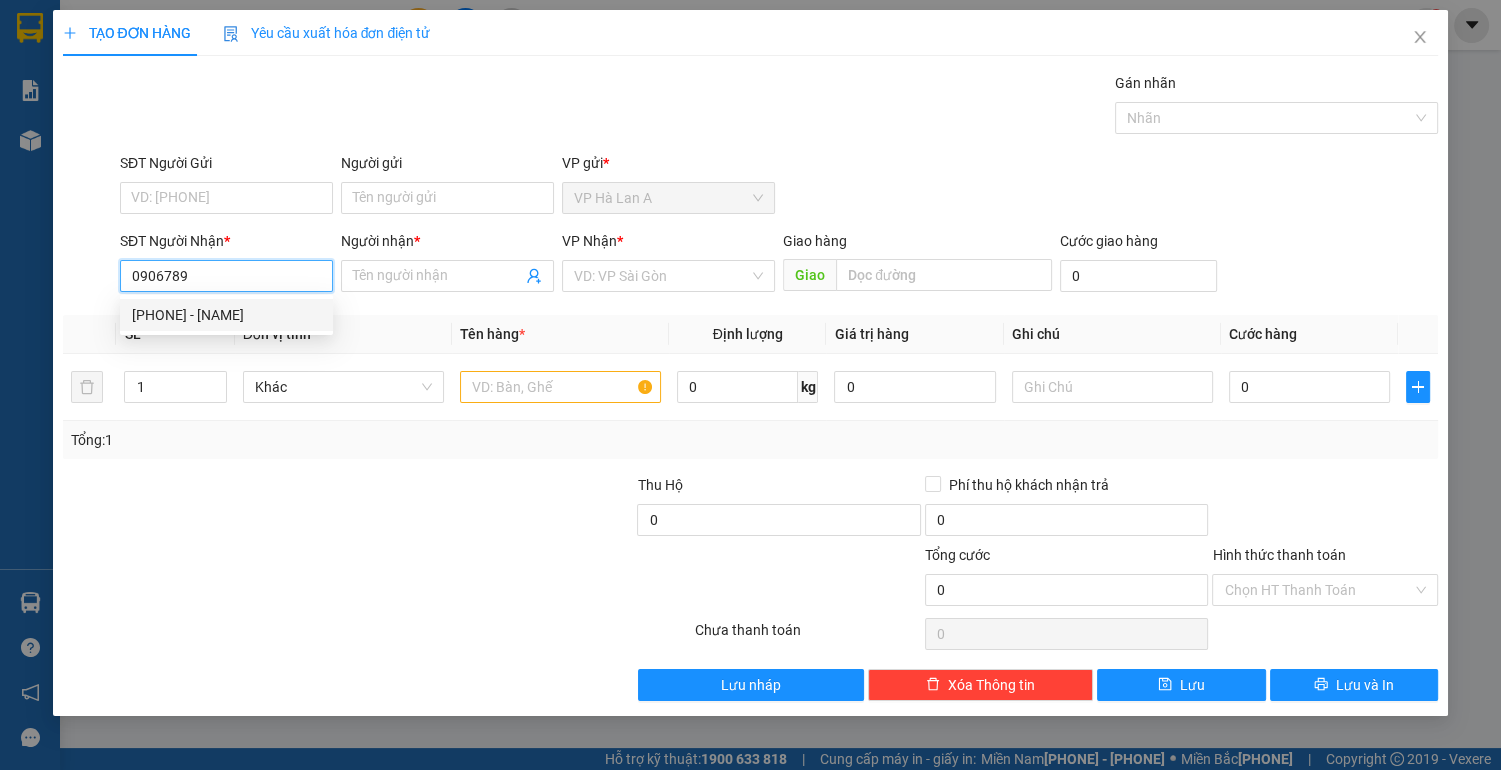 click on "[PHONE] - [NAME]" at bounding box center (226, 315) 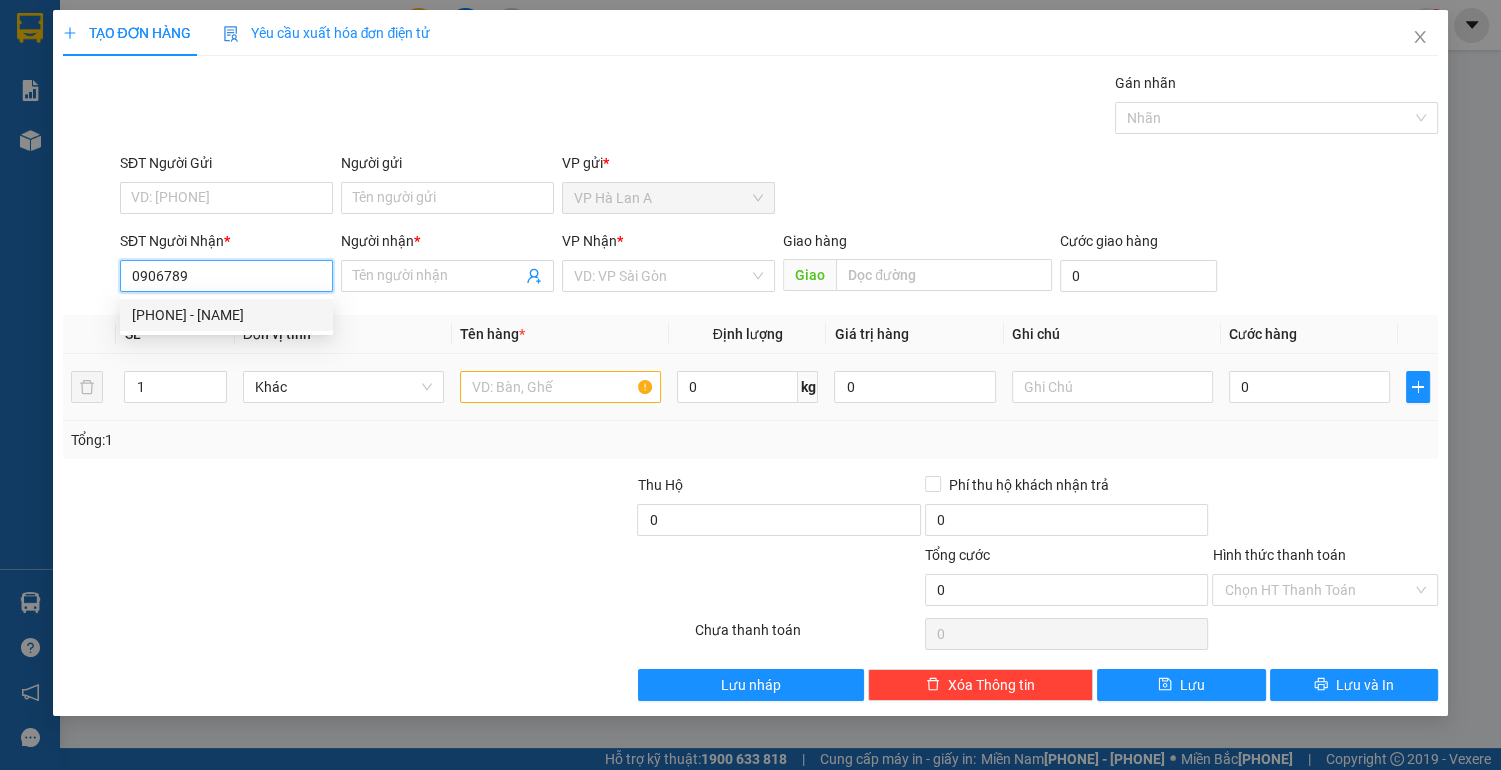 type on "[PHONE]" 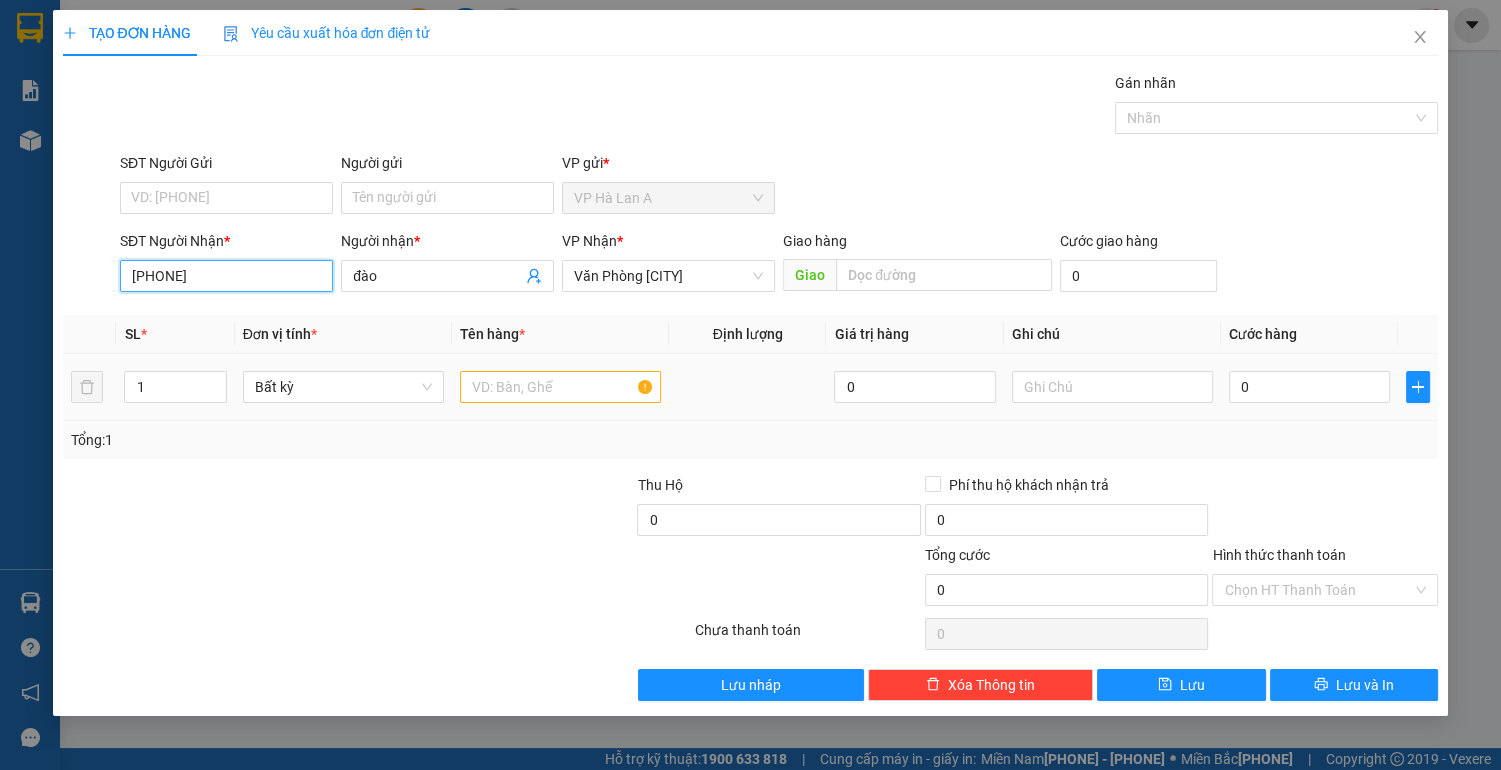 type on "[PHONE]" 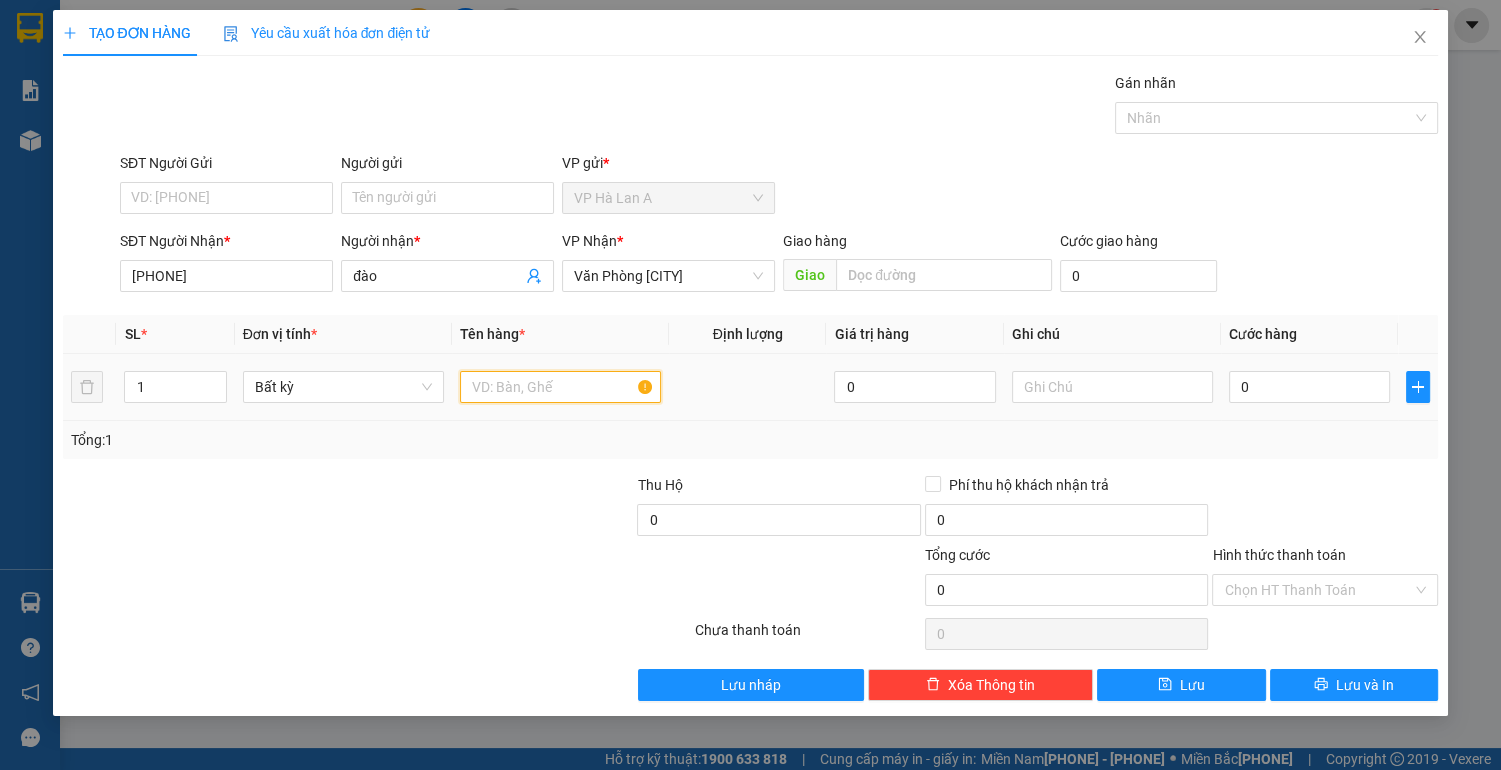 click at bounding box center [560, 387] 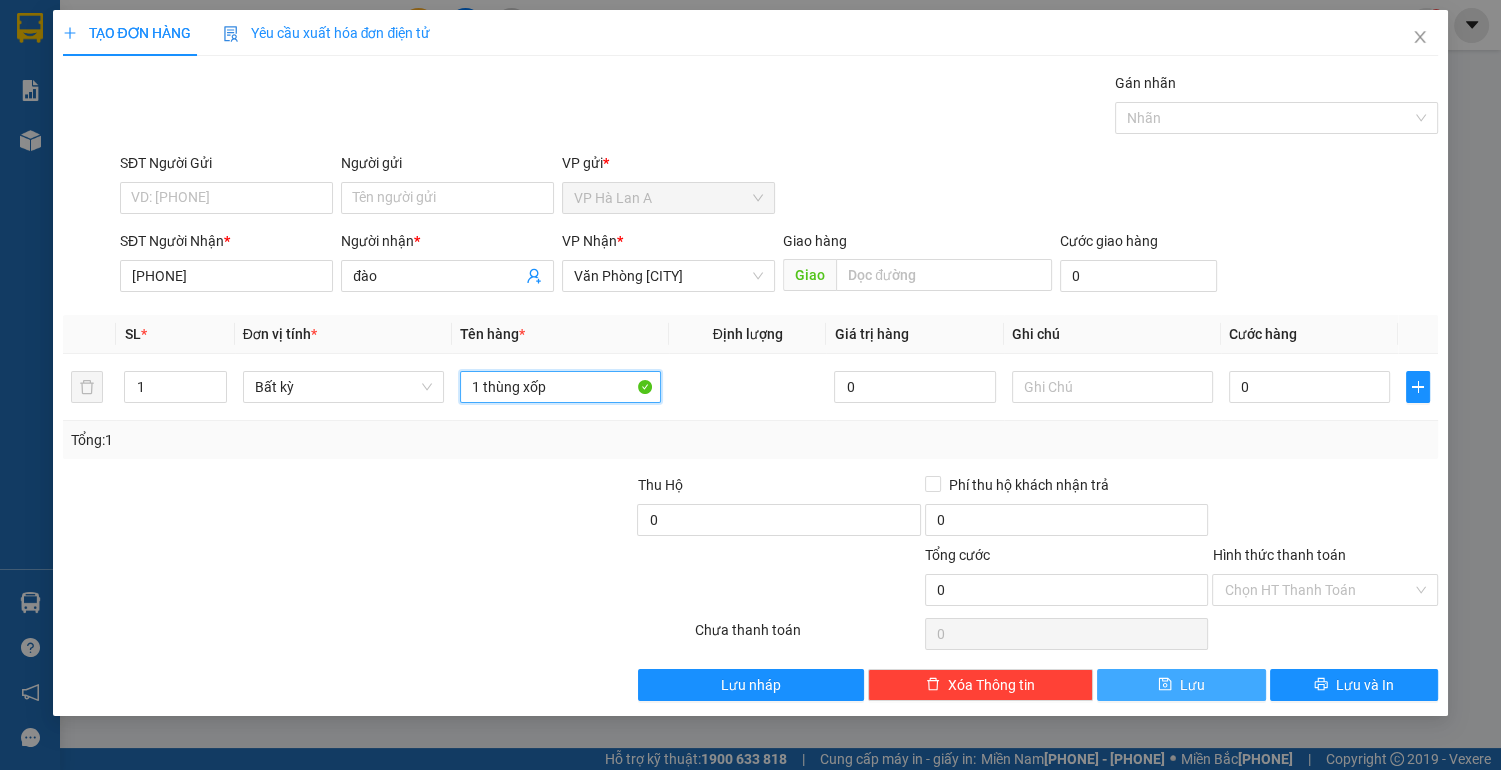 type on "1 thùng xốp" 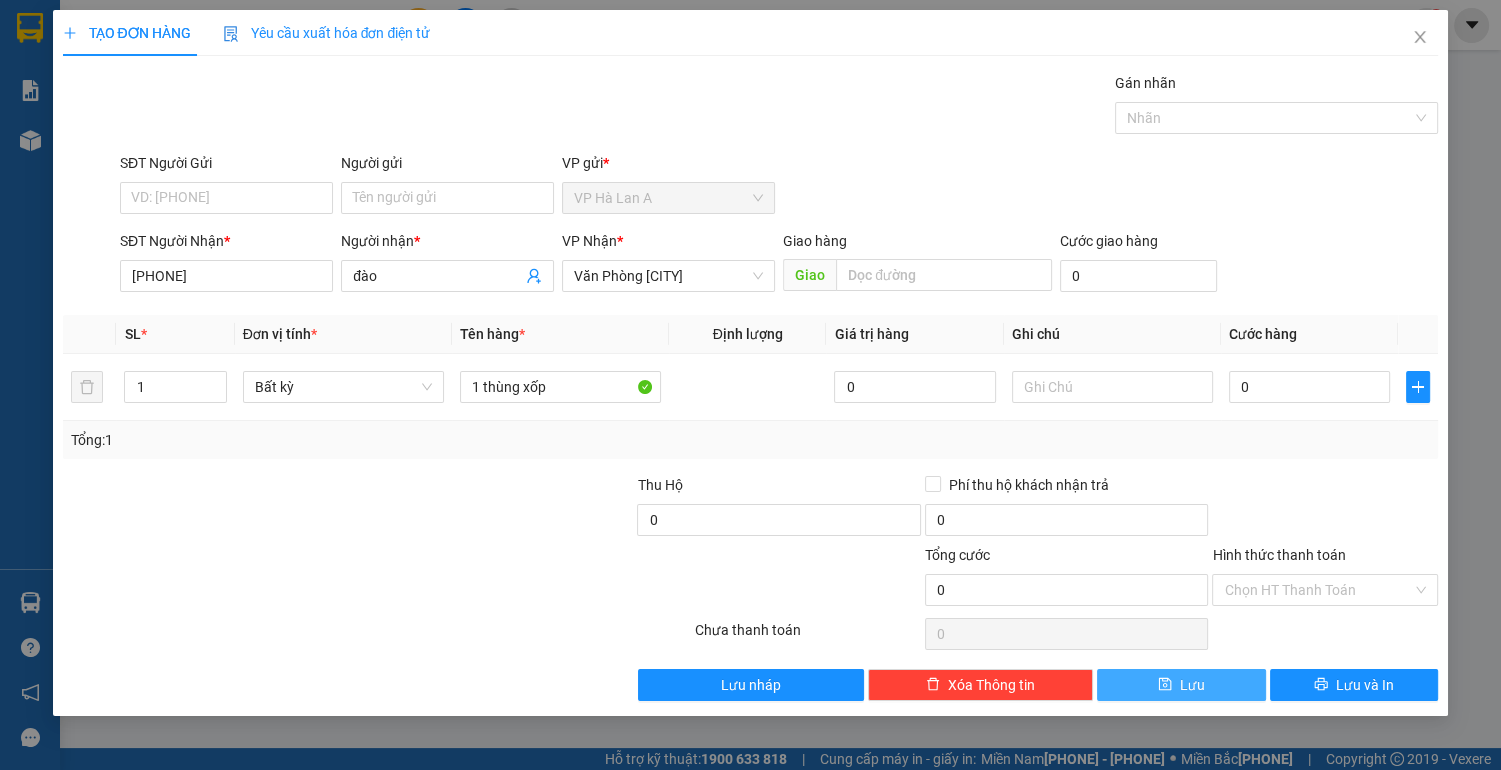 click on "Lưu" at bounding box center [1181, 685] 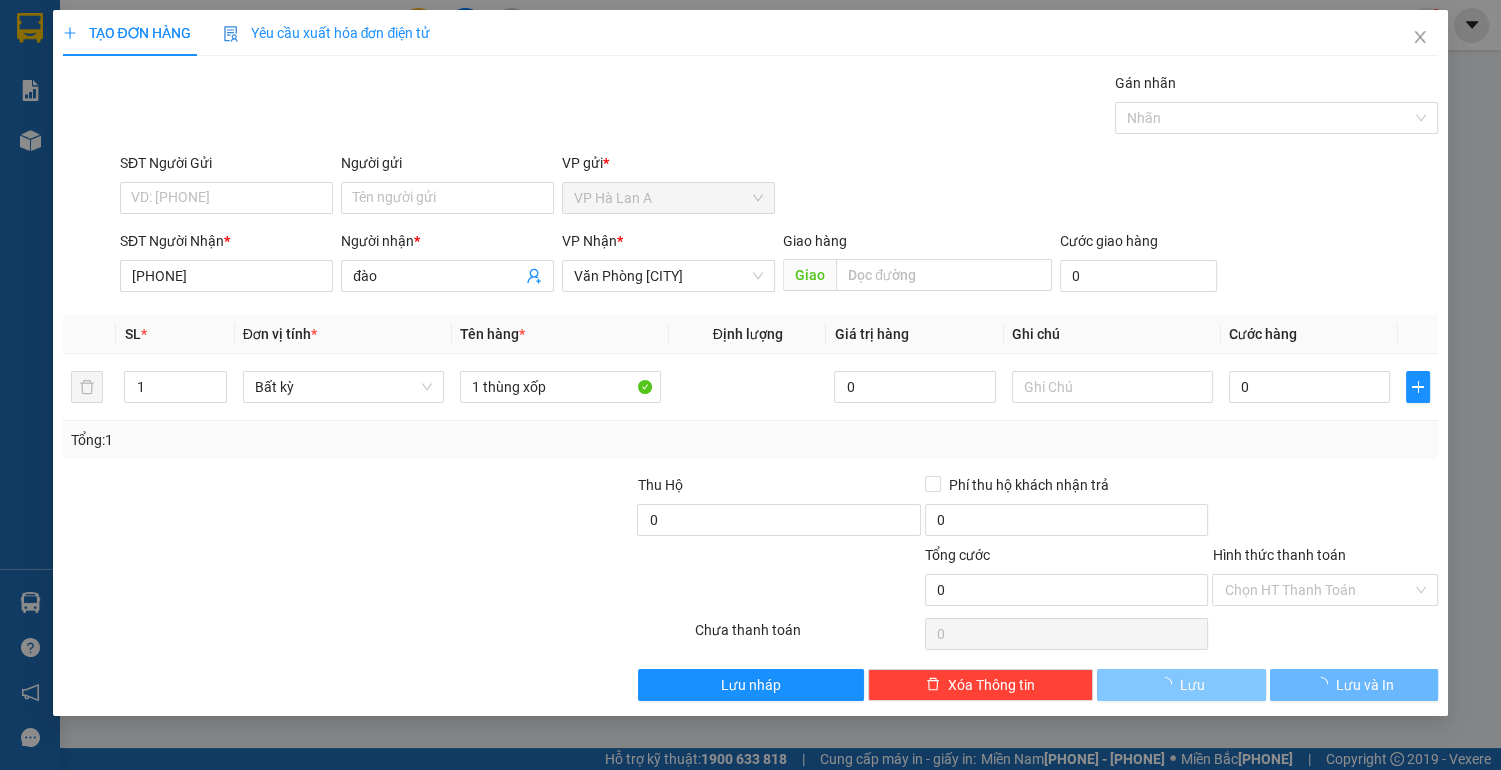 type 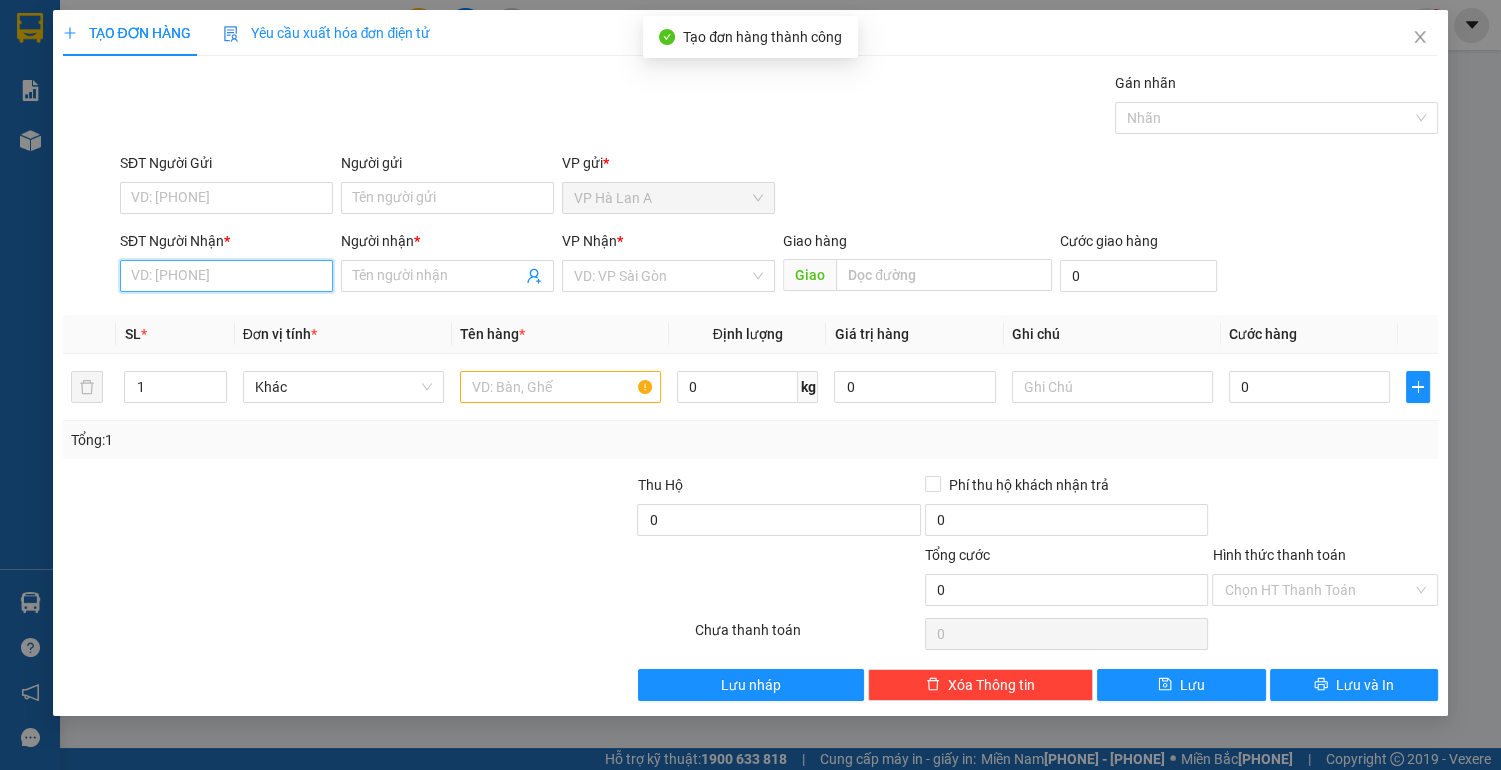 click on "SĐT Người Nhận  *" at bounding box center [226, 276] 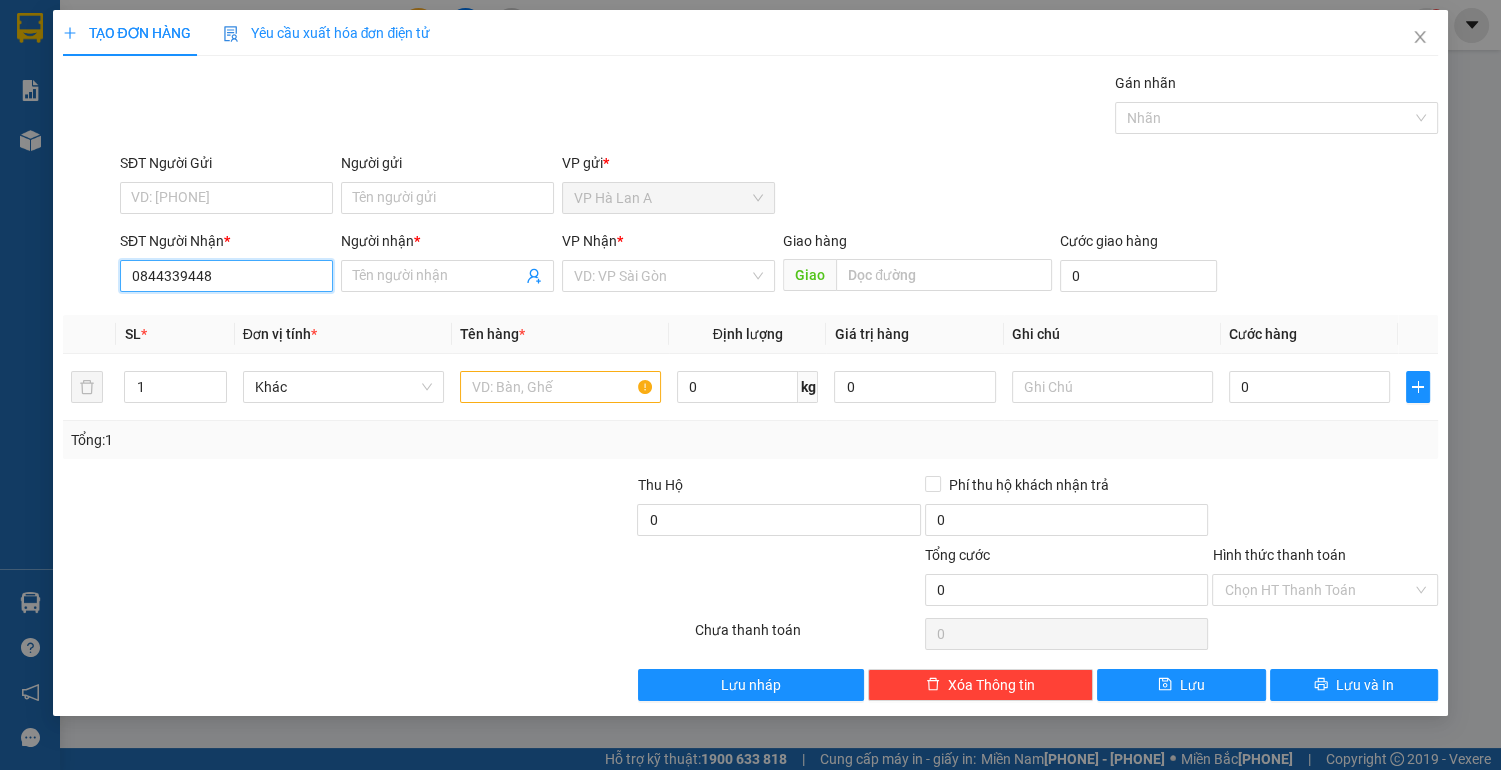 click on "0844339448" at bounding box center [226, 276] 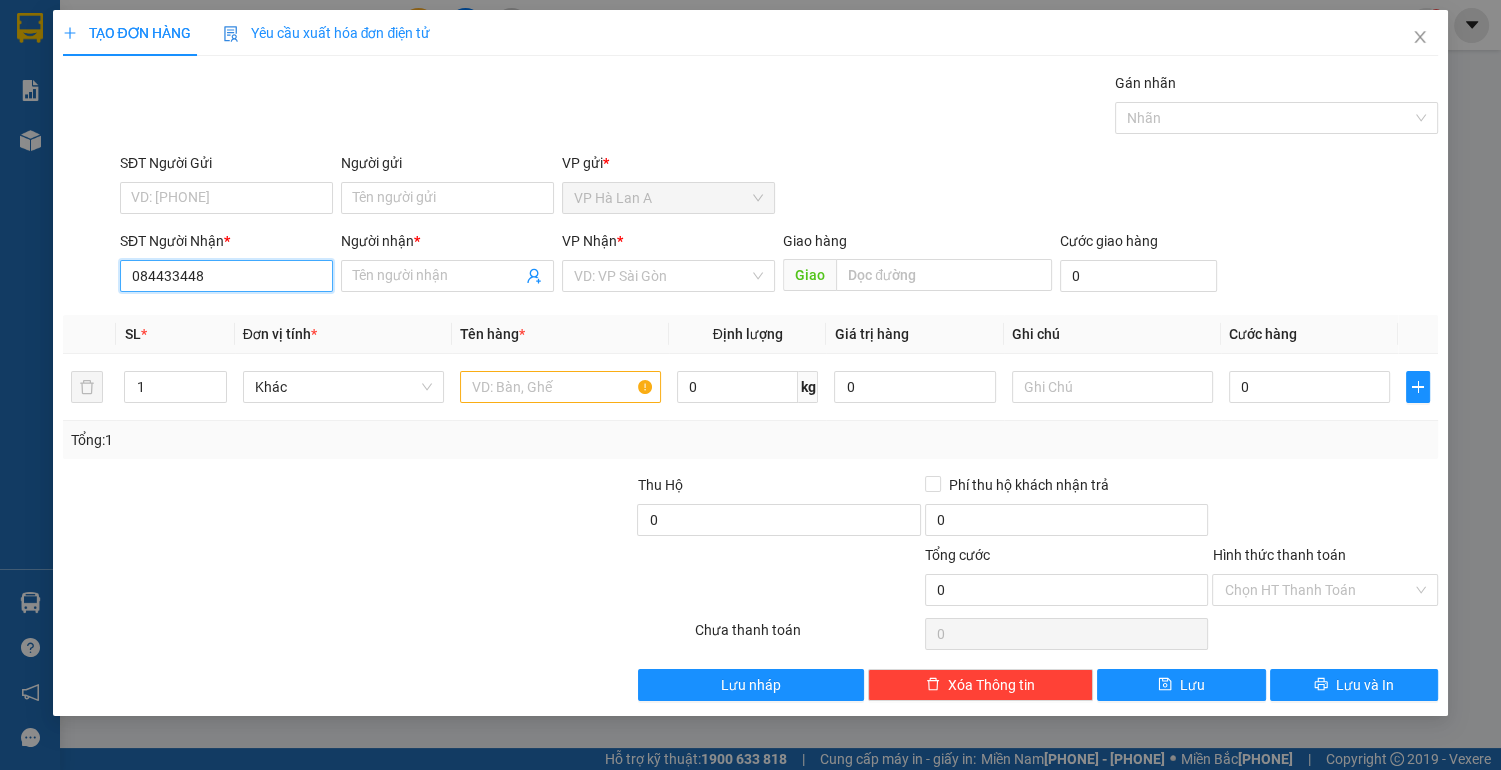 type on "0844332448" 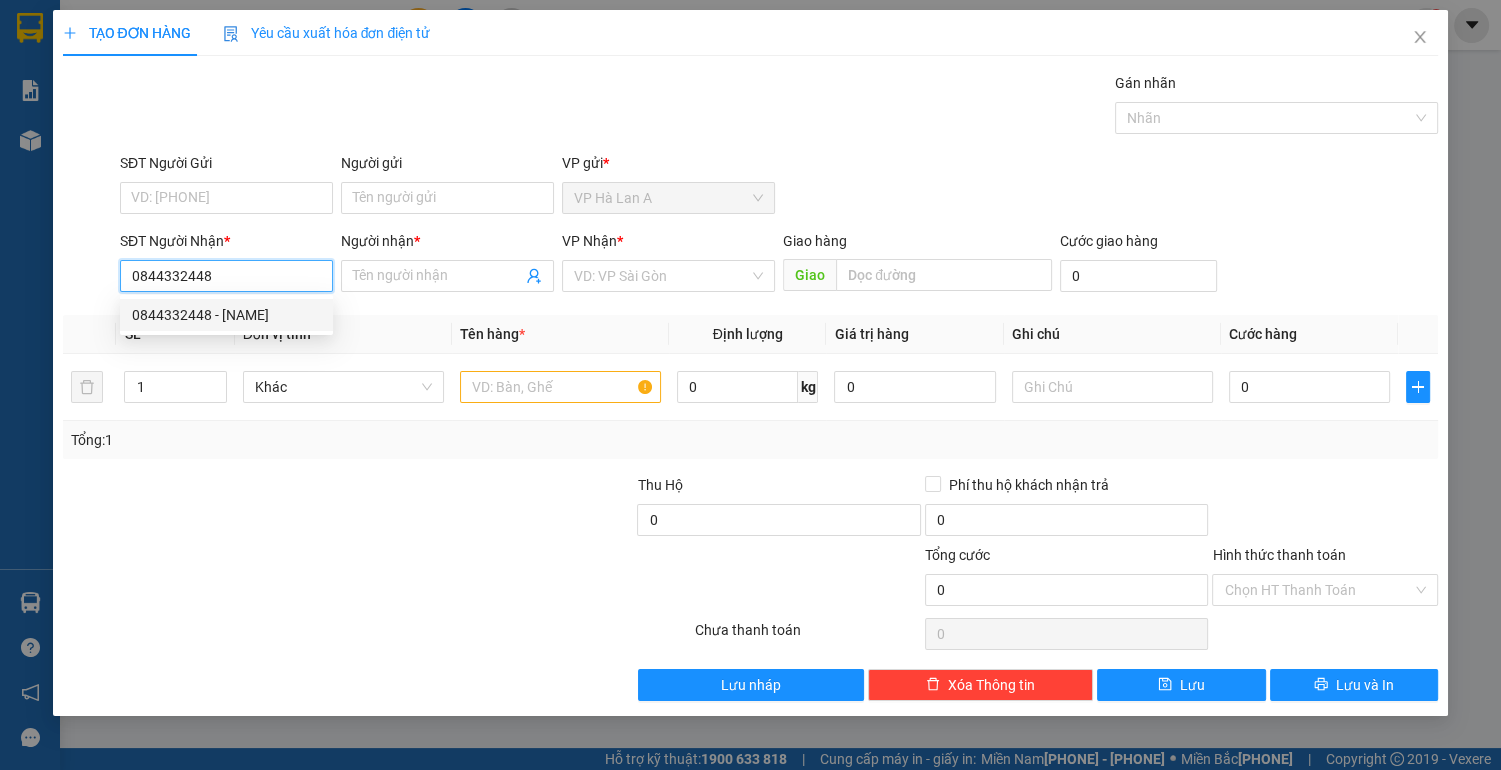 click on "0844332448 - [NAME]" at bounding box center (226, 315) 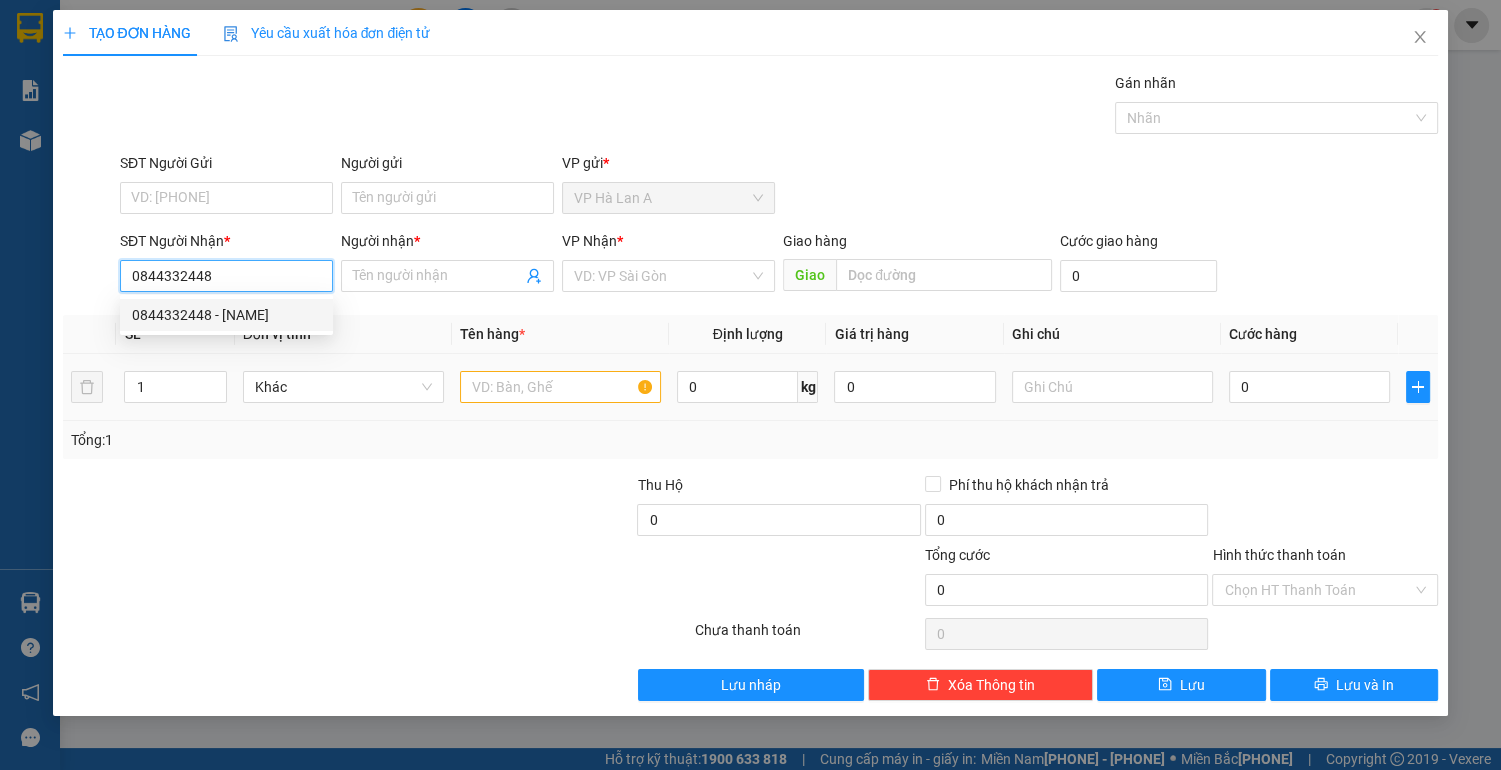type on "linh" 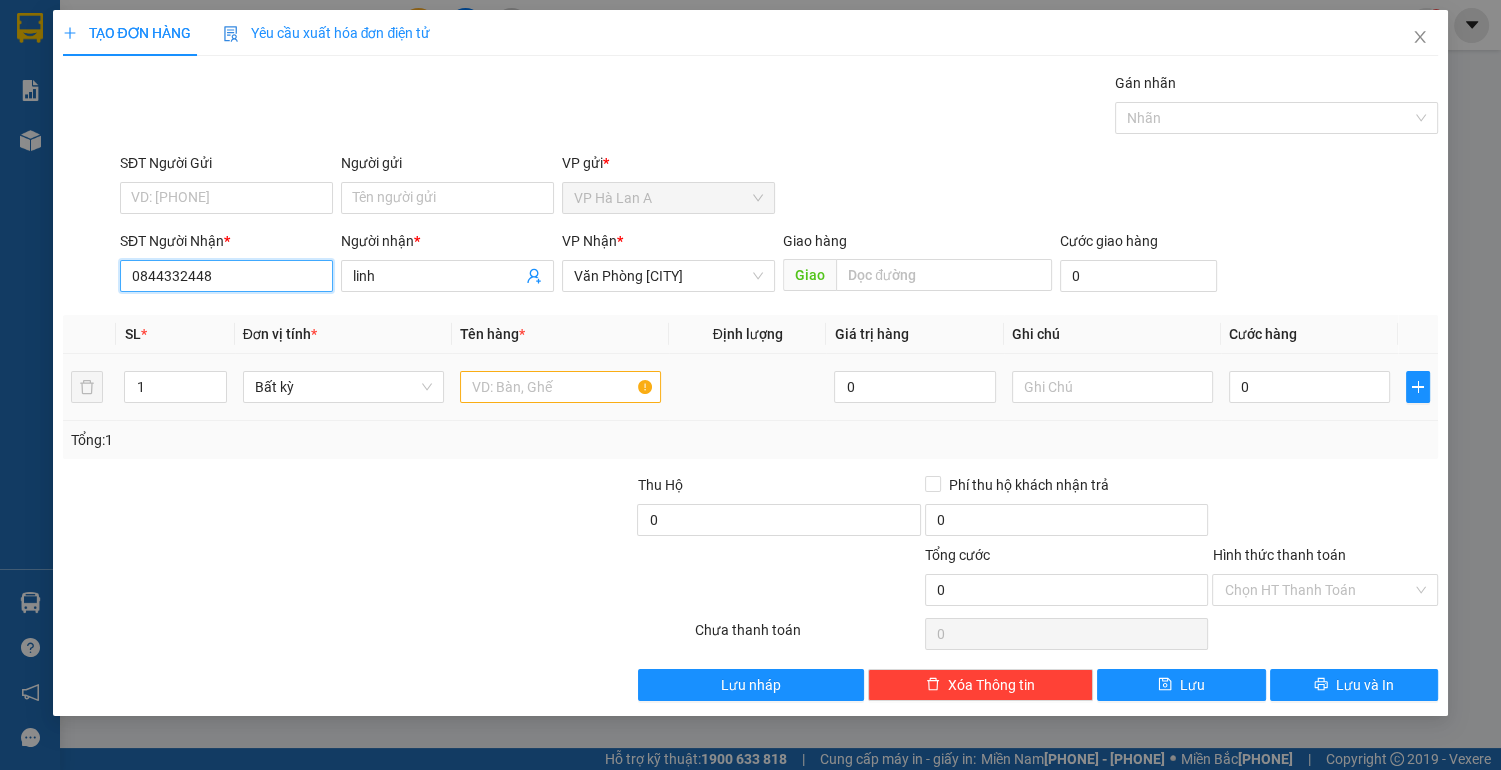 type on "0844332448" 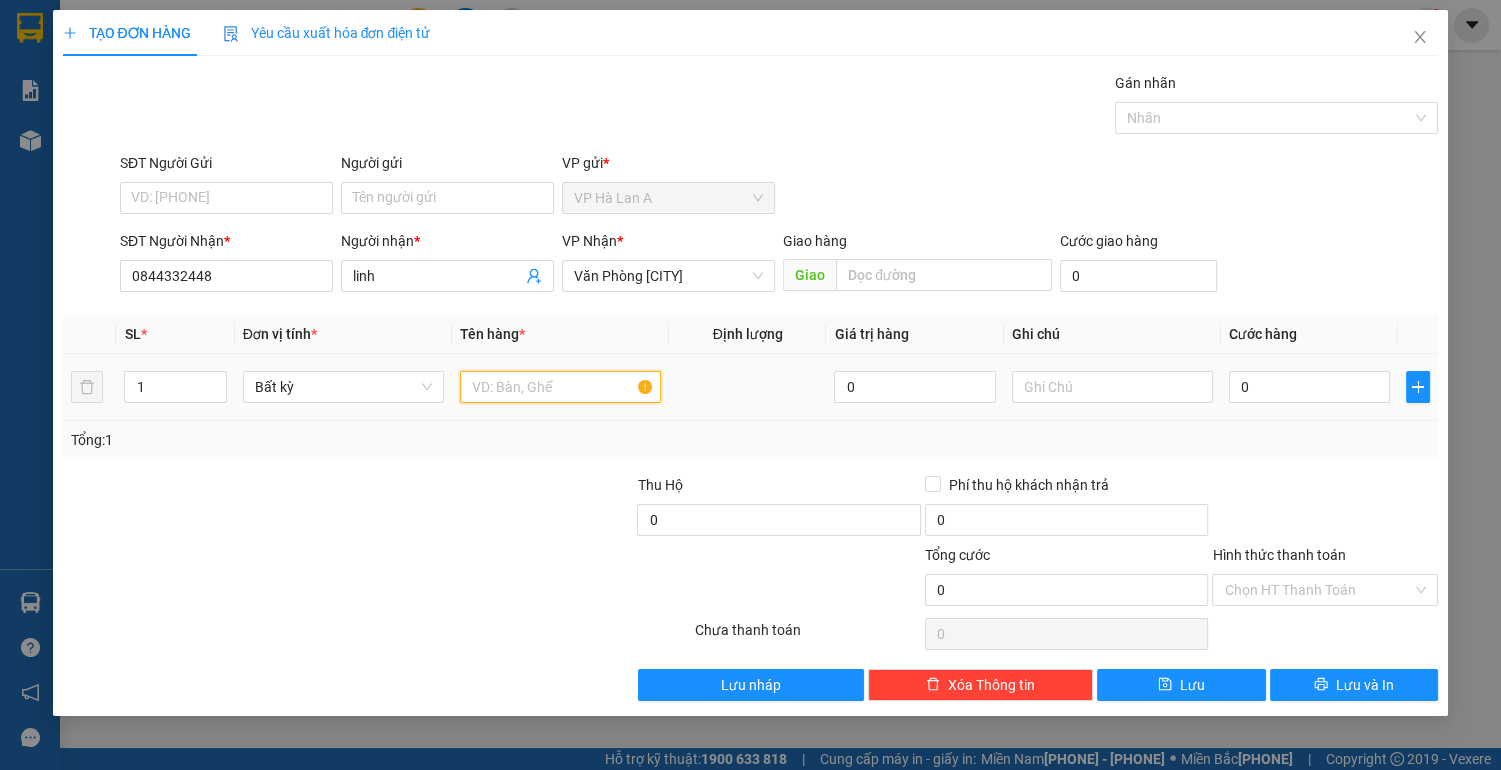 click at bounding box center [560, 387] 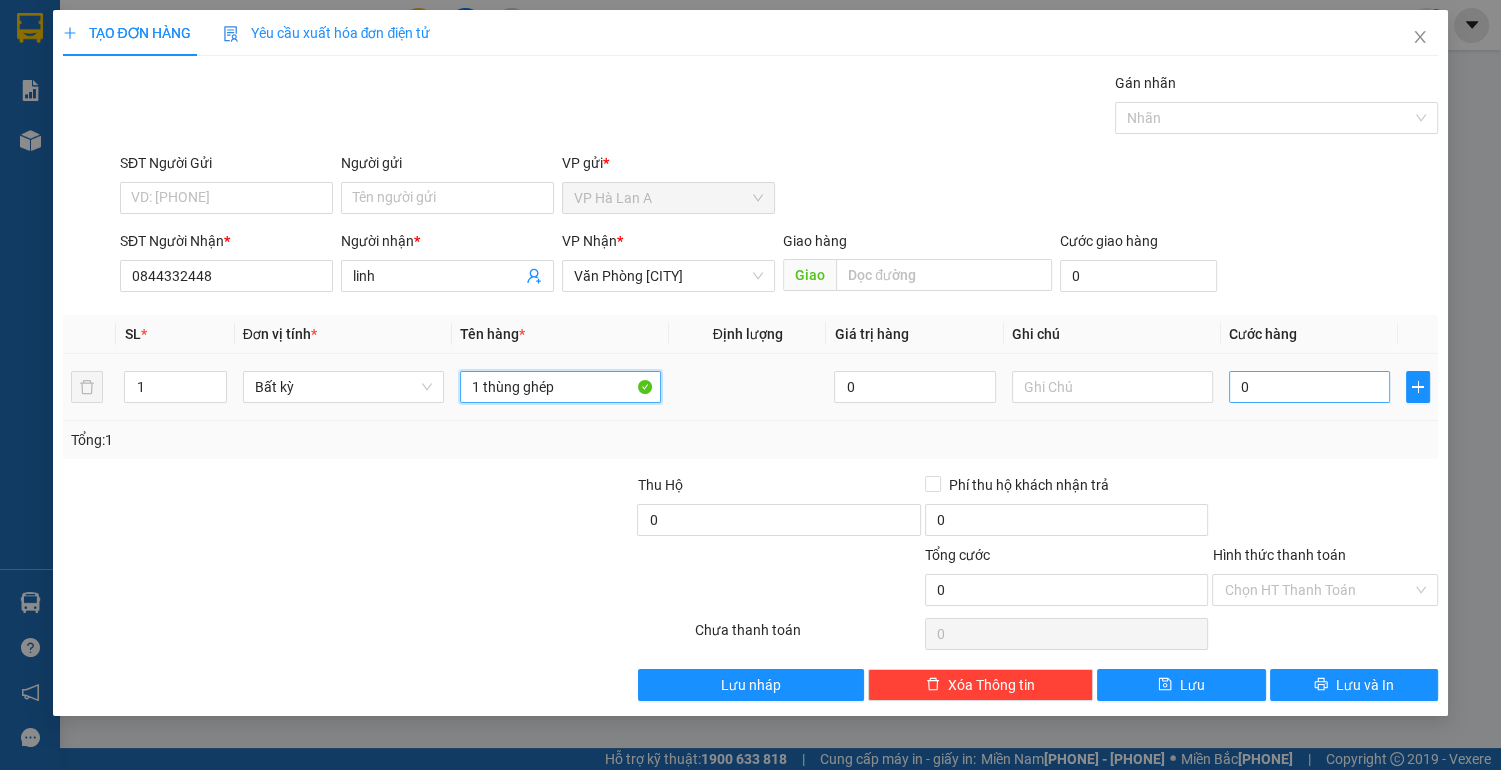 type on "1 thùng ghép" 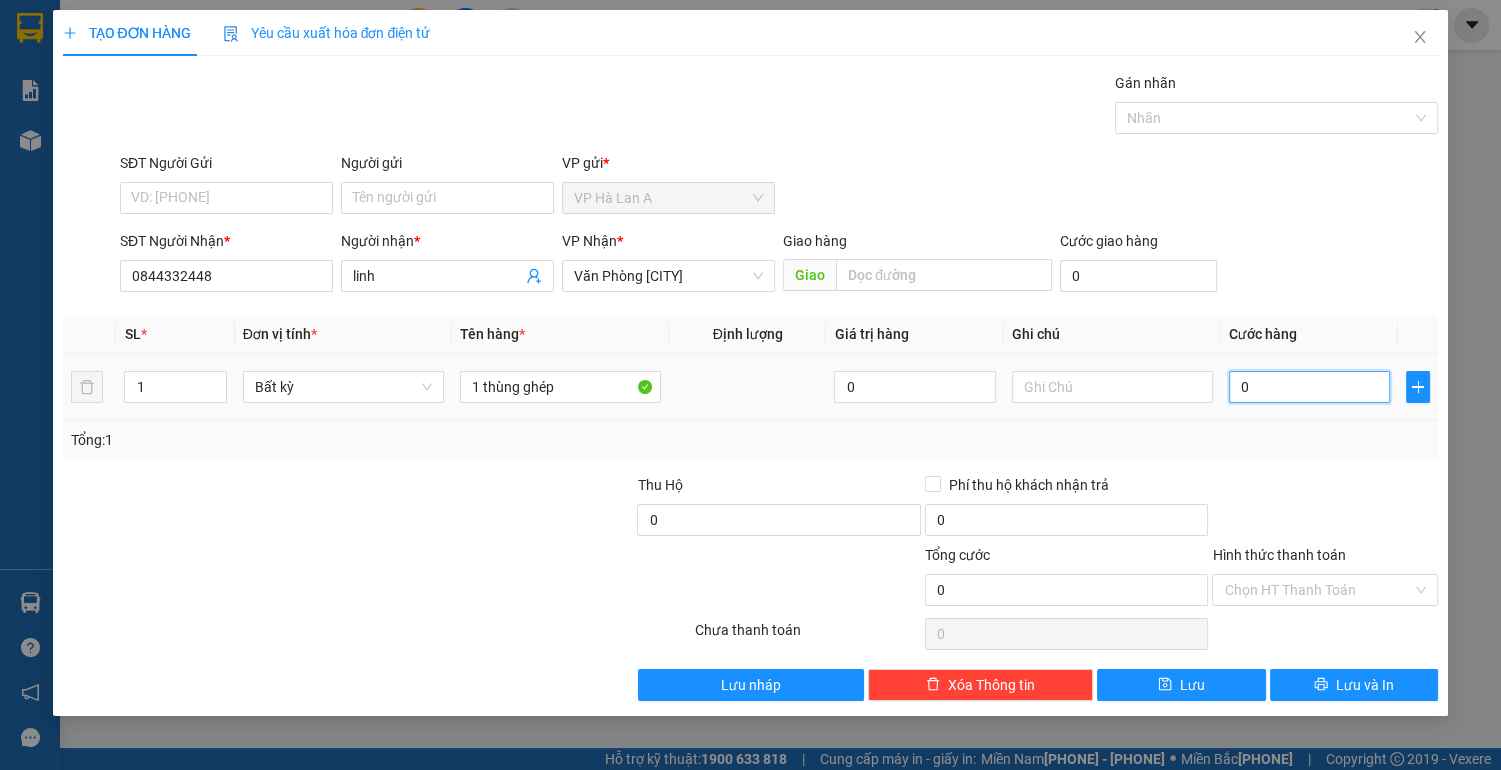 click on "0" at bounding box center (1310, 387) 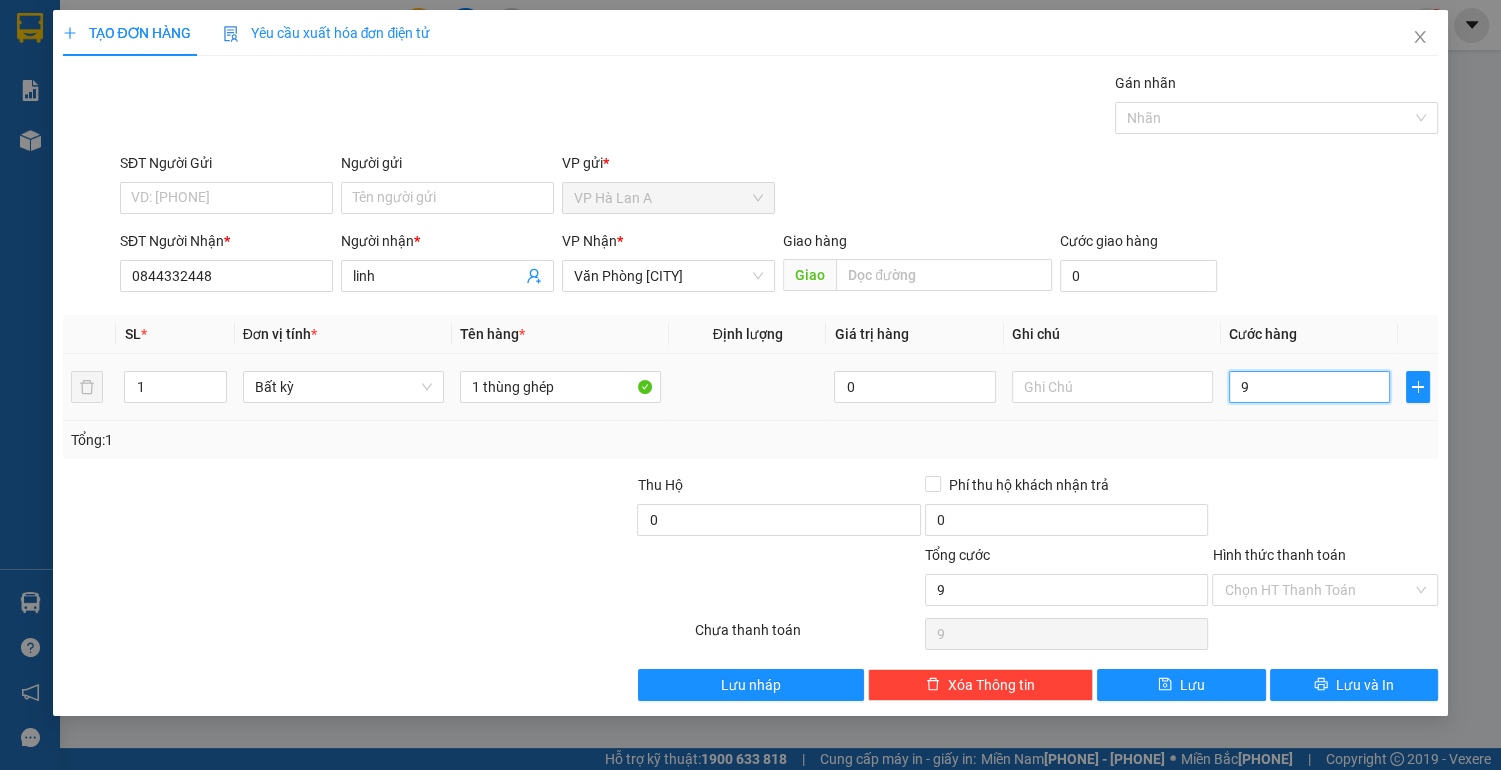 type on "90" 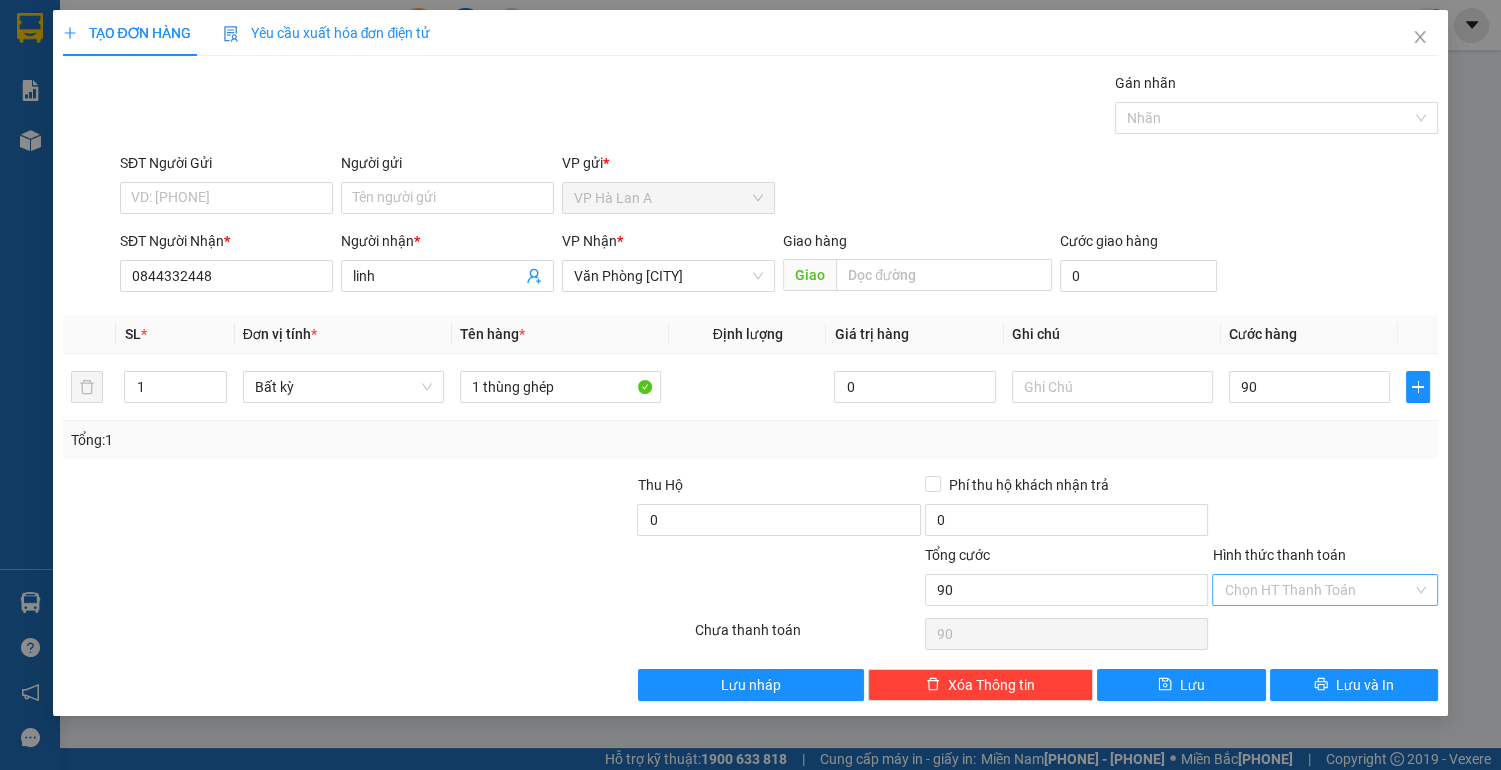 type on "90.000" 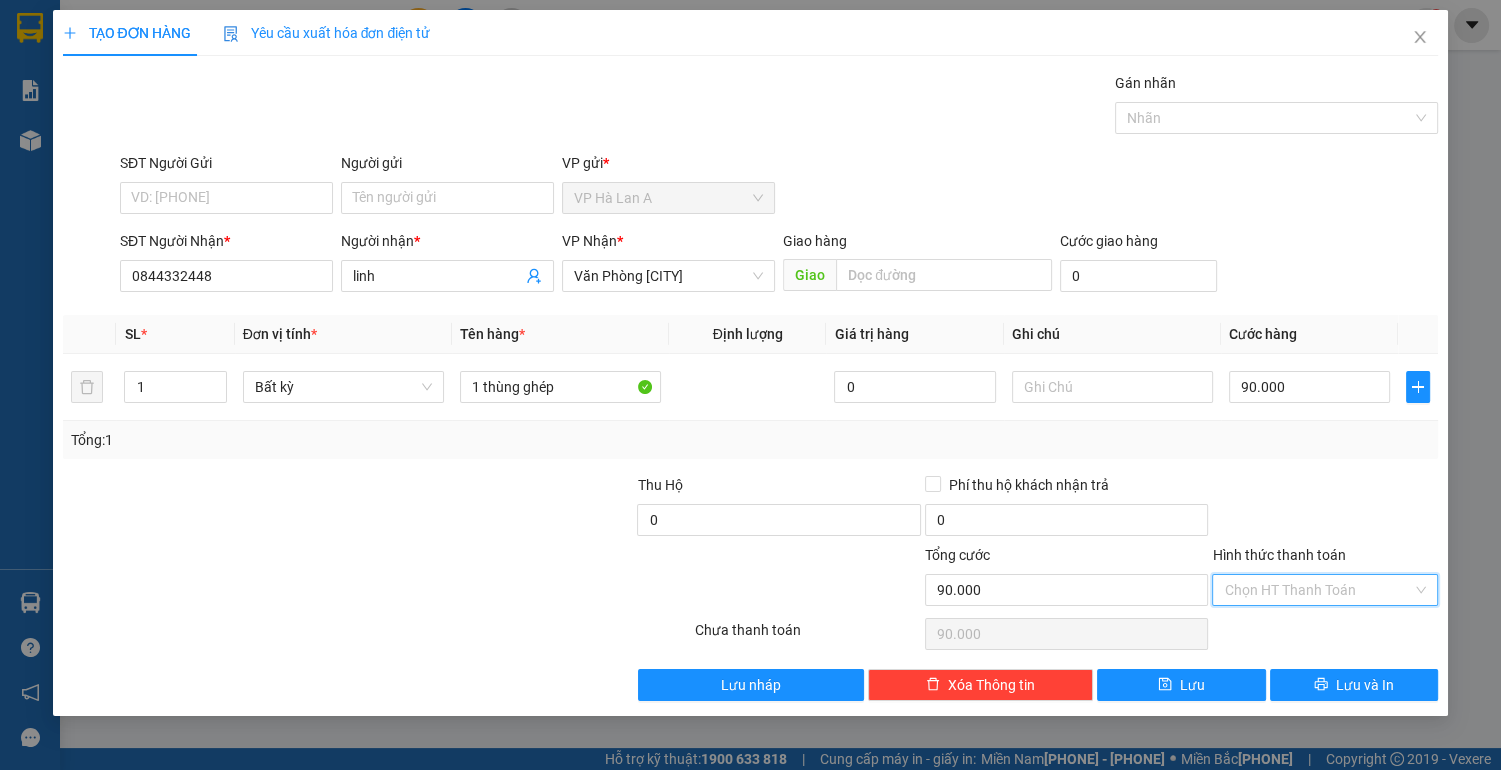 drag, startPoint x: 1290, startPoint y: 583, endPoint x: 1280, endPoint y: 598, distance: 18.027756 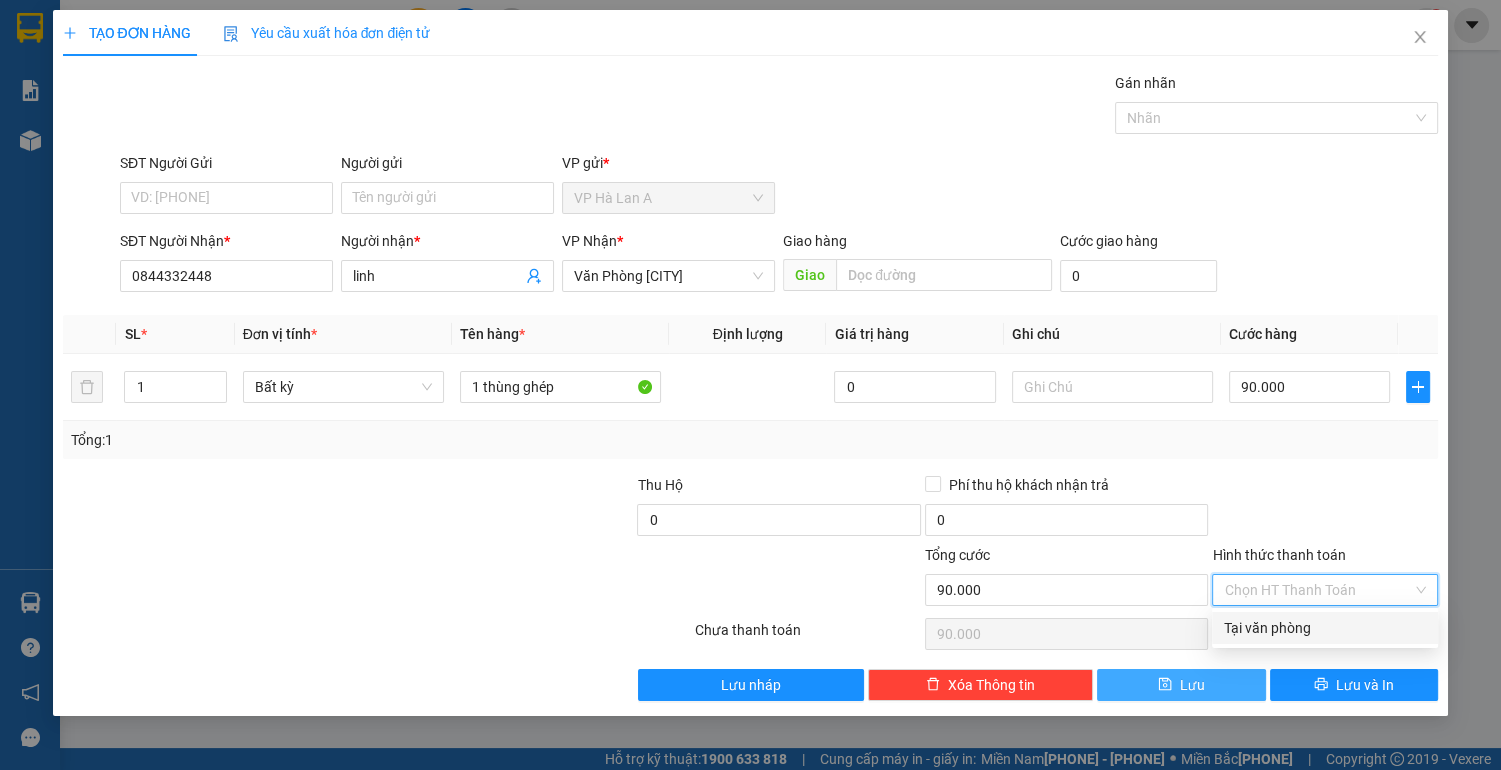drag, startPoint x: 1272, startPoint y: 626, endPoint x: 1232, endPoint y: 691, distance: 76.321686 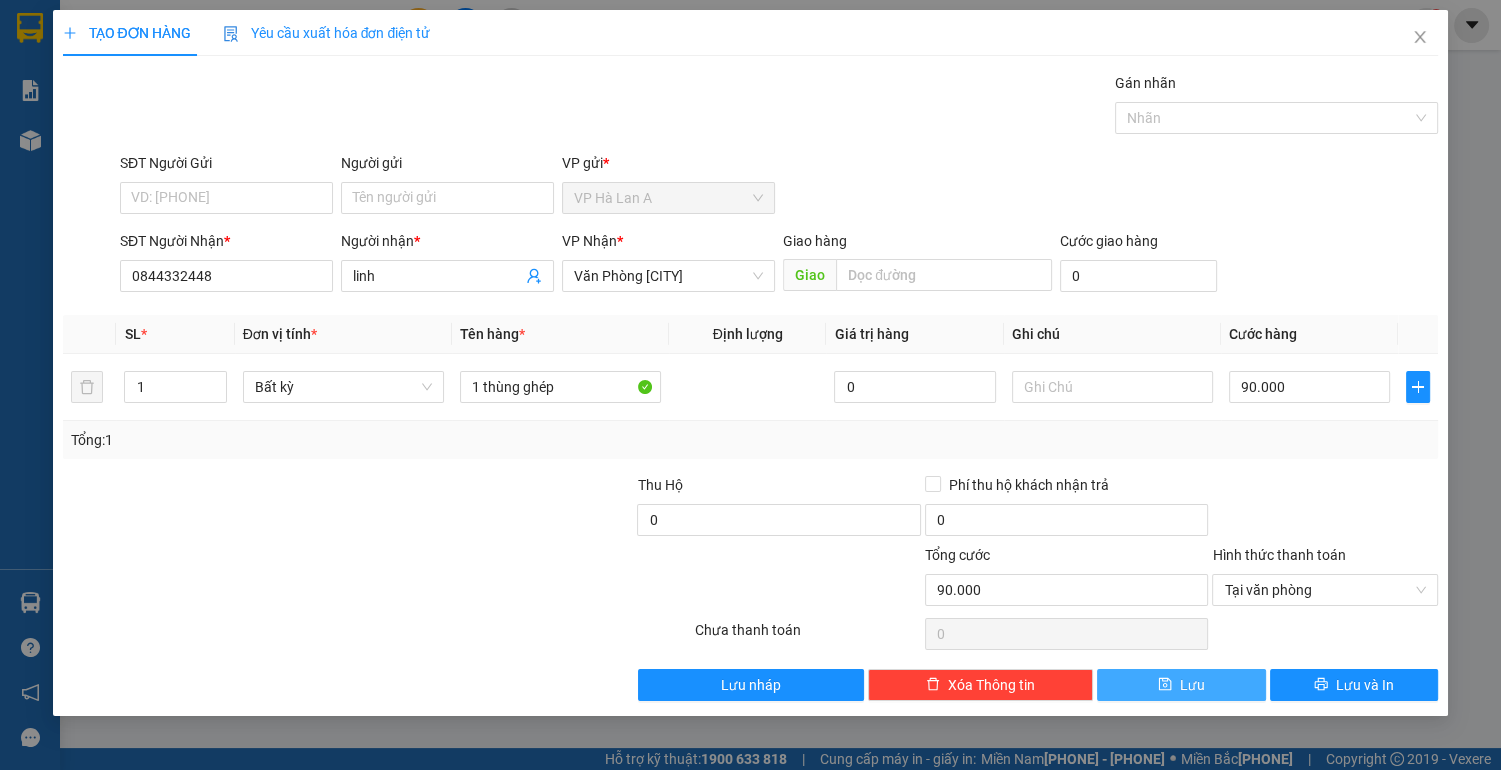 click on "Lưu" at bounding box center [1181, 685] 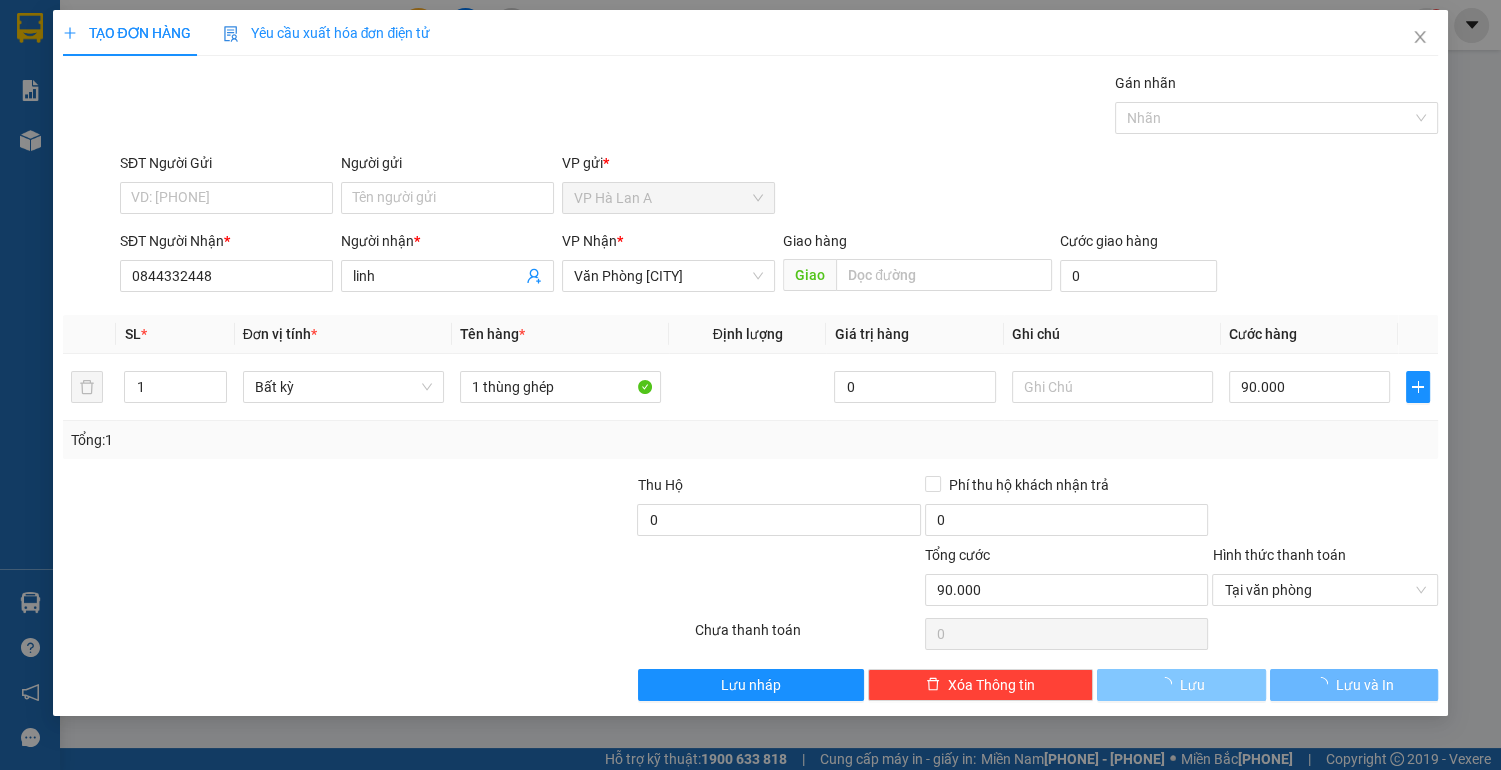 type 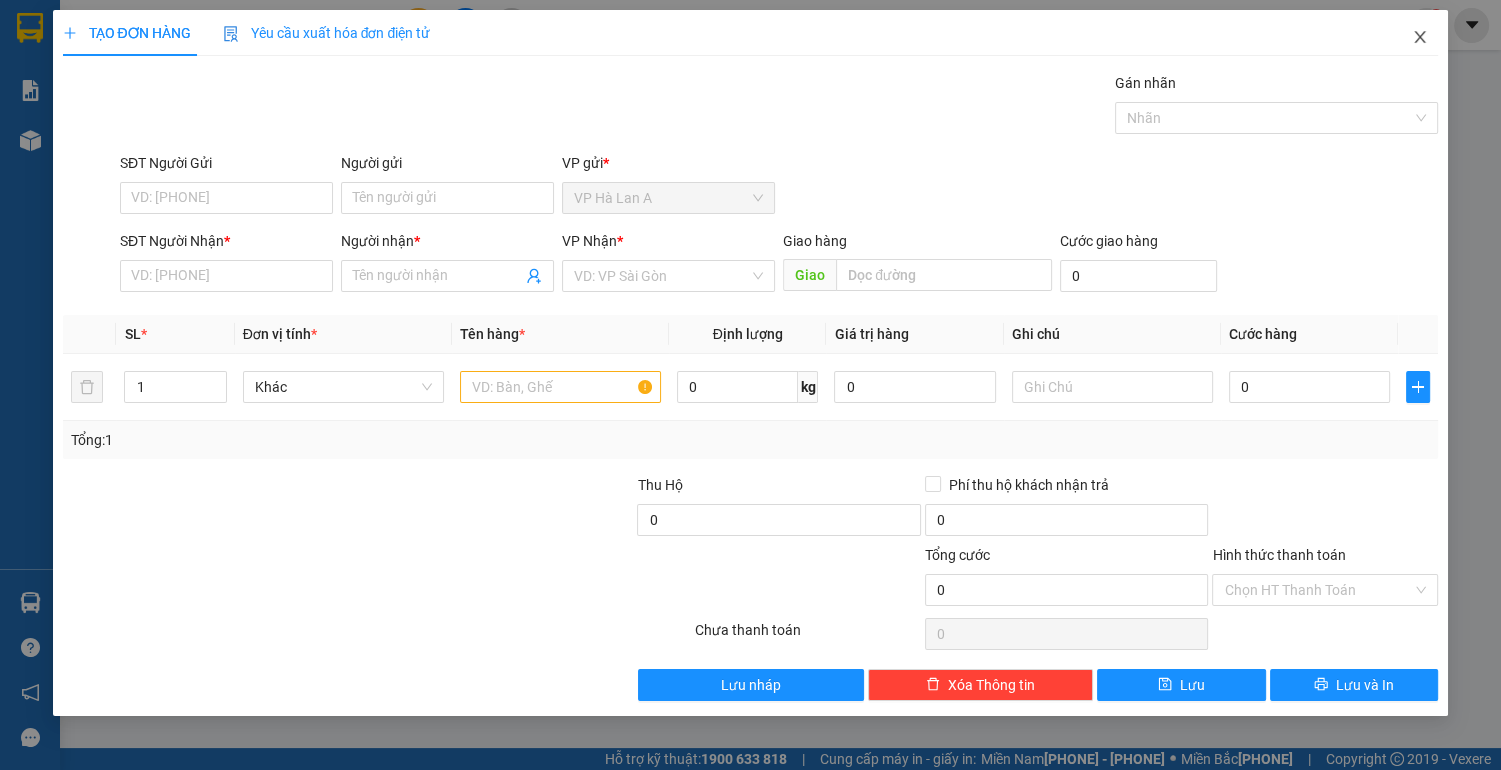 click 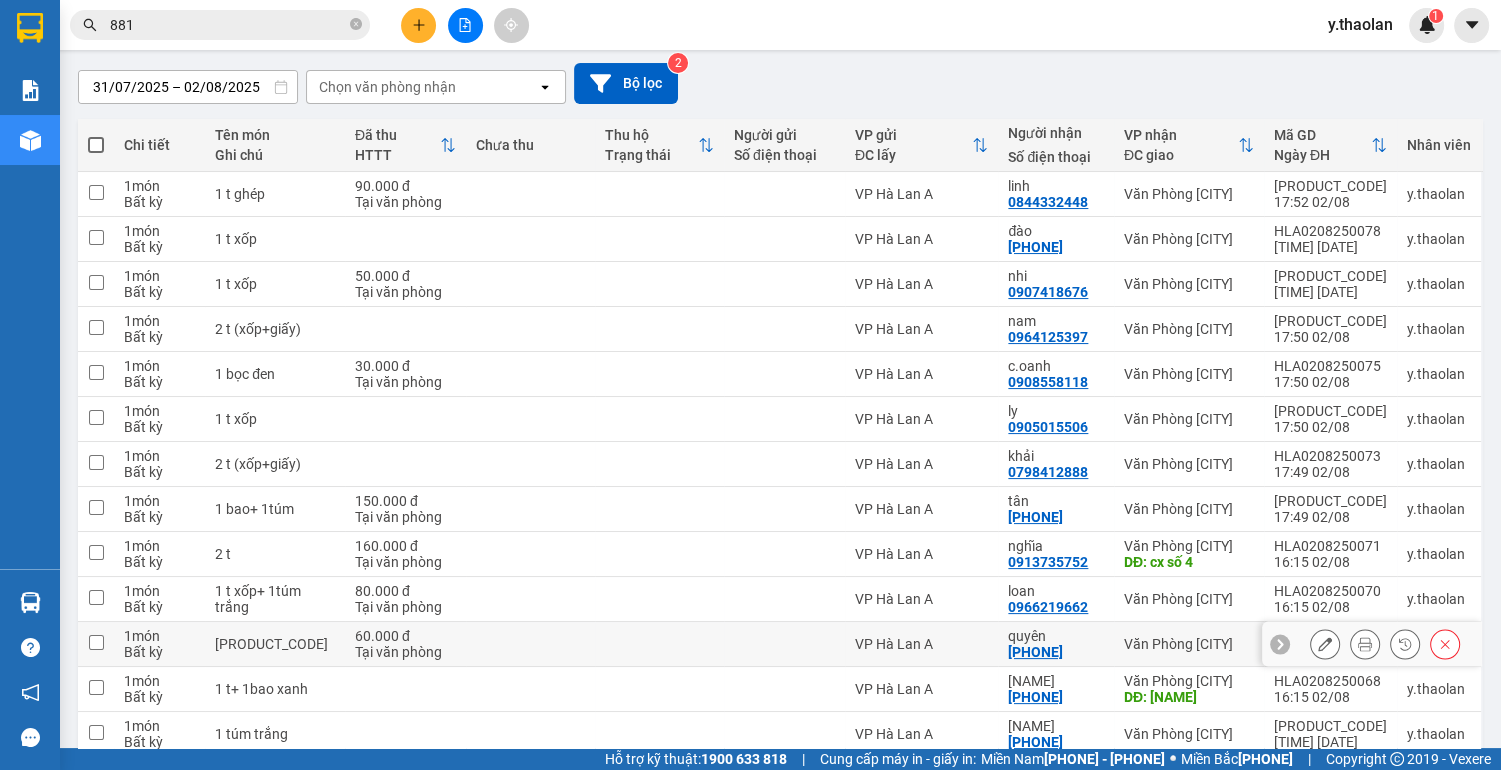 scroll, scrollTop: 240, scrollLeft: 0, axis: vertical 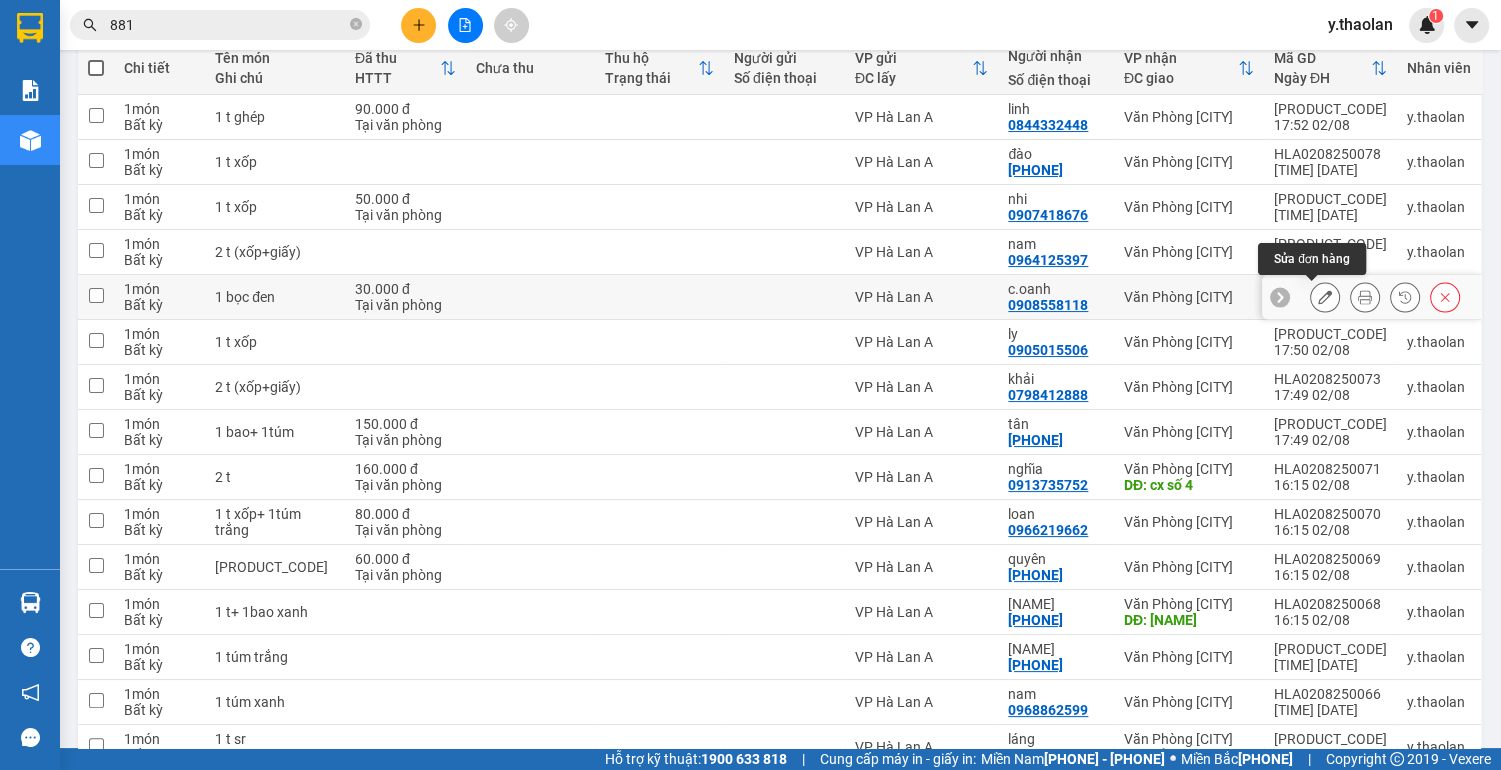 click 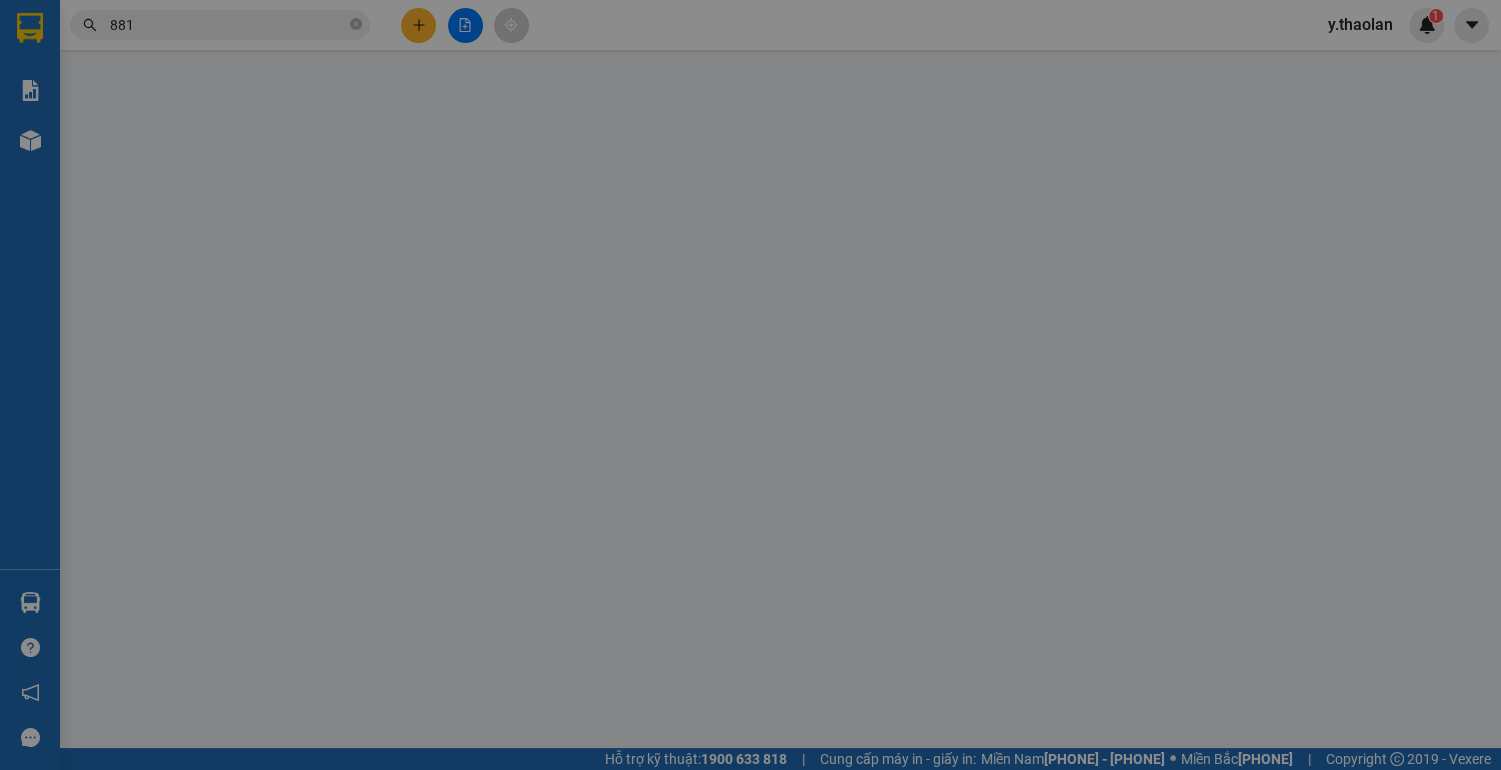scroll, scrollTop: 0, scrollLeft: 0, axis: both 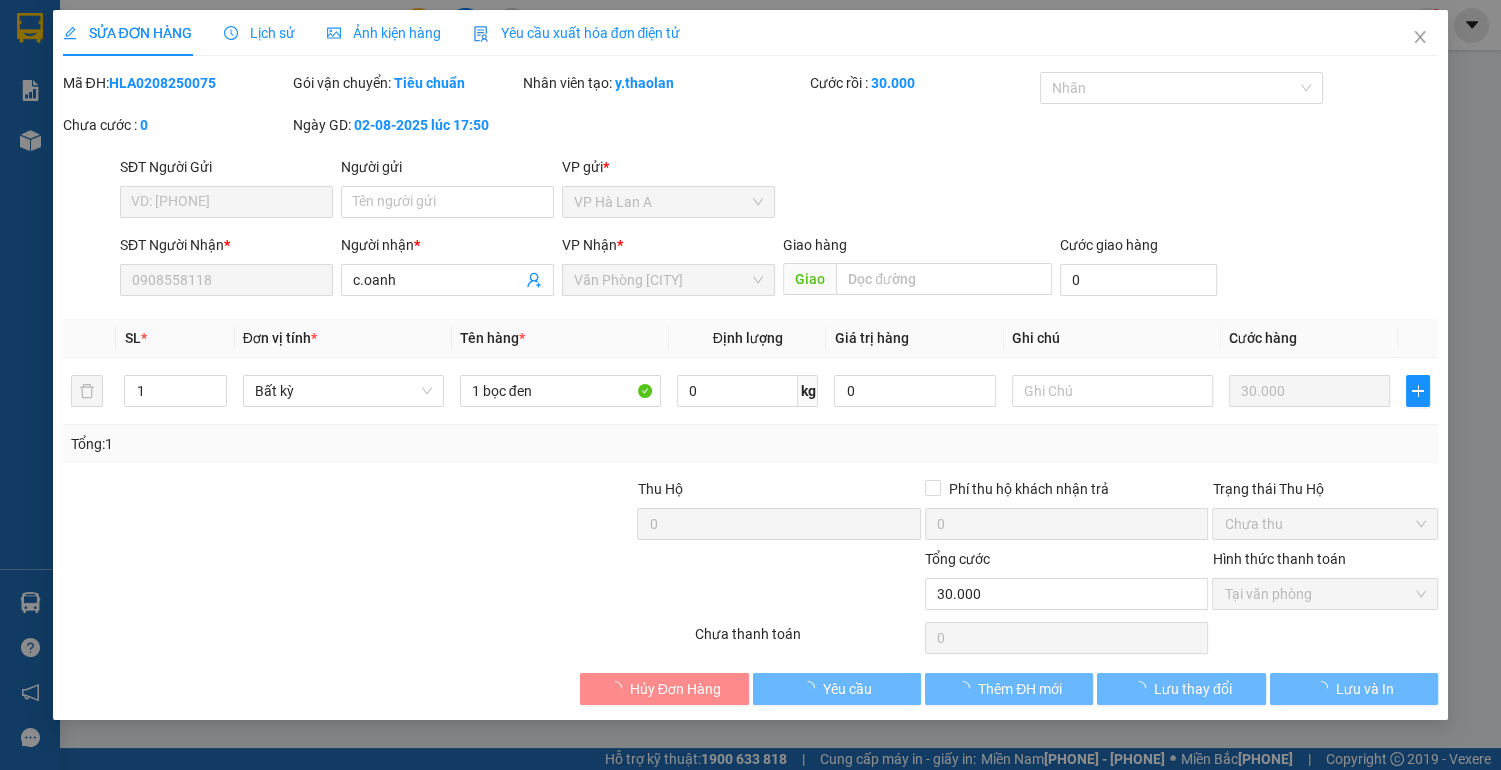 type on "0908558118" 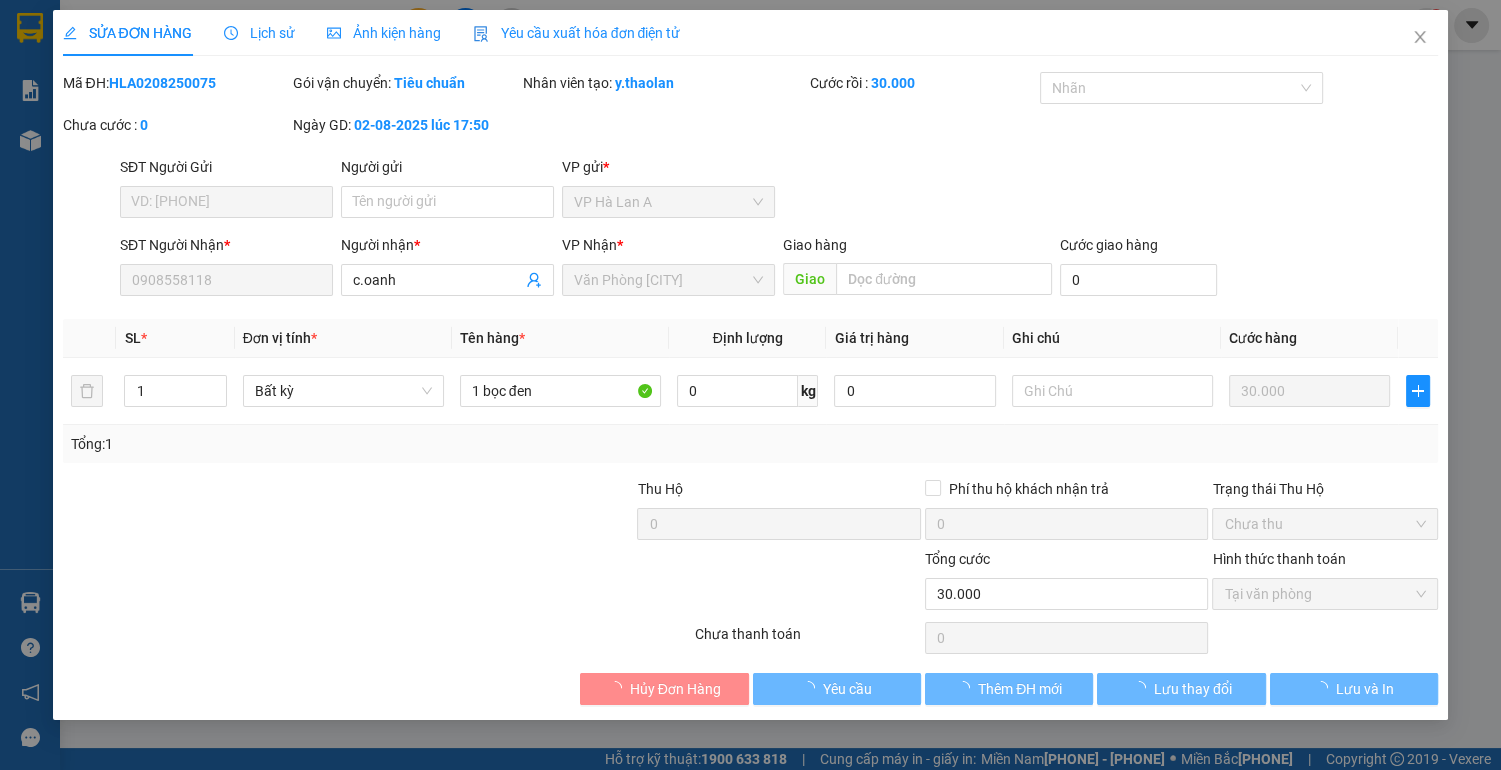 type on "c.oanh" 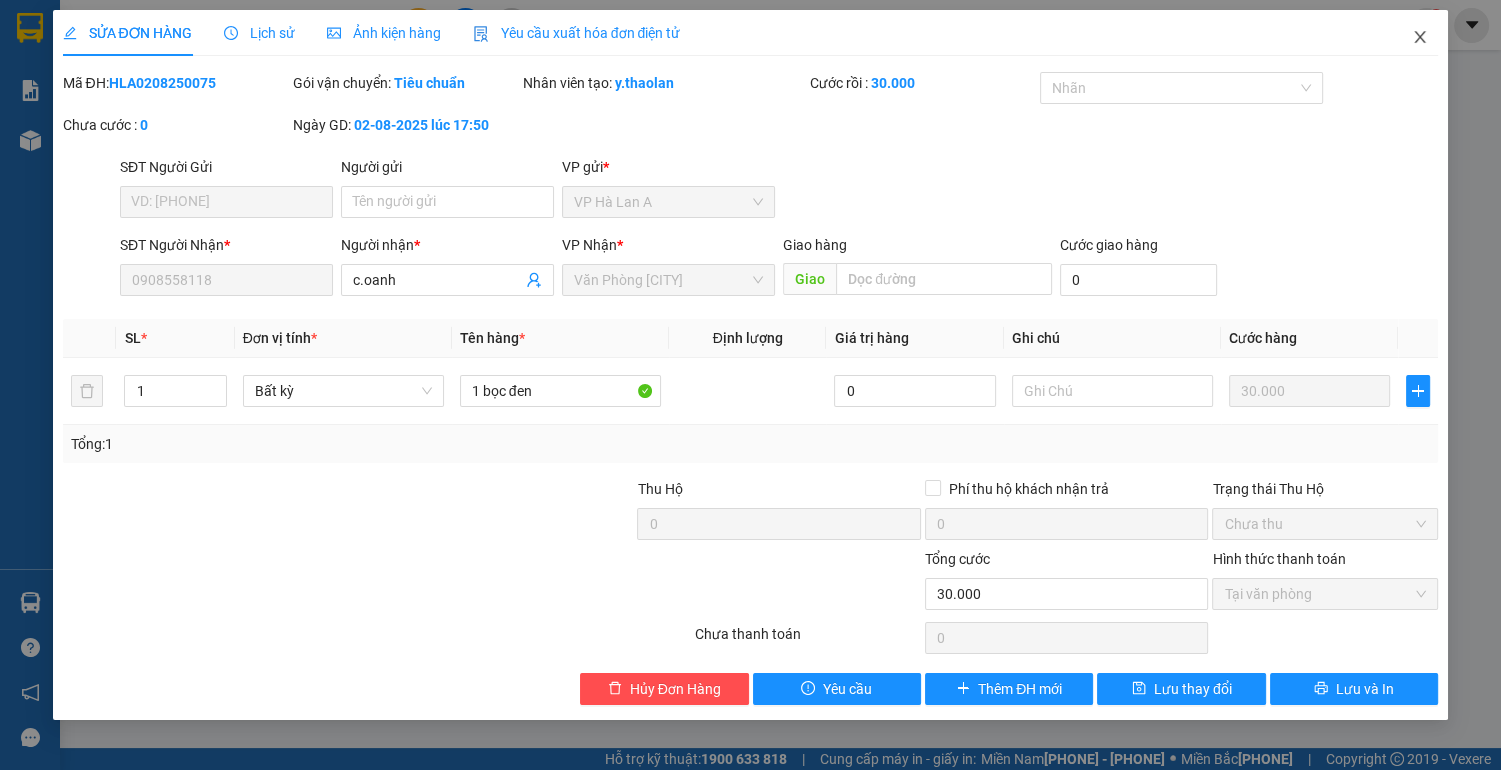 click 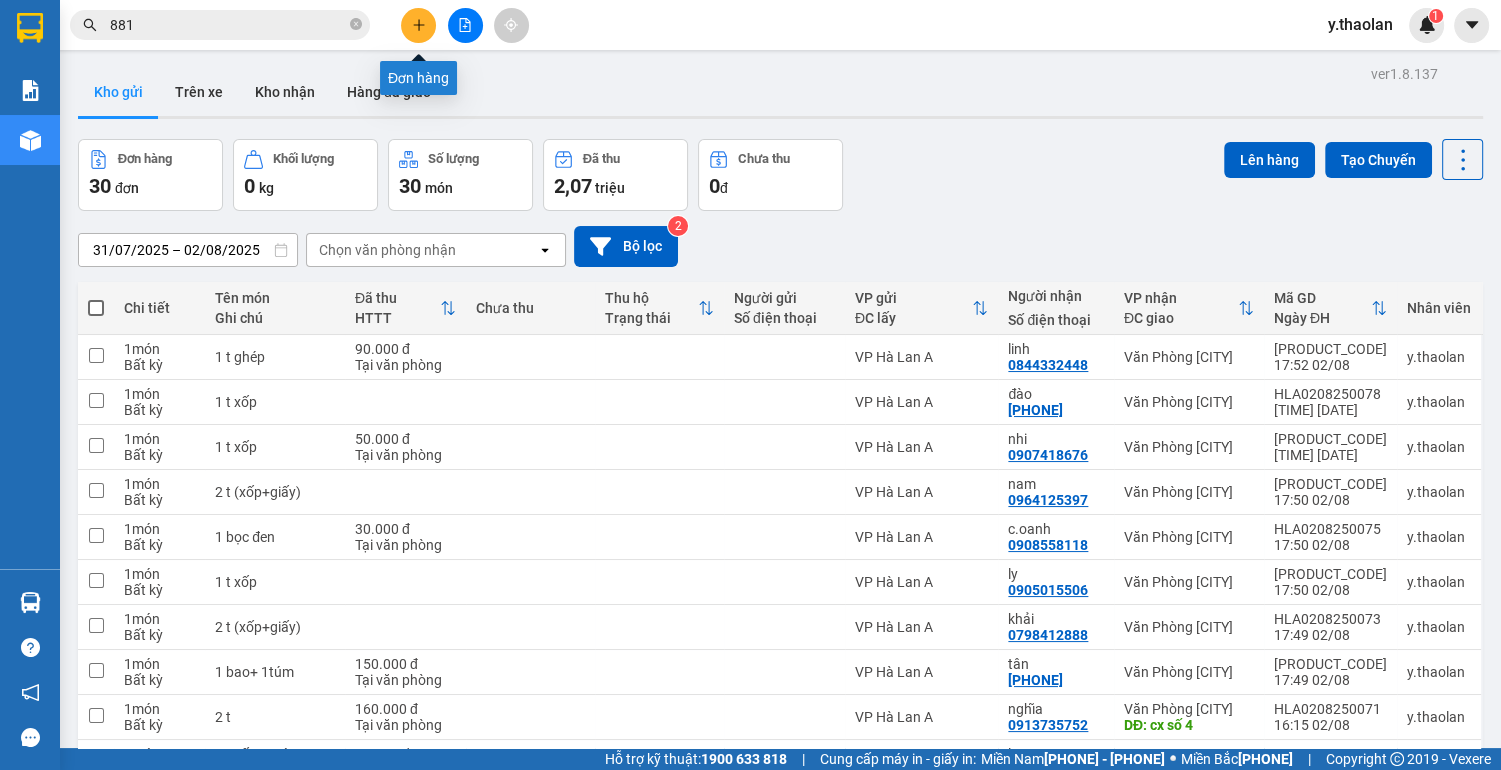 click at bounding box center [418, 25] 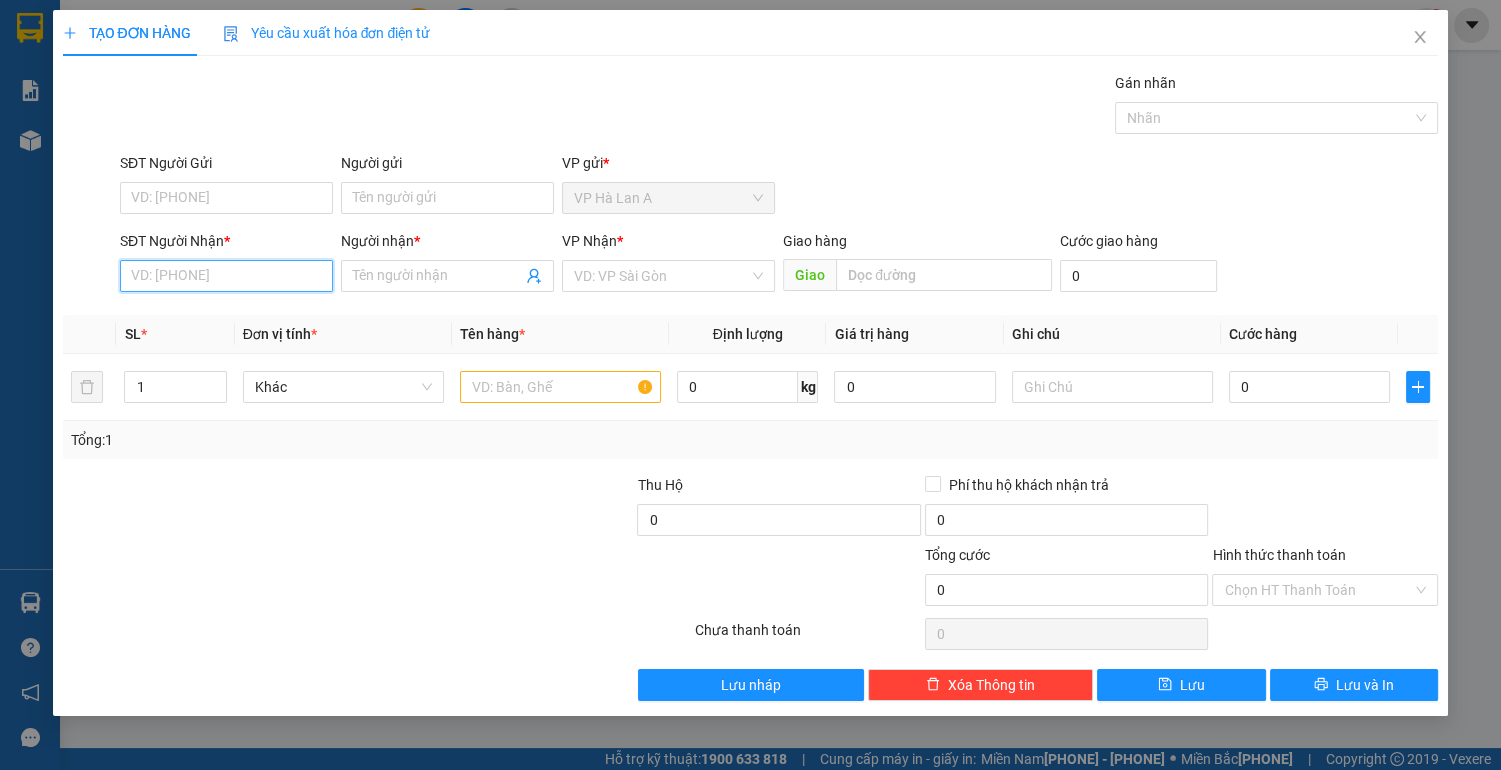 click on "SĐT Người Nhận  *" at bounding box center (226, 276) 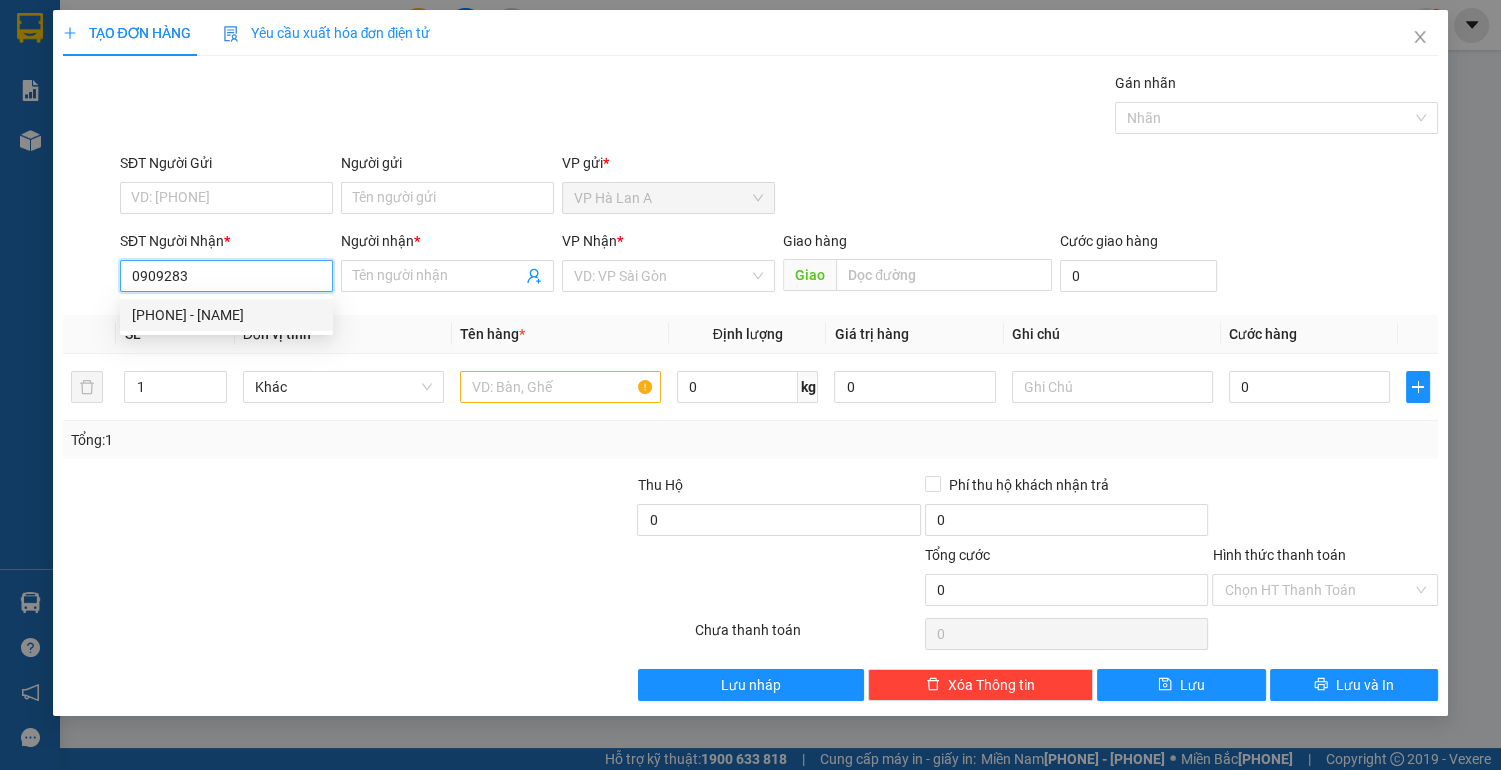 drag, startPoint x: 222, startPoint y: 313, endPoint x: 487, endPoint y: 341, distance: 266.47513 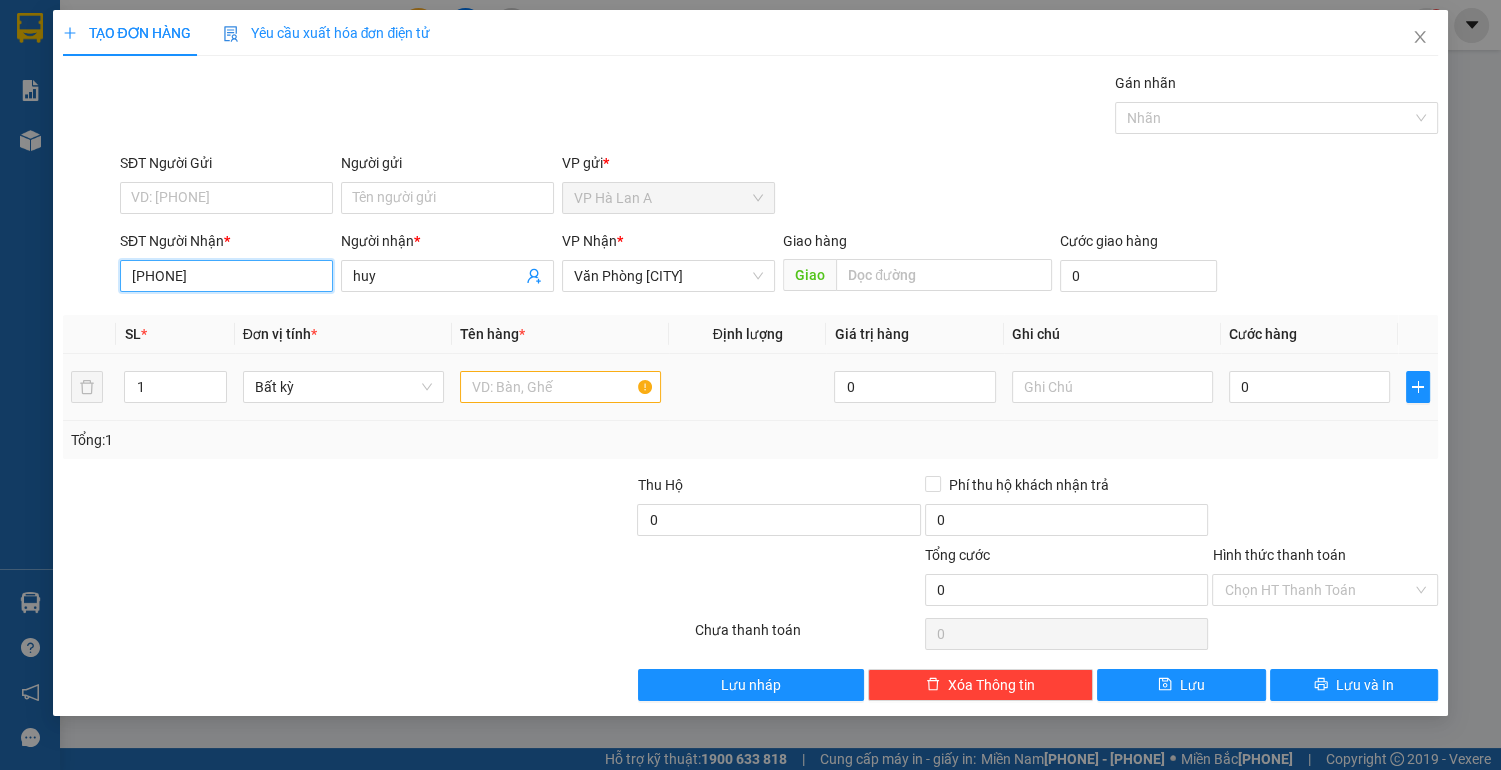 type on "[PHONE]" 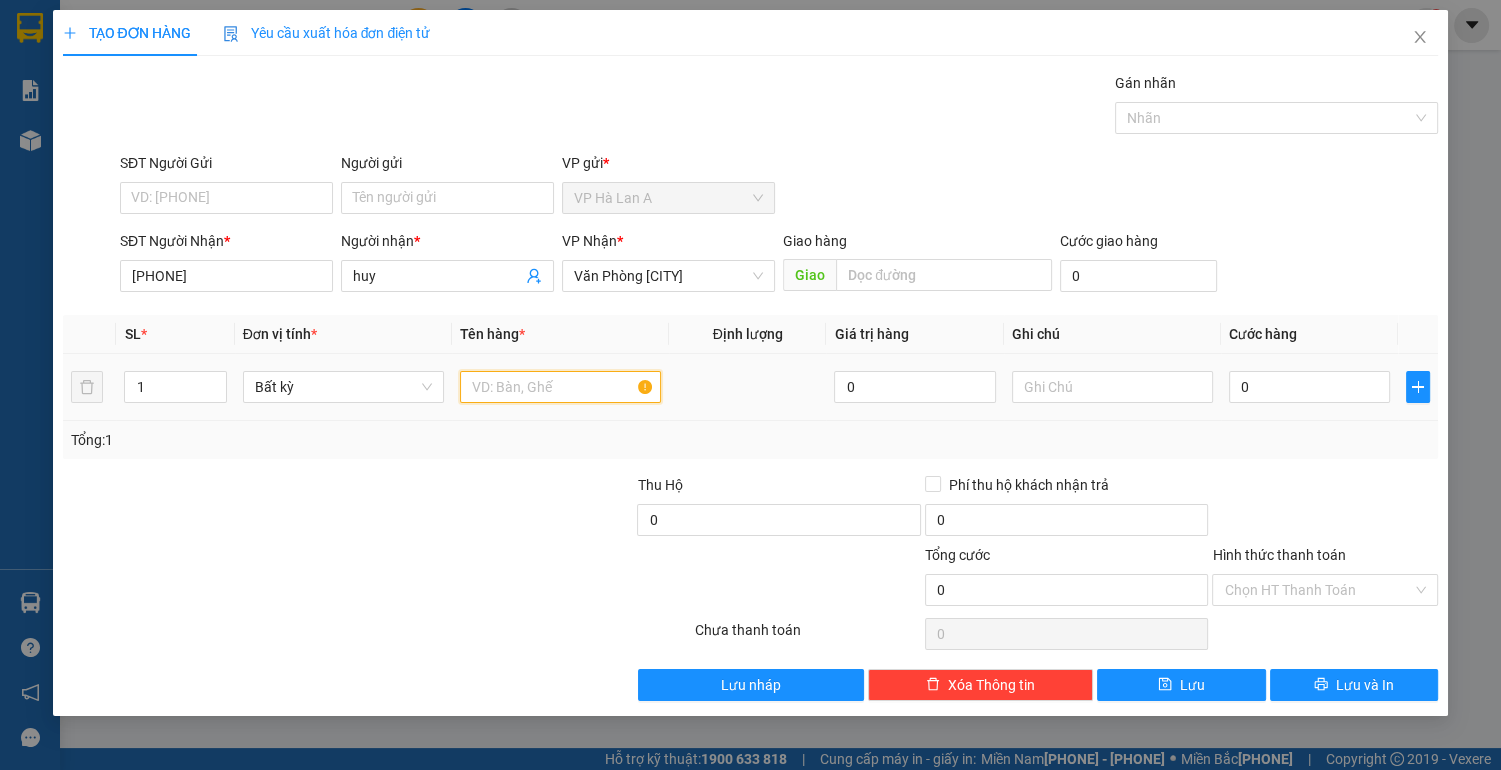 click at bounding box center (560, 387) 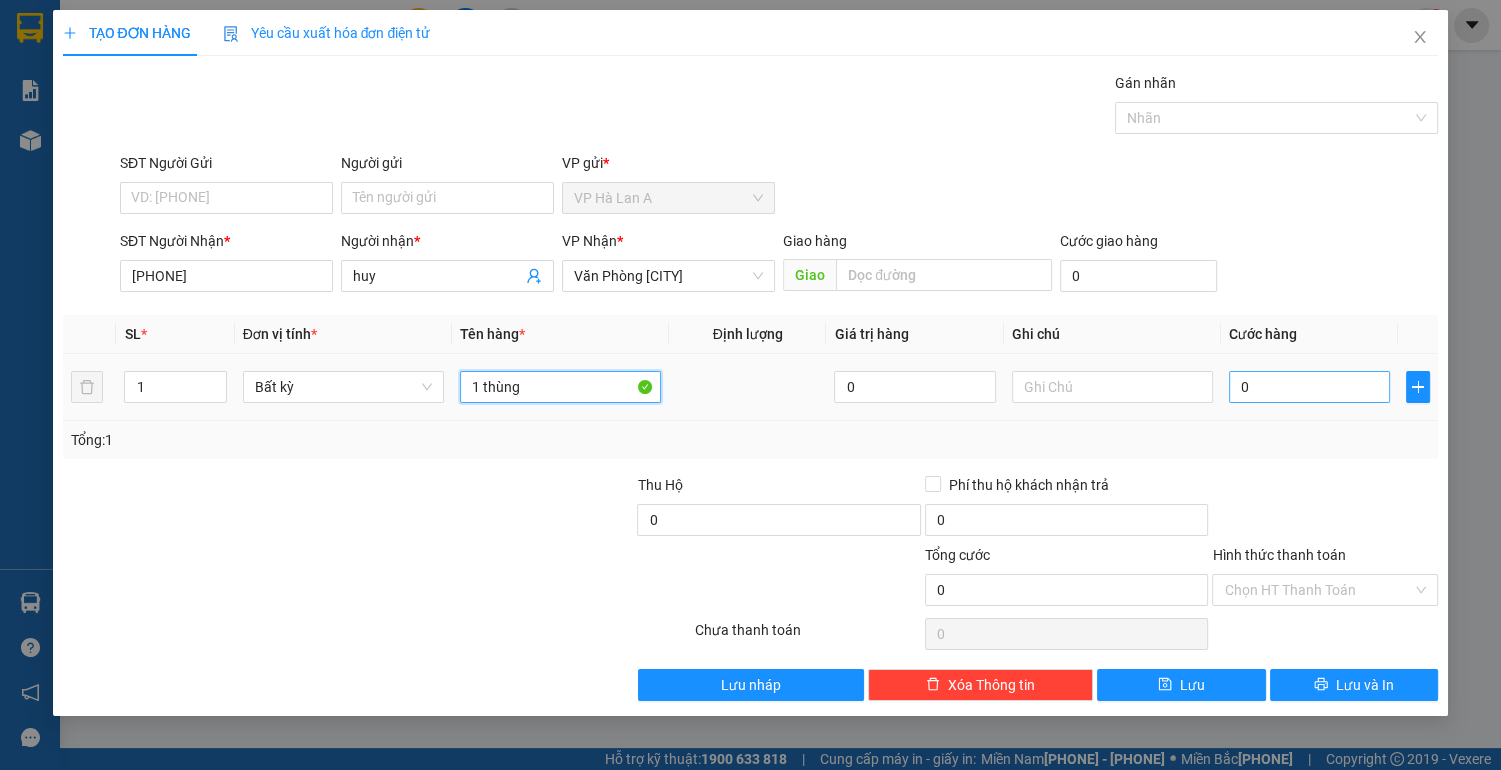type on "1 thùng" 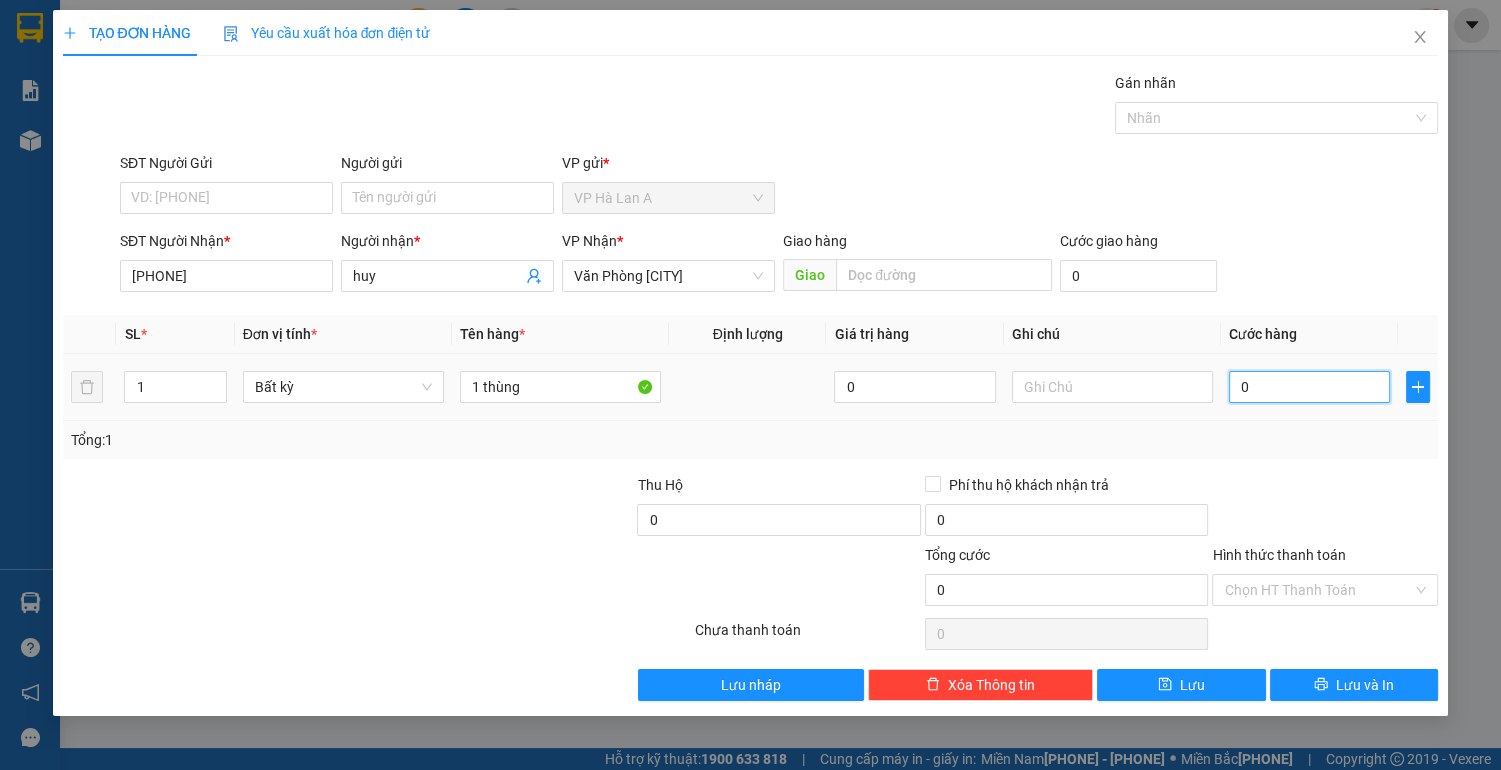 click on "0" at bounding box center [1310, 387] 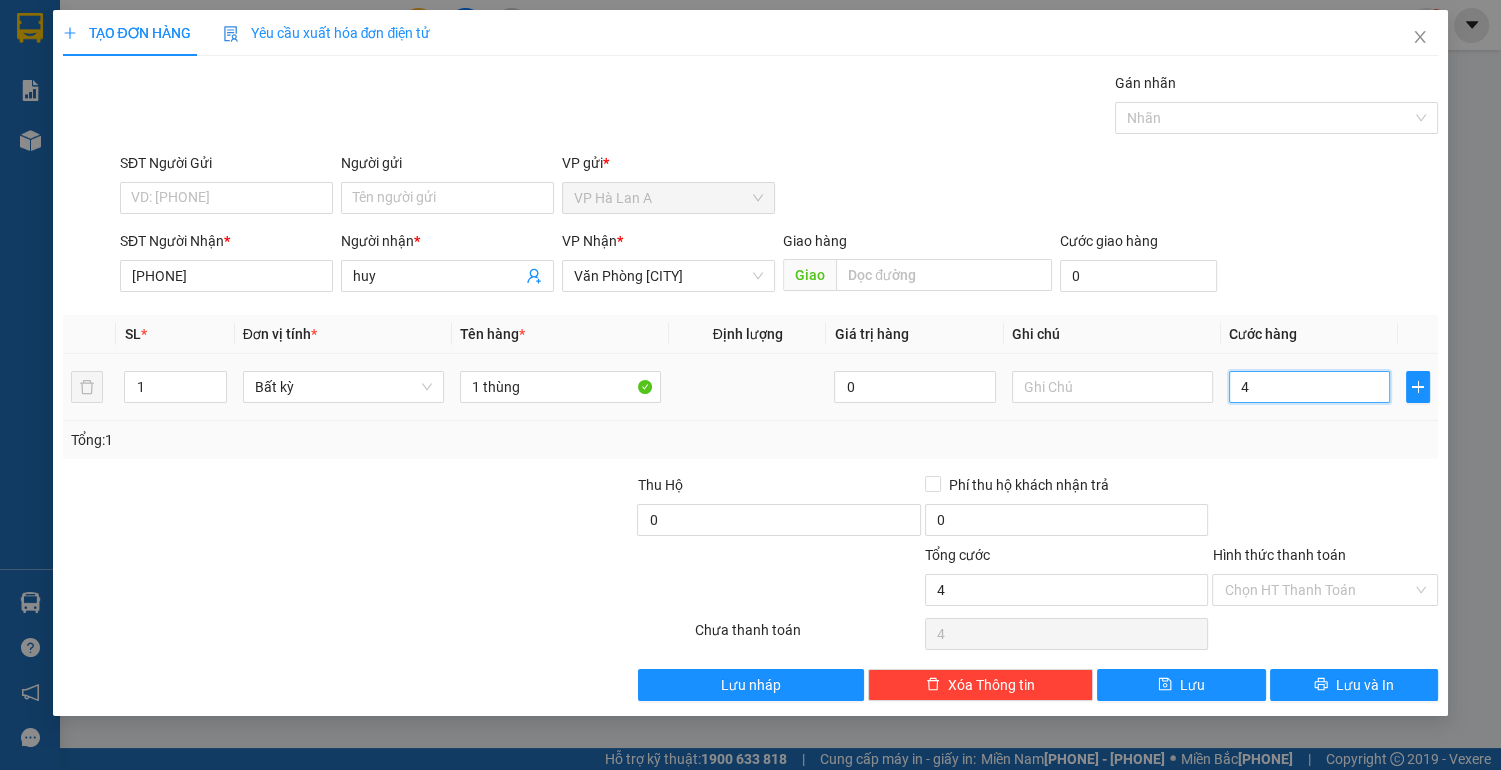 type on "40" 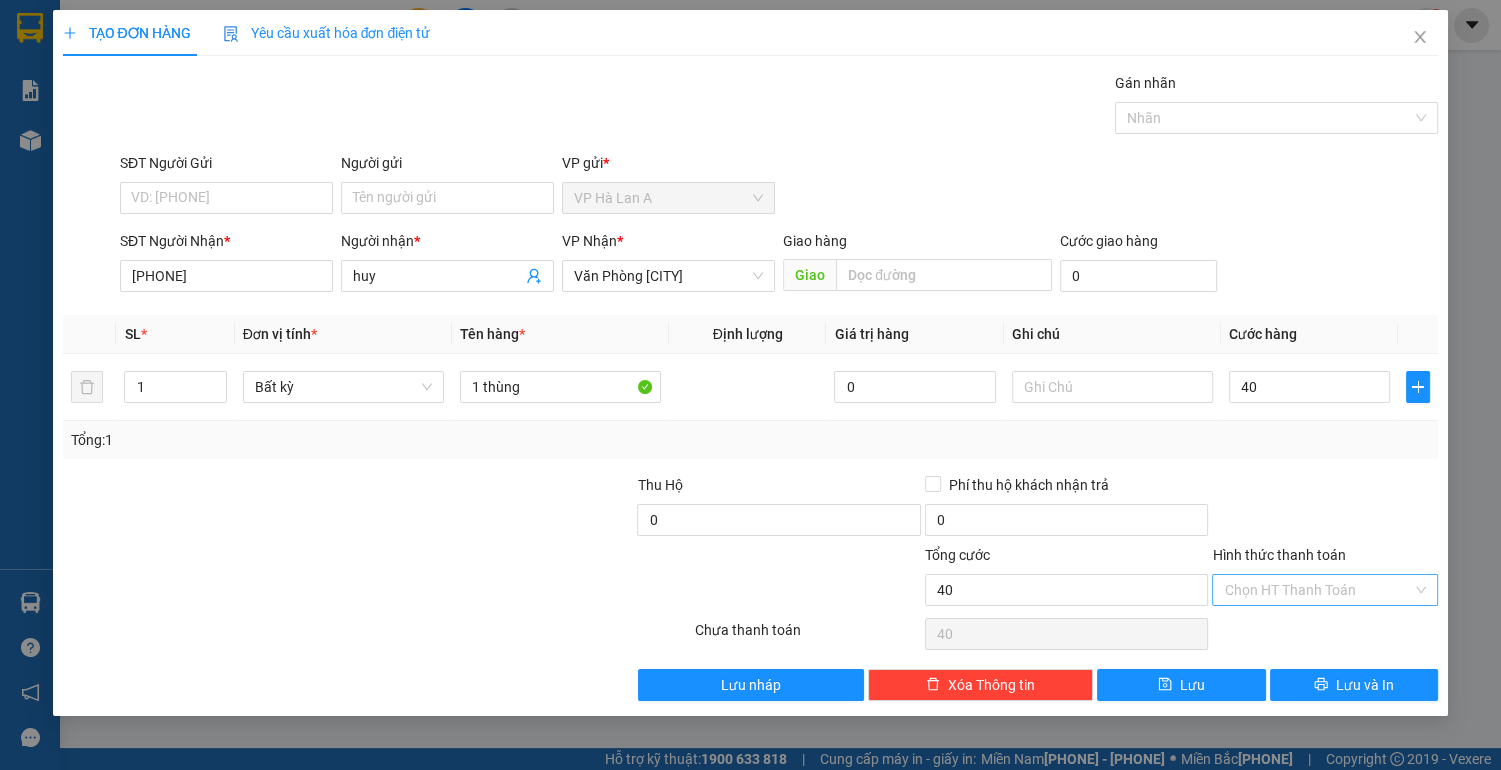 type on "40.000" 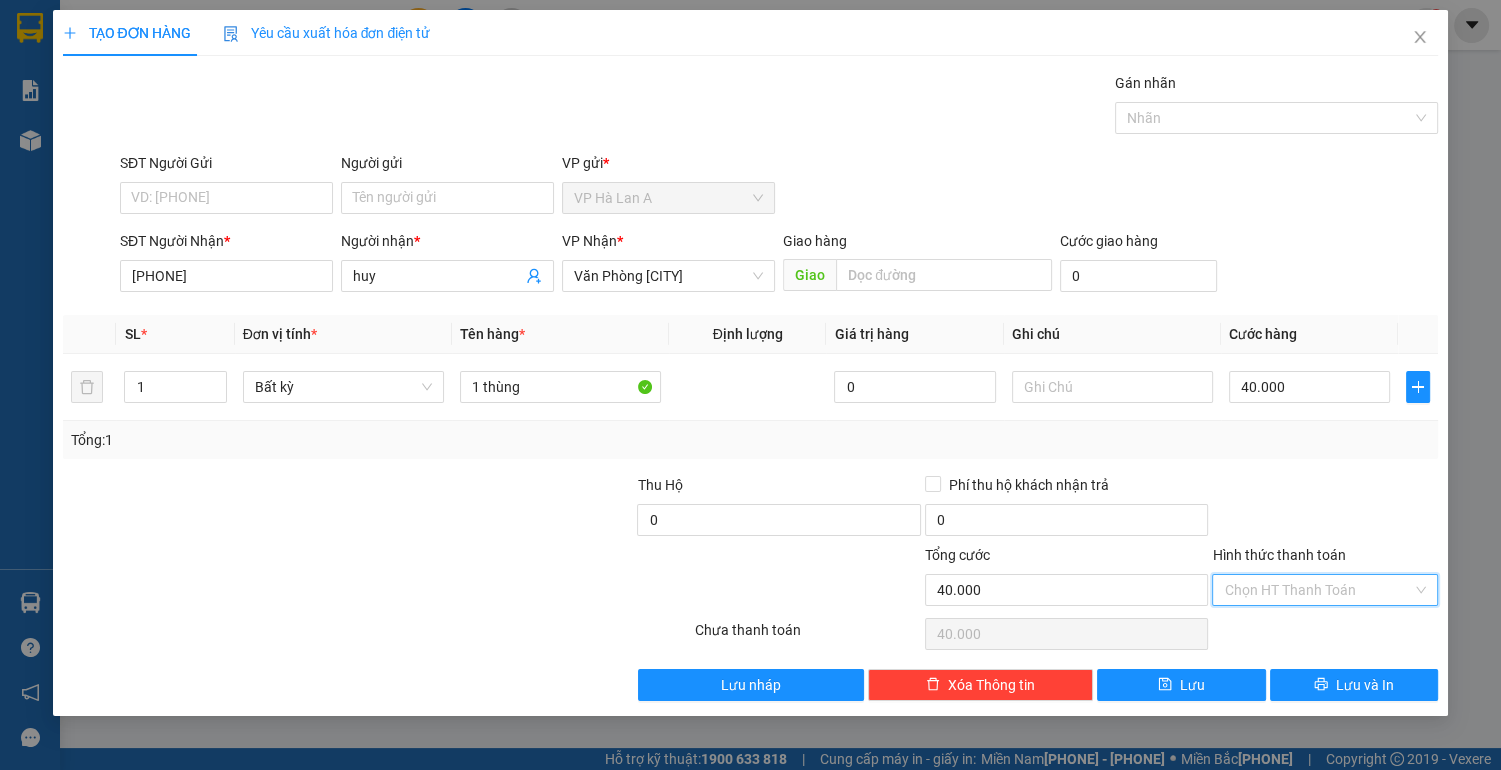 click on "Hình thức thanh toán" at bounding box center [1318, 590] 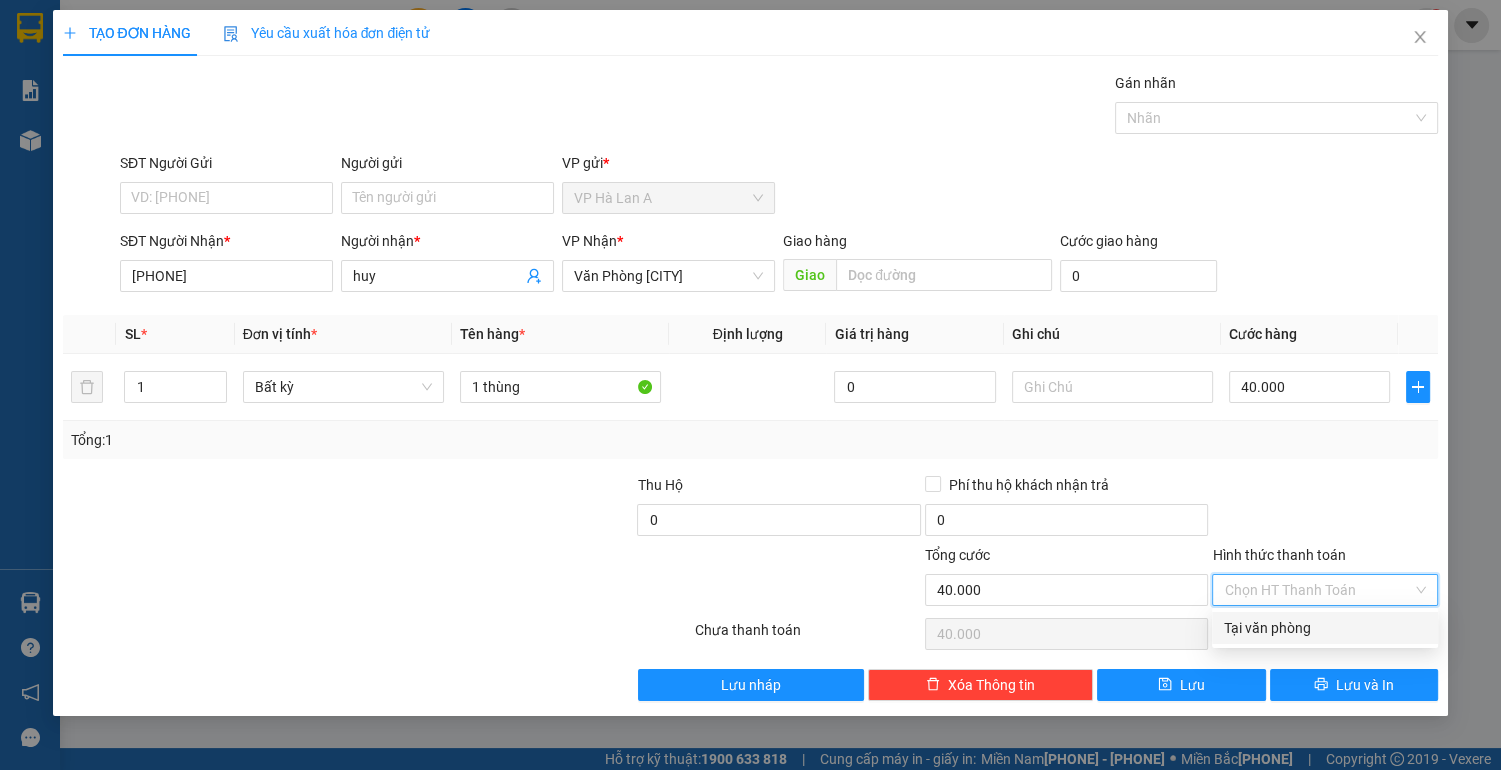 click on "Tại văn phòng" at bounding box center (1325, 628) 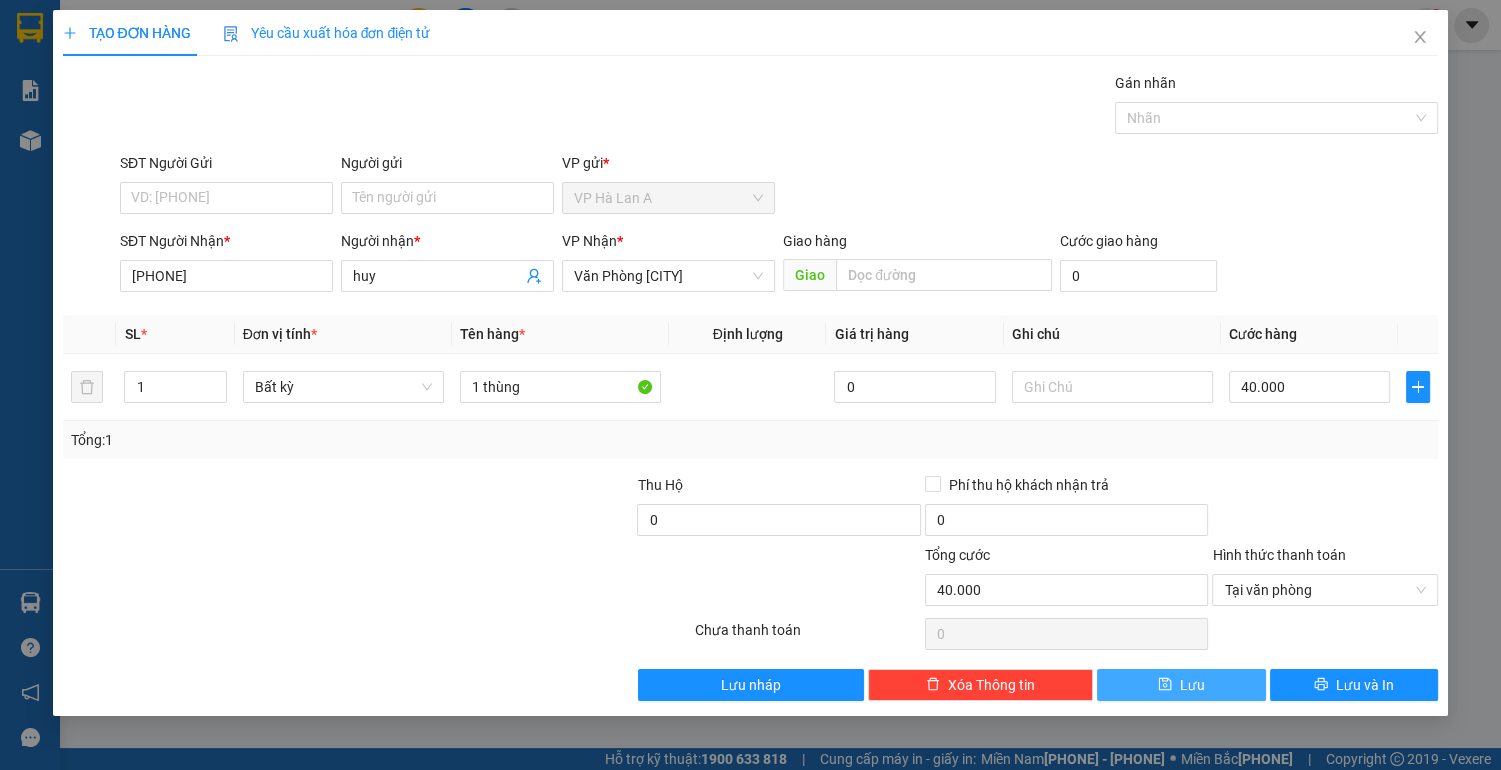 click on "Lưu" at bounding box center (1181, 685) 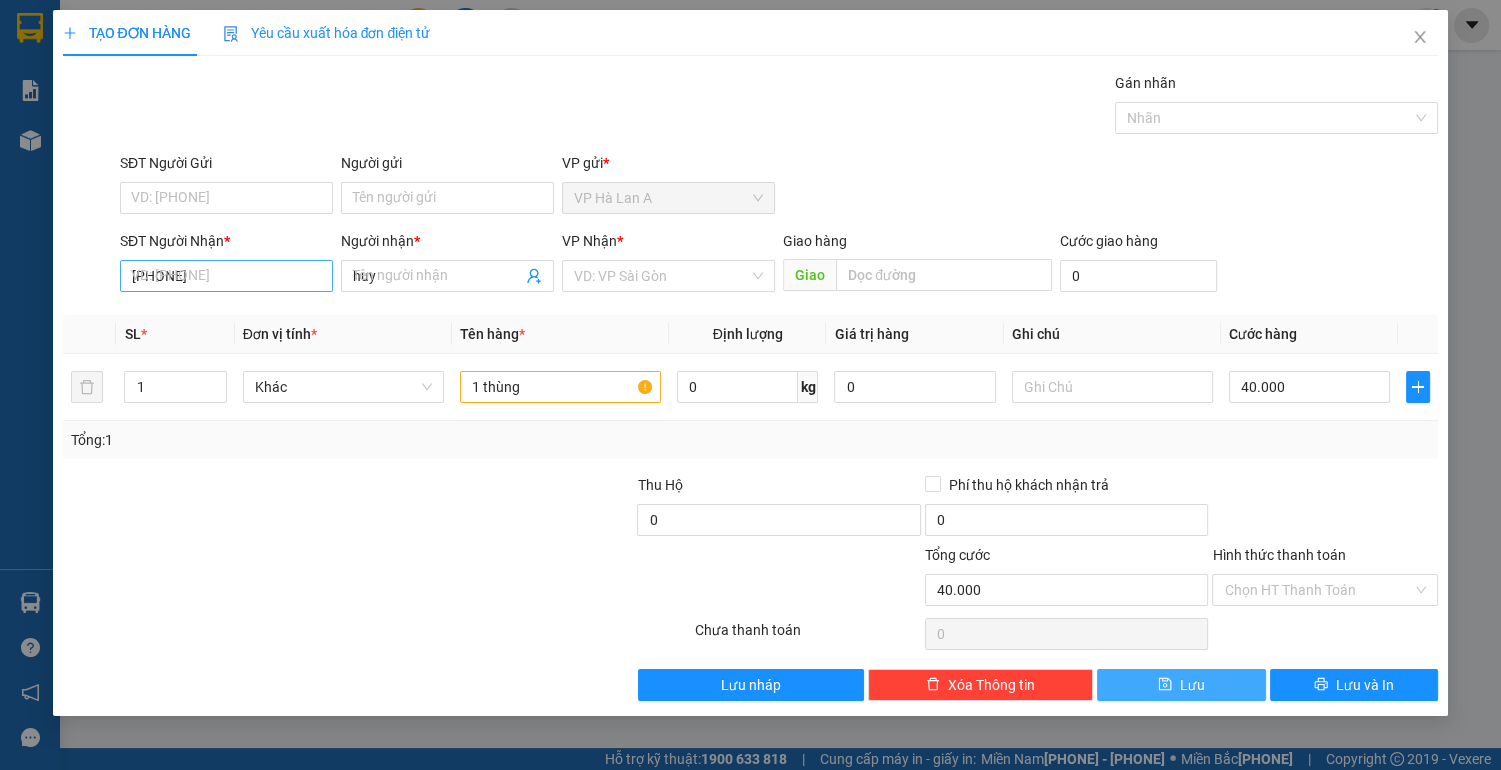 type 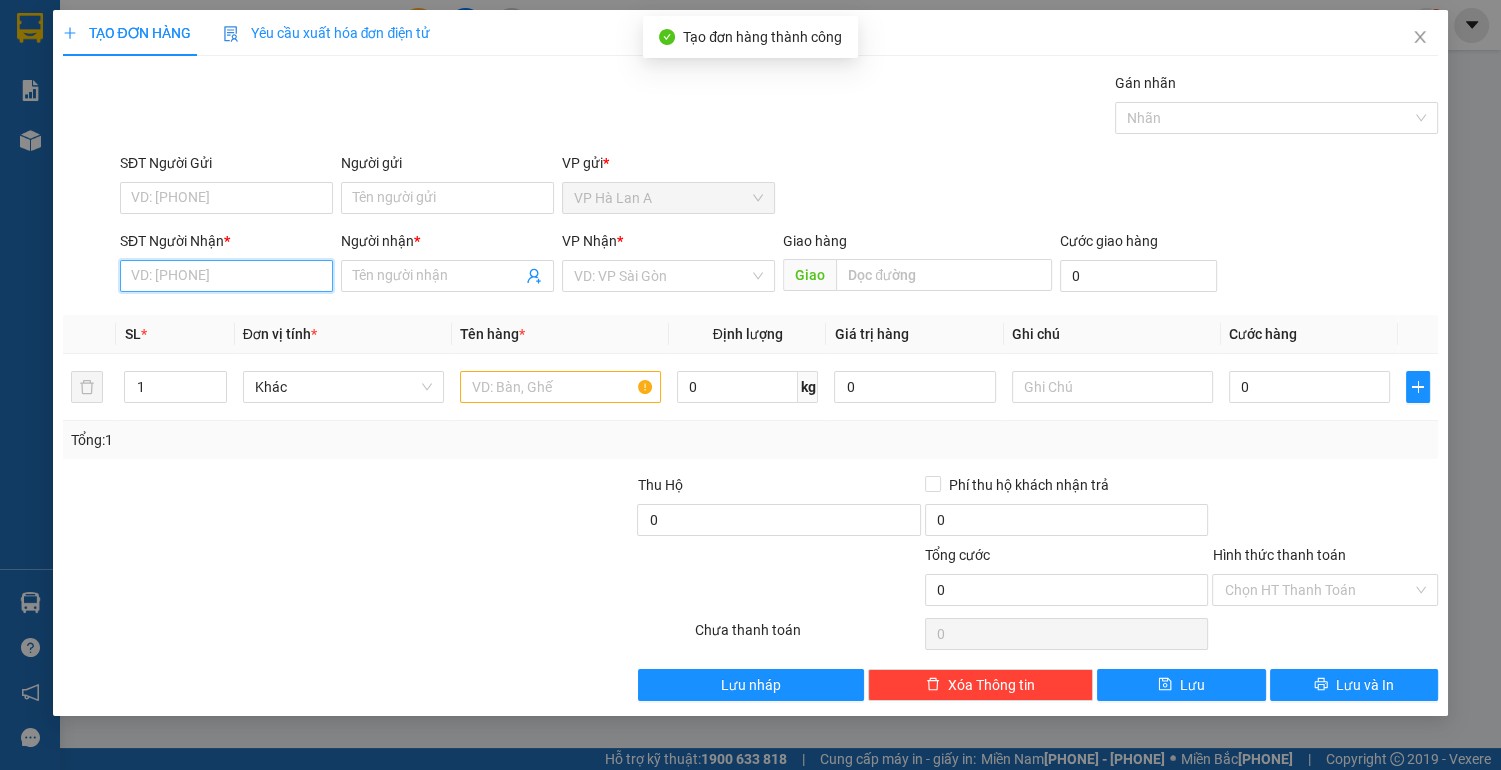 click on "SĐT Người Nhận  *" at bounding box center [226, 276] 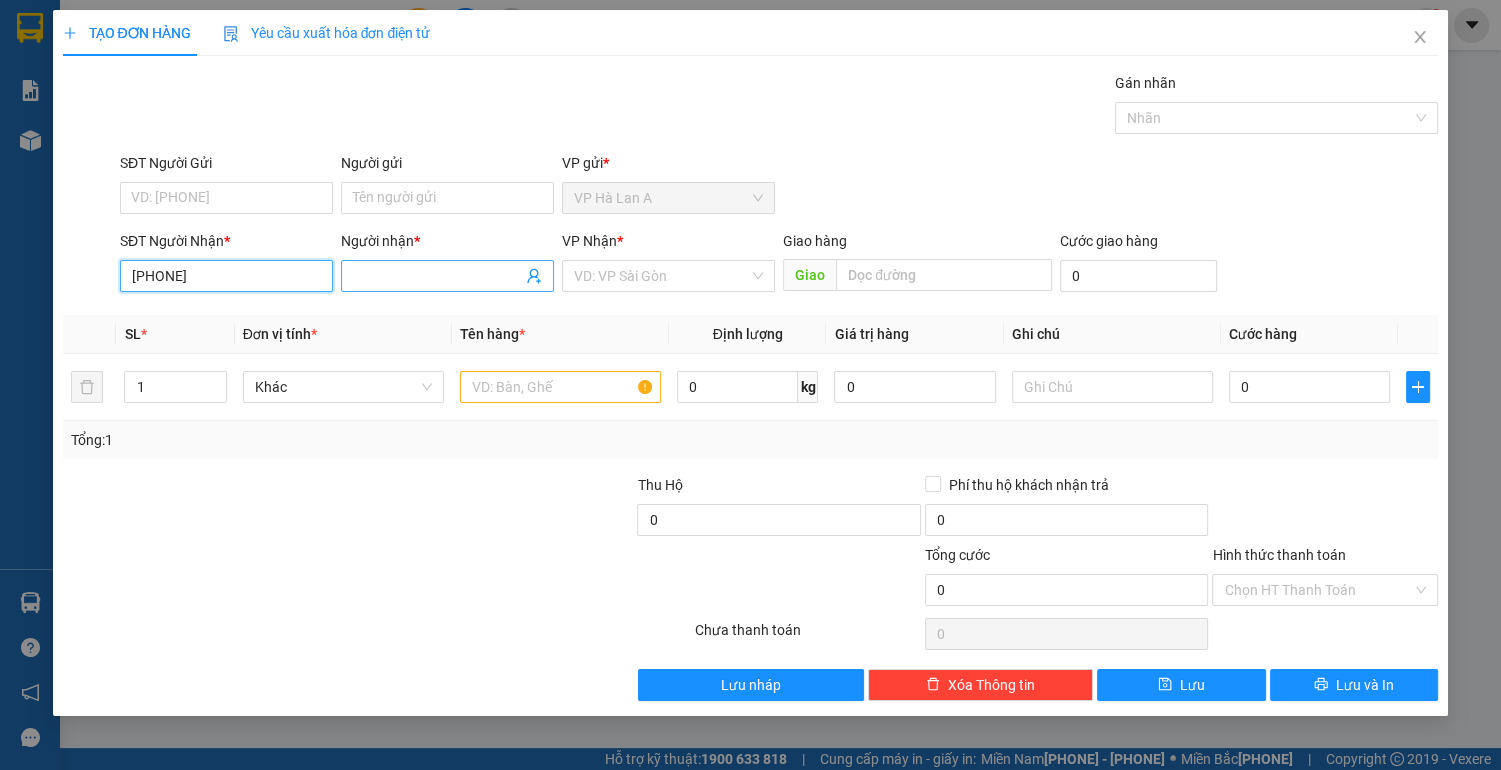 type on "[PHONE]" 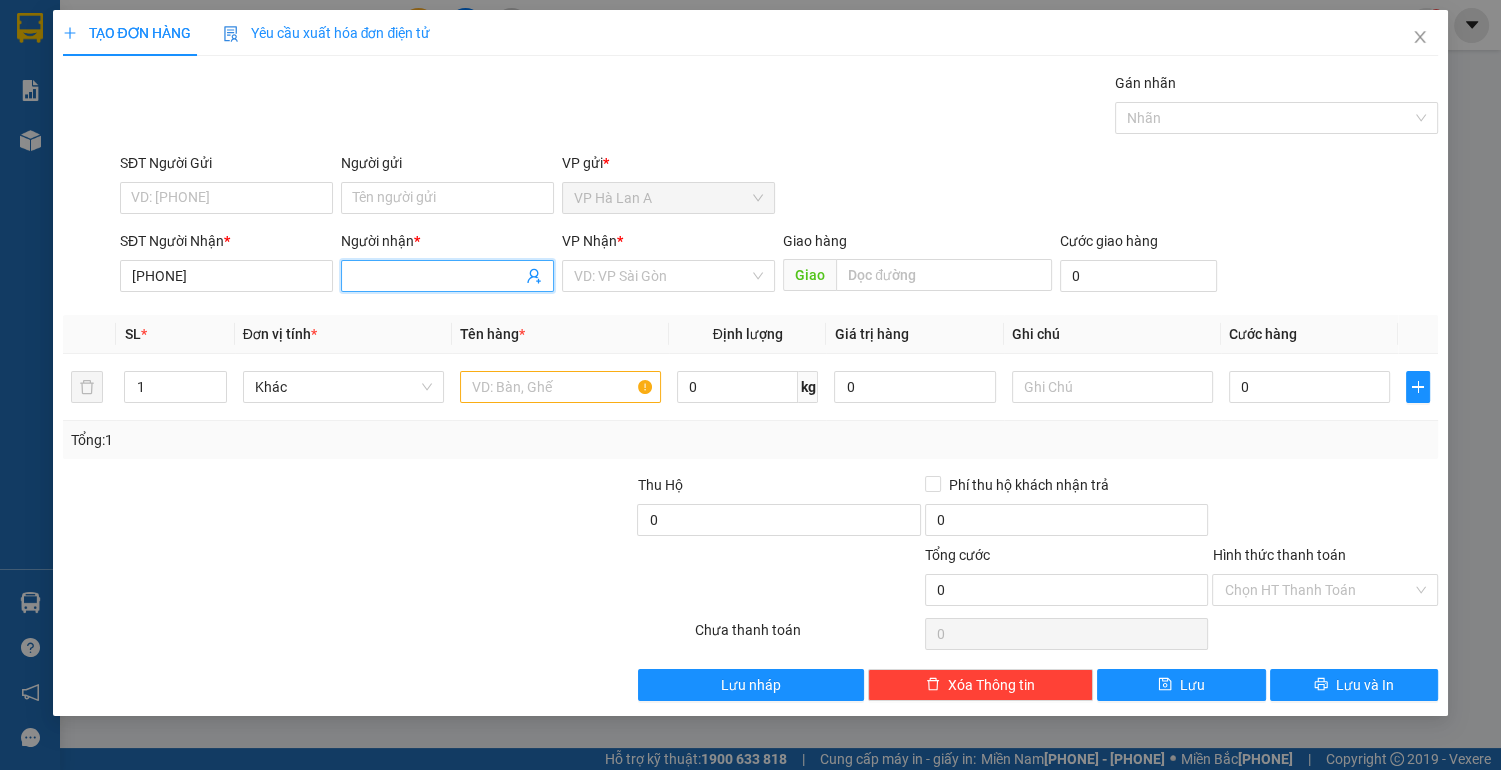click on "Người nhận  *" at bounding box center [437, 276] 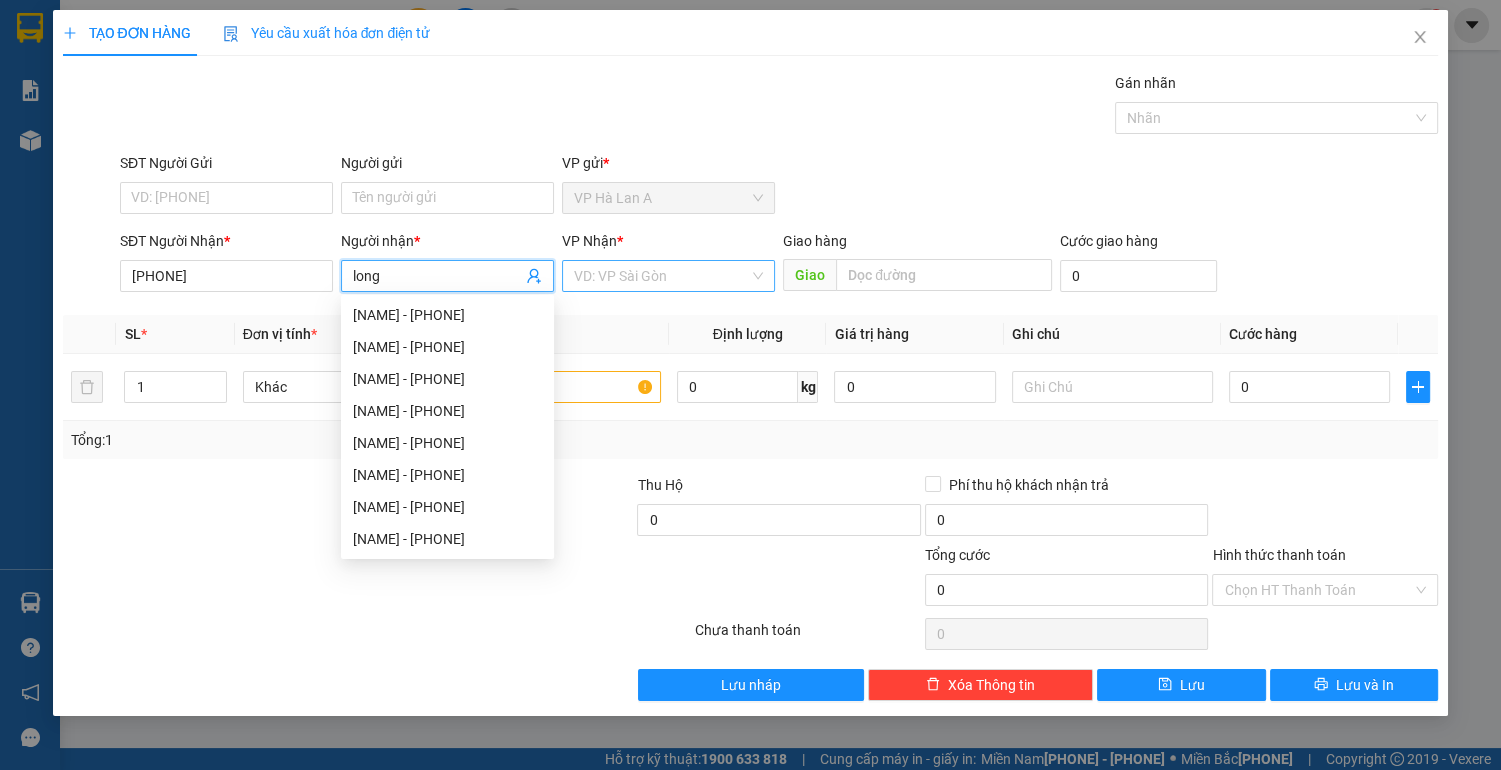 type on "long" 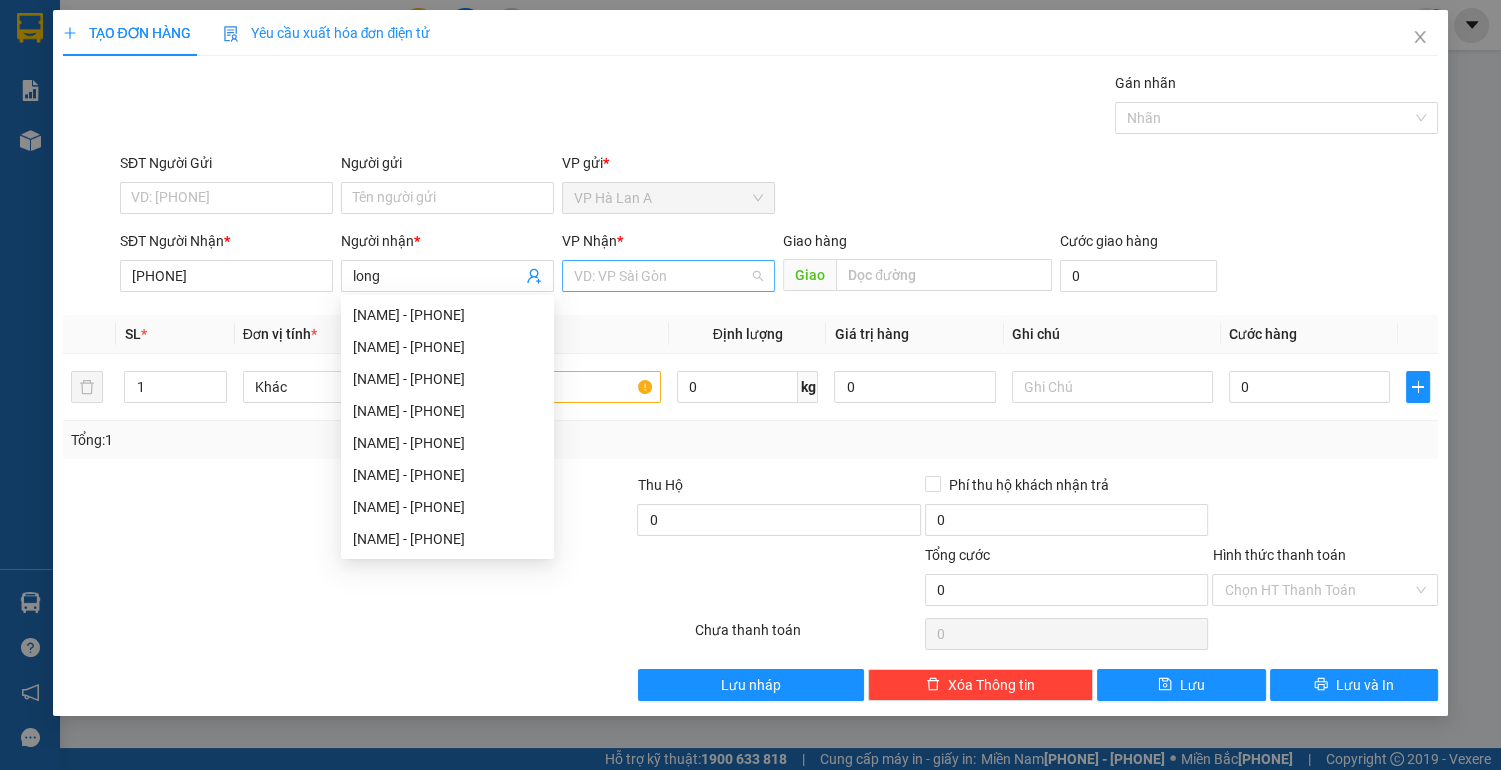 click at bounding box center [661, 276] 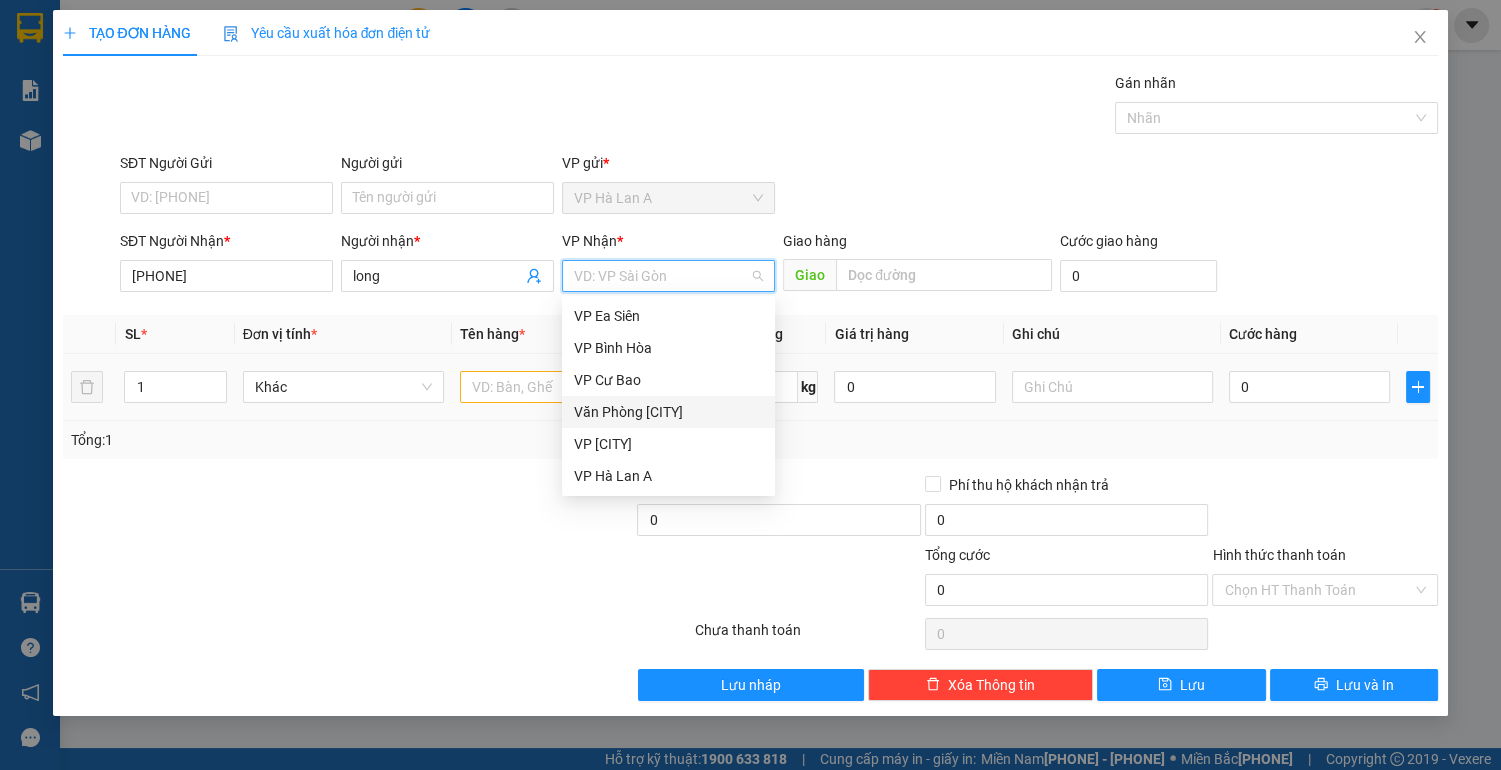 click on "Văn Phòng [CITY]" at bounding box center (668, 412) 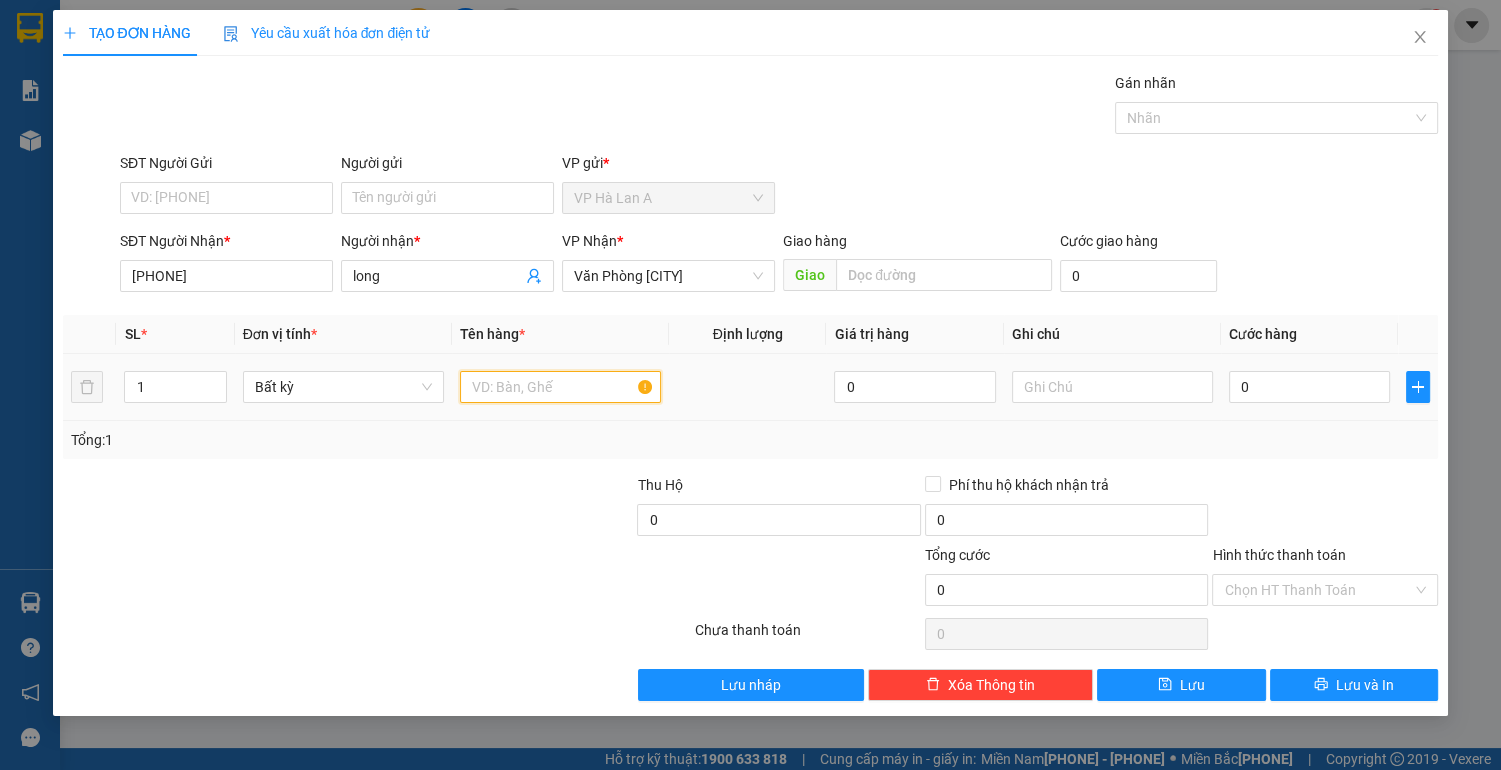 click at bounding box center [560, 387] 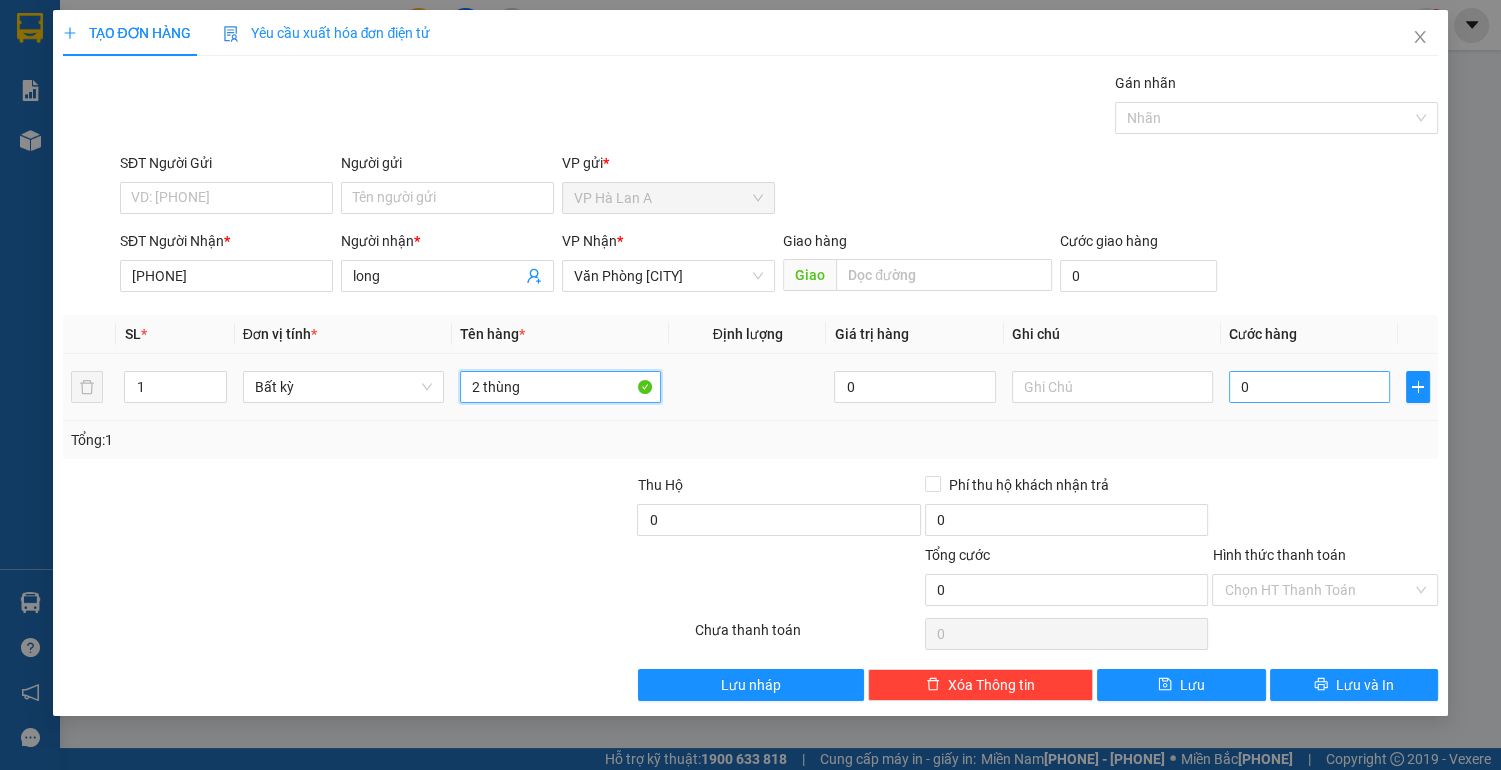 type on "2 thùng" 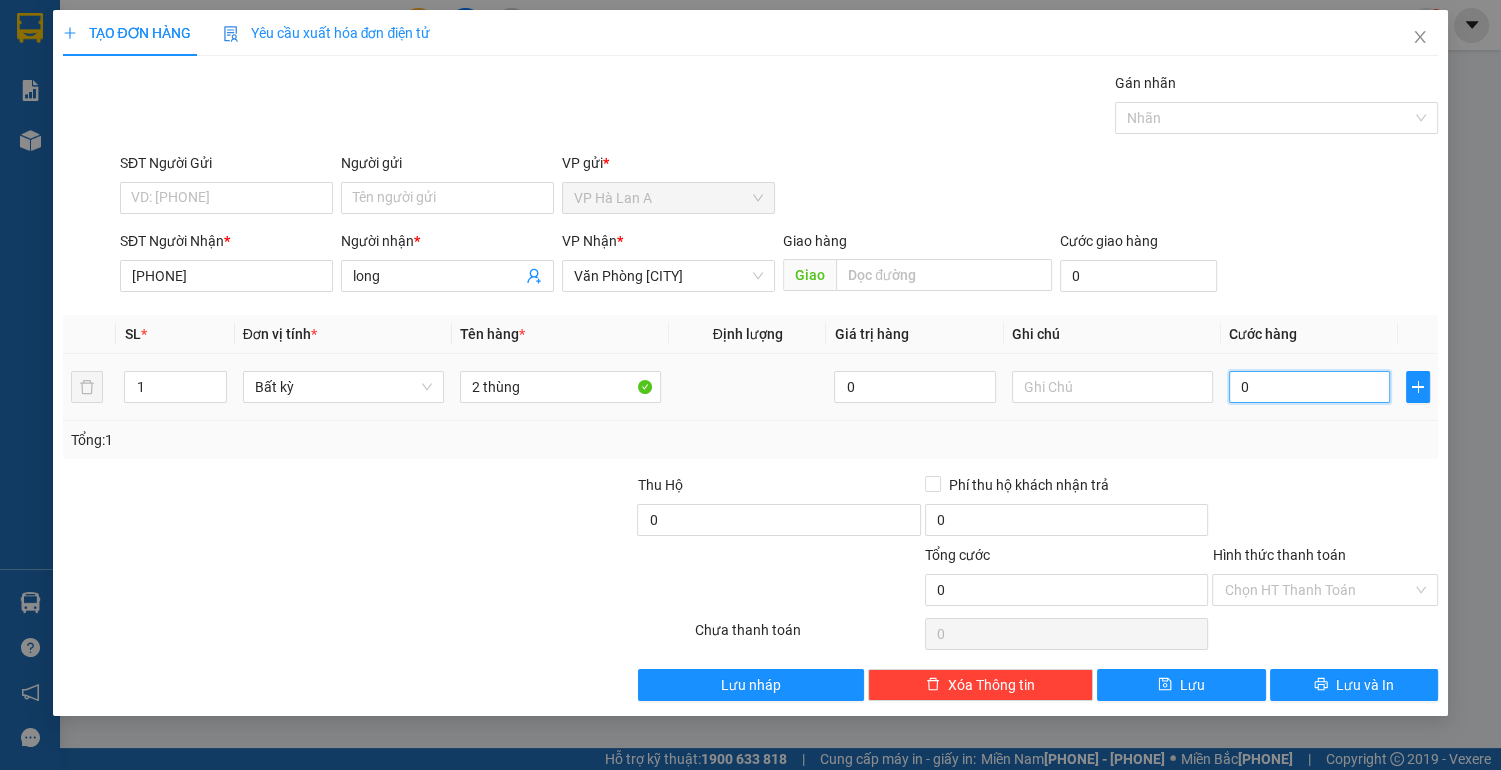 click on "0" at bounding box center (1310, 387) 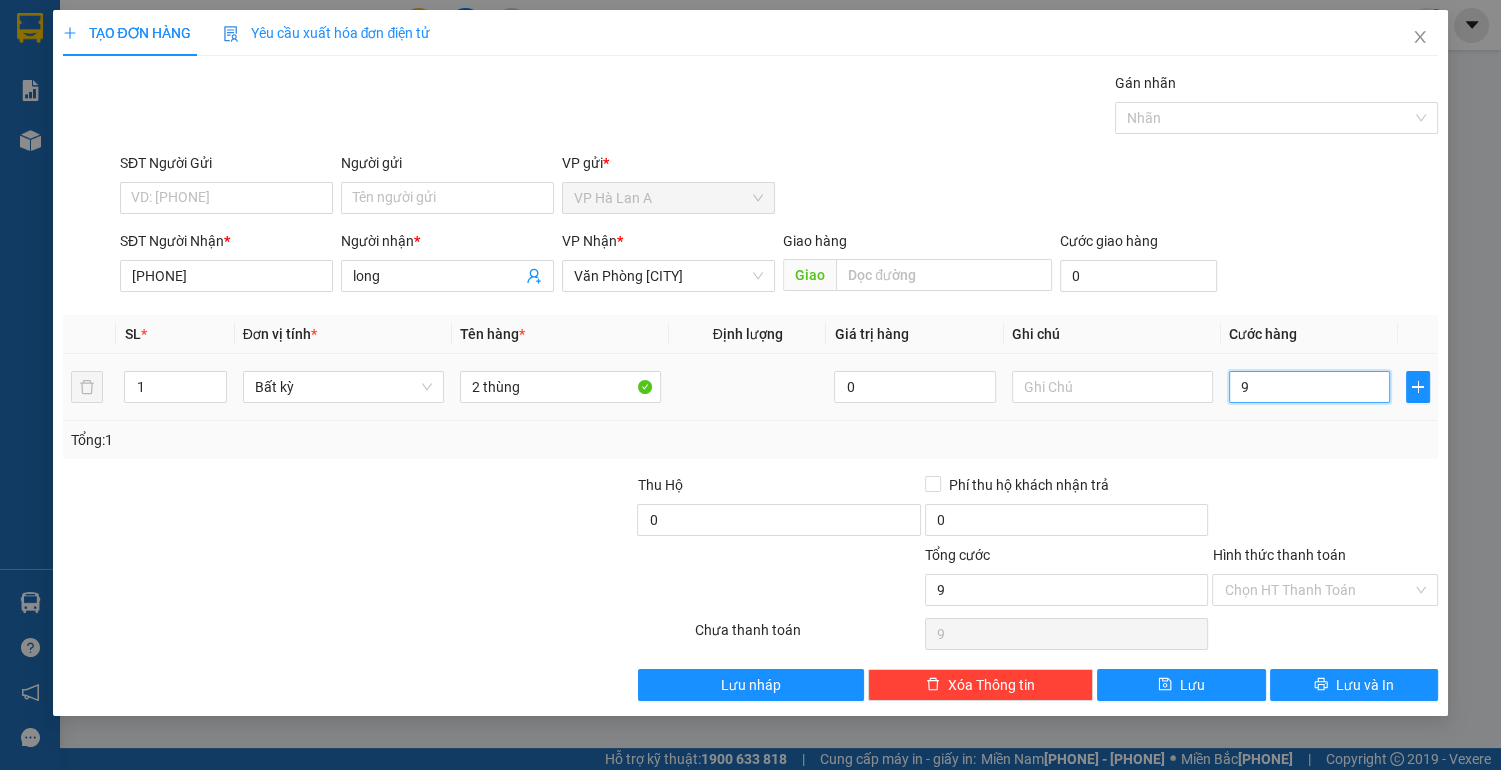 type on "90" 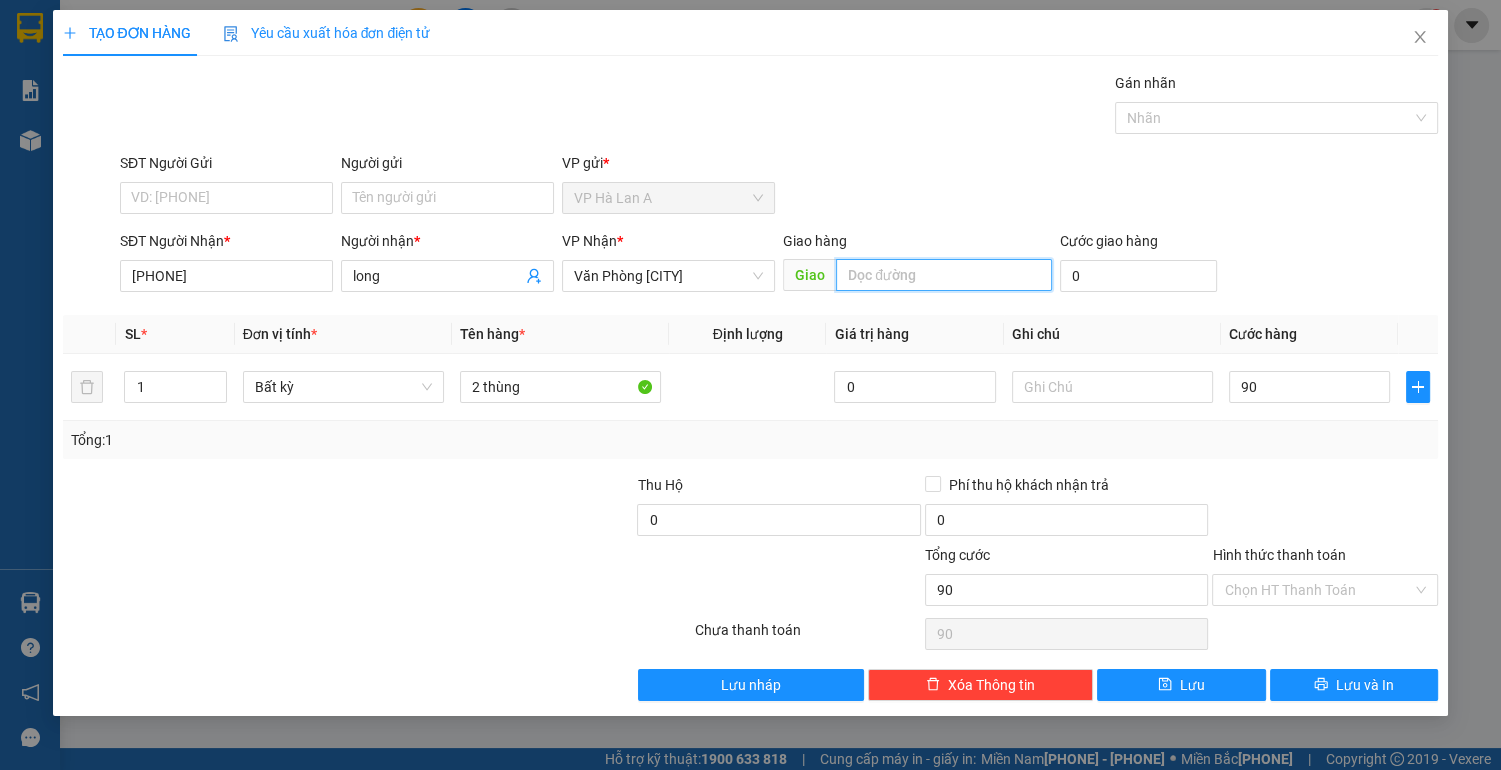 type on "90.000" 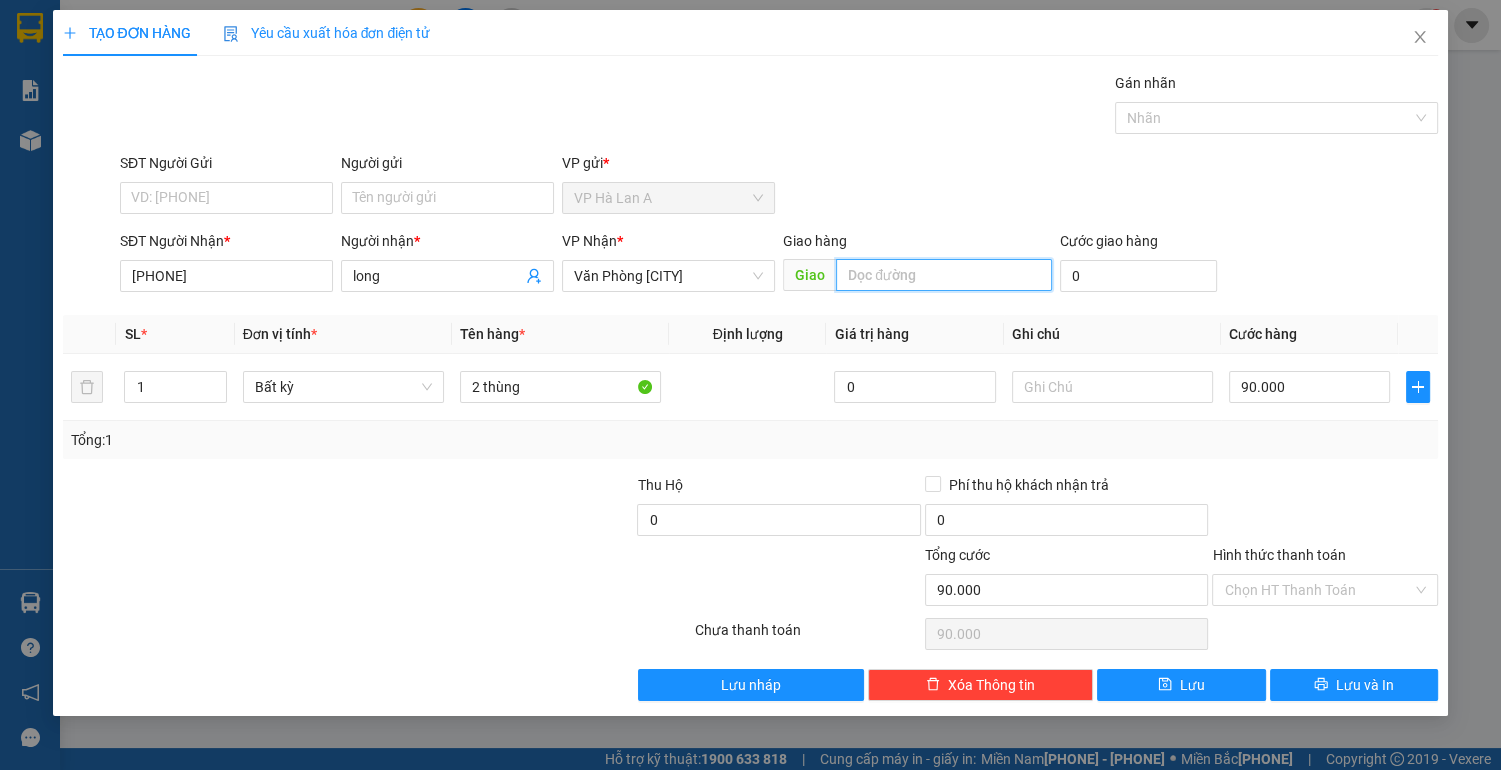 click at bounding box center [943, 275] 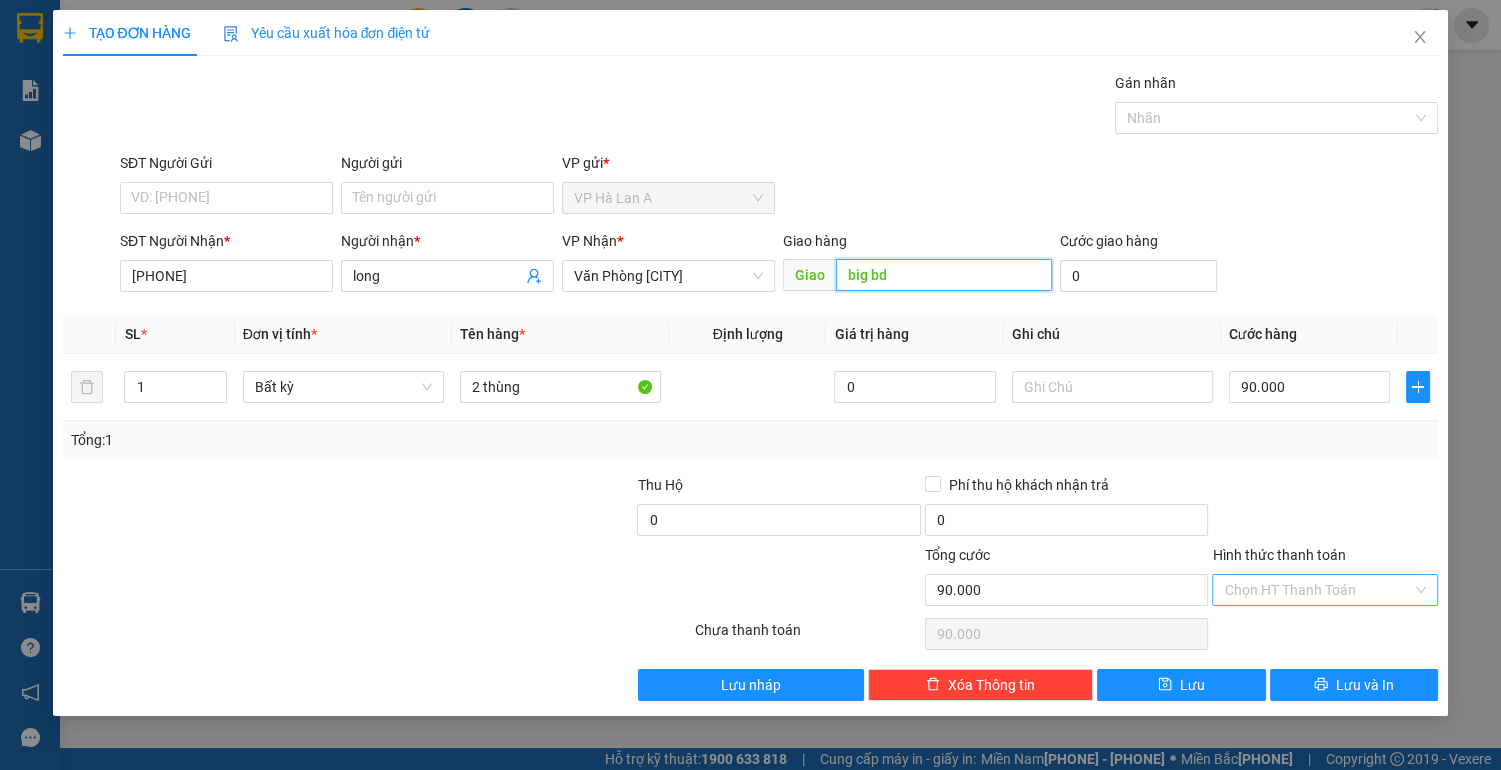 type on "big bd" 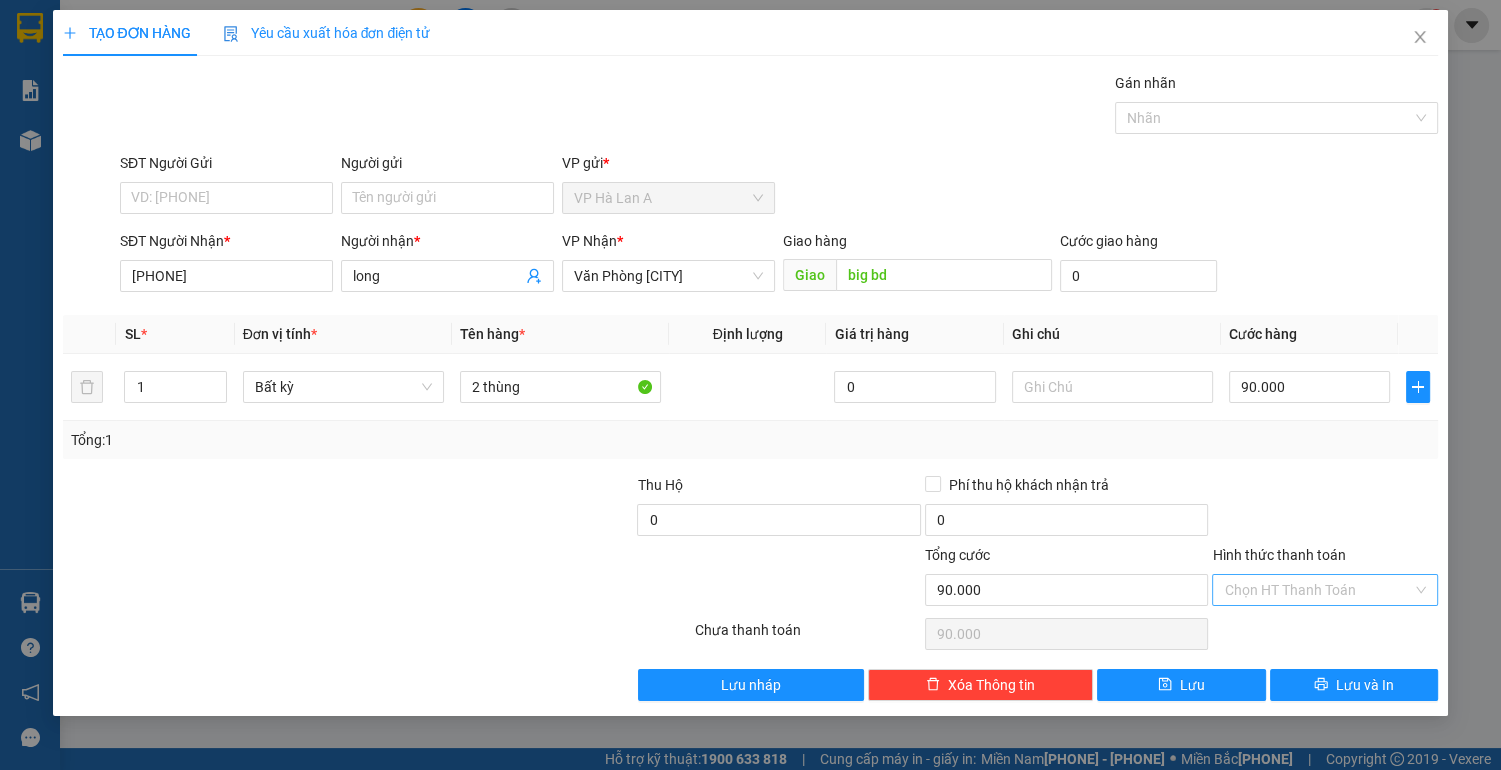 click on "Hình thức thanh toán" at bounding box center (1318, 590) 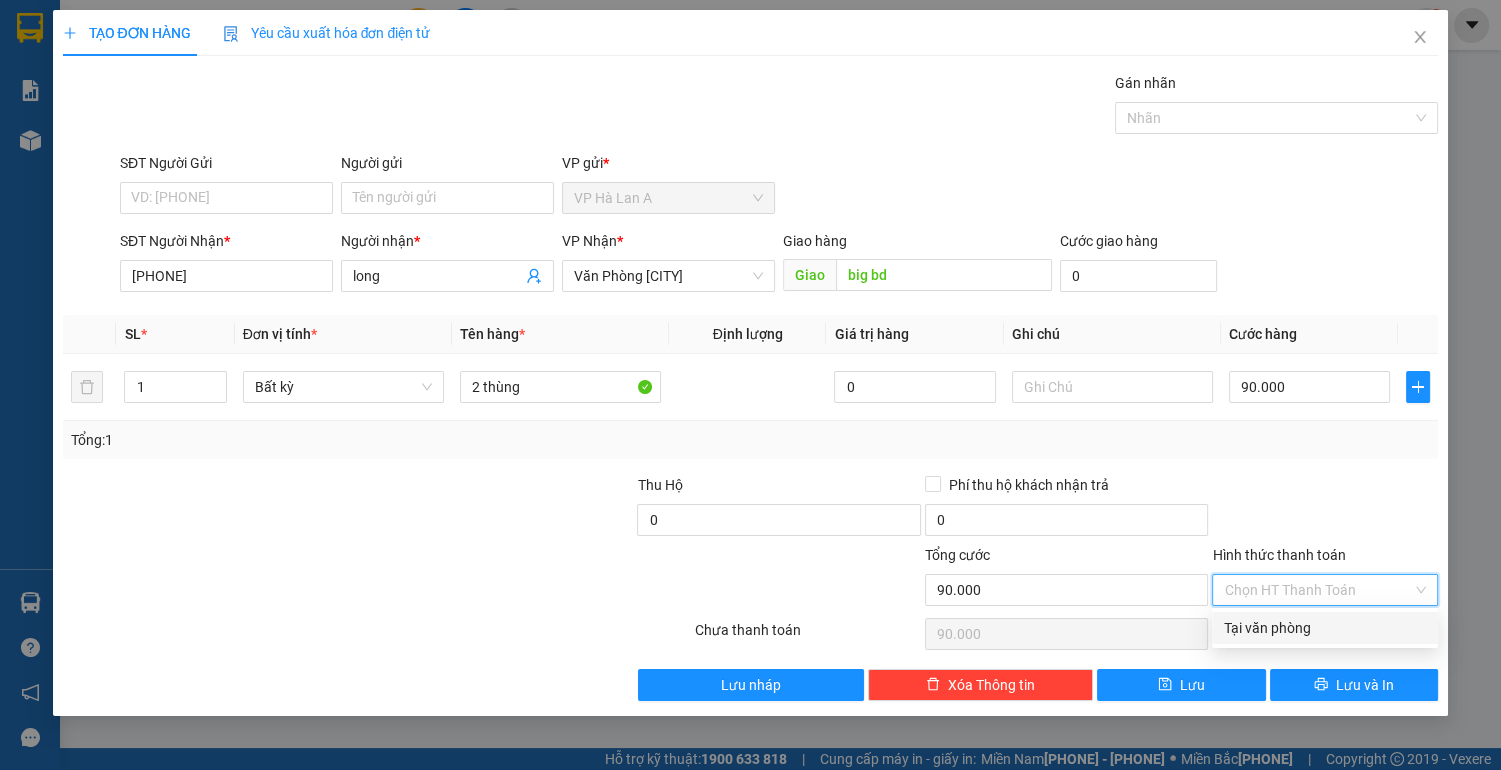 click on "Tại văn phòng" at bounding box center (1325, 628) 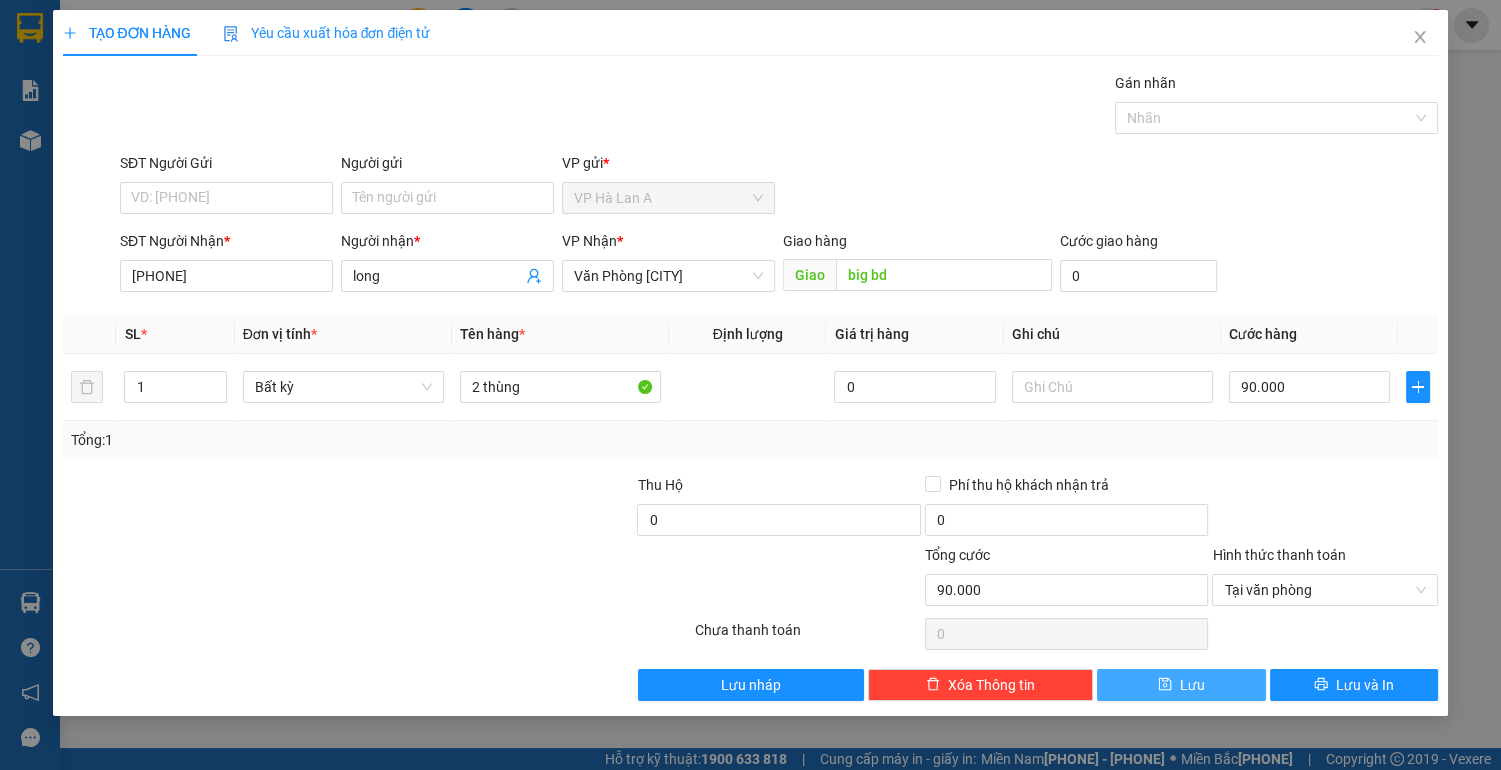 click on "Lưu" at bounding box center [1181, 685] 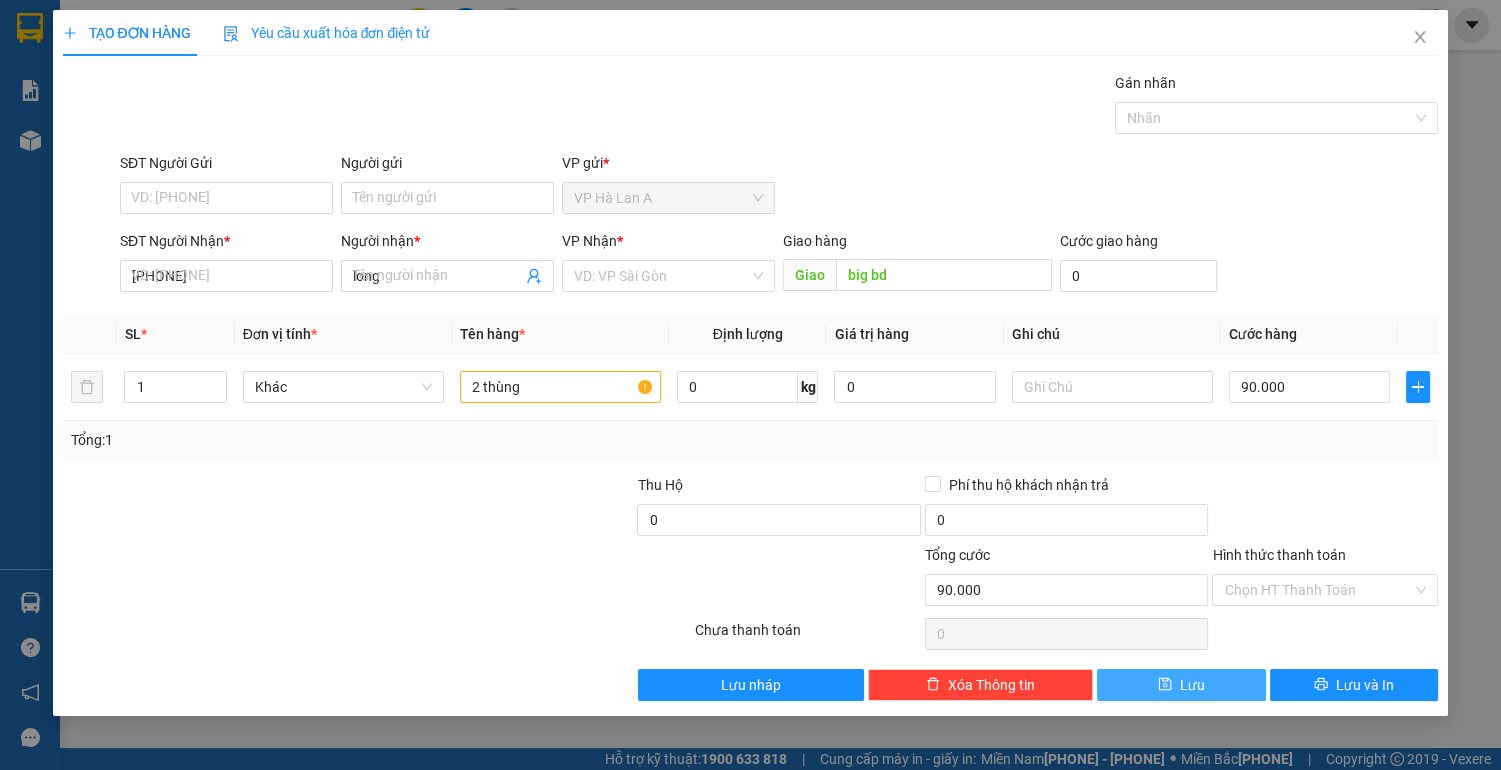 type 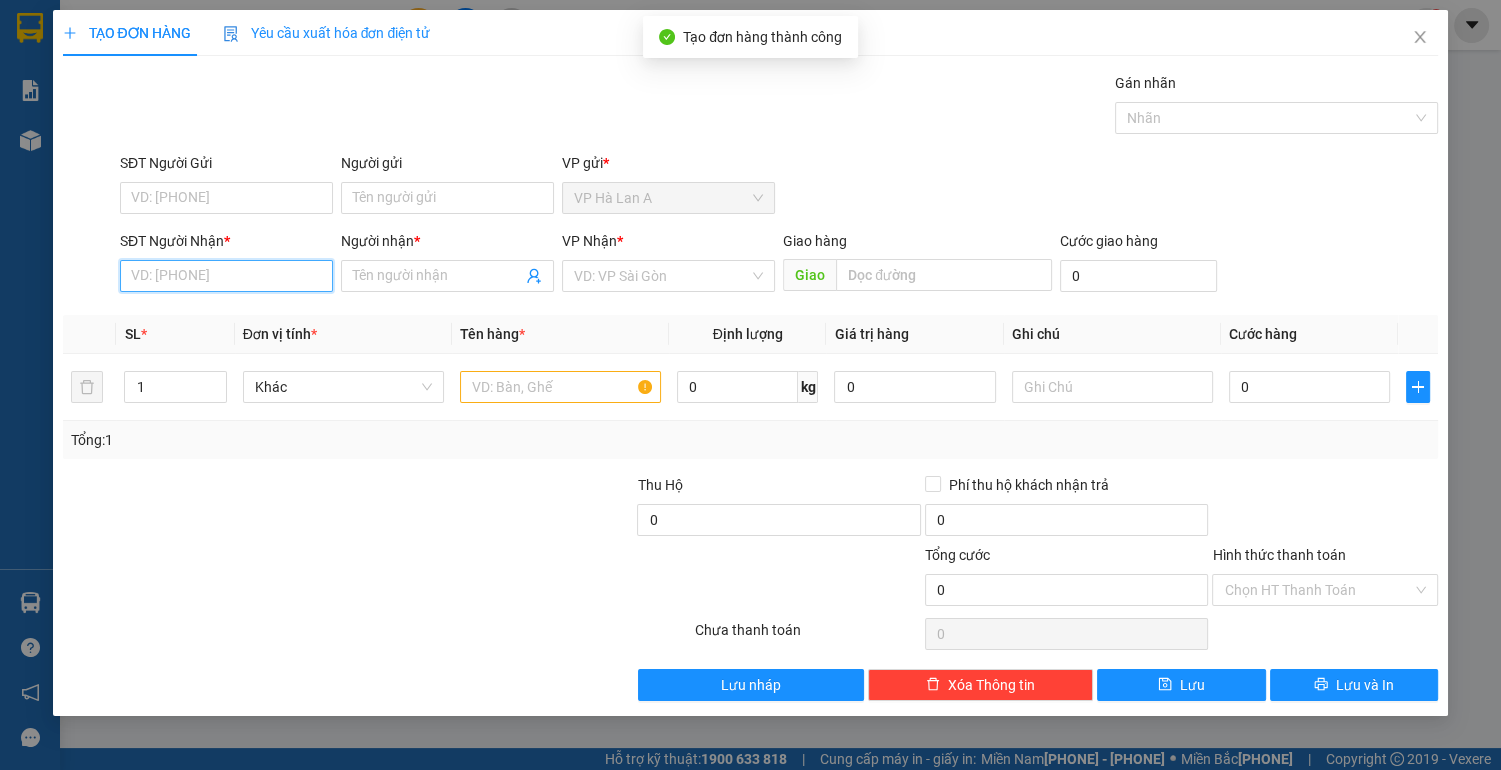 click on "SĐT Người Nhận  *" at bounding box center (226, 276) 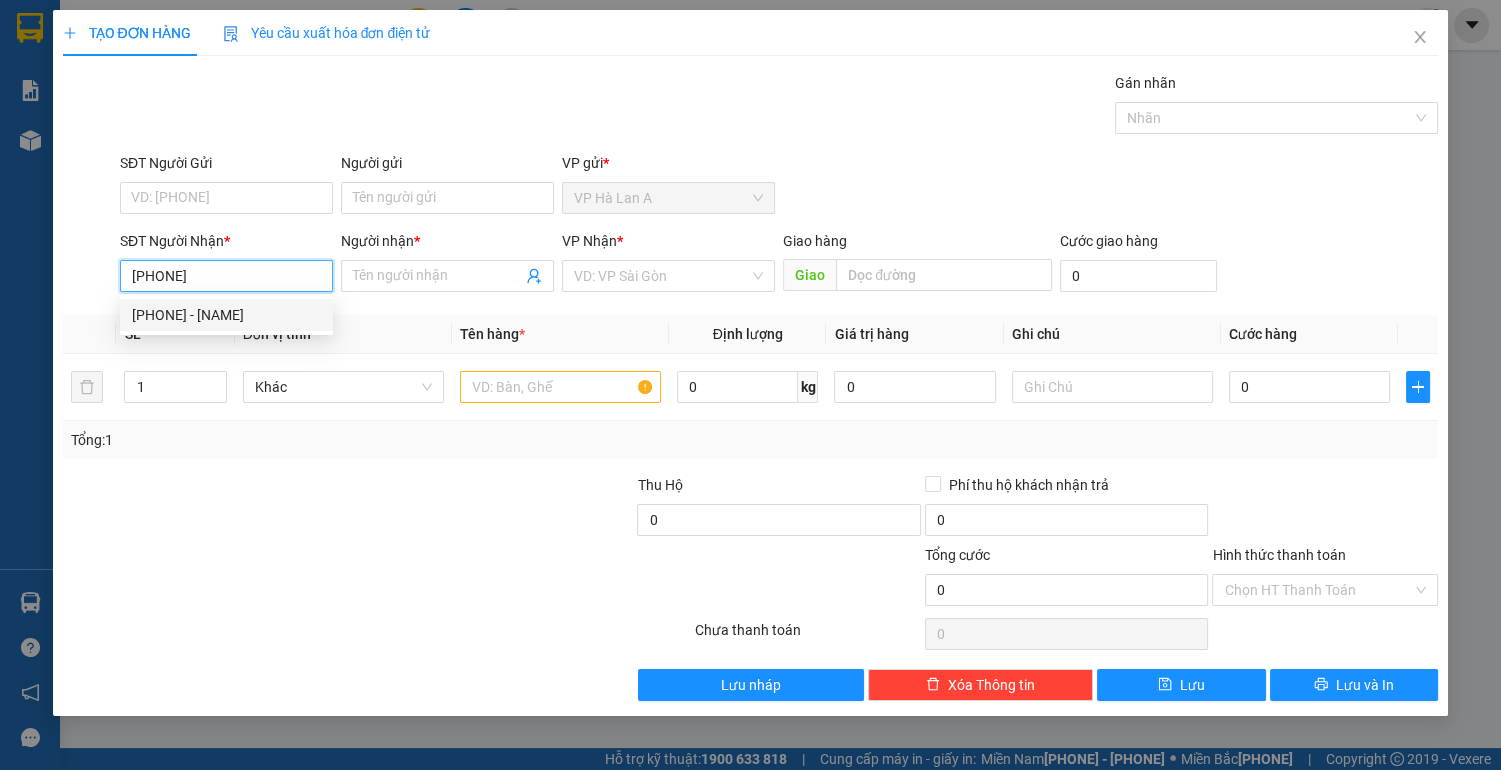 click on "[PHONE] - [NAME]" at bounding box center (226, 315) 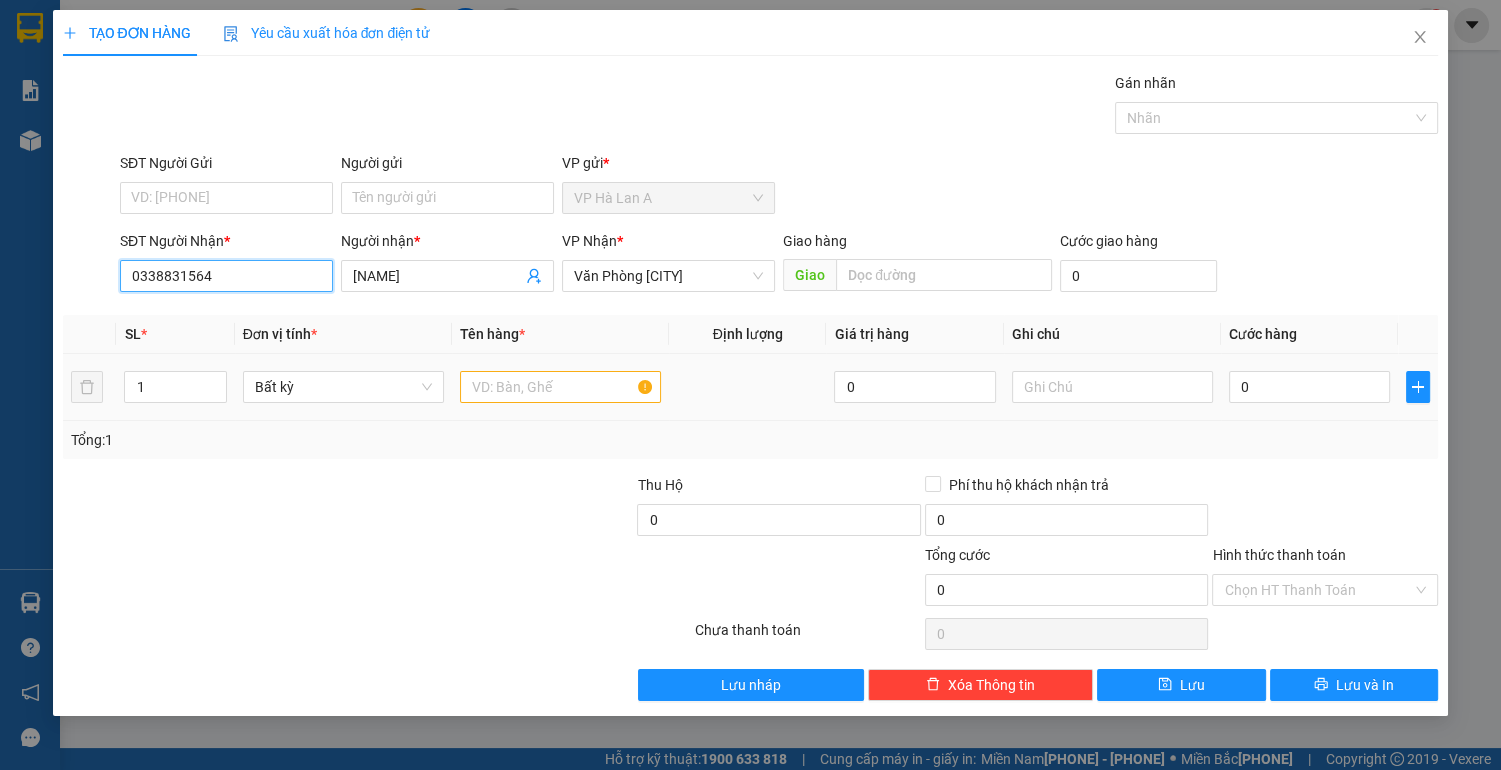 type on "0338831564" 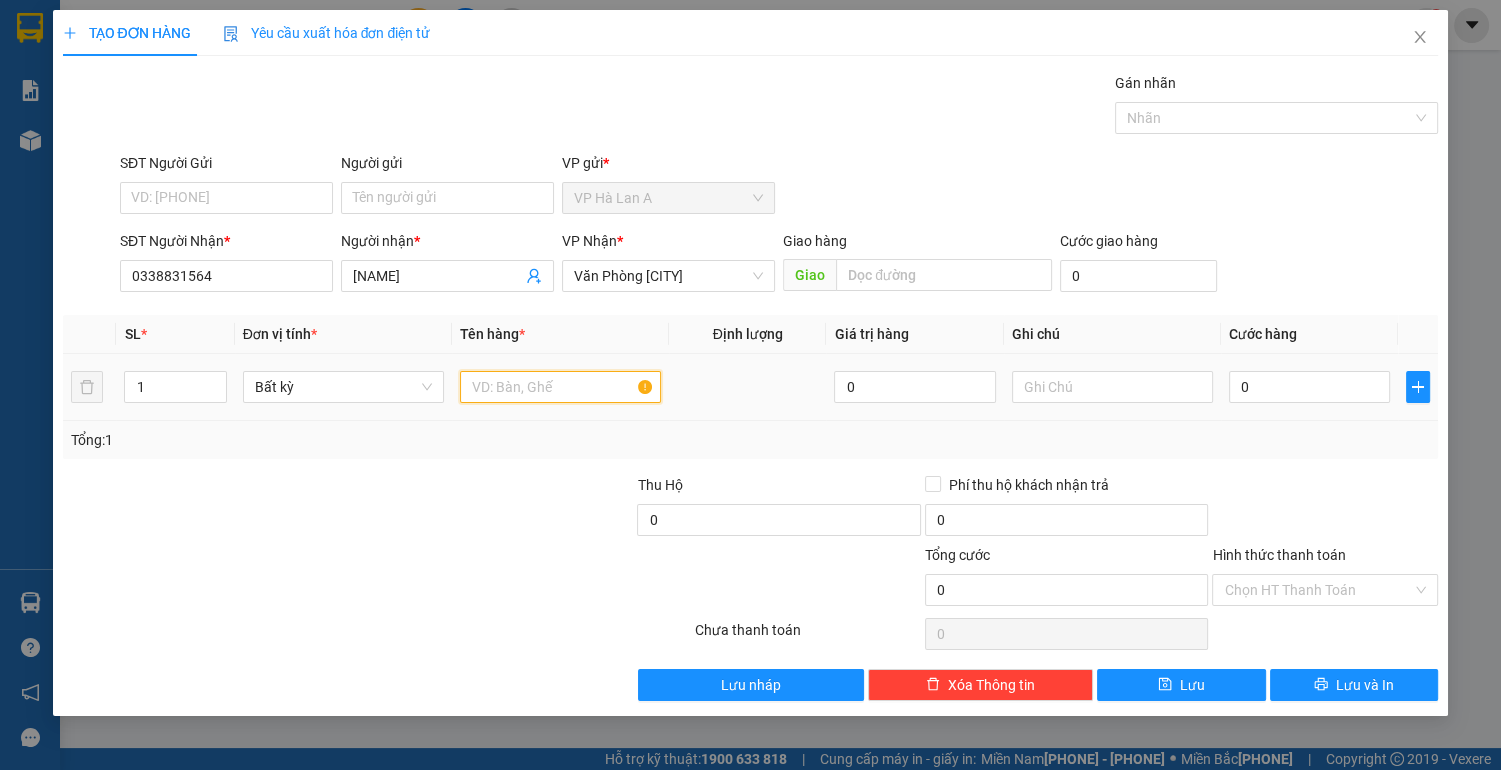 click at bounding box center [560, 387] 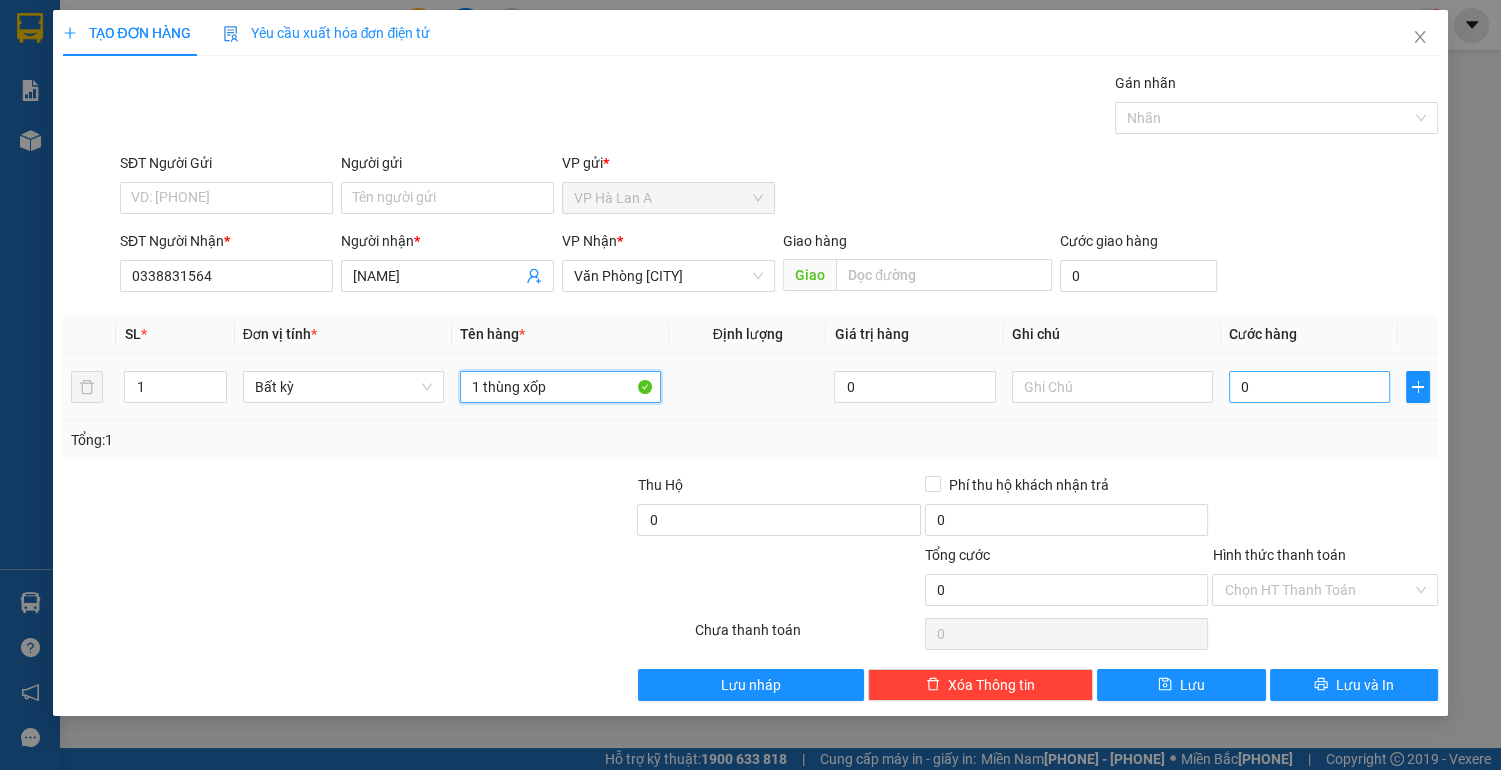 type on "1 thùng xốp" 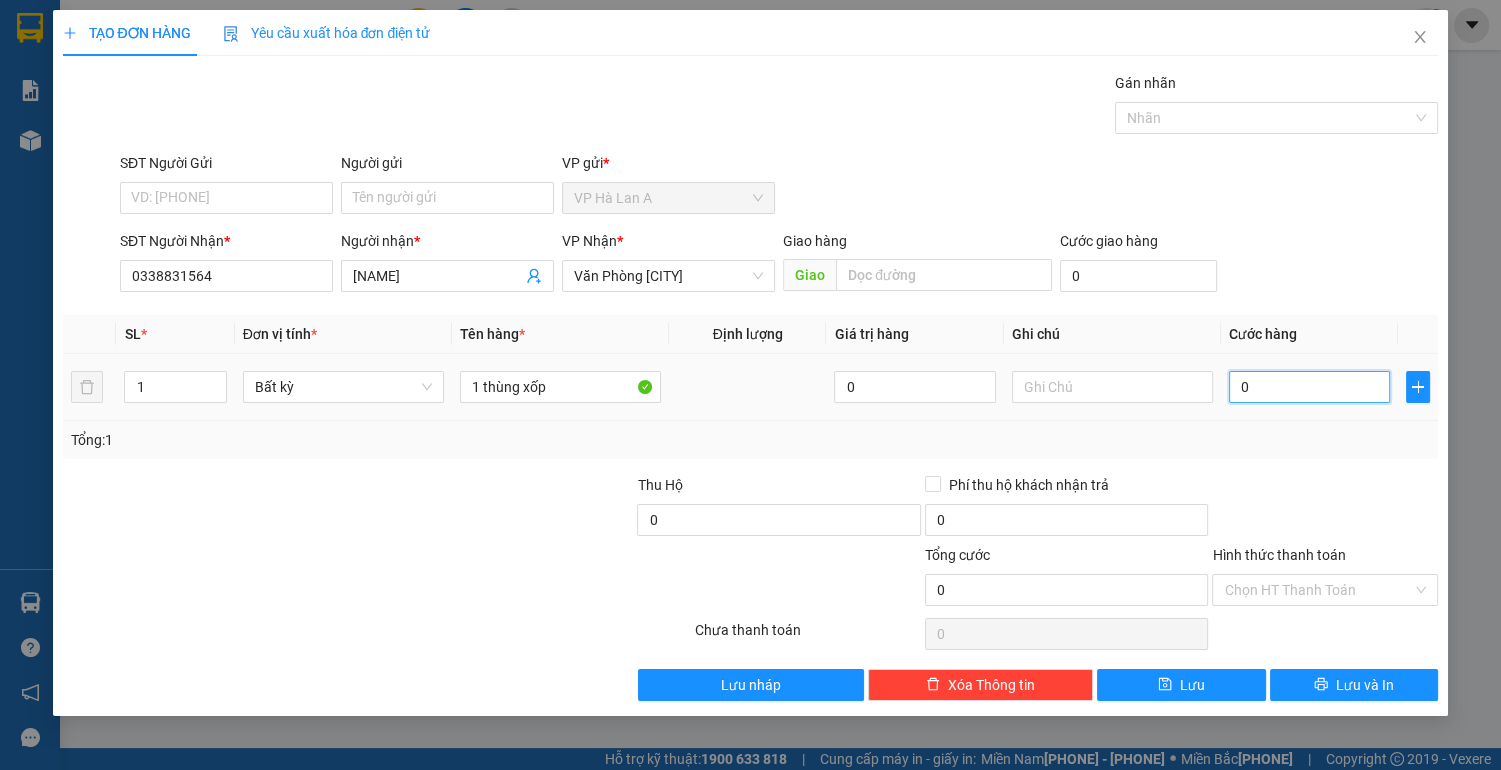 click on "0" at bounding box center [1310, 387] 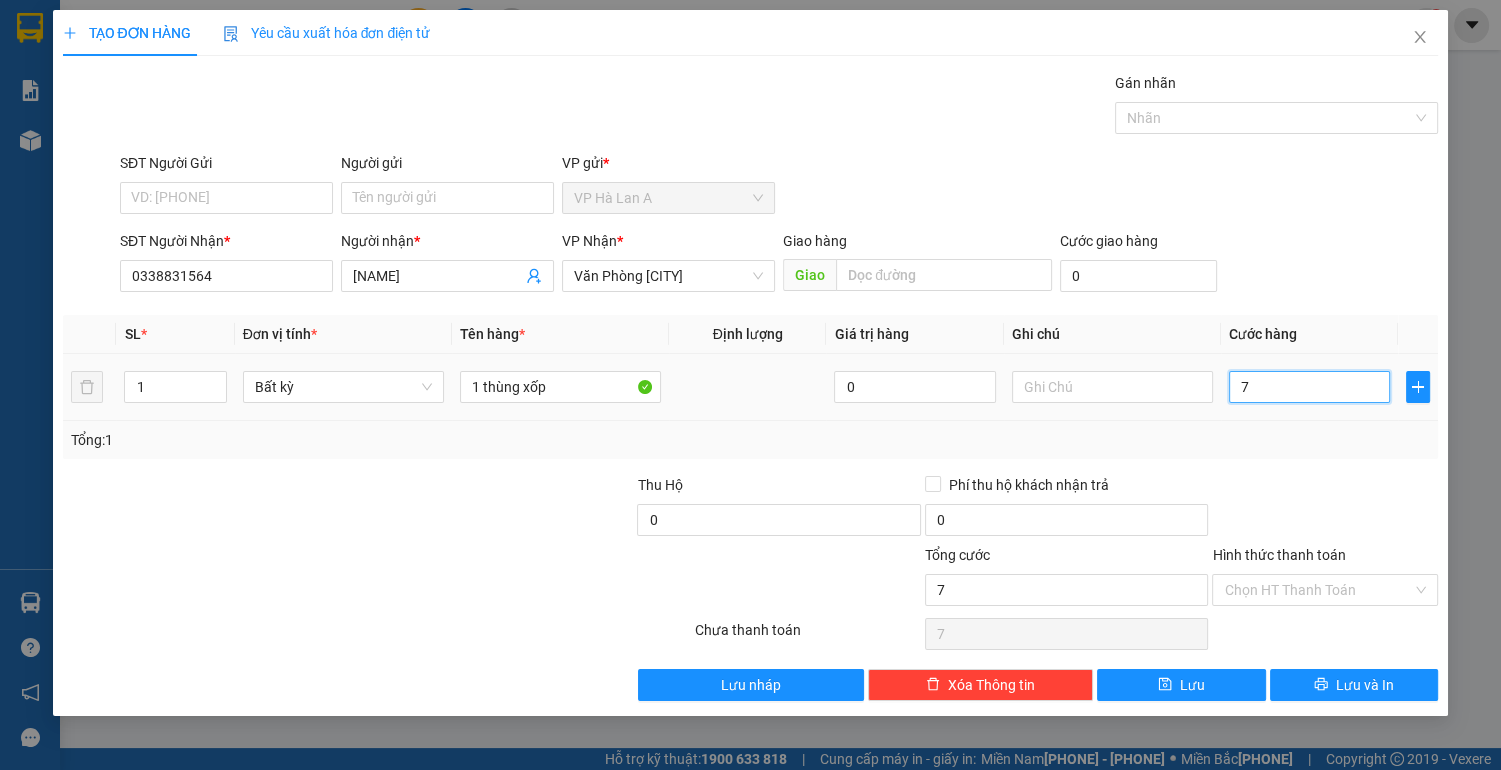 type on "70" 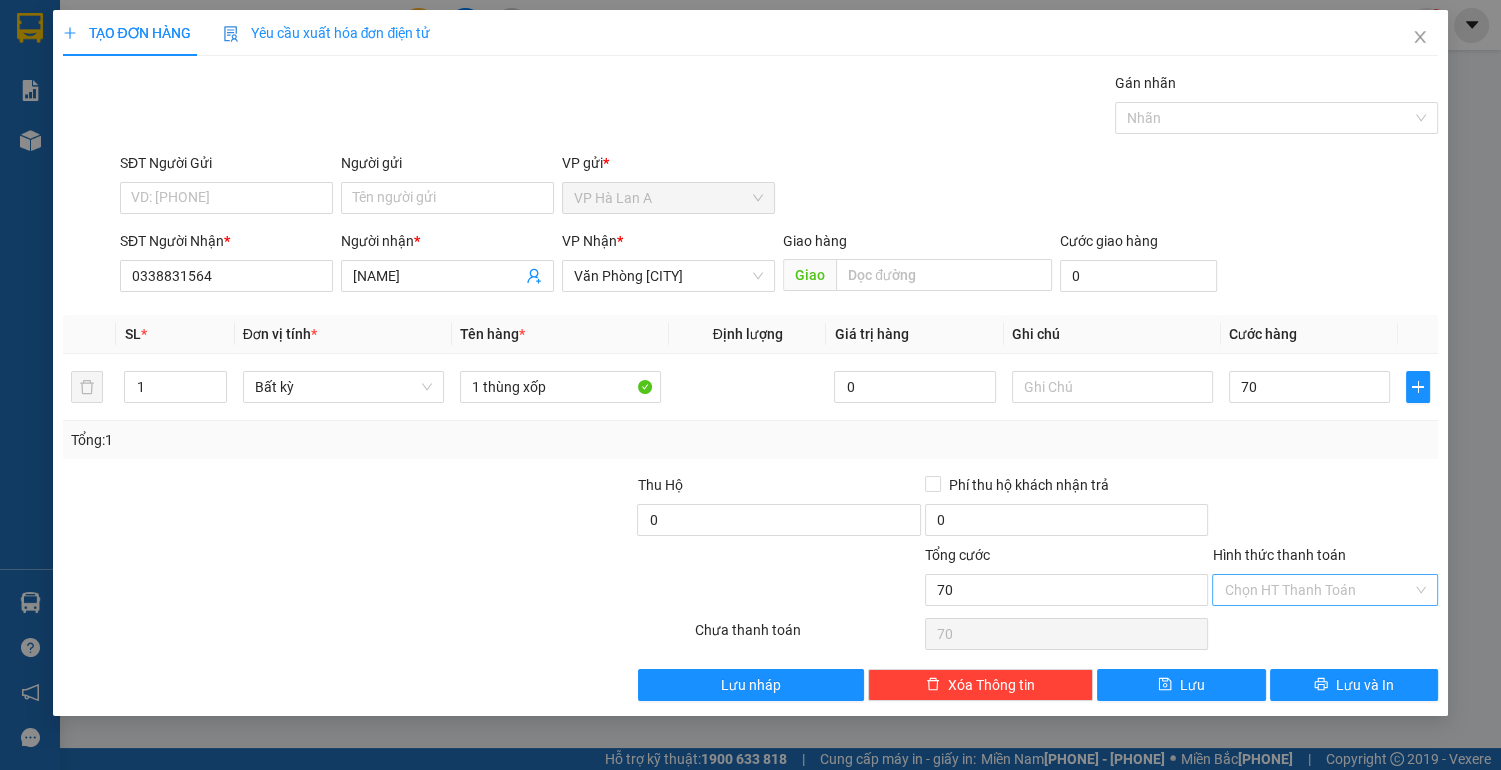 type on "70.000" 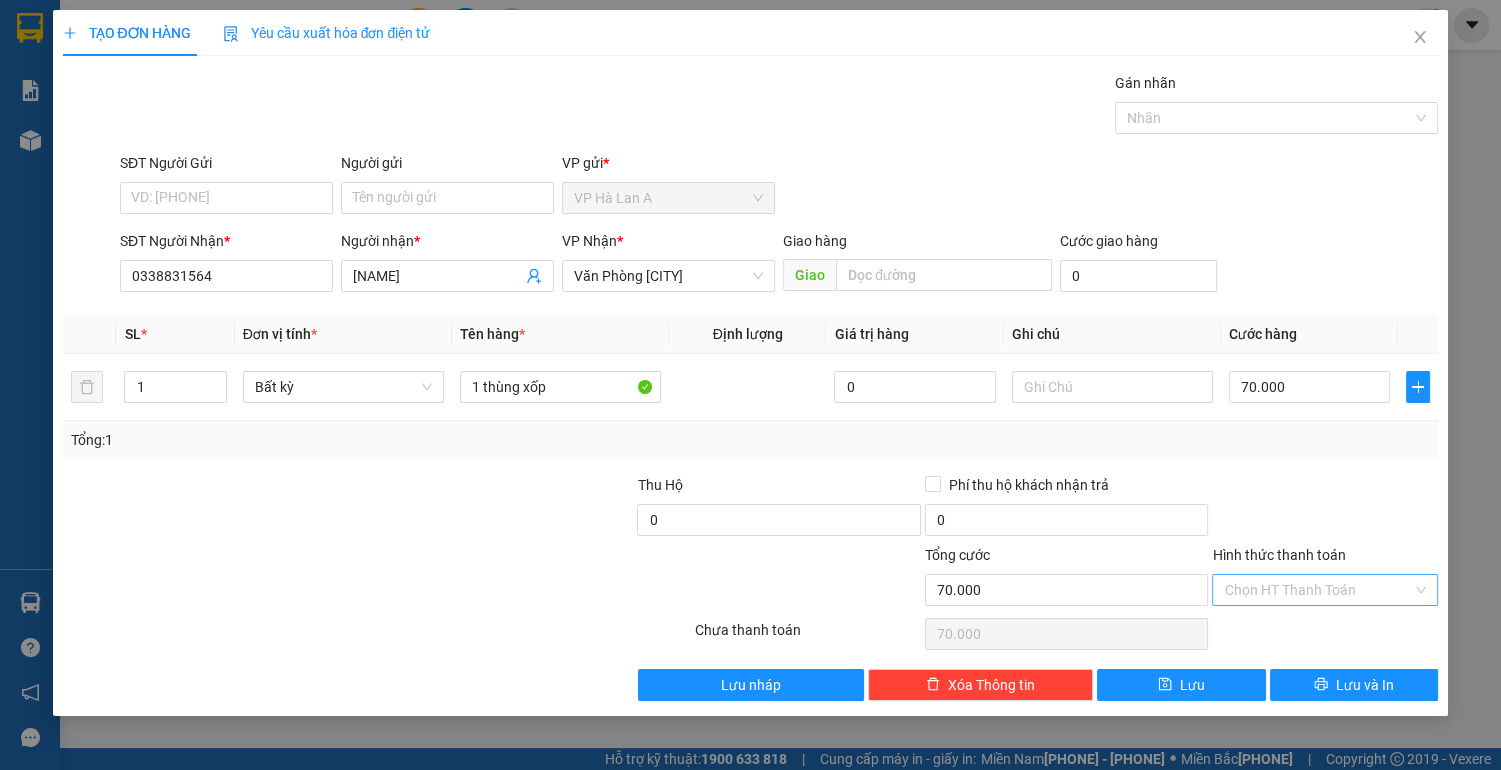click on "Hình thức thanh toán" at bounding box center [1318, 590] 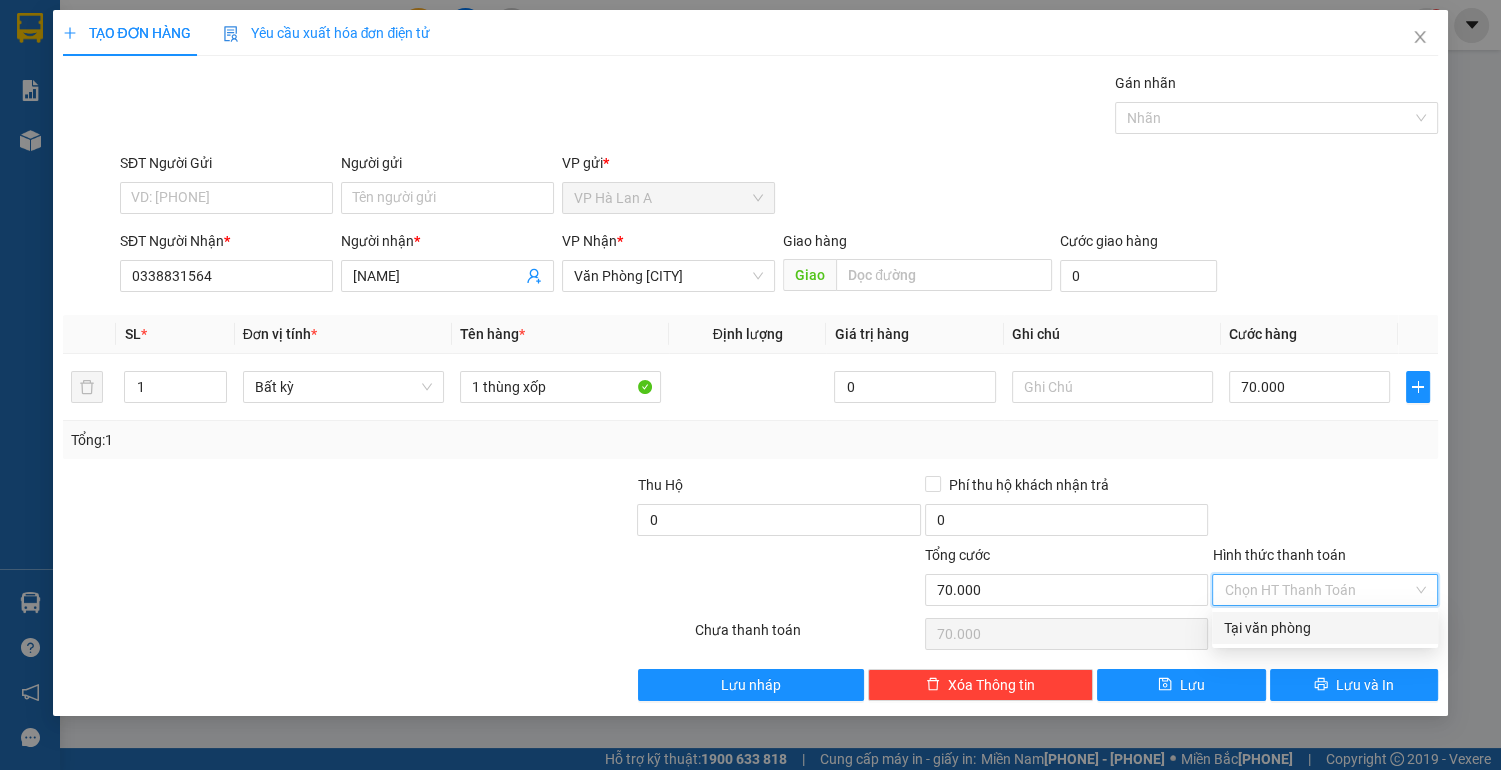 click on "Tại văn phòng" at bounding box center [1325, 628] 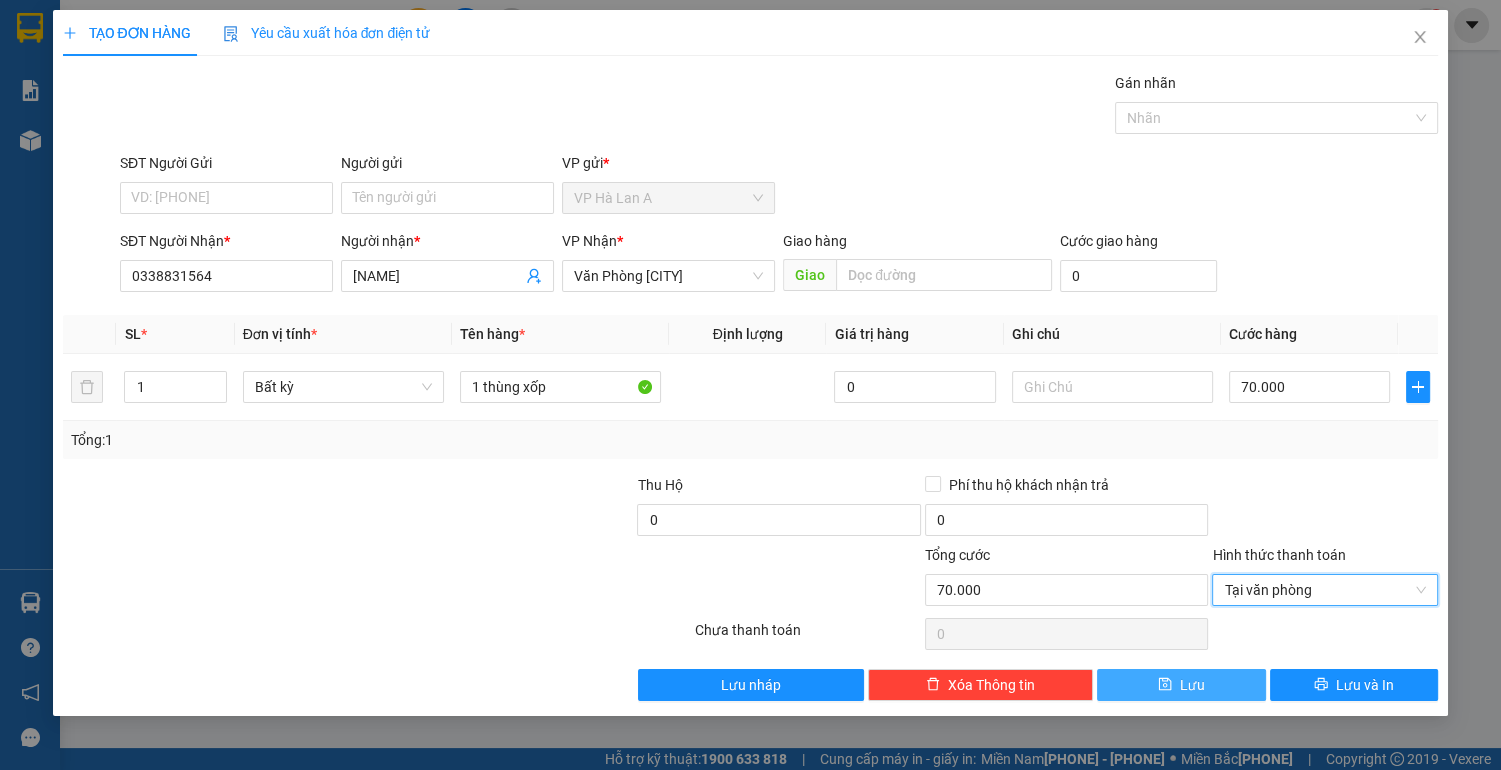 click on "Lưu" at bounding box center (1181, 685) 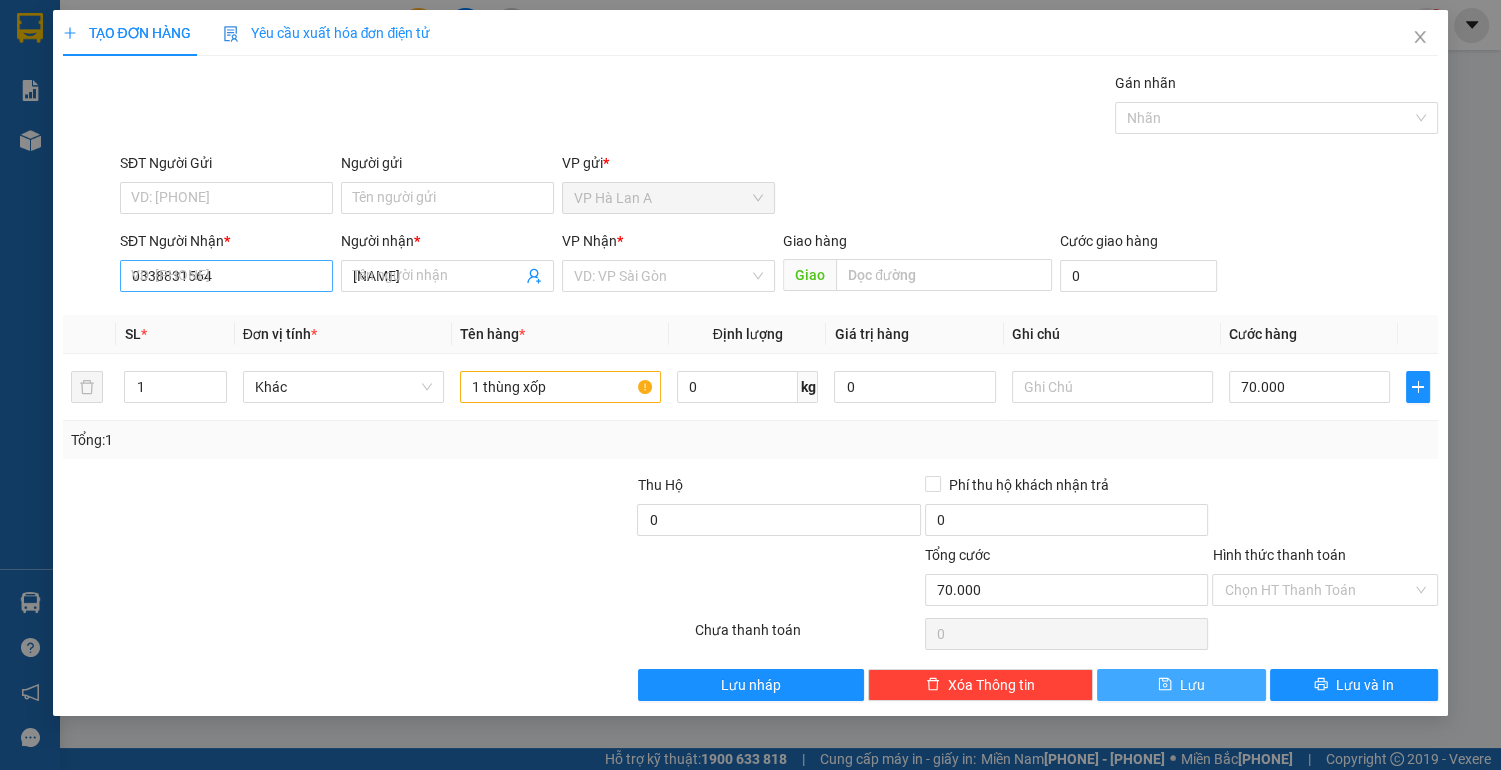 type 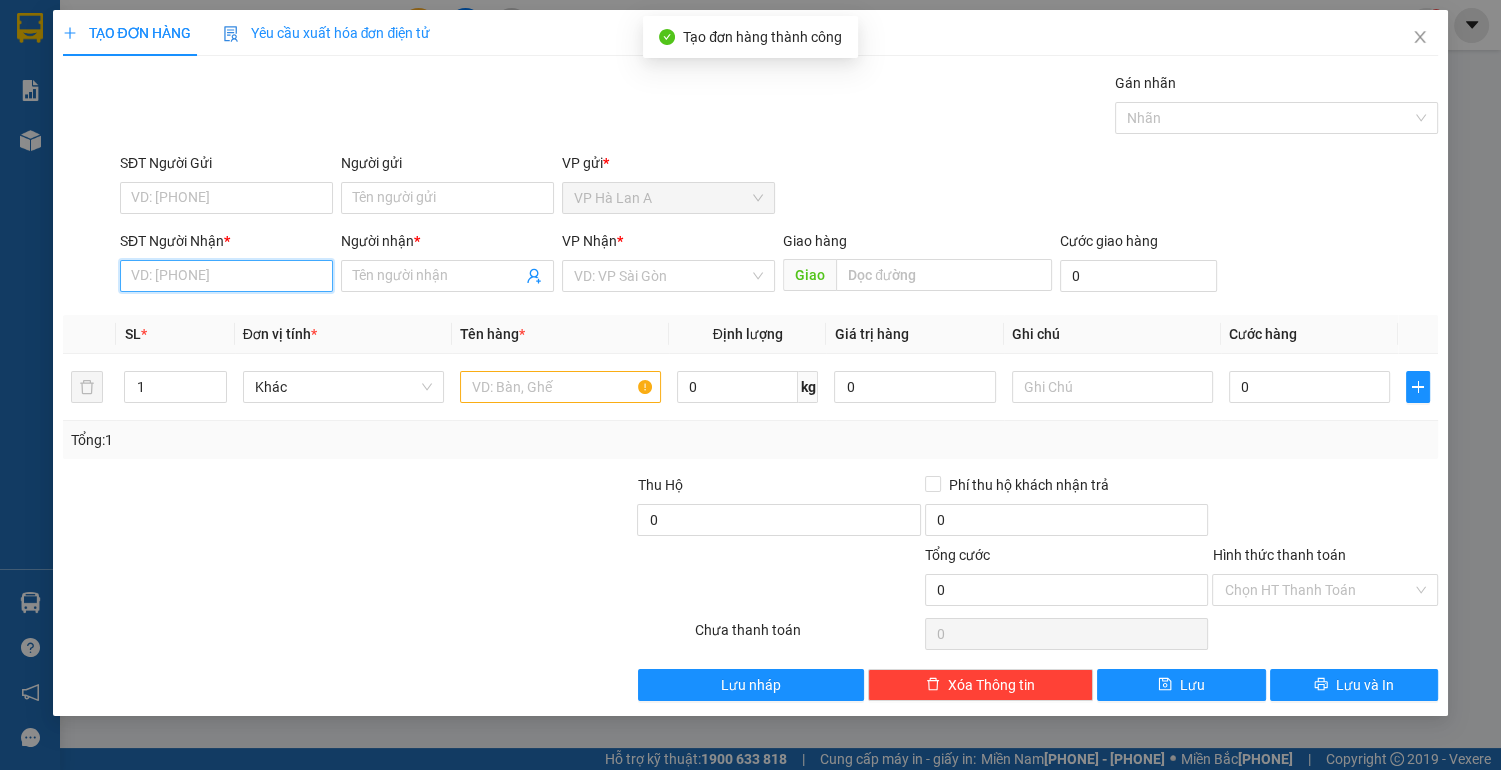 click on "SĐT Người Nhận  *" at bounding box center [226, 276] 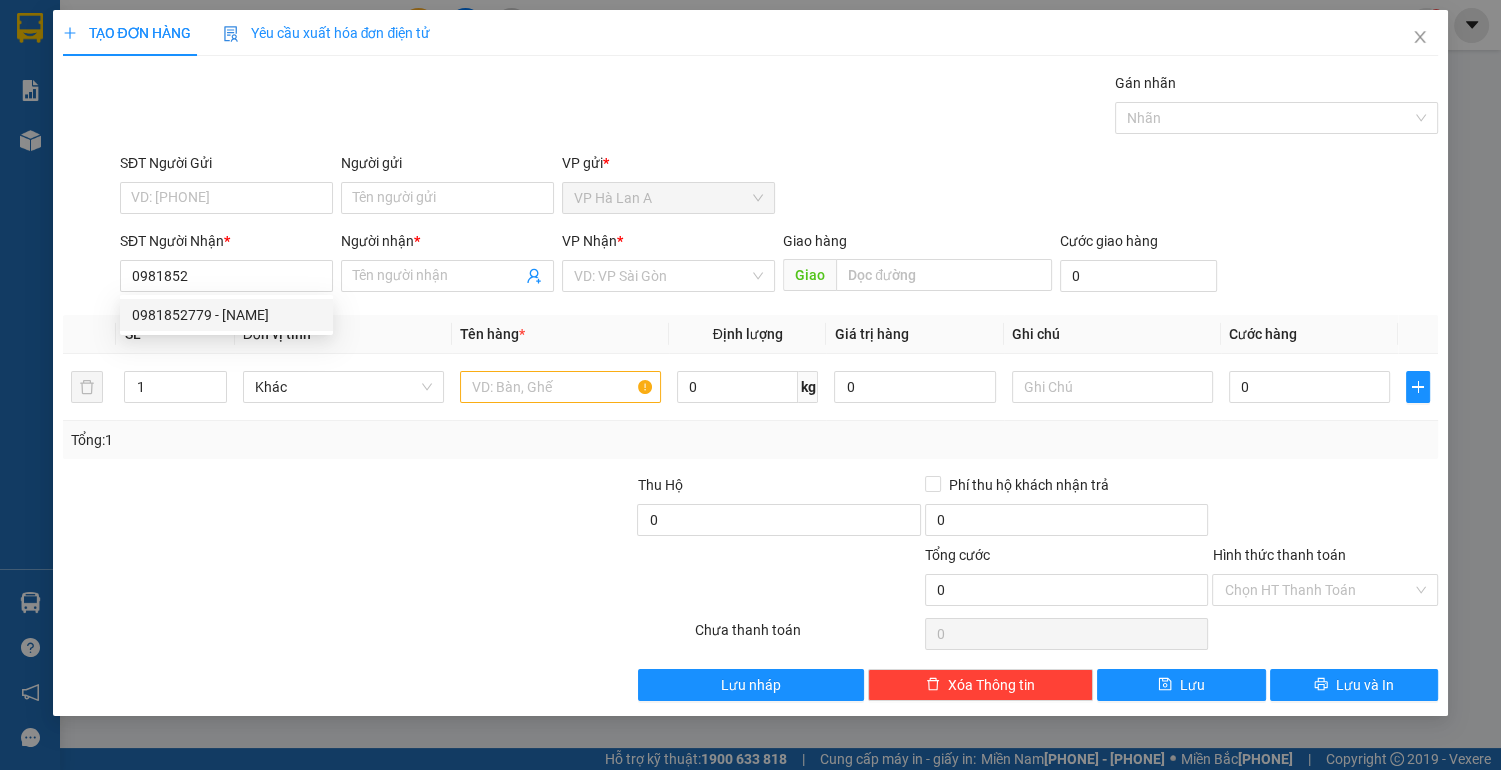 click on "[PHONE] [PHONE] - [NAME]" at bounding box center [226, 315] 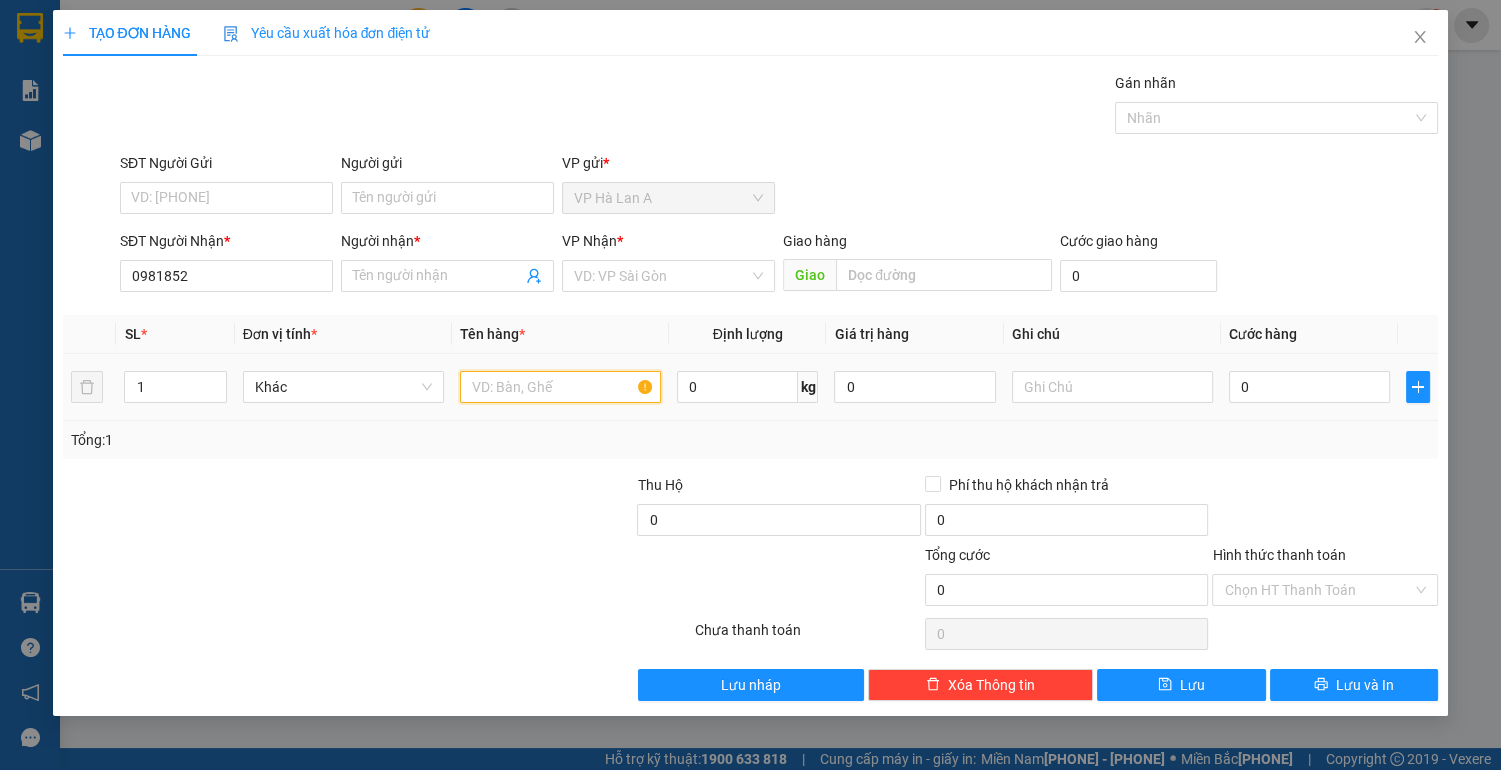click at bounding box center [560, 387] 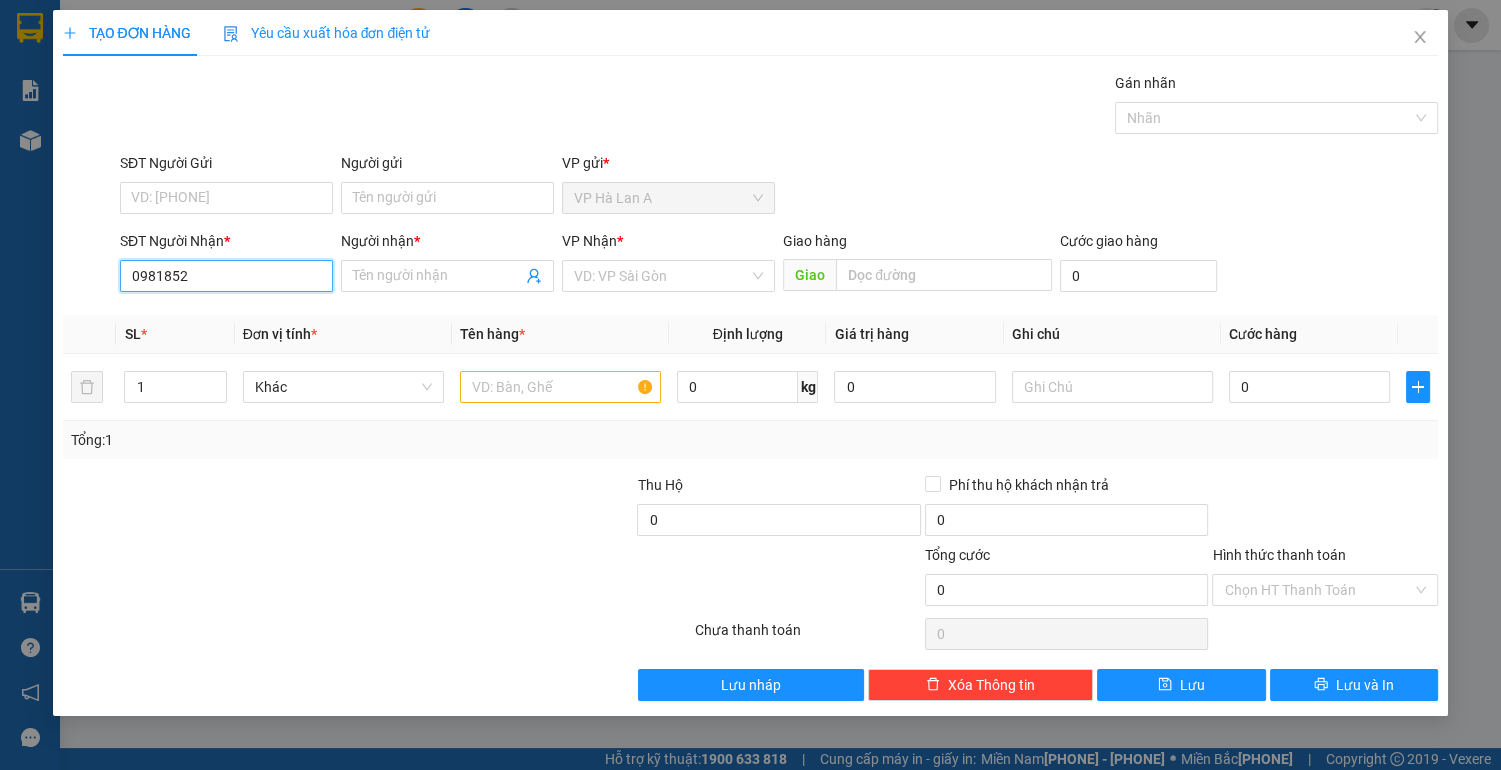 click on "0981852" at bounding box center (226, 276) 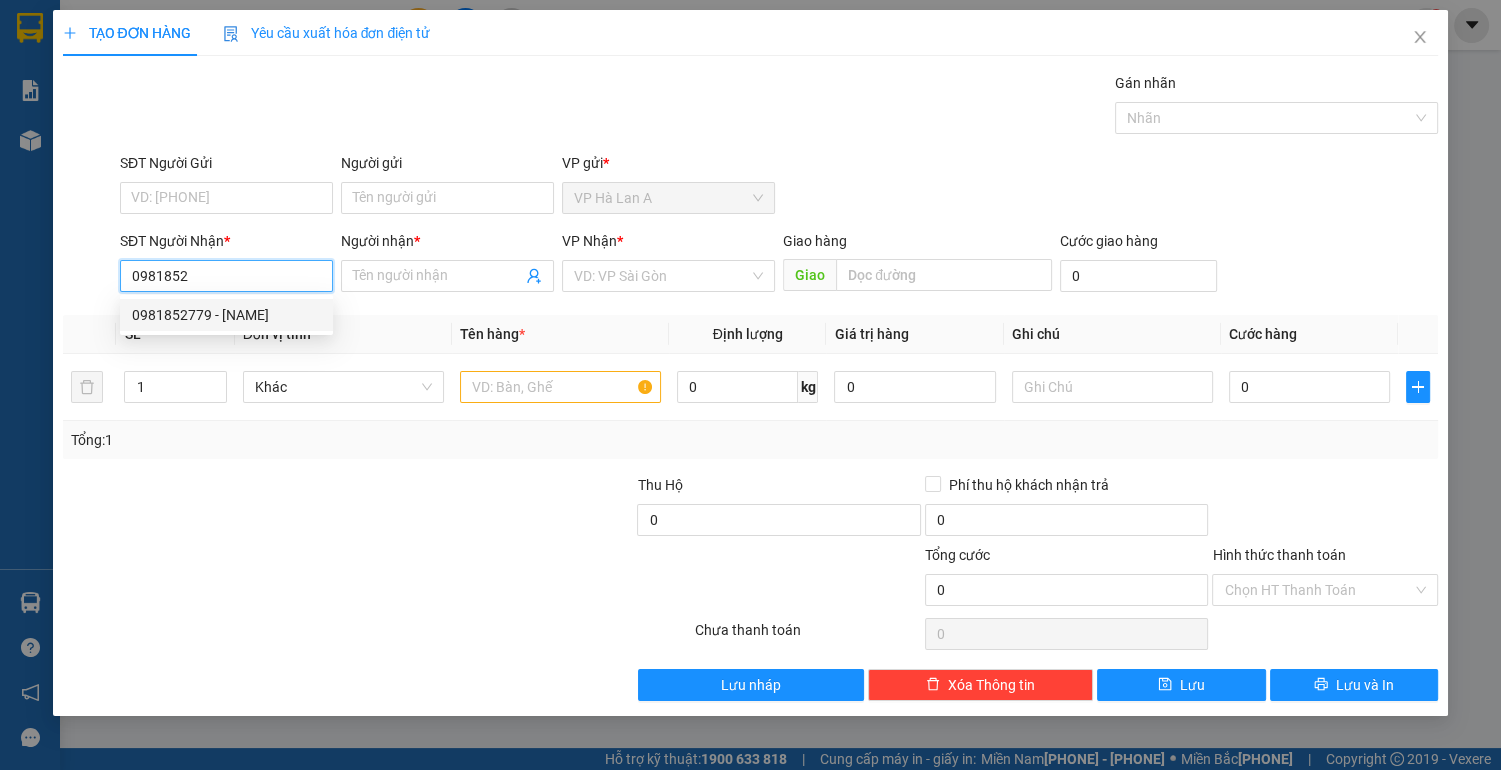 click on "0981852779 - [NAME]" at bounding box center (226, 315) 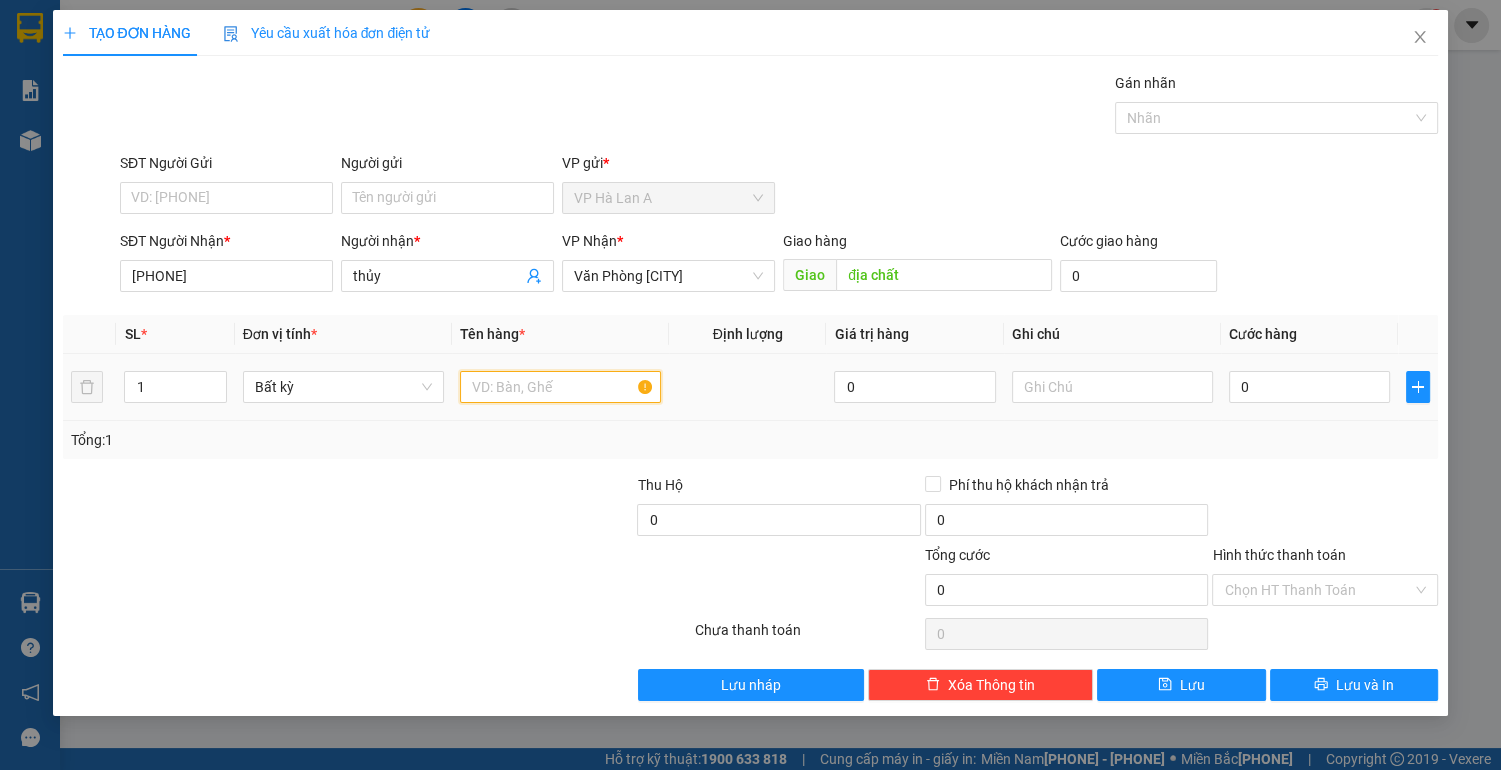 click at bounding box center (560, 387) 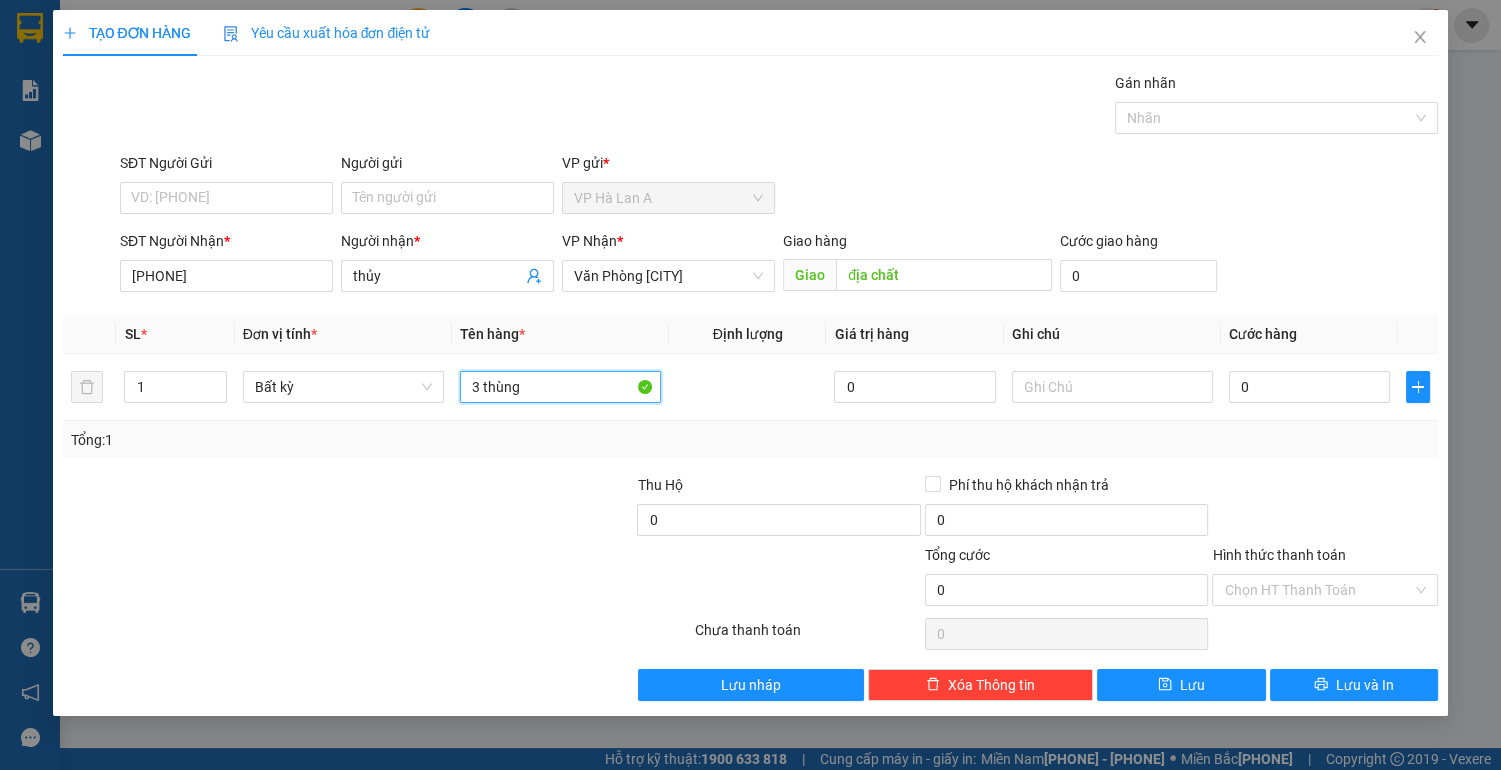 type on "3 thùng" 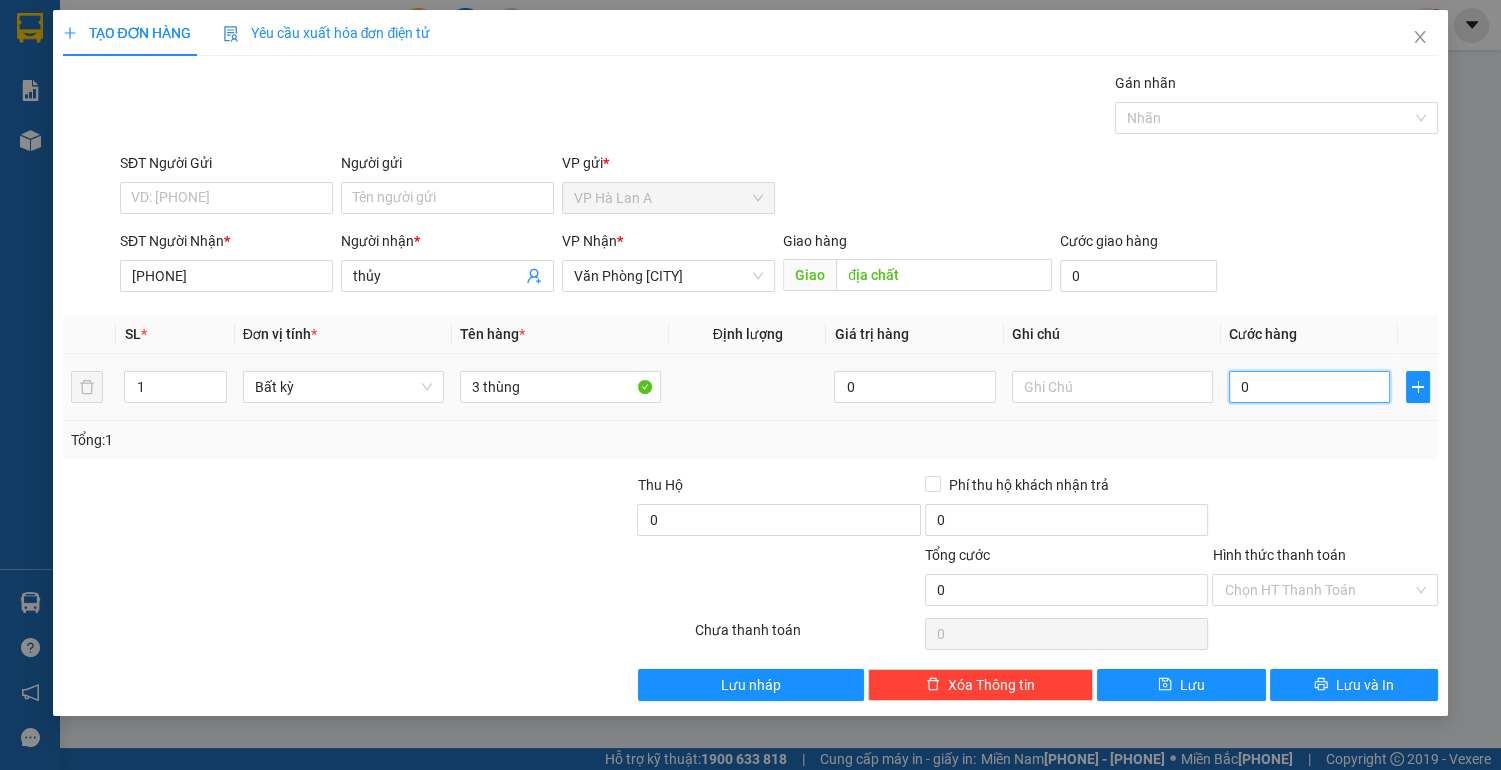 click on "0" at bounding box center (1310, 387) 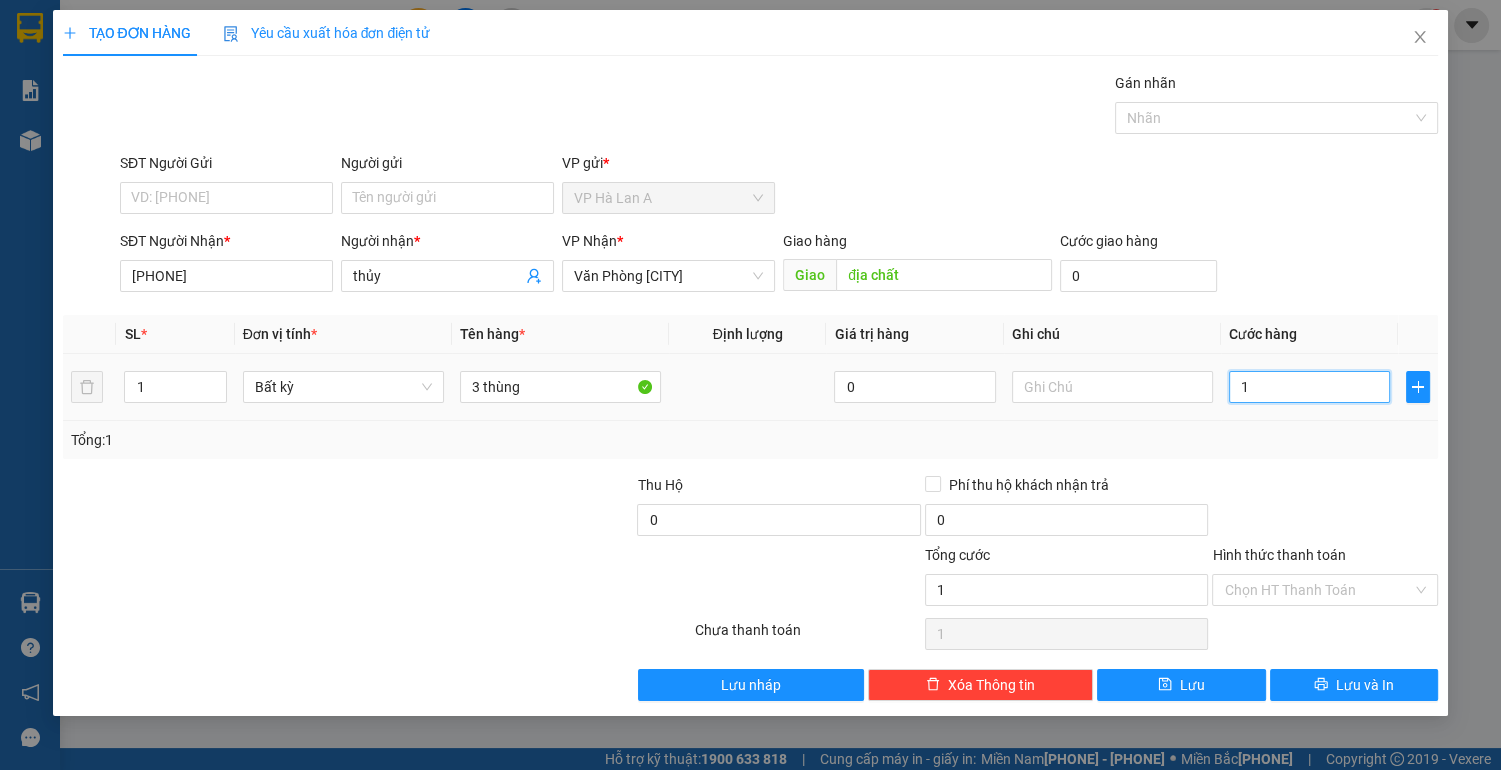 type on "15" 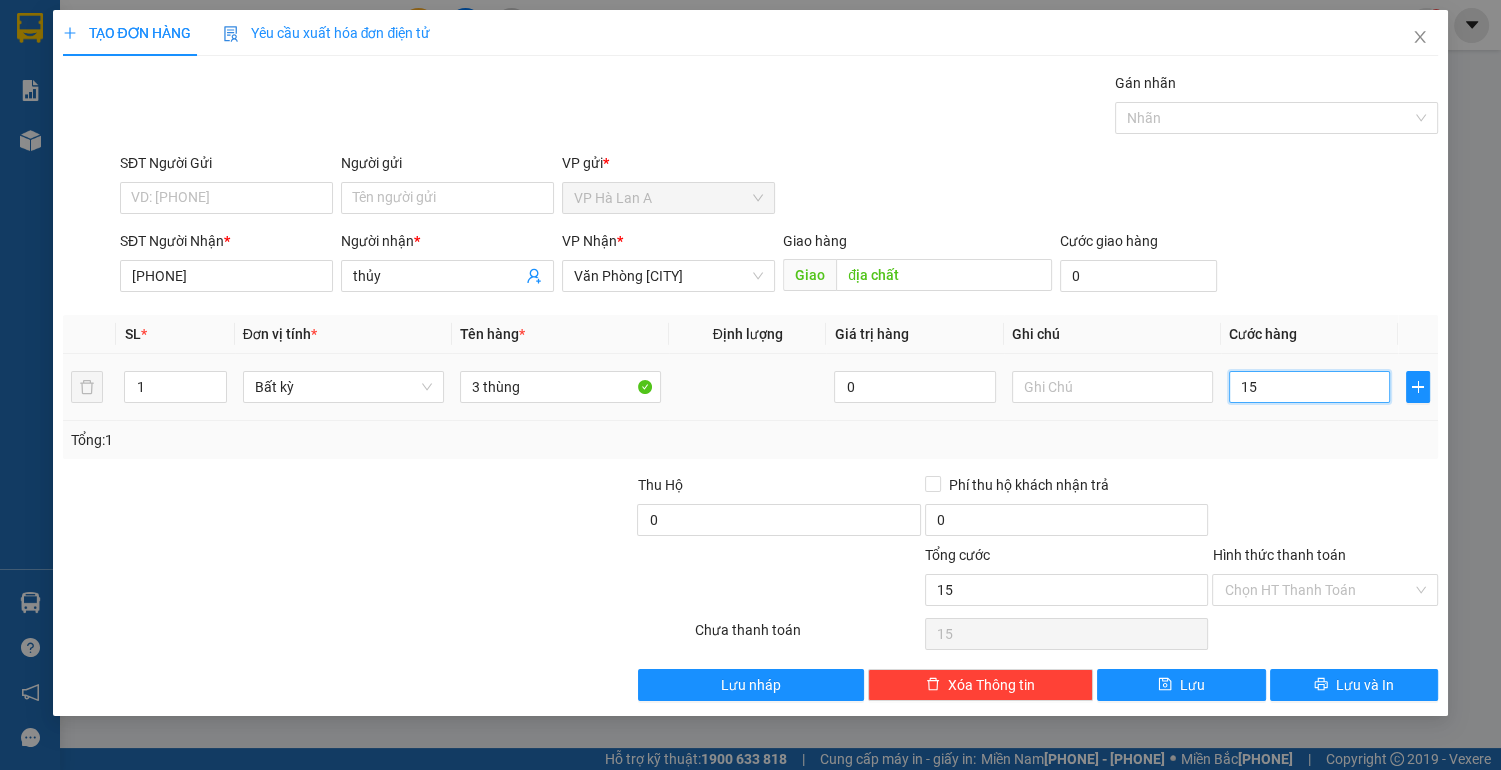 type on "150" 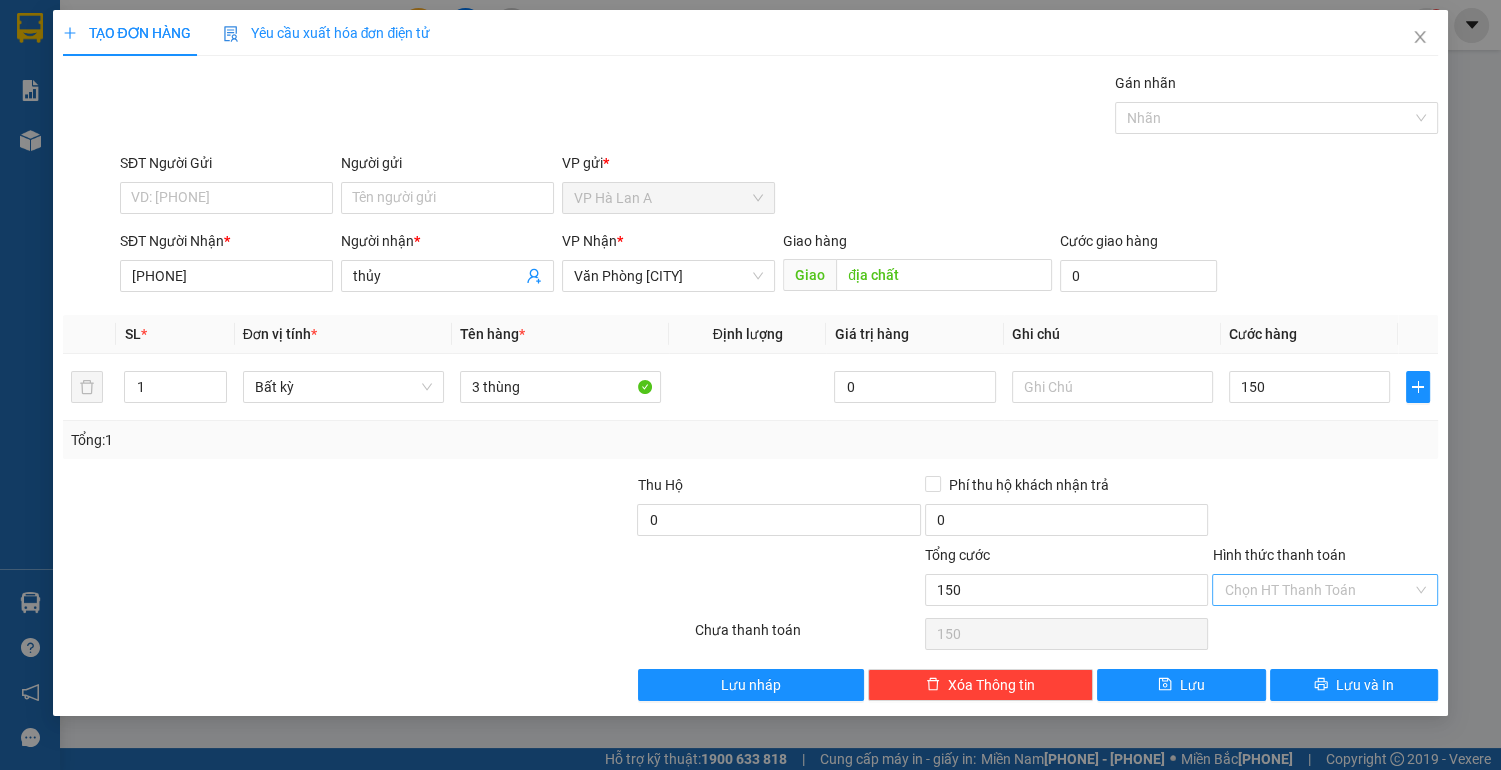 type on "150.000" 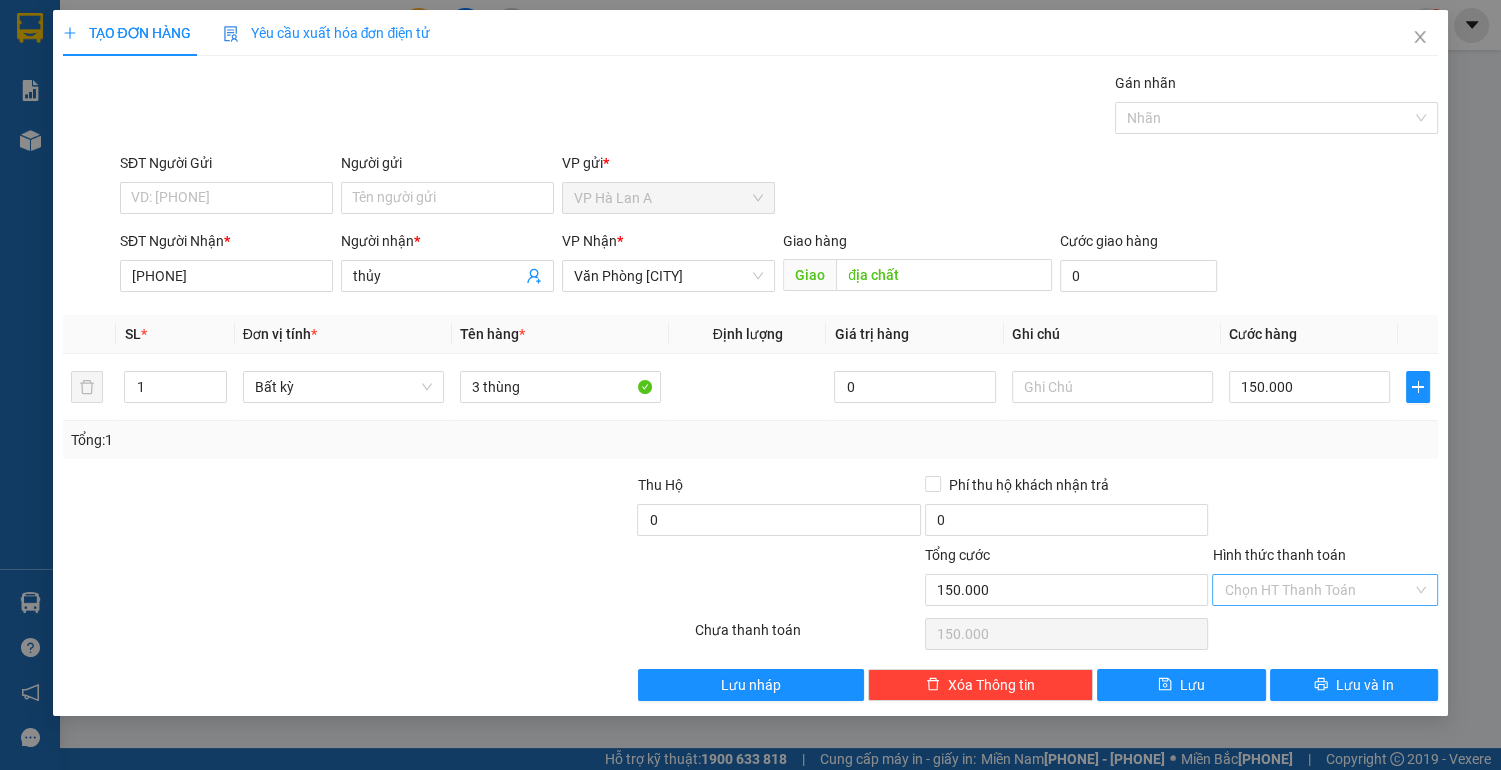 drag, startPoint x: 1322, startPoint y: 580, endPoint x: 1312, endPoint y: 601, distance: 23.259407 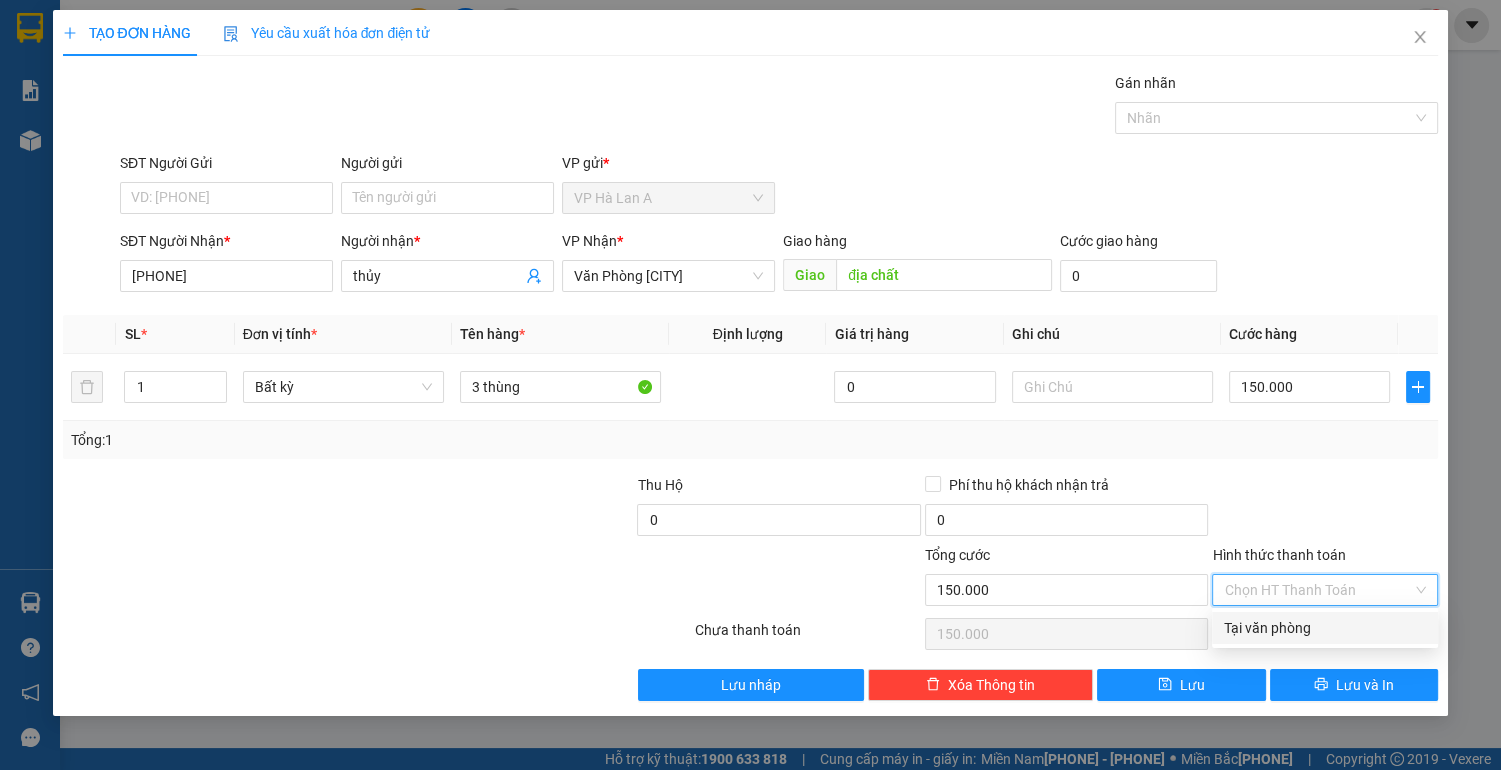 click on "Tại văn phòng" at bounding box center [1325, 628] 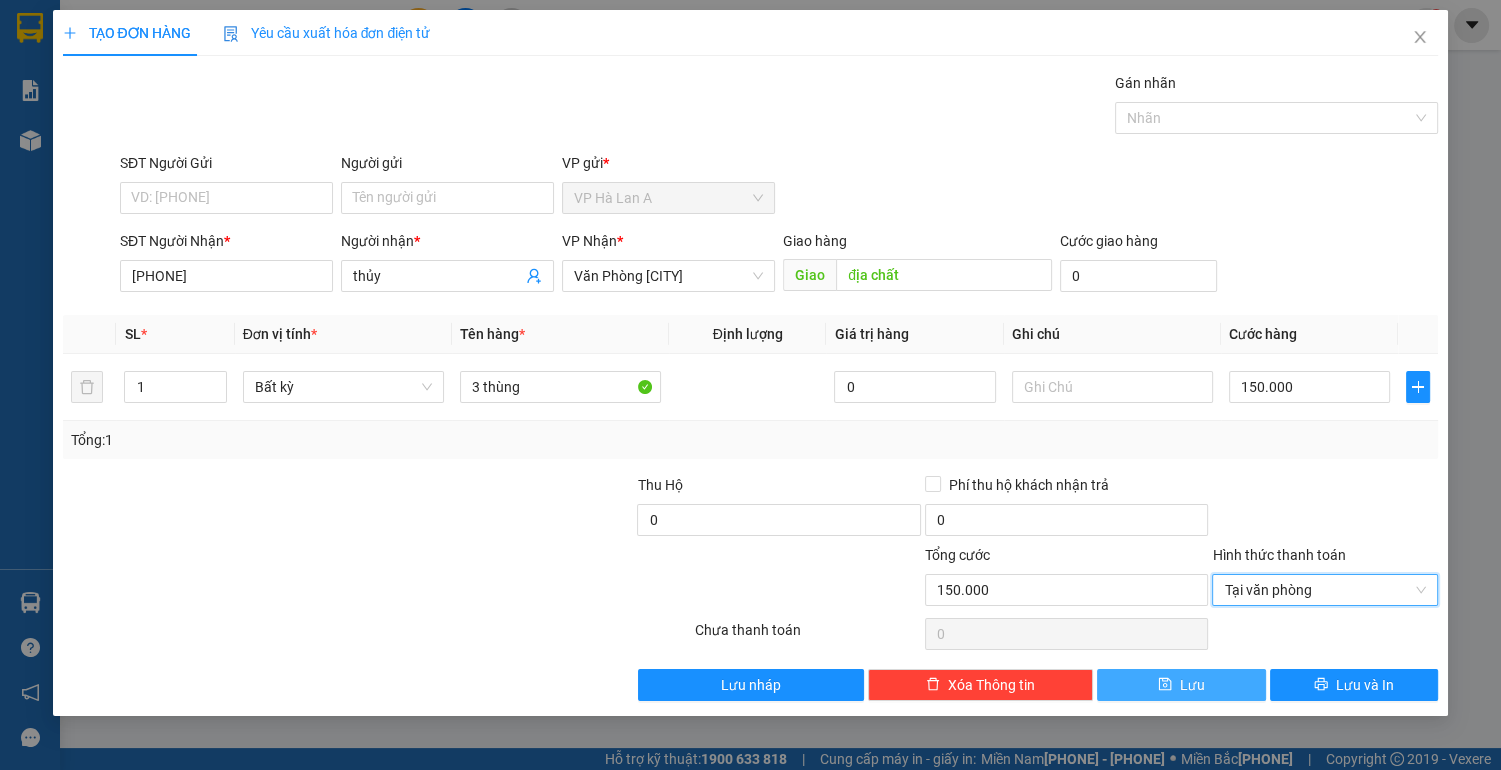 click on "Lưu" at bounding box center [1181, 685] 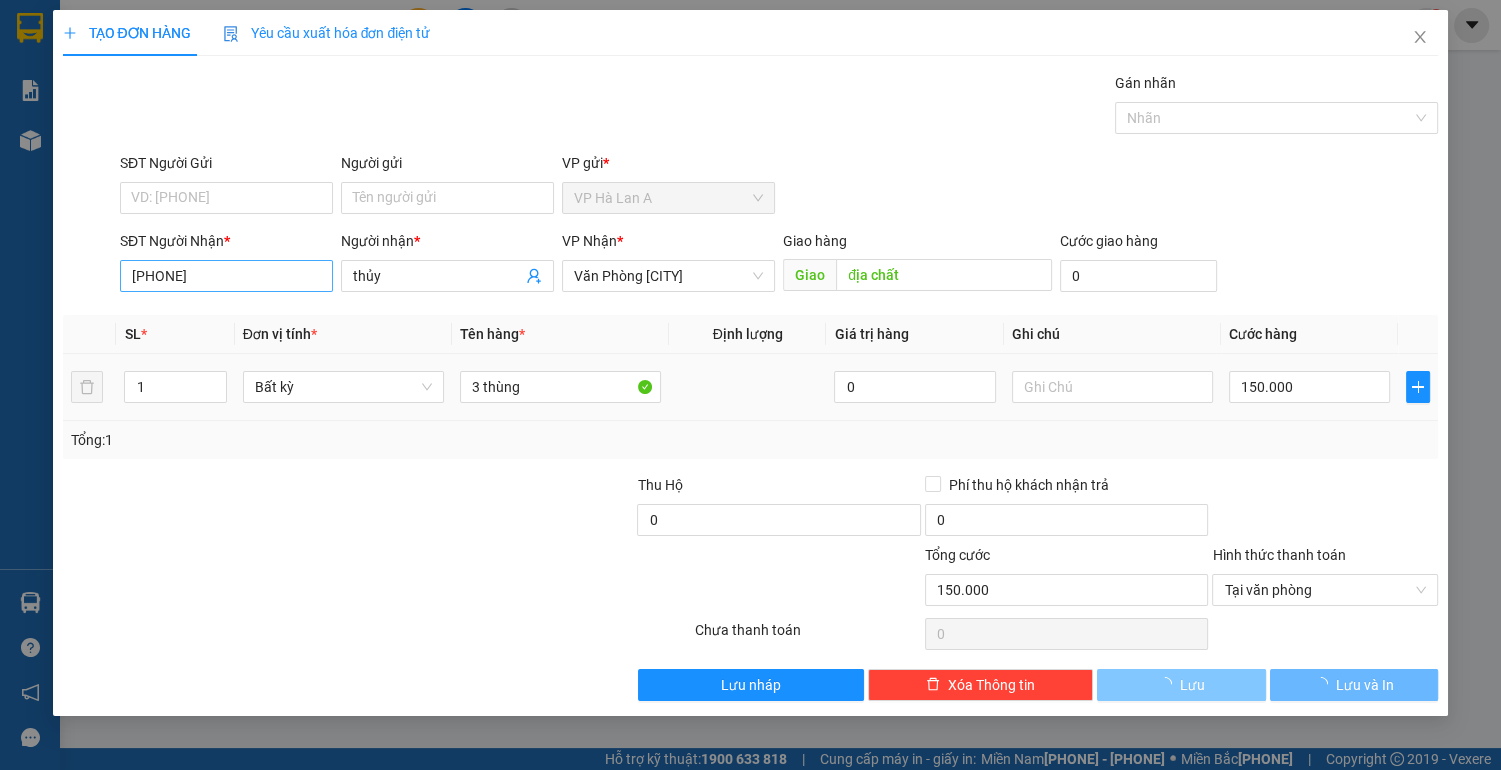type 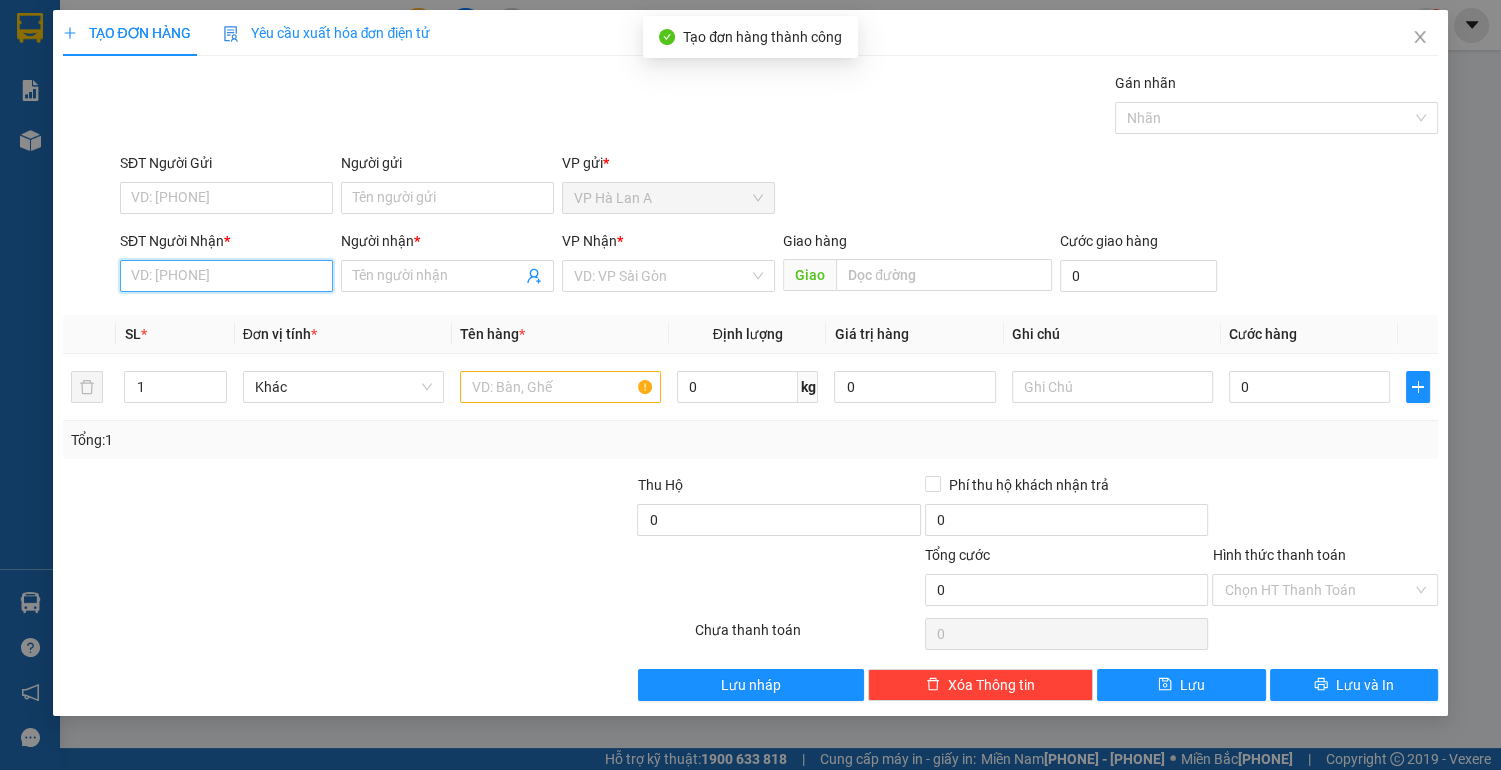 click on "SĐT Người Nhận  *" at bounding box center [226, 276] 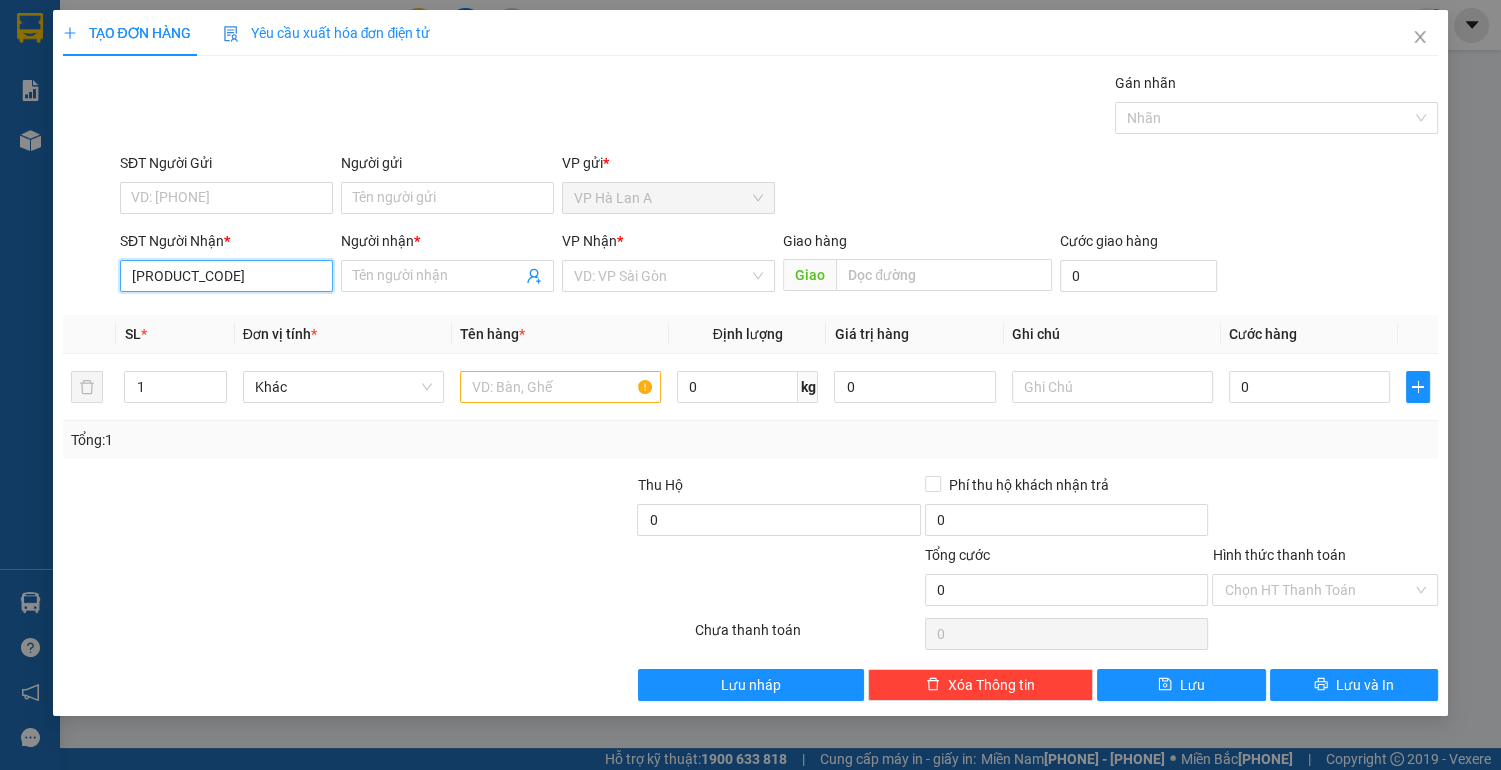 click on "[PRODUCT_CODE]" at bounding box center (226, 276) 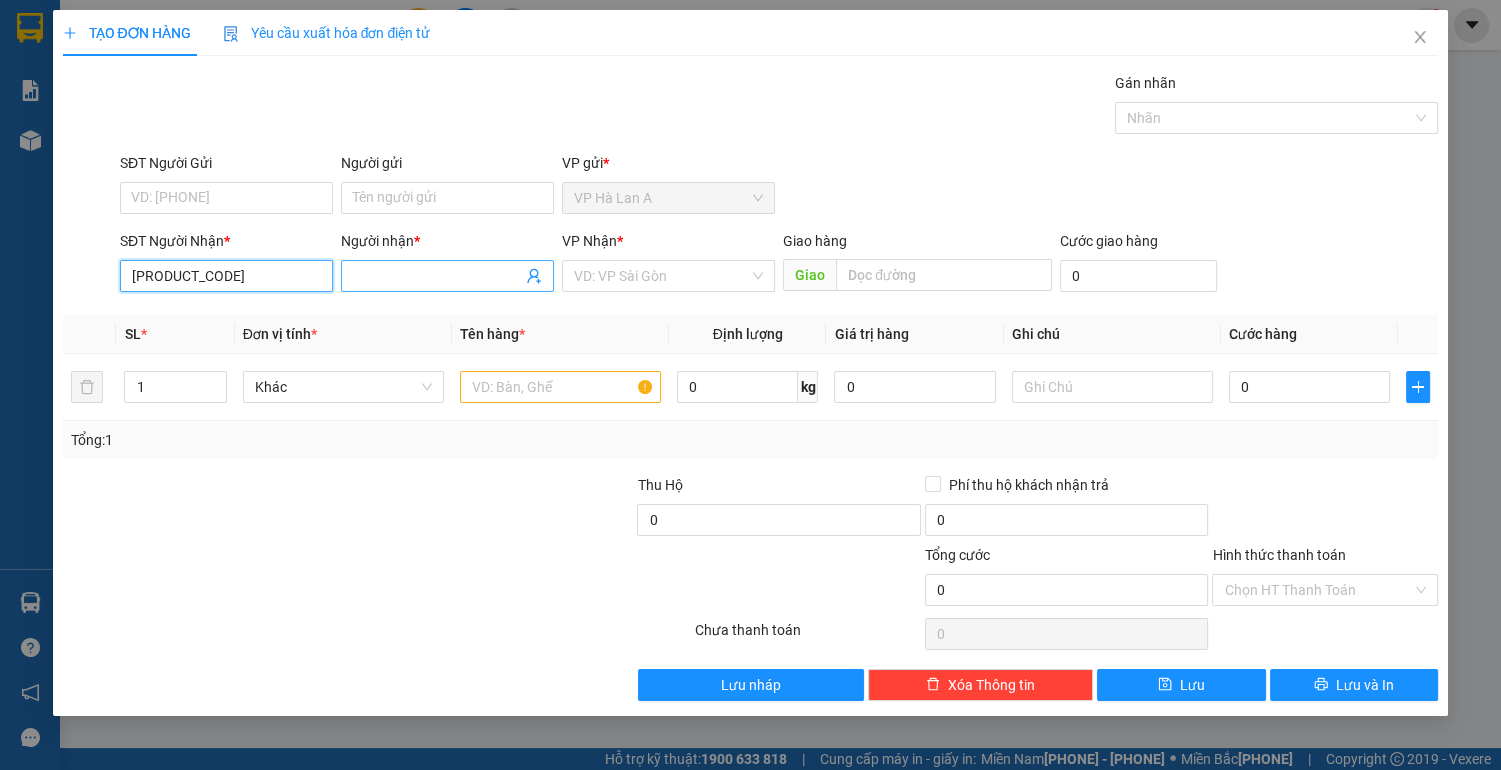 type on "[PRODUCT_CODE]" 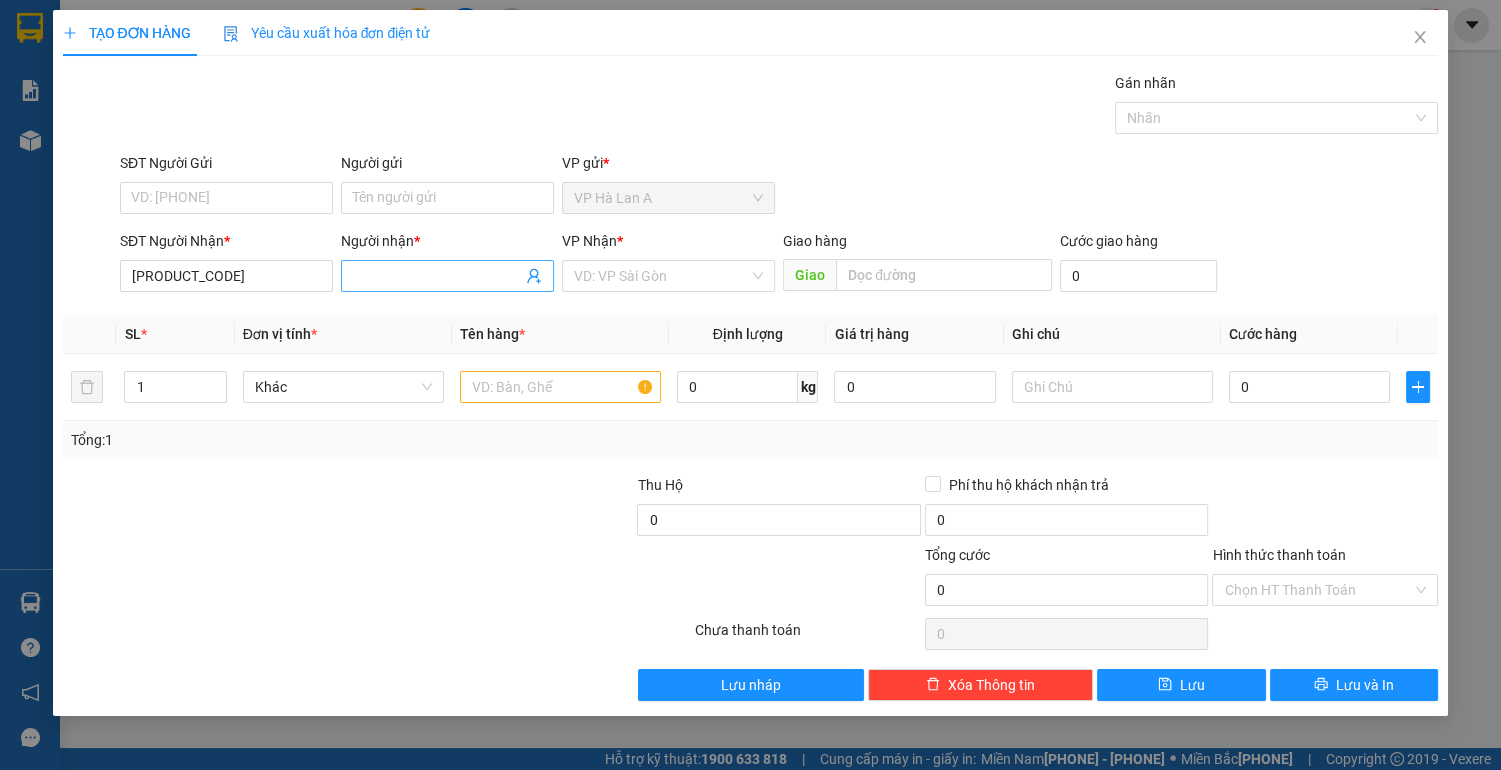 click on "Người nhận  *" at bounding box center (437, 276) 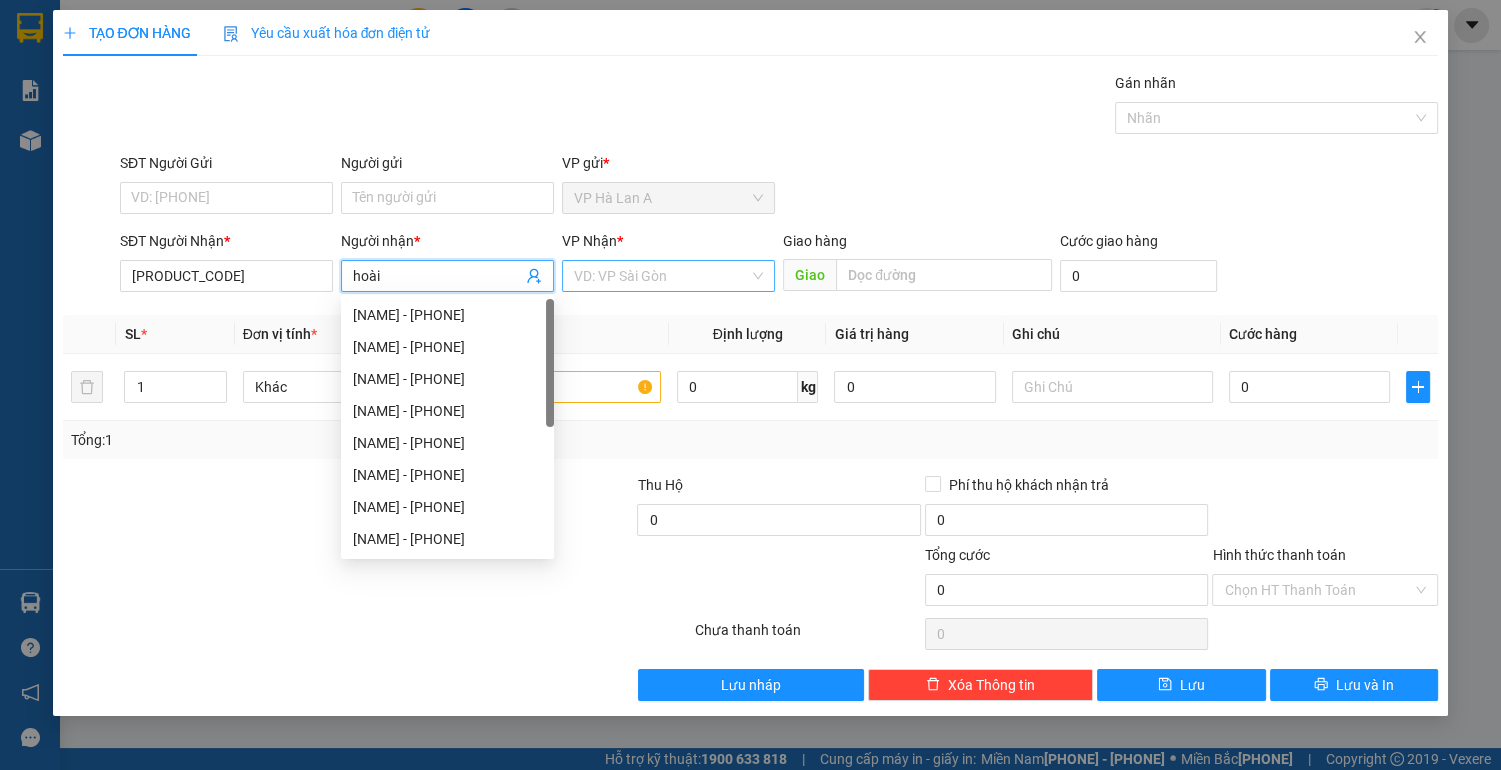 type on "hoài" 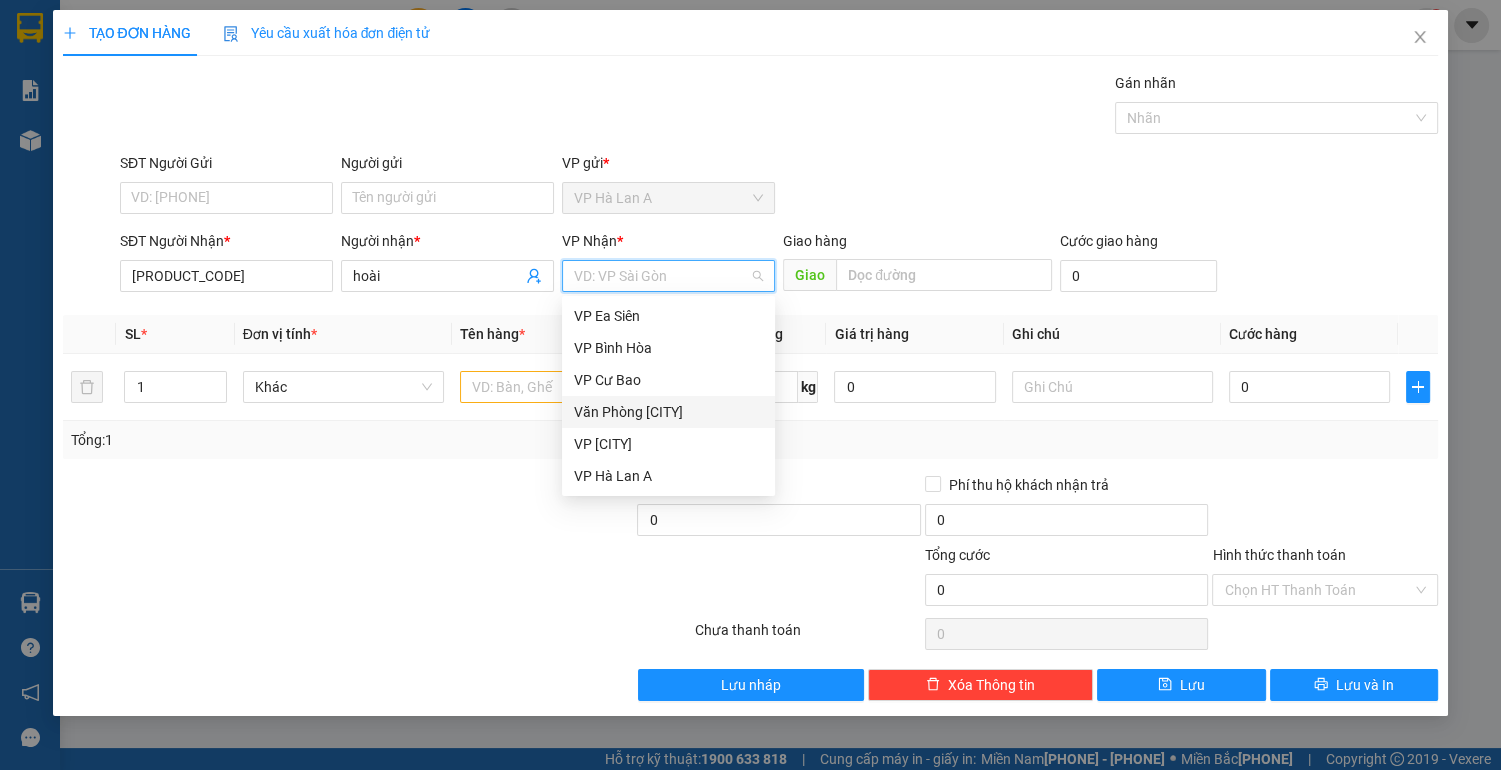 click on "Văn Phòng [CITY]" at bounding box center [668, 412] 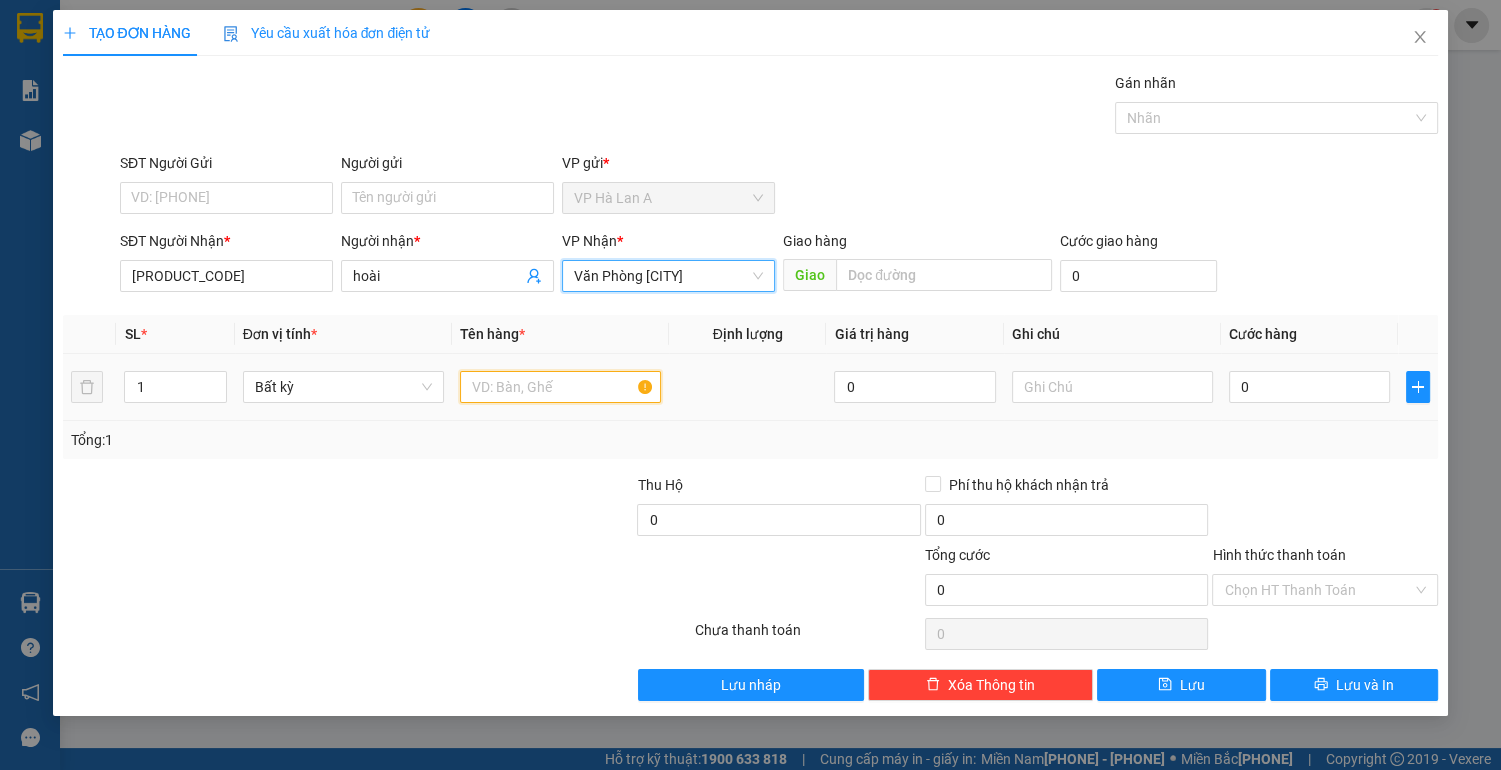 click at bounding box center (560, 387) 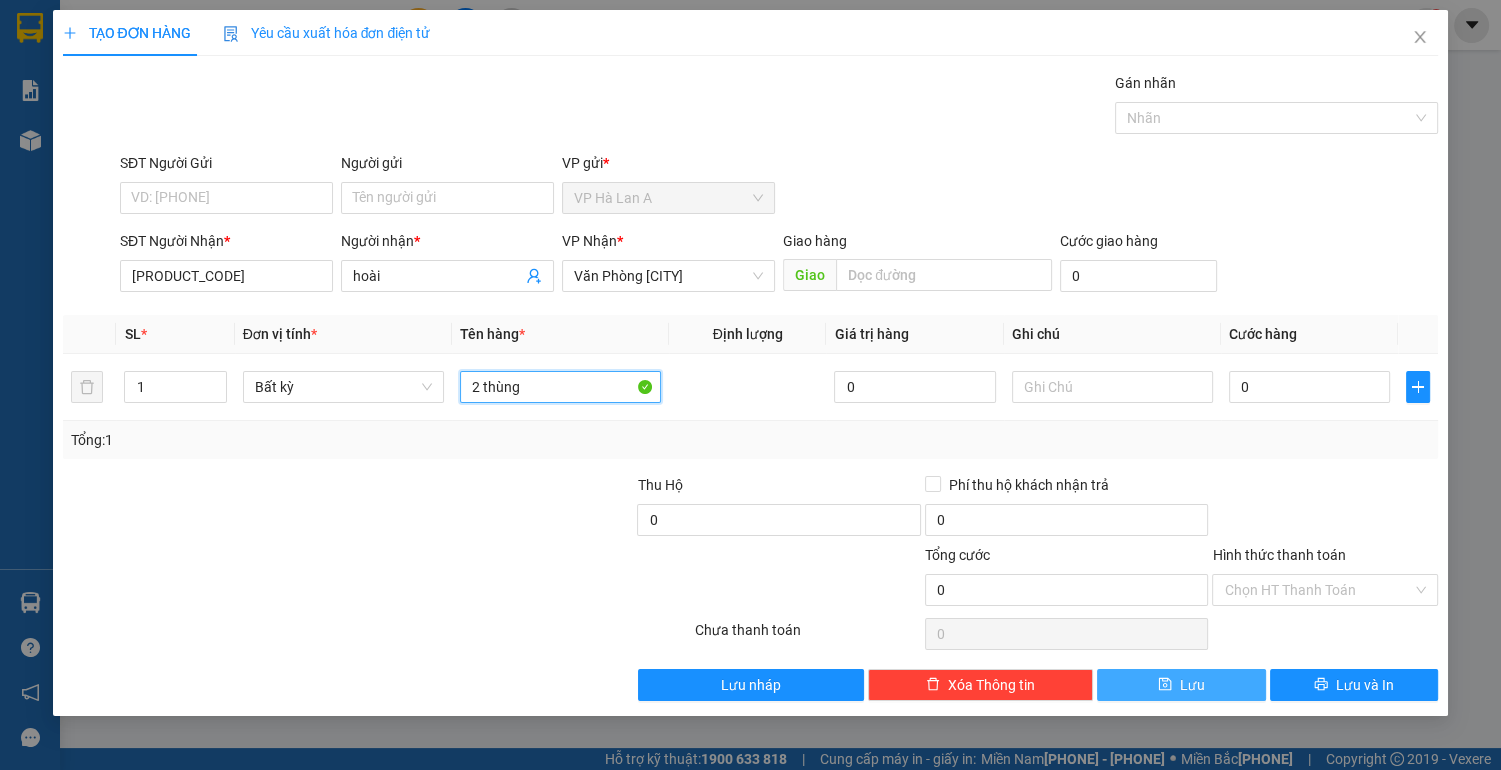 type on "2 thùng" 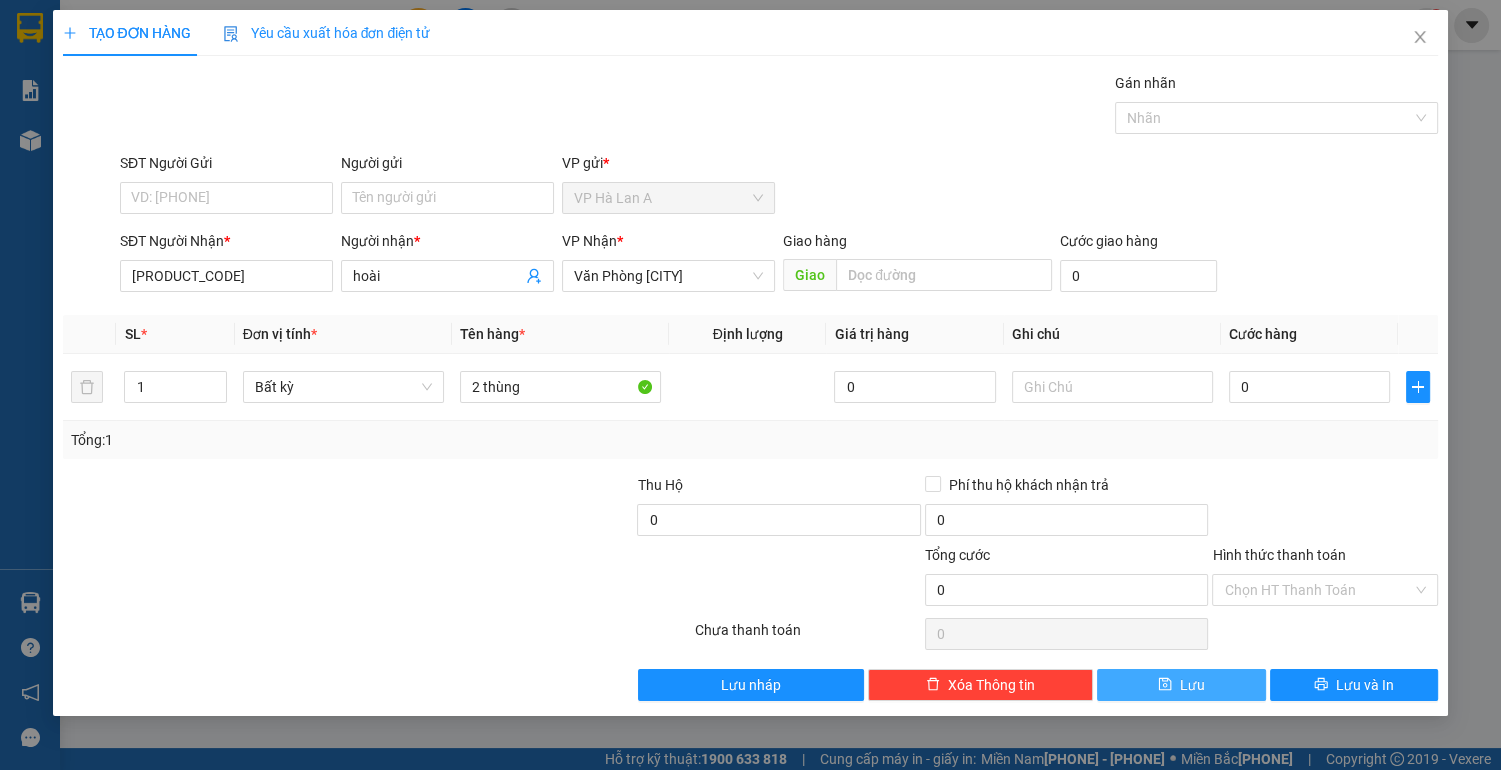 click on "Lưu" at bounding box center [1192, 685] 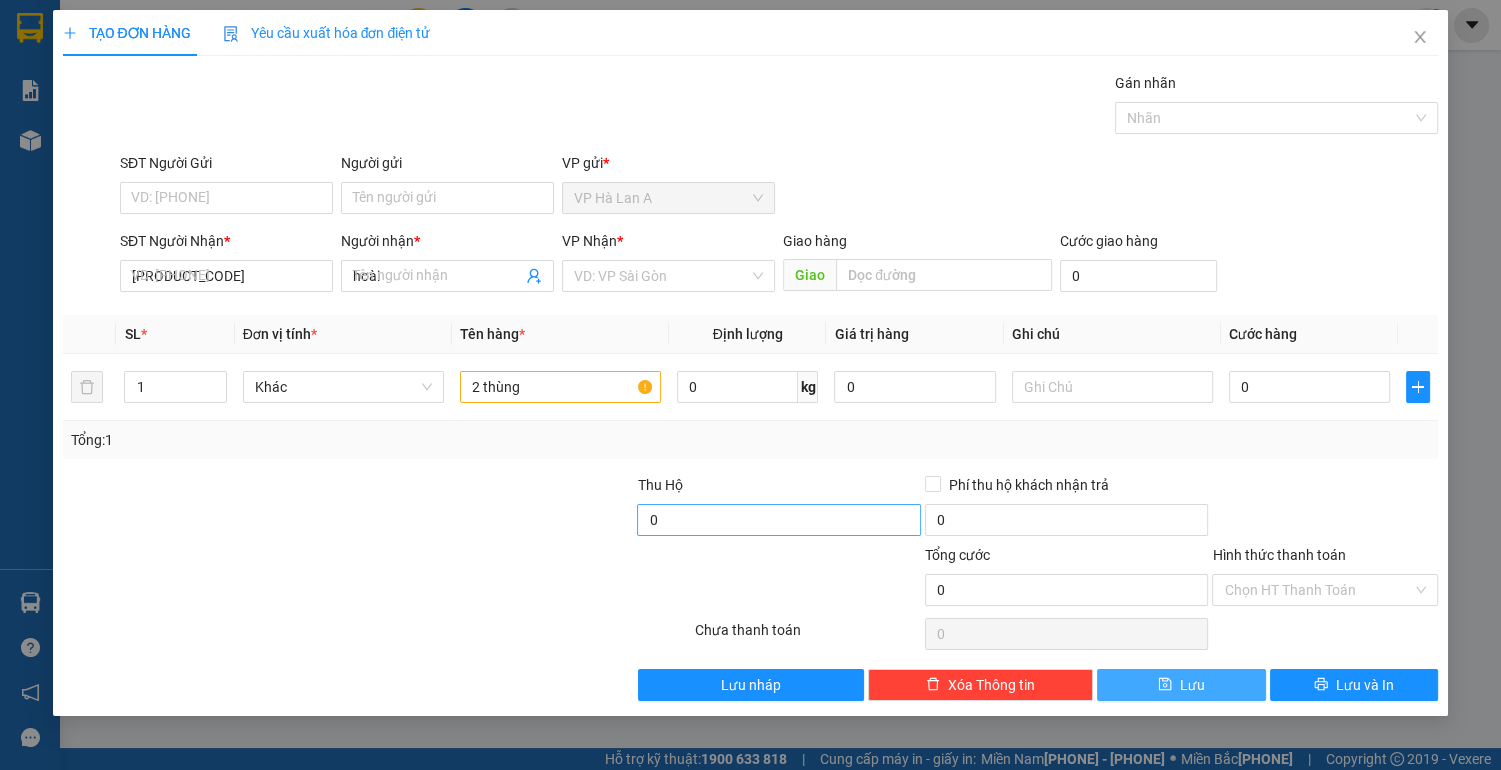 type 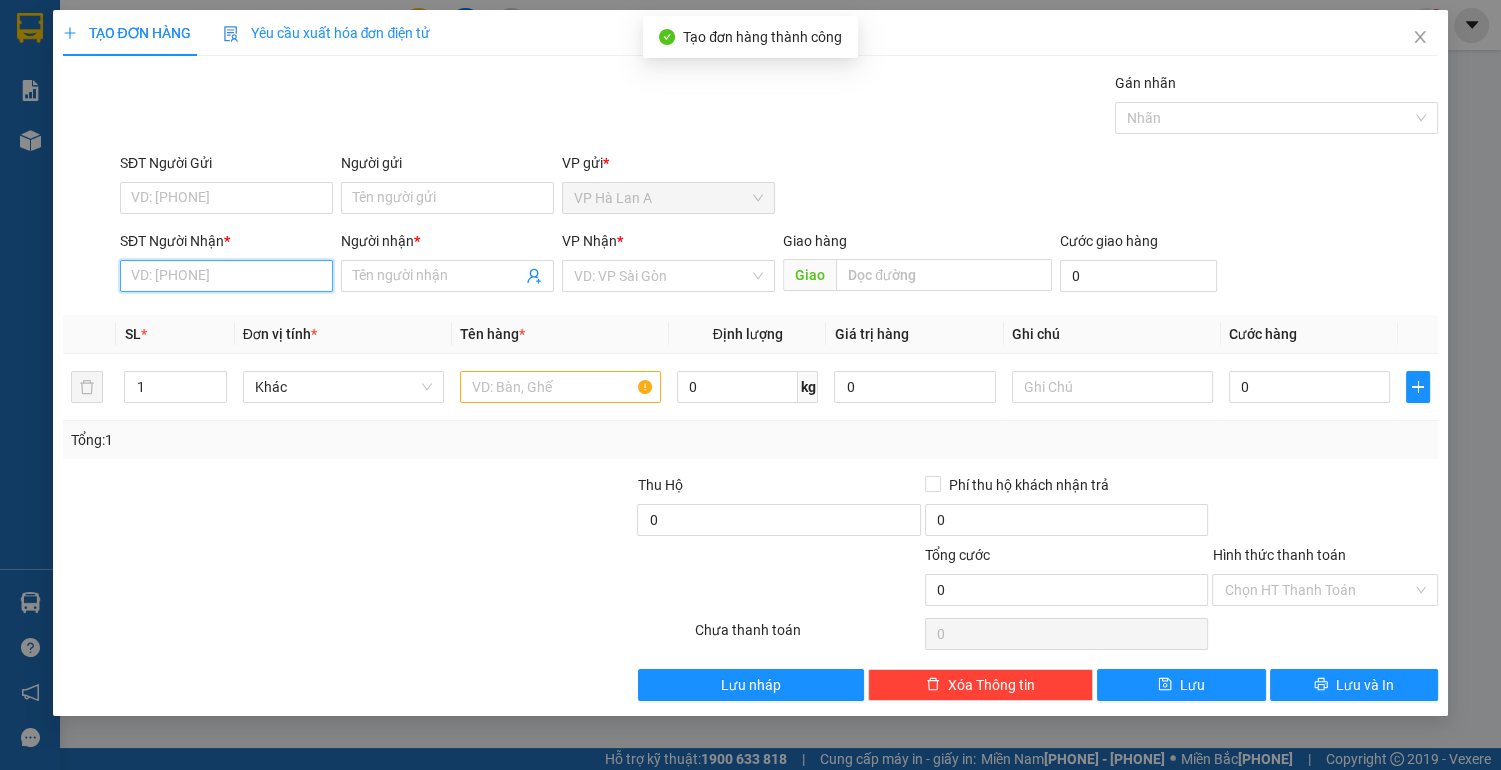 click on "SĐT Người Nhận  *" at bounding box center [226, 276] 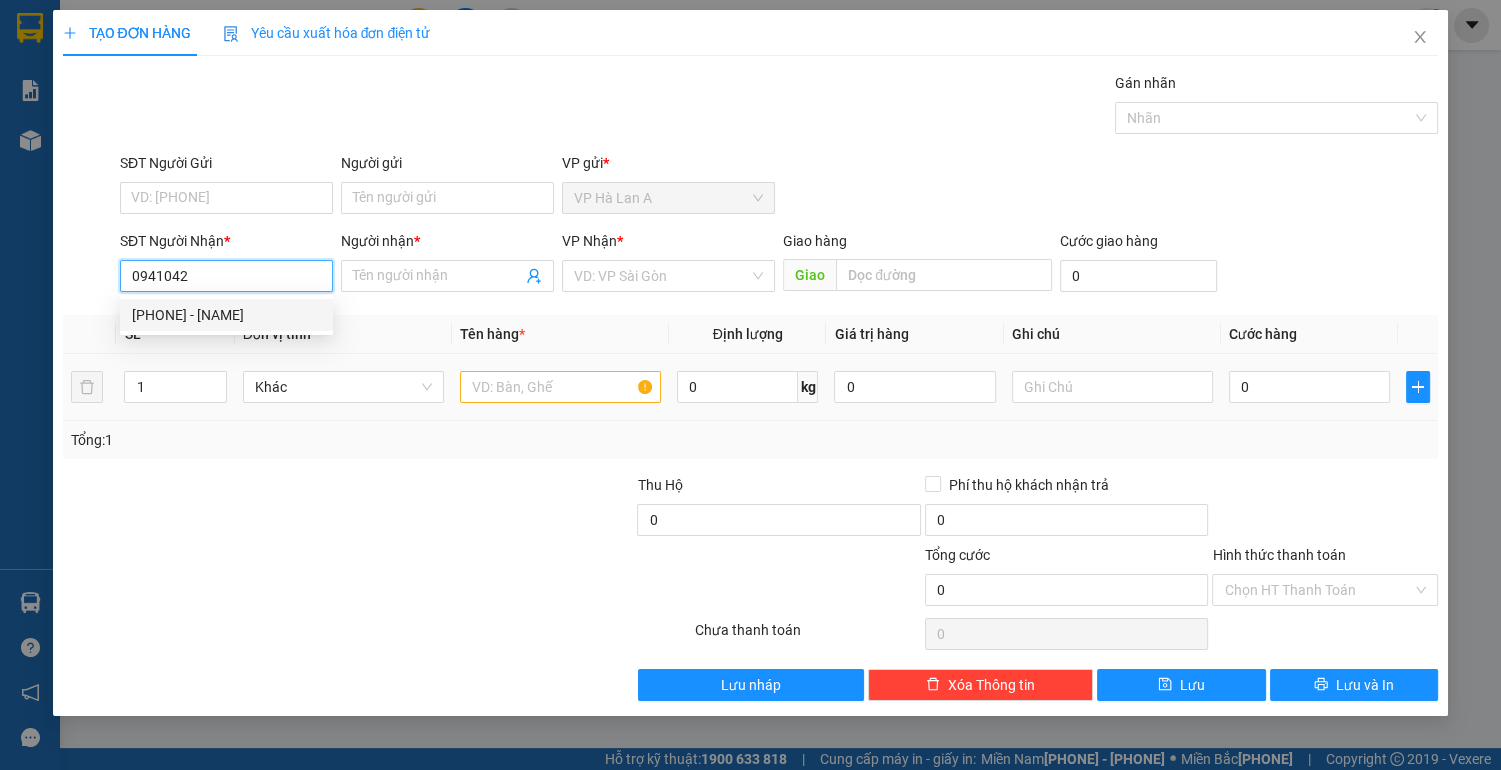 drag, startPoint x: 235, startPoint y: 317, endPoint x: 514, endPoint y: 386, distance: 287.40564 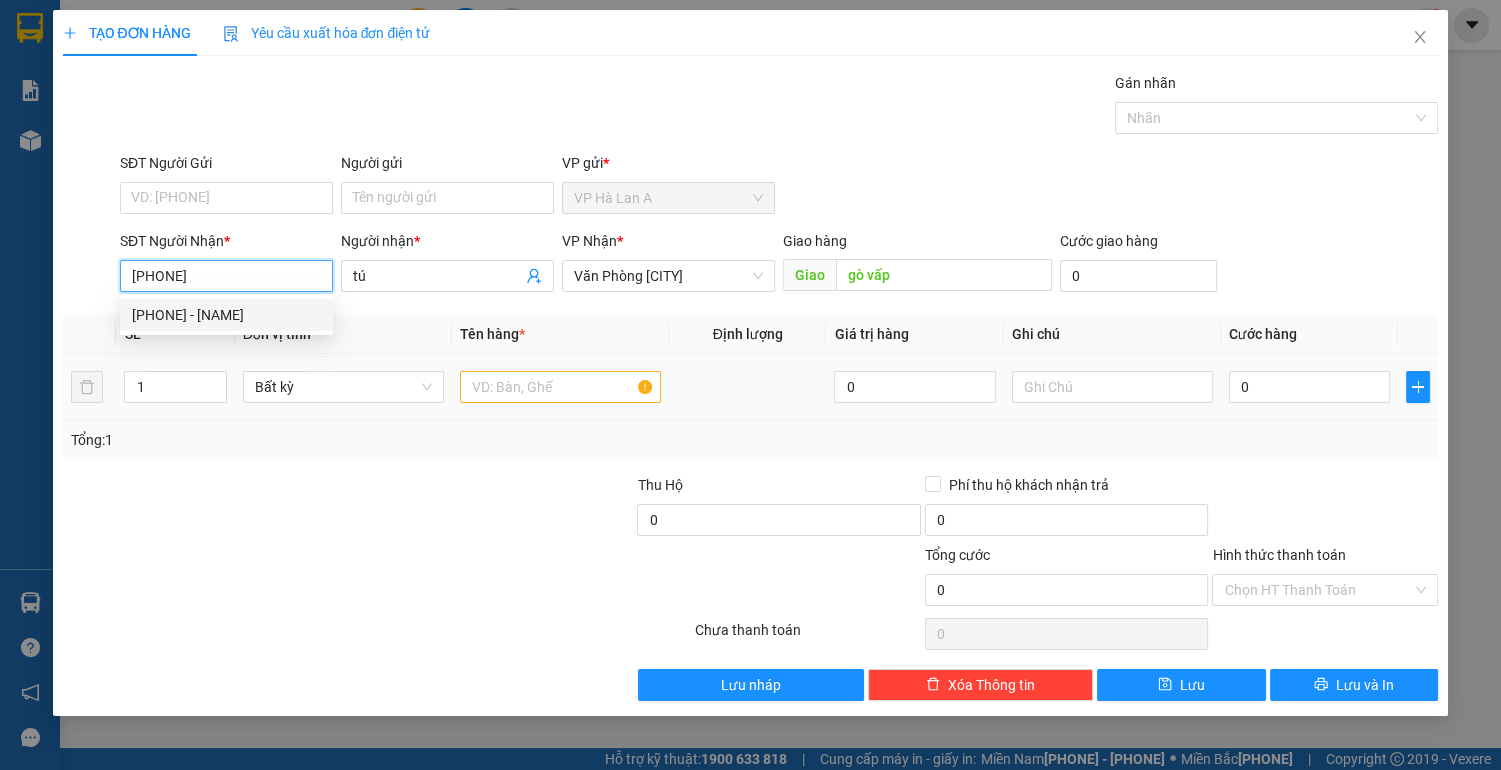 type on "[PHONE]" 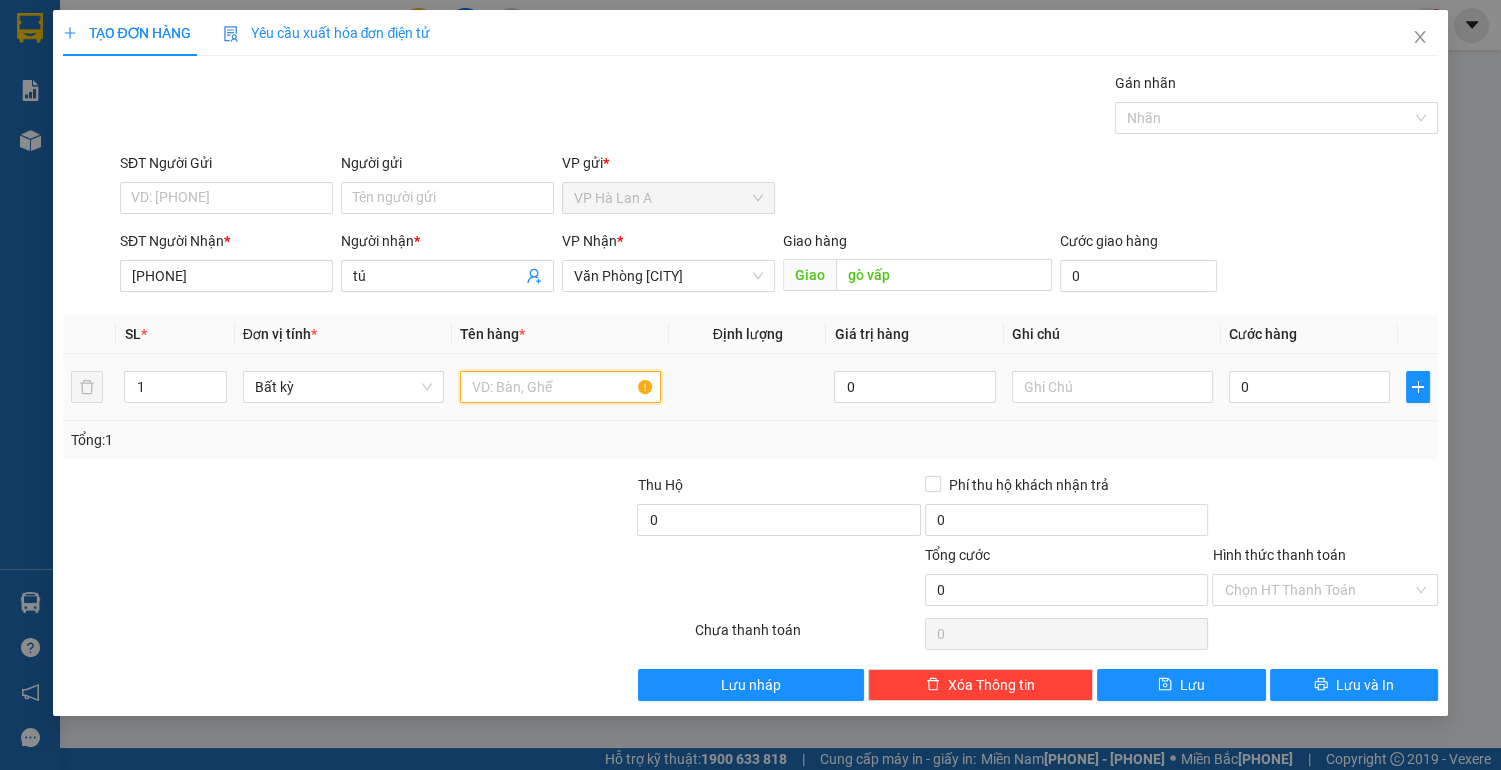click at bounding box center (560, 387) 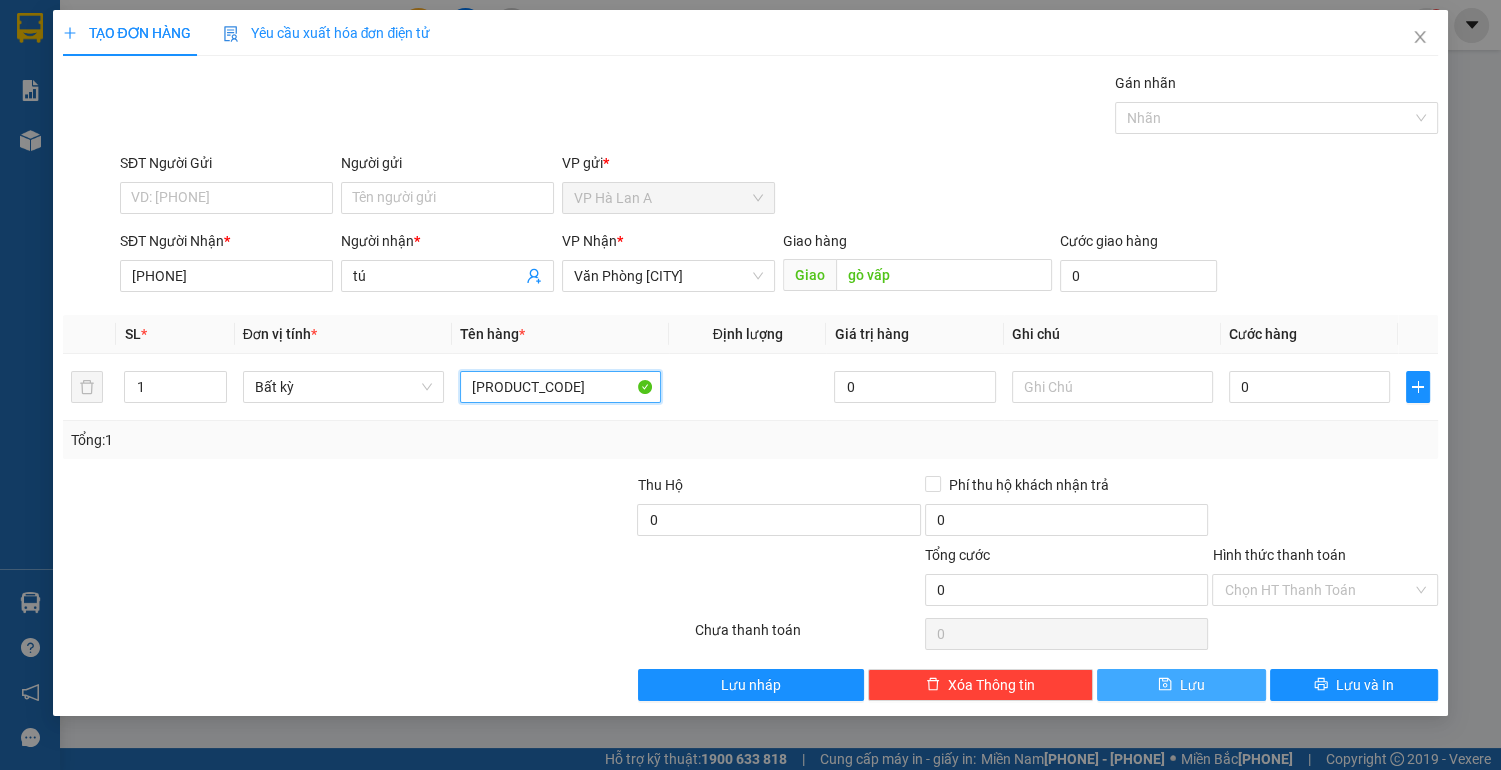 type on "[PRODUCT_CODE]" 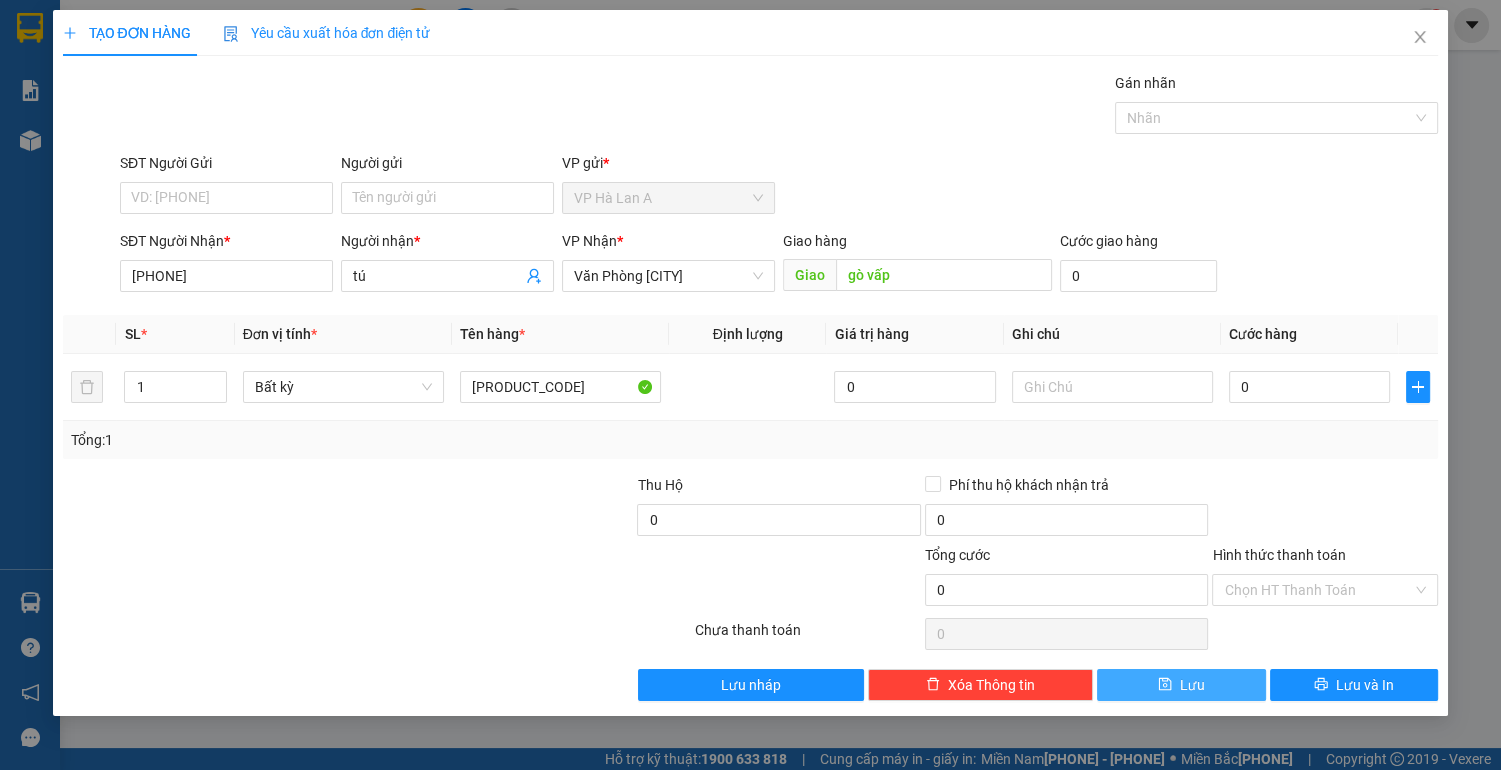 click 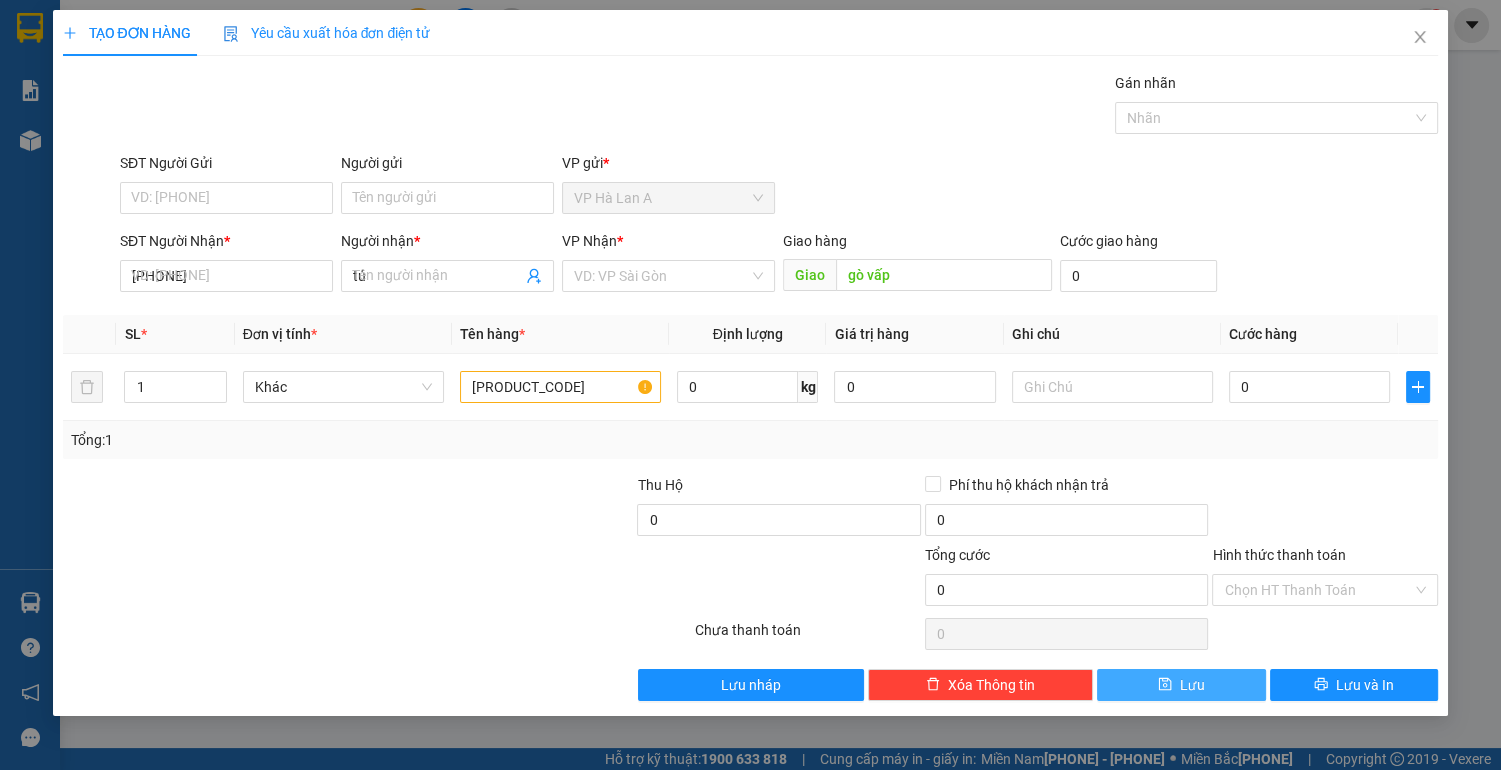 type 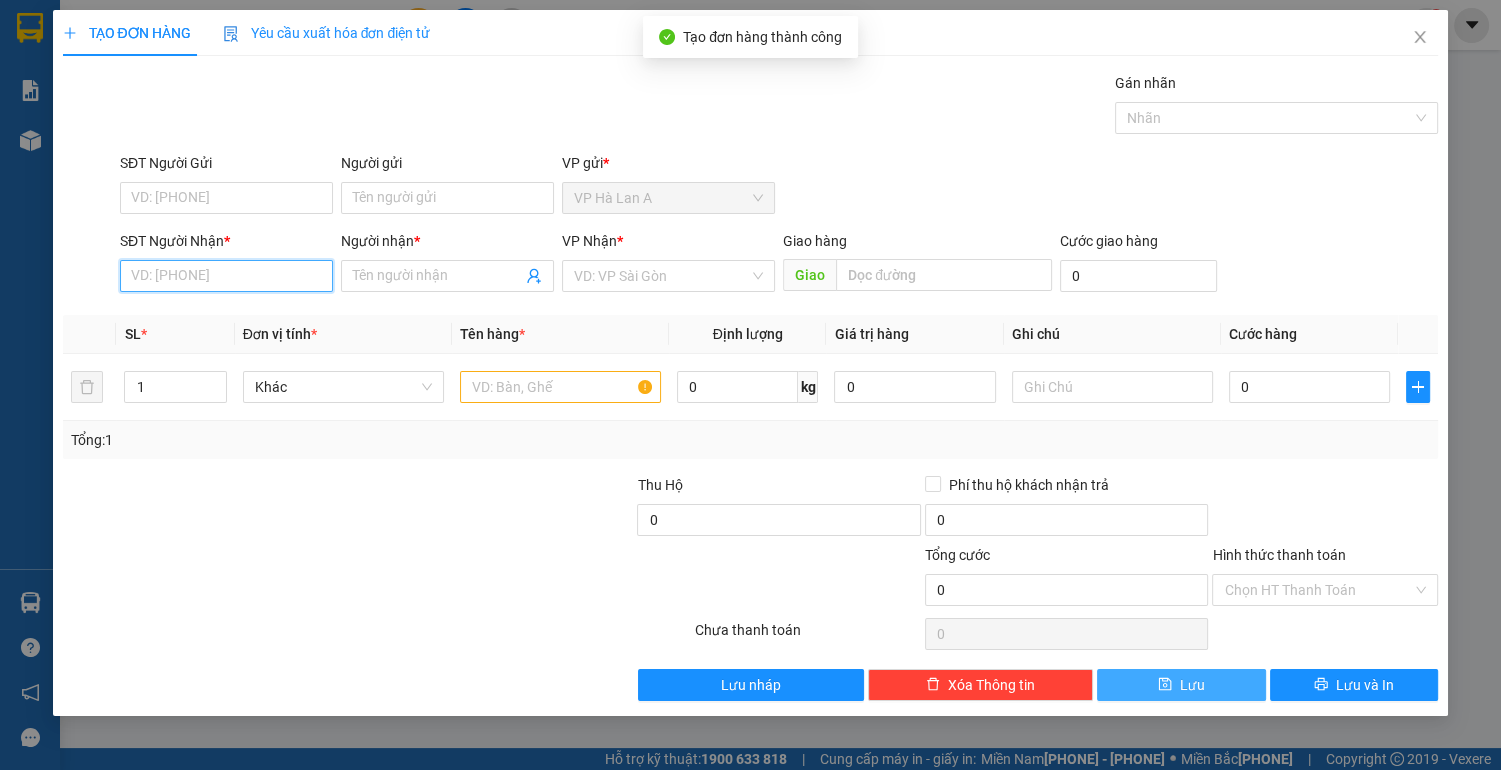 click on "SĐT Người Nhận  *" at bounding box center [226, 276] 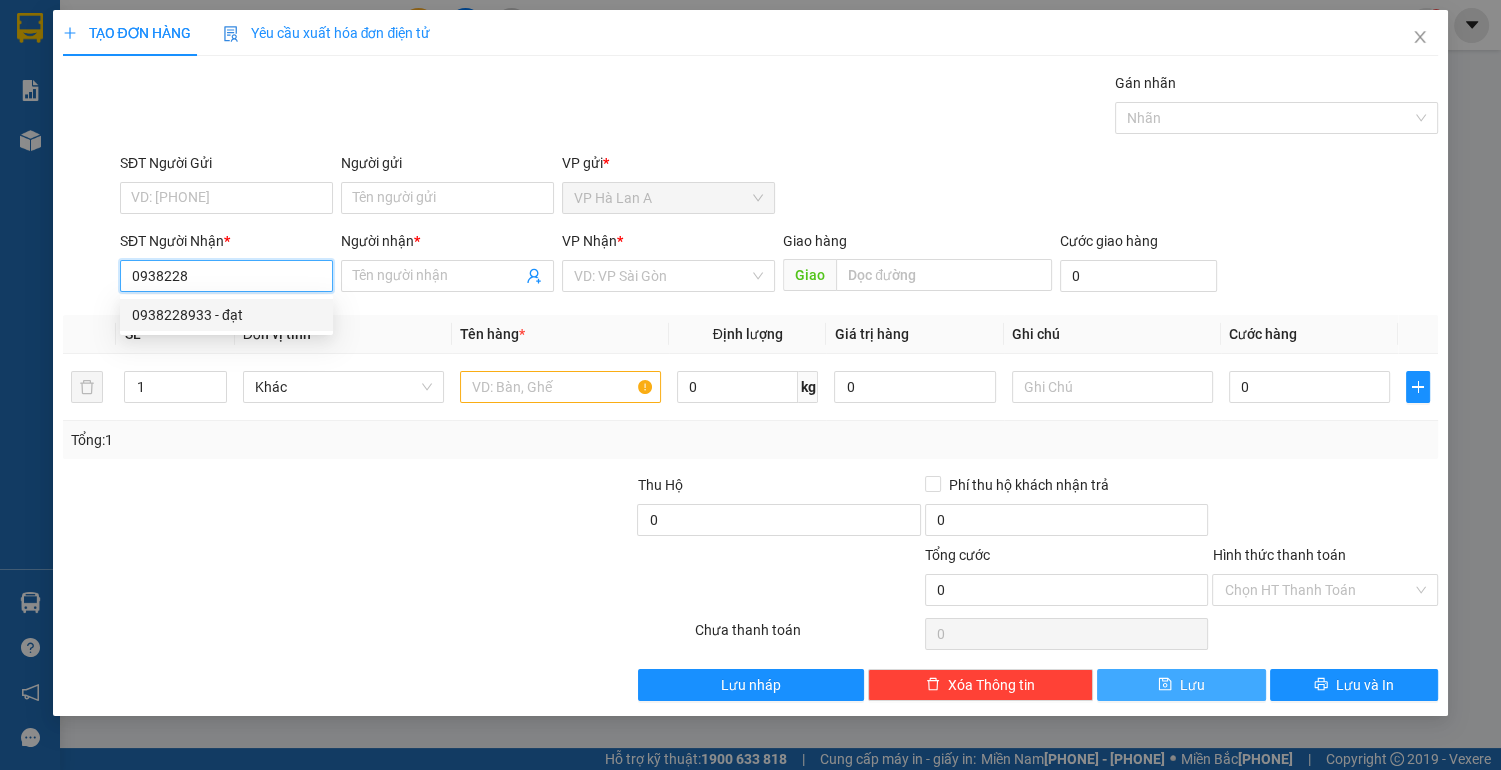 click on "0938228933 - đạt" at bounding box center (226, 315) 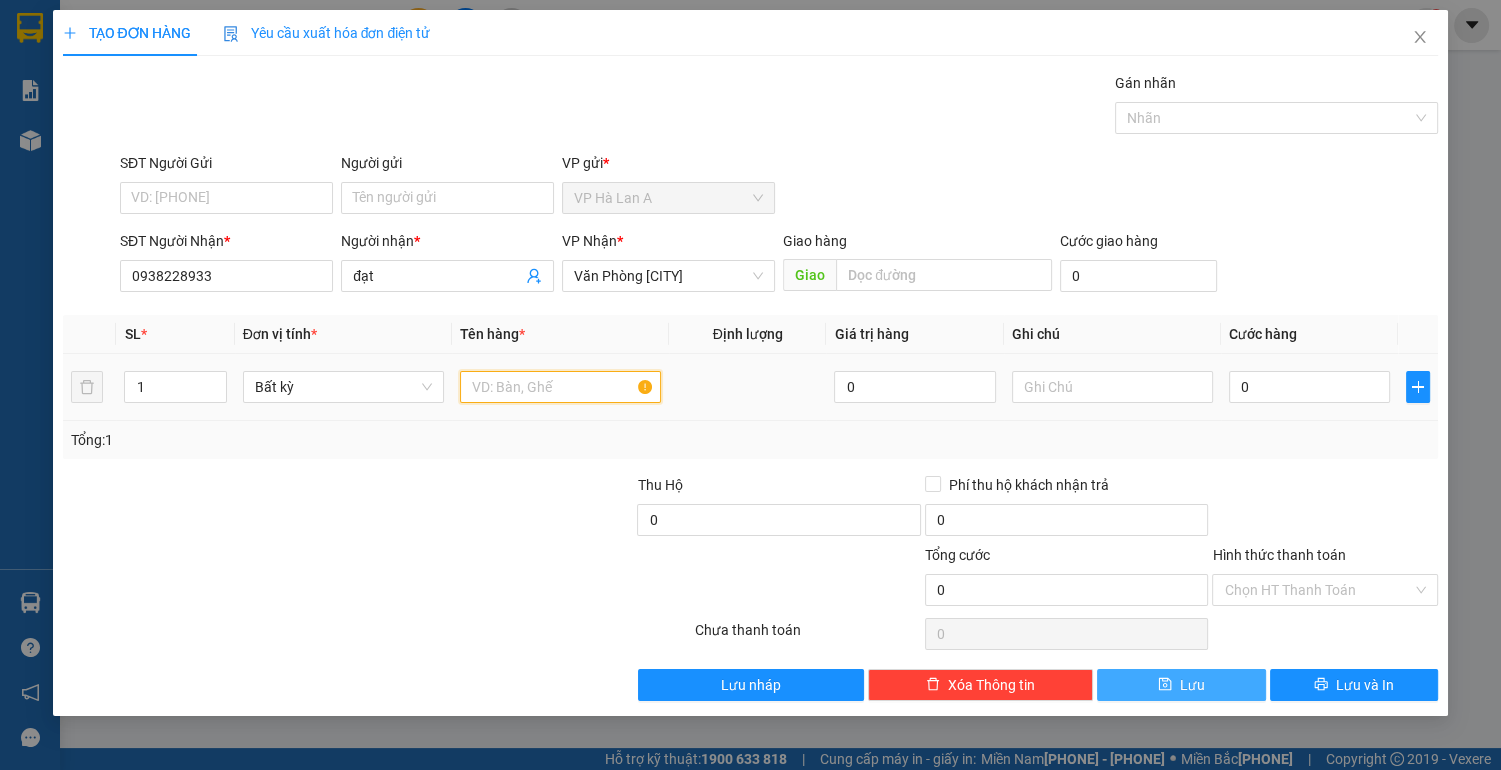click at bounding box center (560, 387) 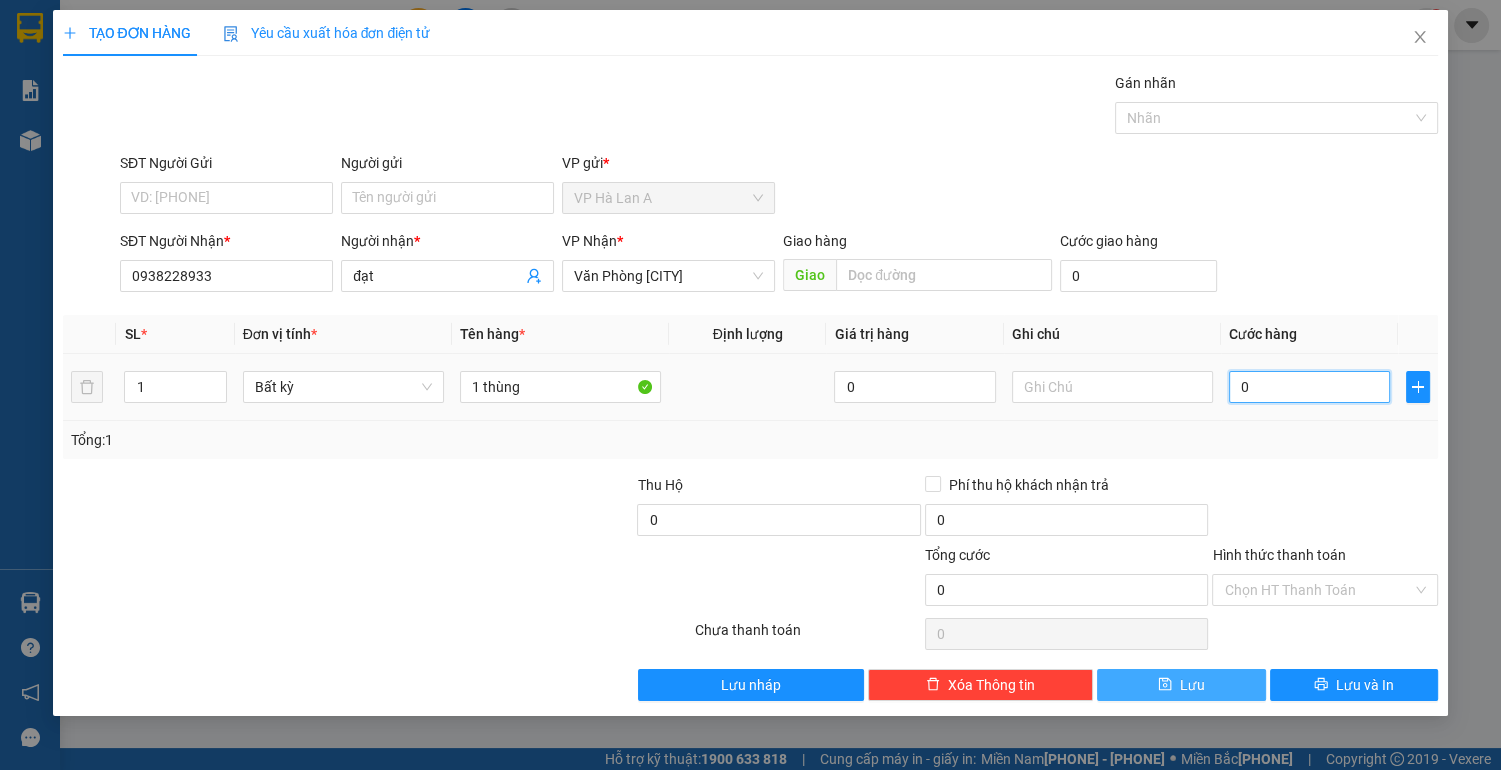 click on "0" at bounding box center [1310, 387] 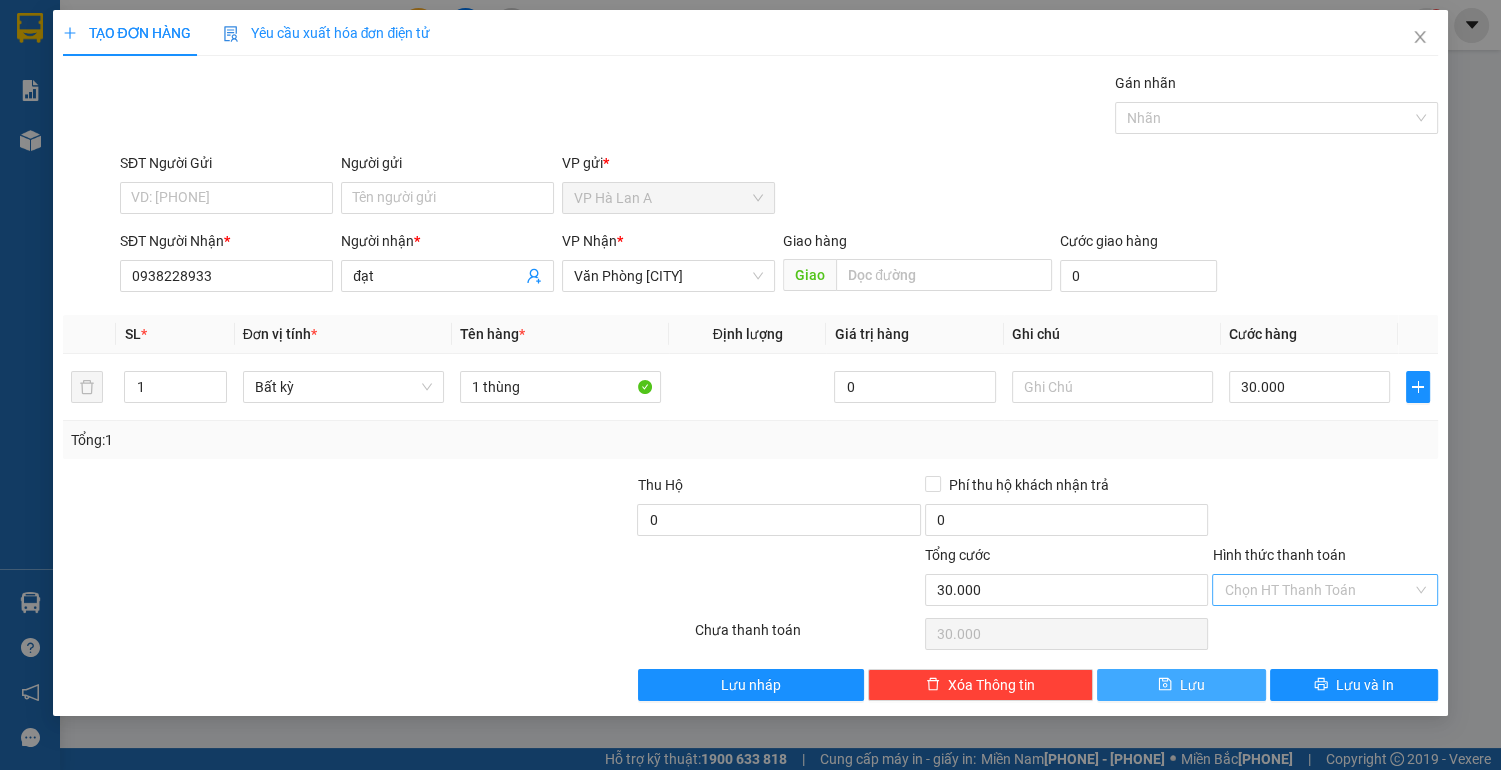 click on "Hình thức thanh toán" at bounding box center (1318, 590) 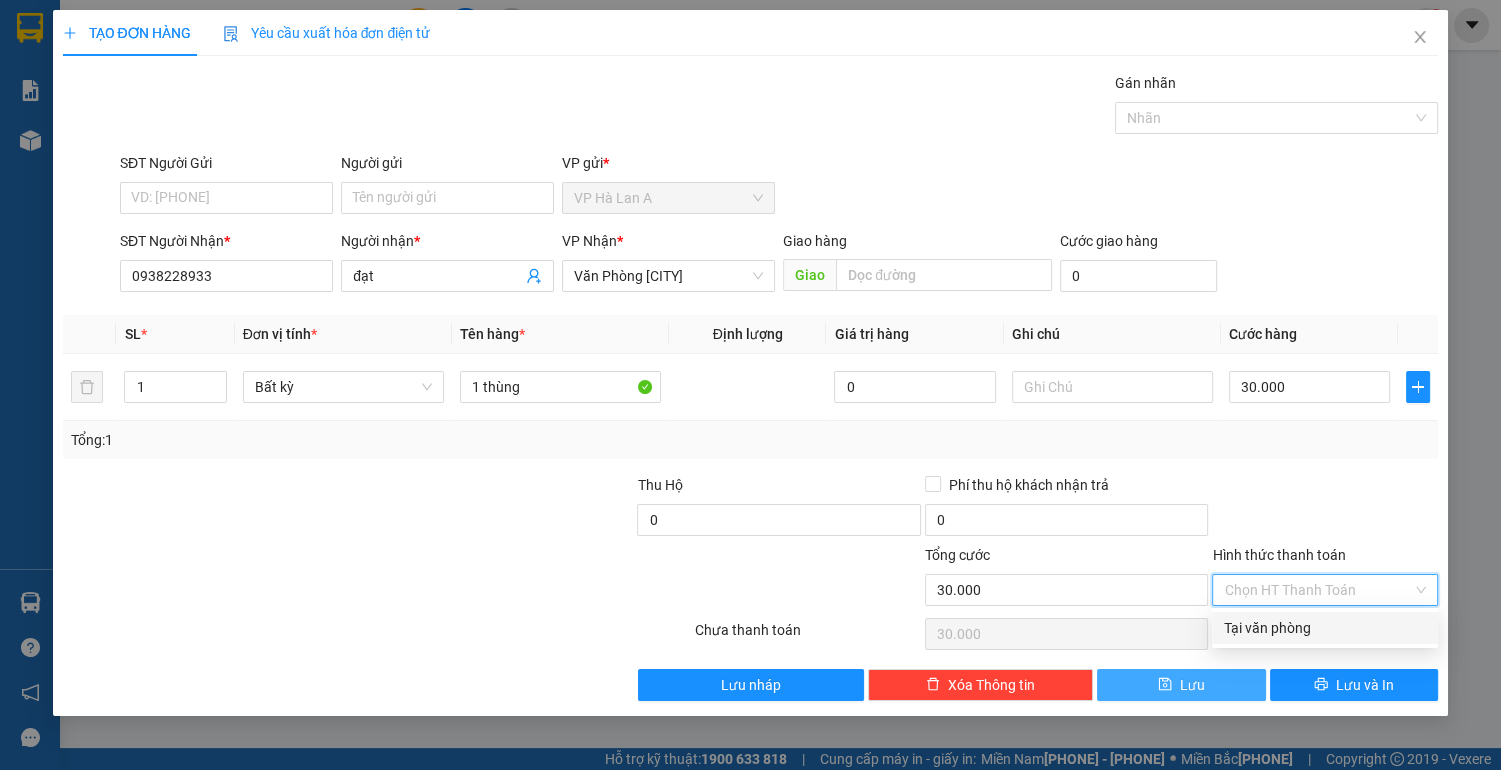click on "Tại văn phòng" at bounding box center (1325, 628) 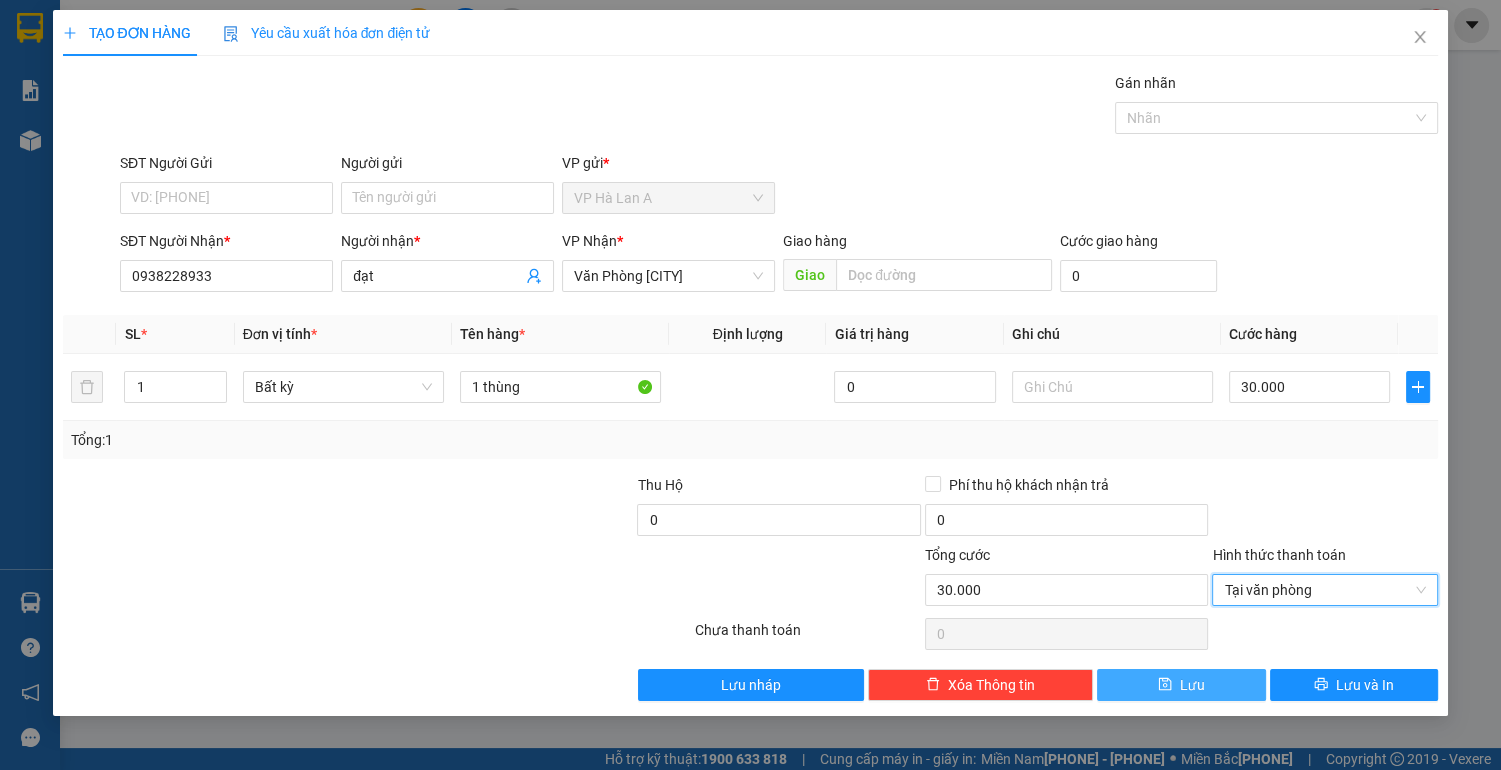 click on "Lưu" at bounding box center [1181, 685] 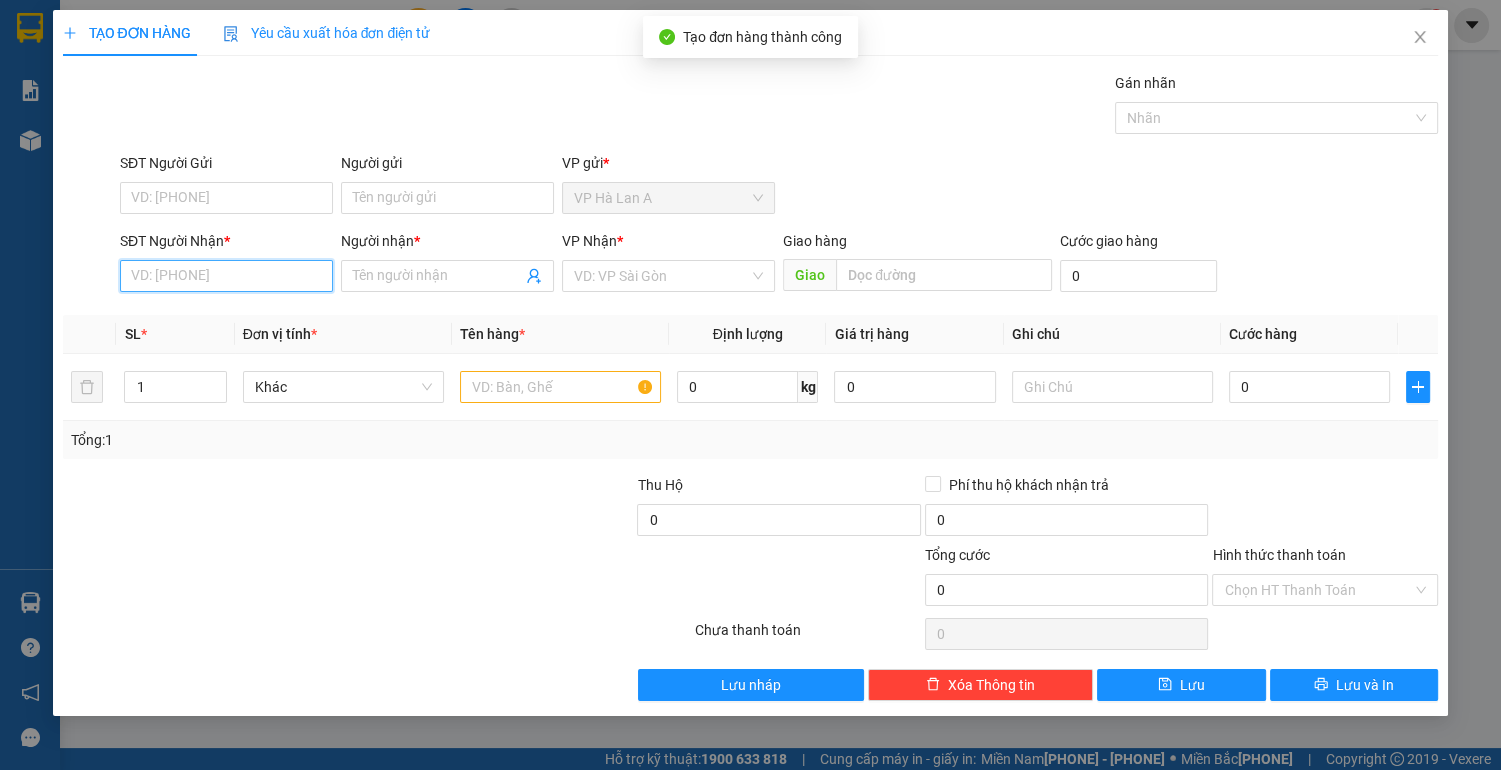 click on "SĐT Người Nhận  *" at bounding box center (226, 276) 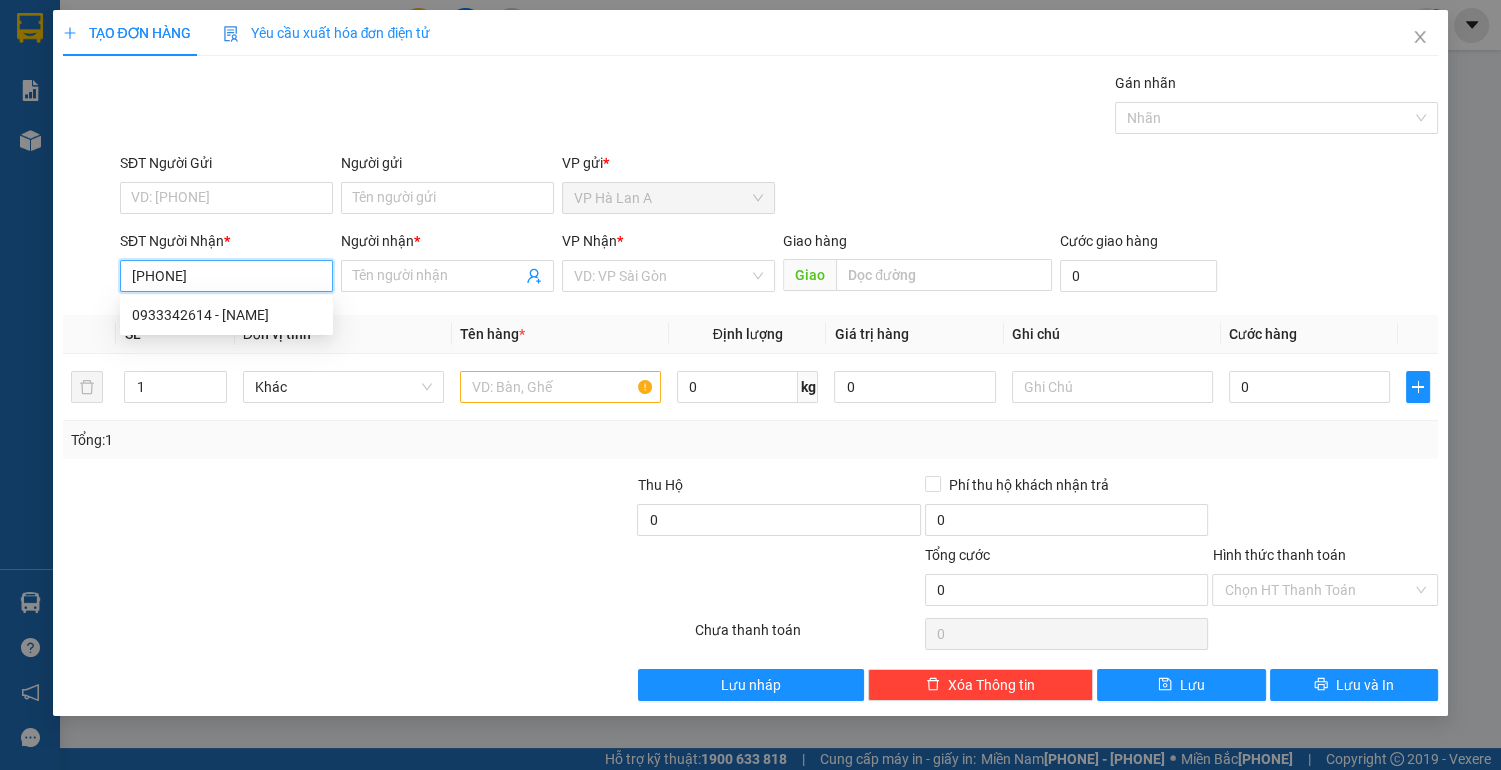 click on "0933342614 - [NAME]" at bounding box center [226, 315] 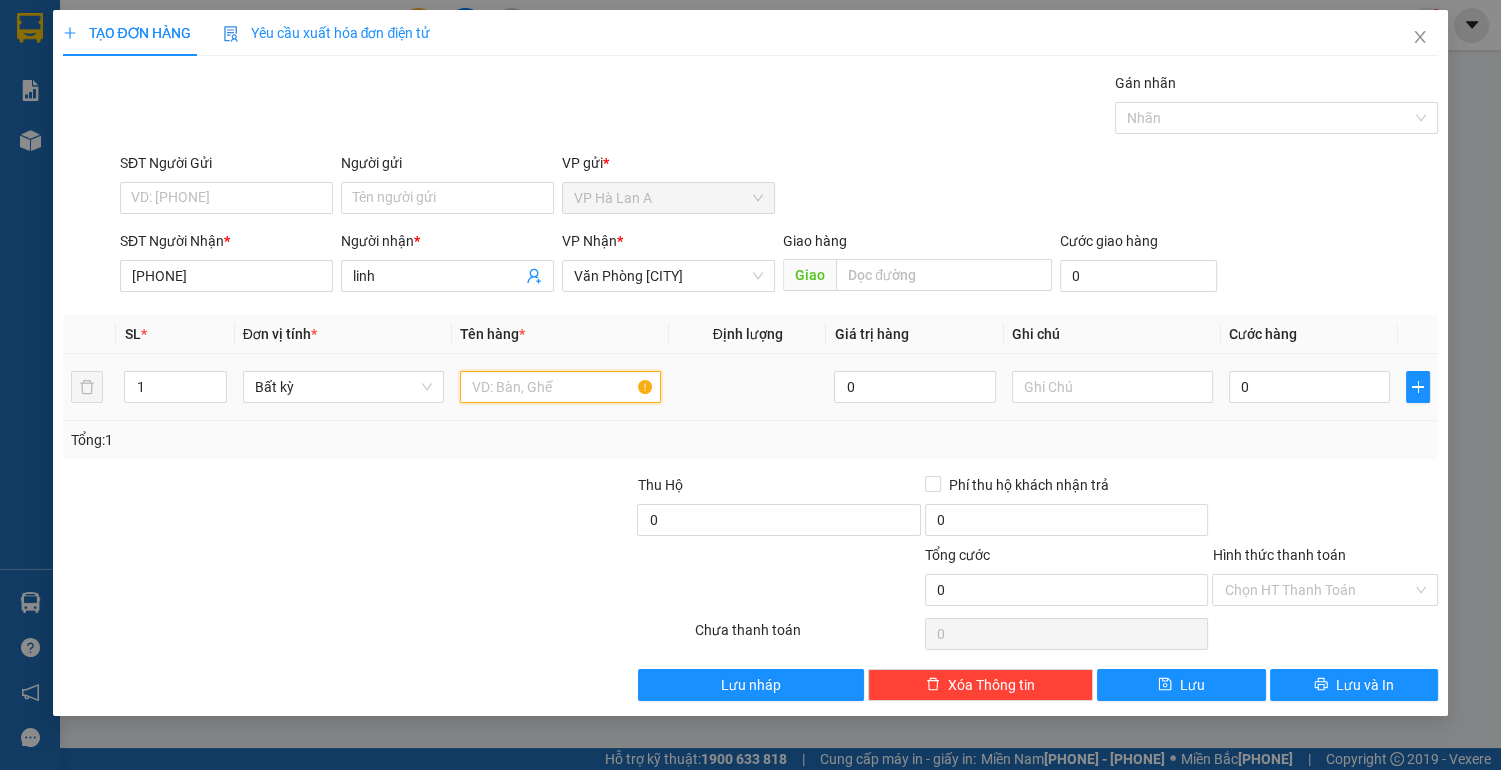 click at bounding box center [560, 387] 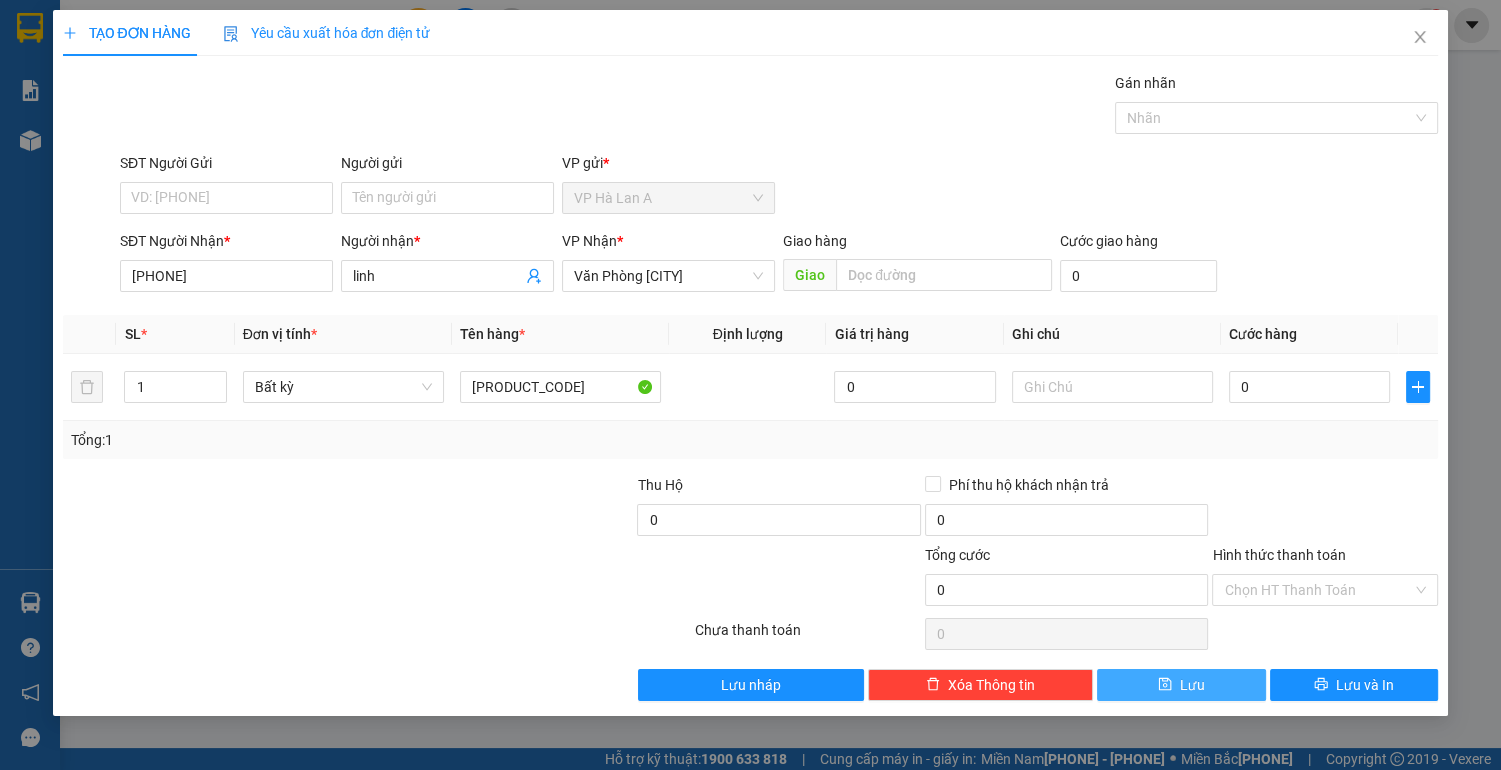 click on "Lưu" at bounding box center [1181, 685] 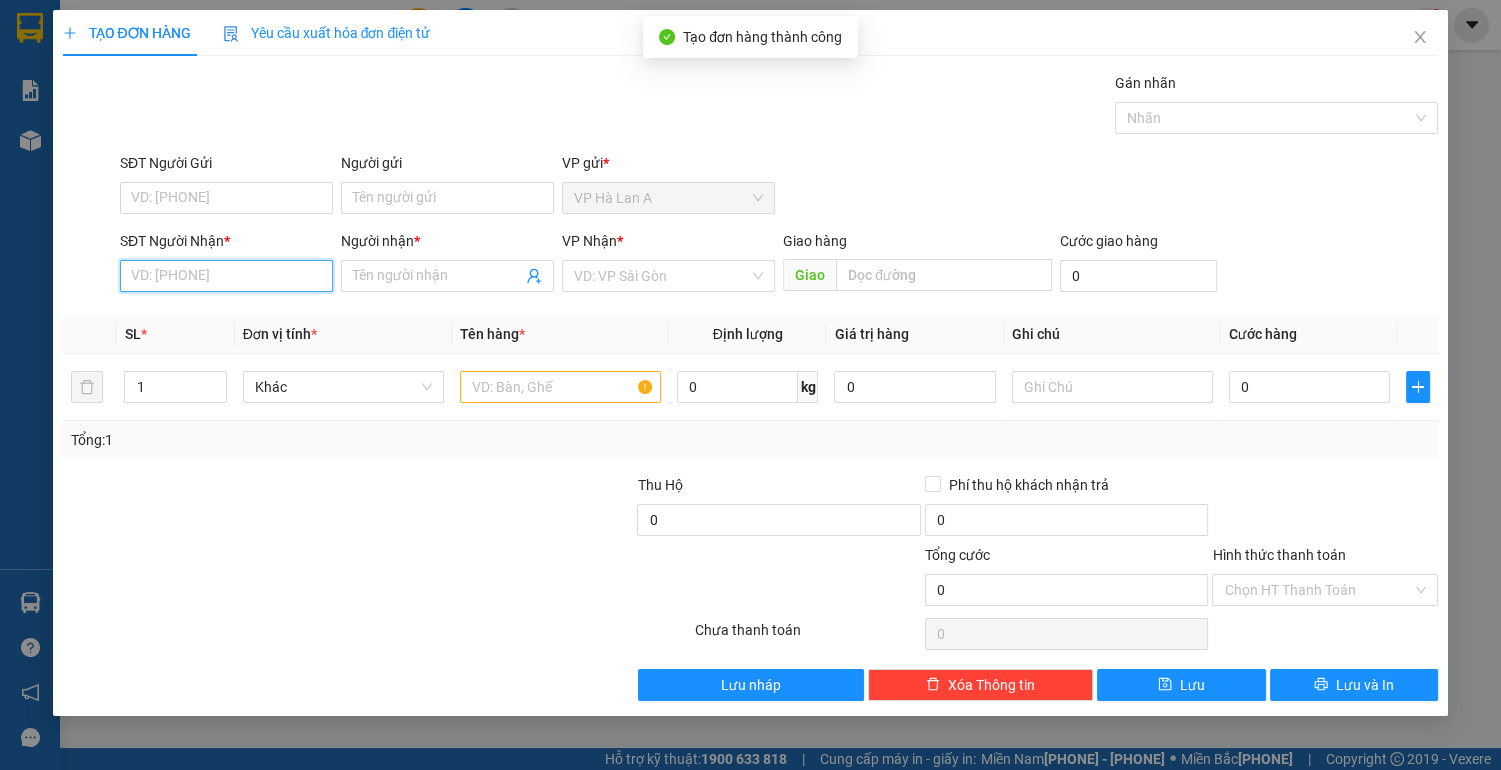 click on "SĐT Người Nhận  *" at bounding box center [226, 276] 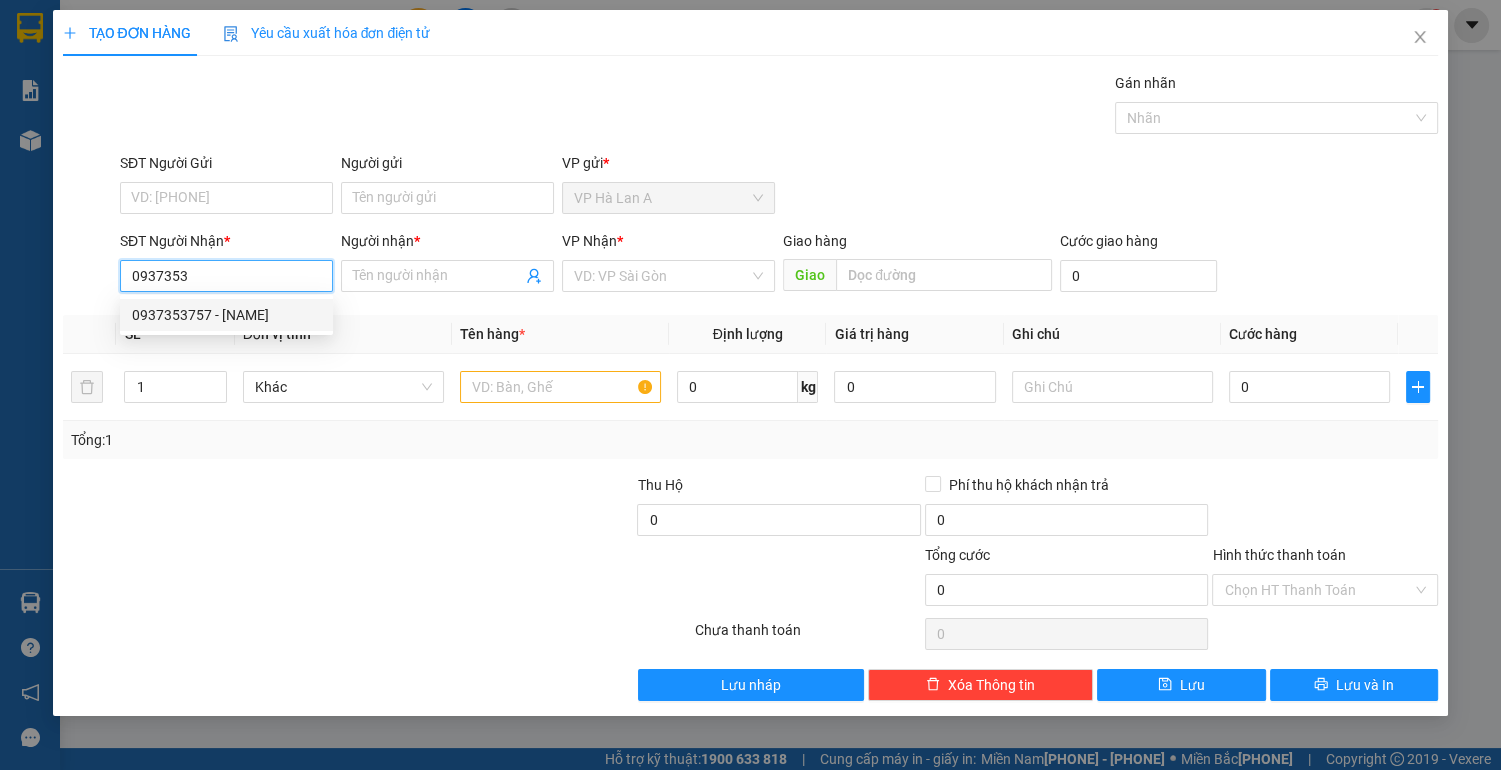 click on "0937353757 - [NAME]" at bounding box center [226, 315] 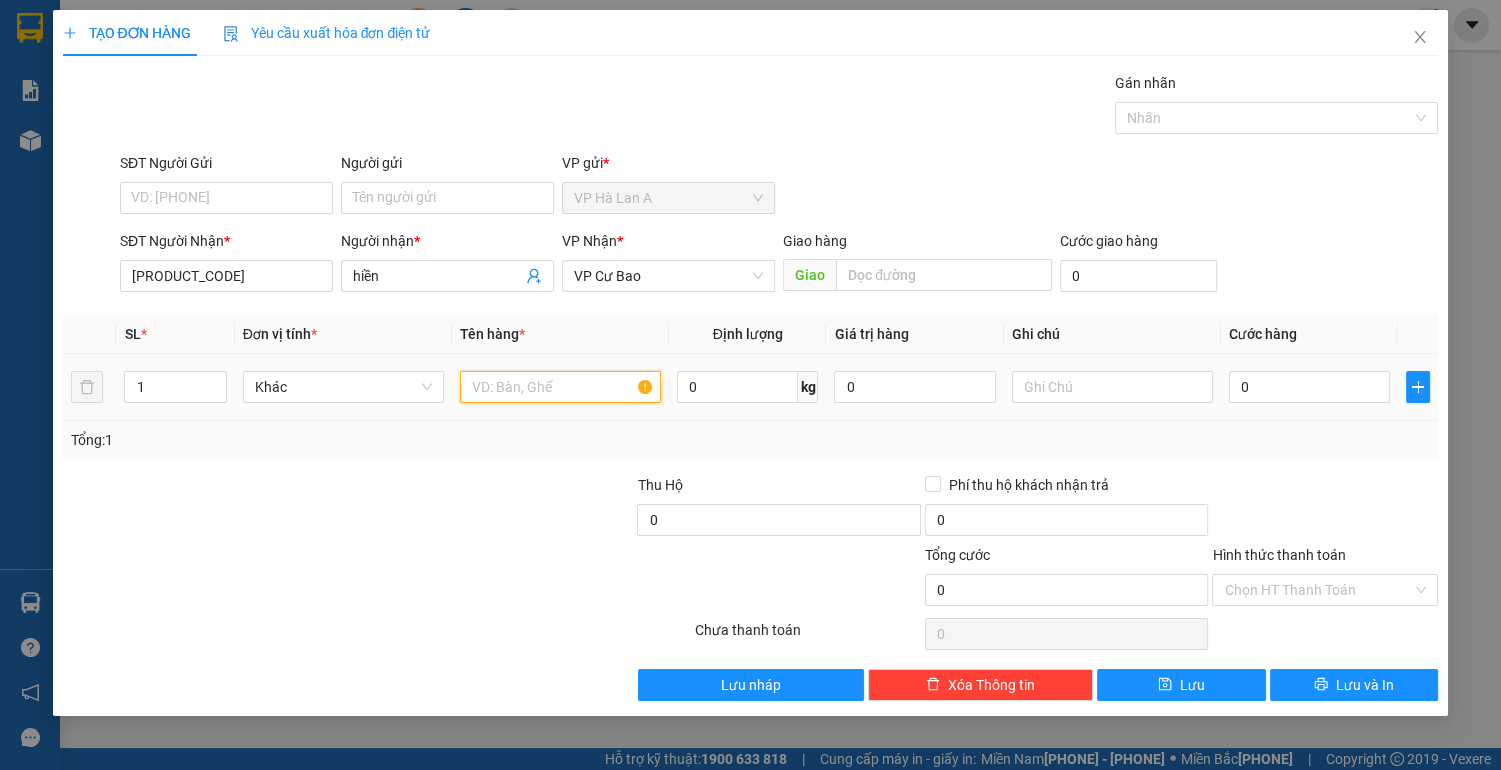 click at bounding box center (560, 387) 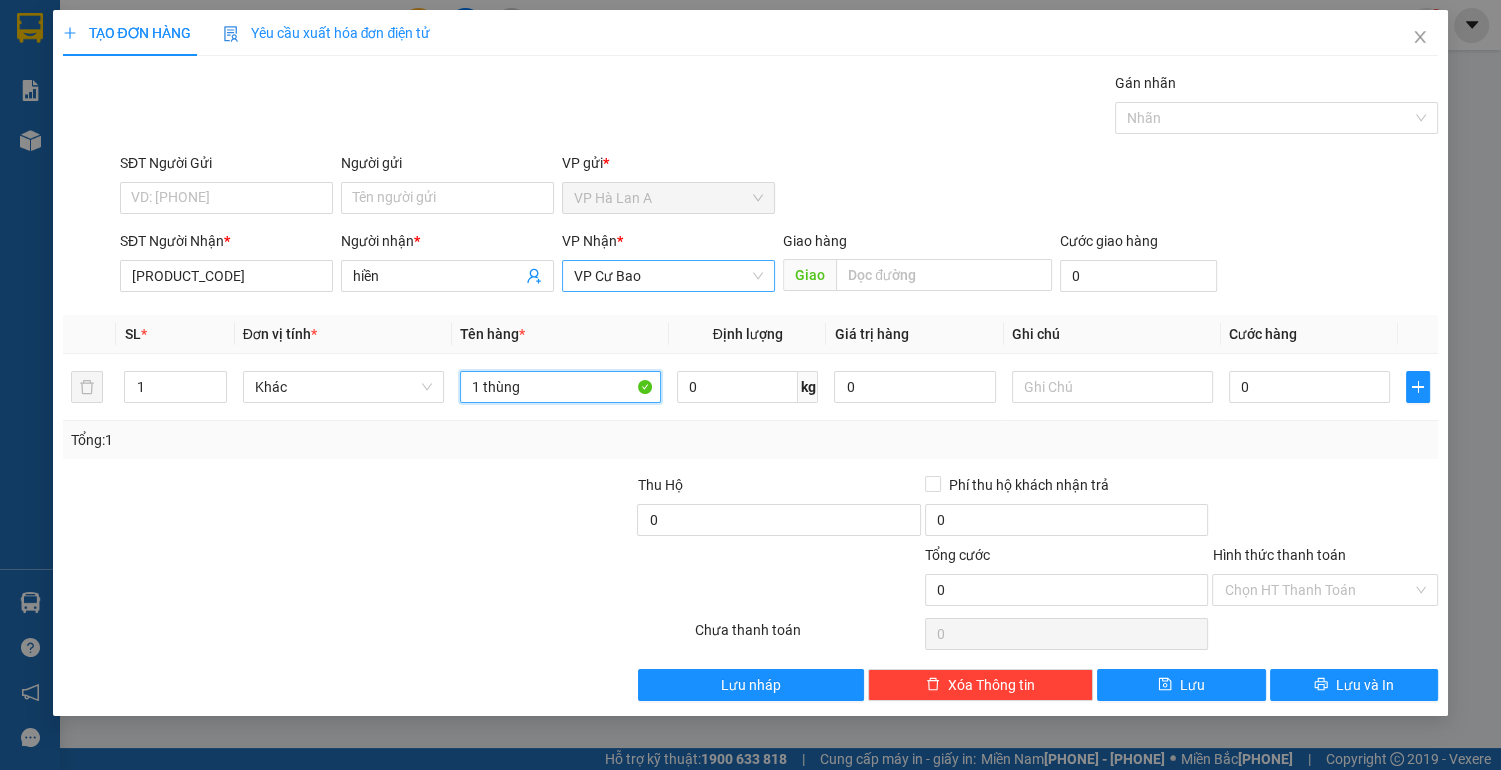 click on "VP Cư Bao" at bounding box center (668, 276) 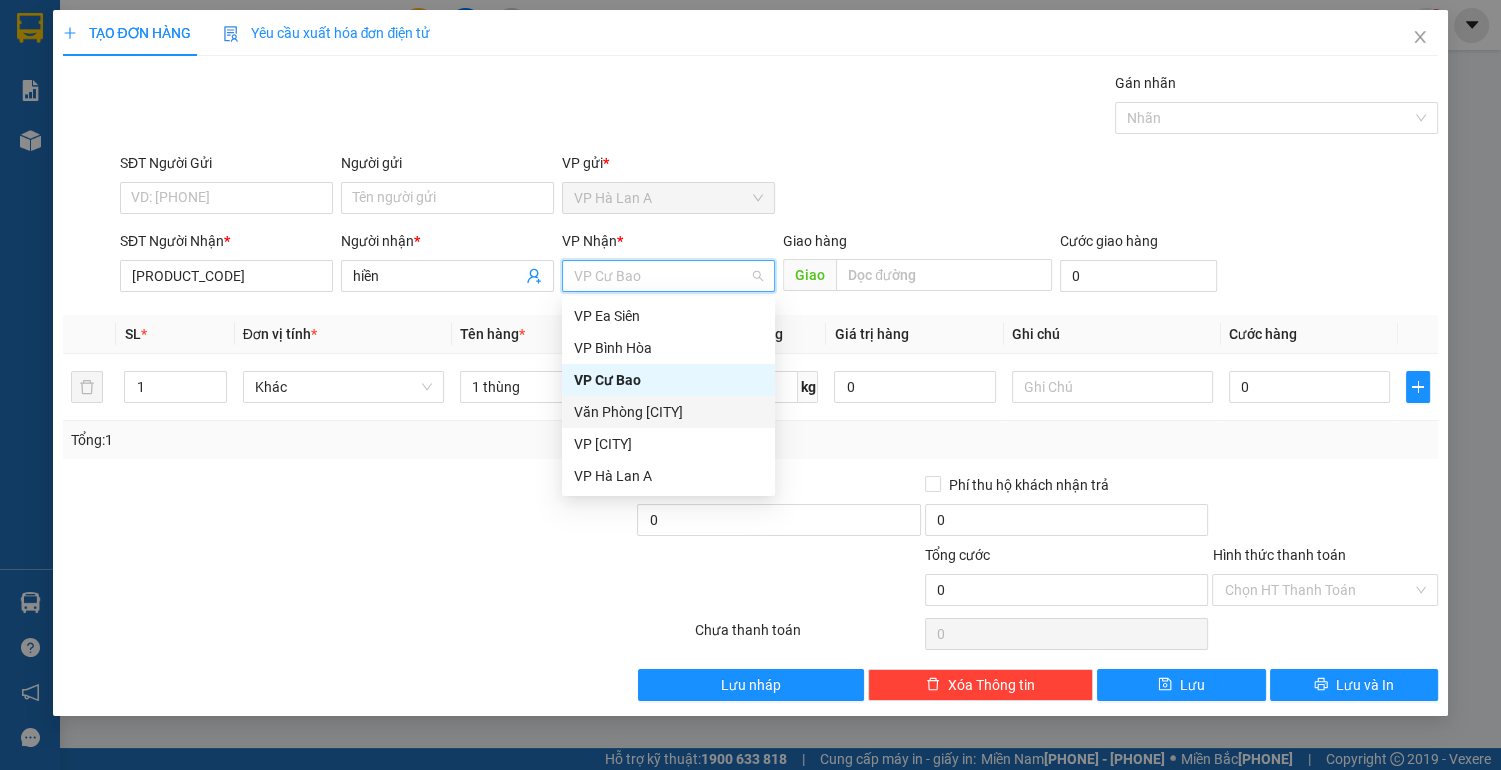 click on "Văn Phòng [CITY]" at bounding box center (668, 412) 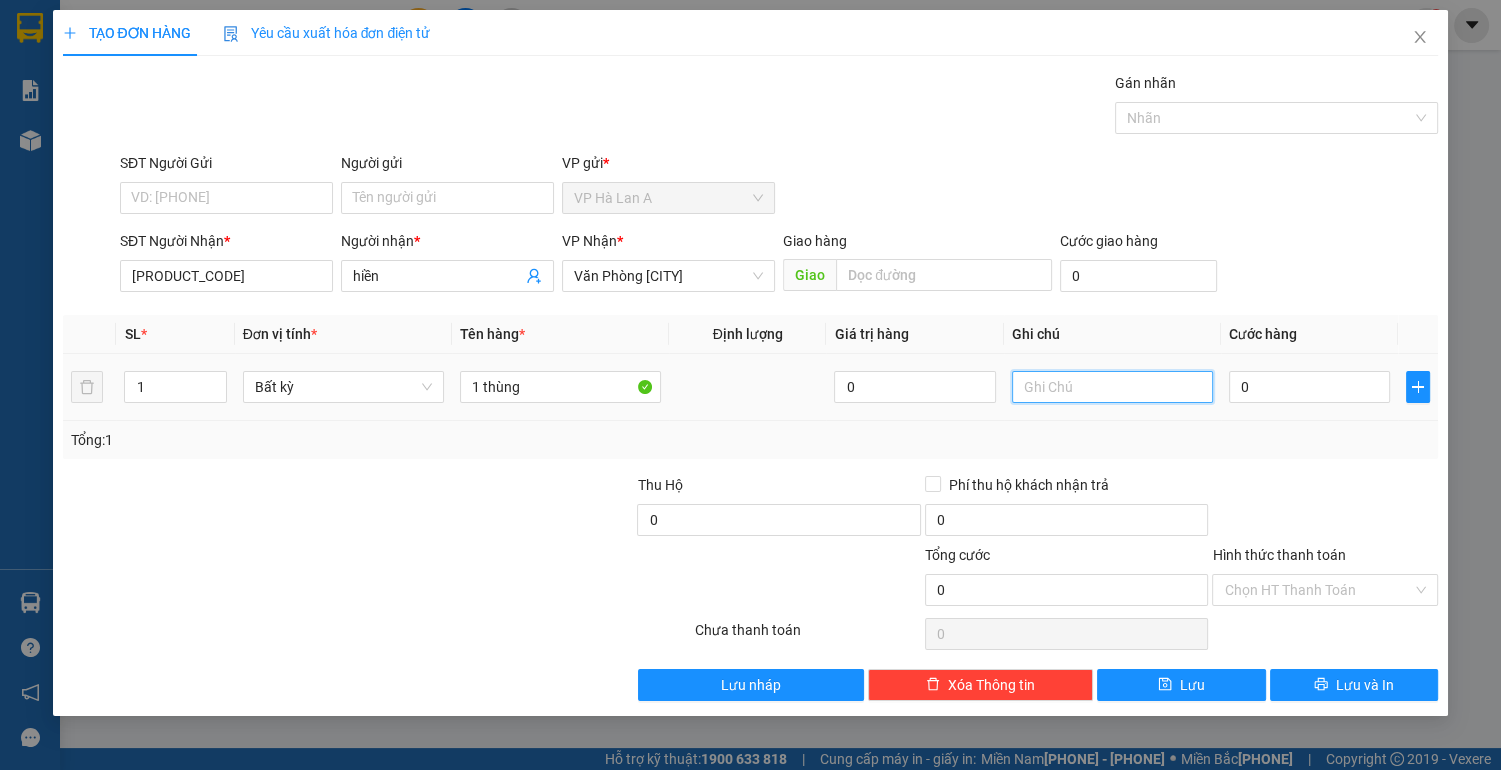 click at bounding box center (1112, 387) 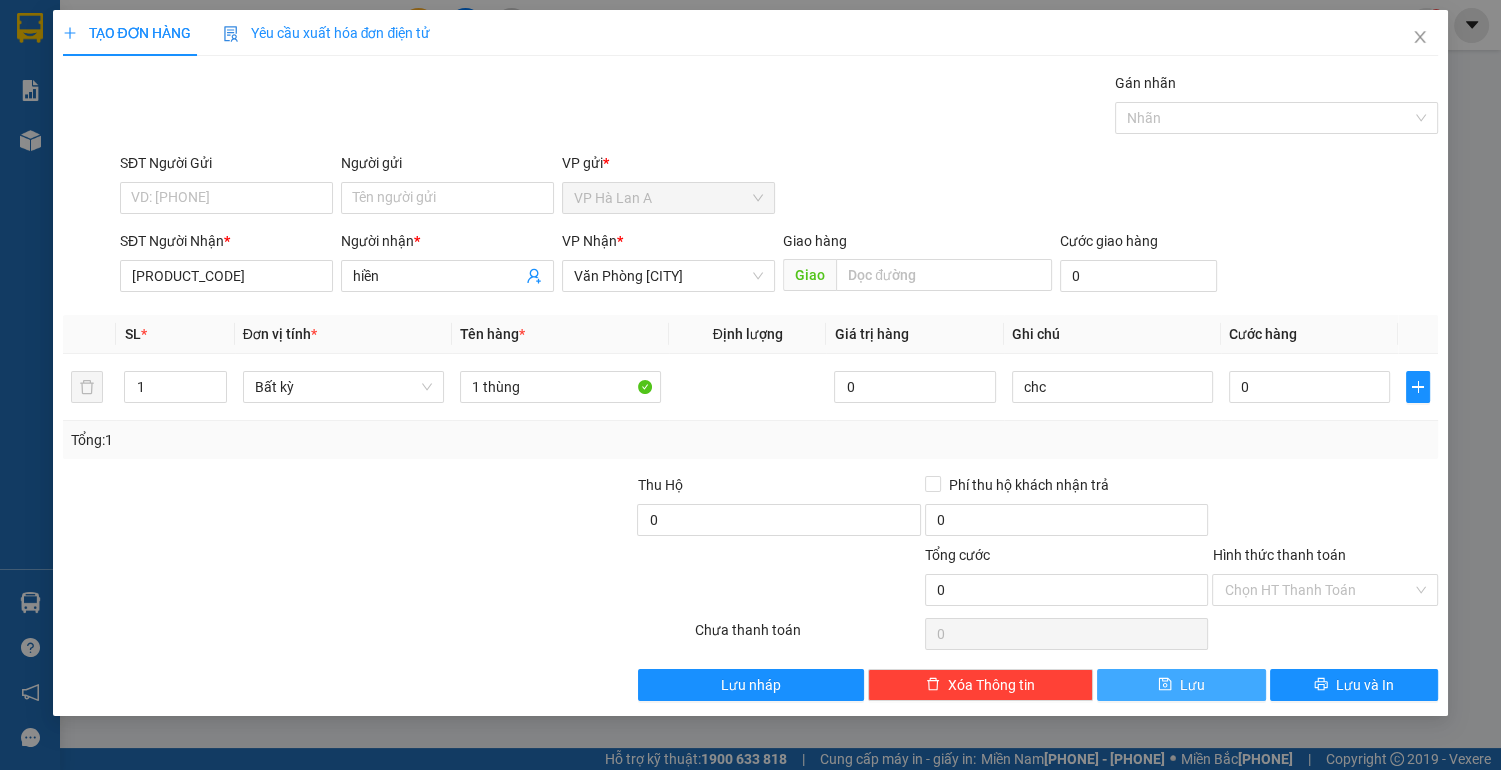 click on "Lưu" at bounding box center [1192, 685] 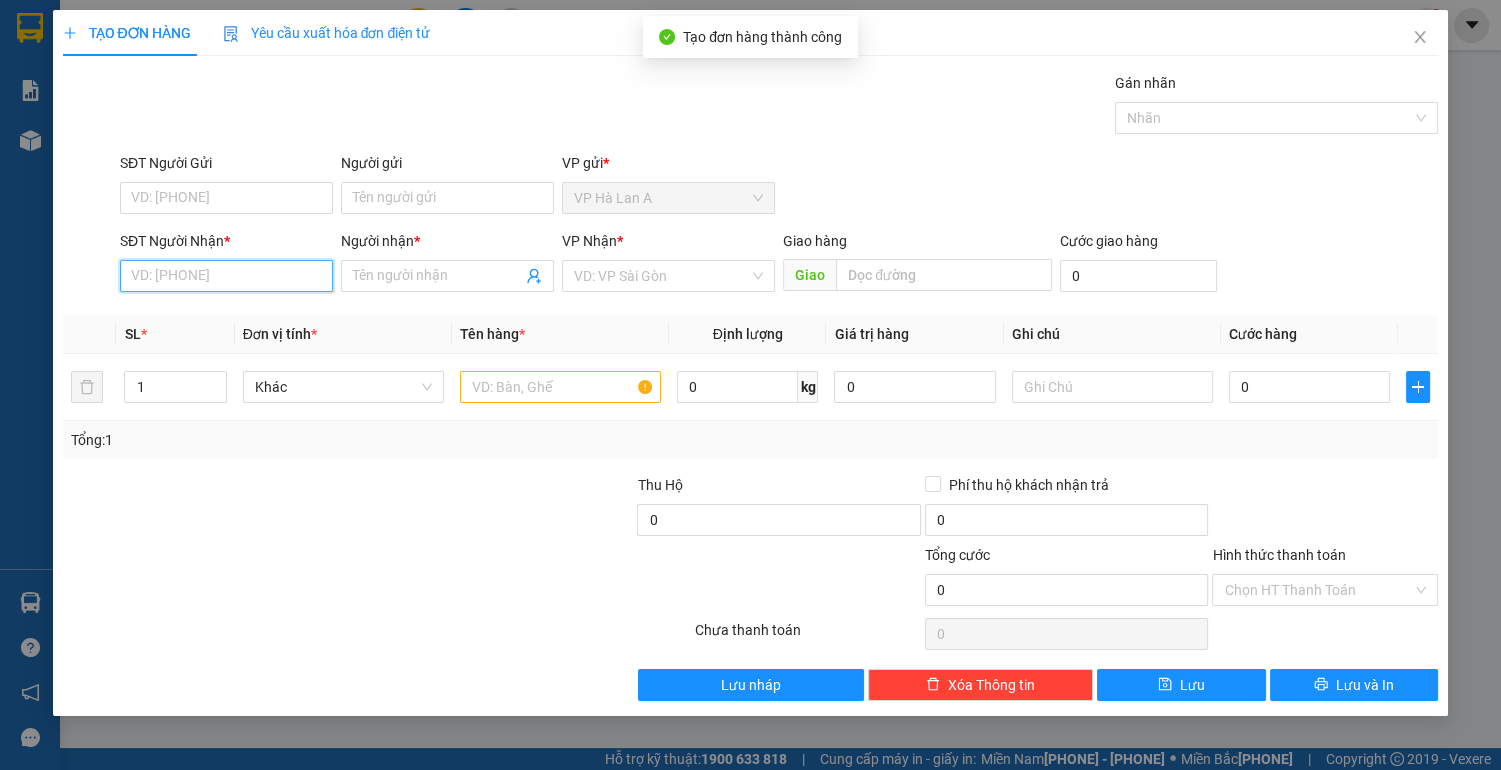 click on "SĐT Người Nhận  *" at bounding box center (226, 276) 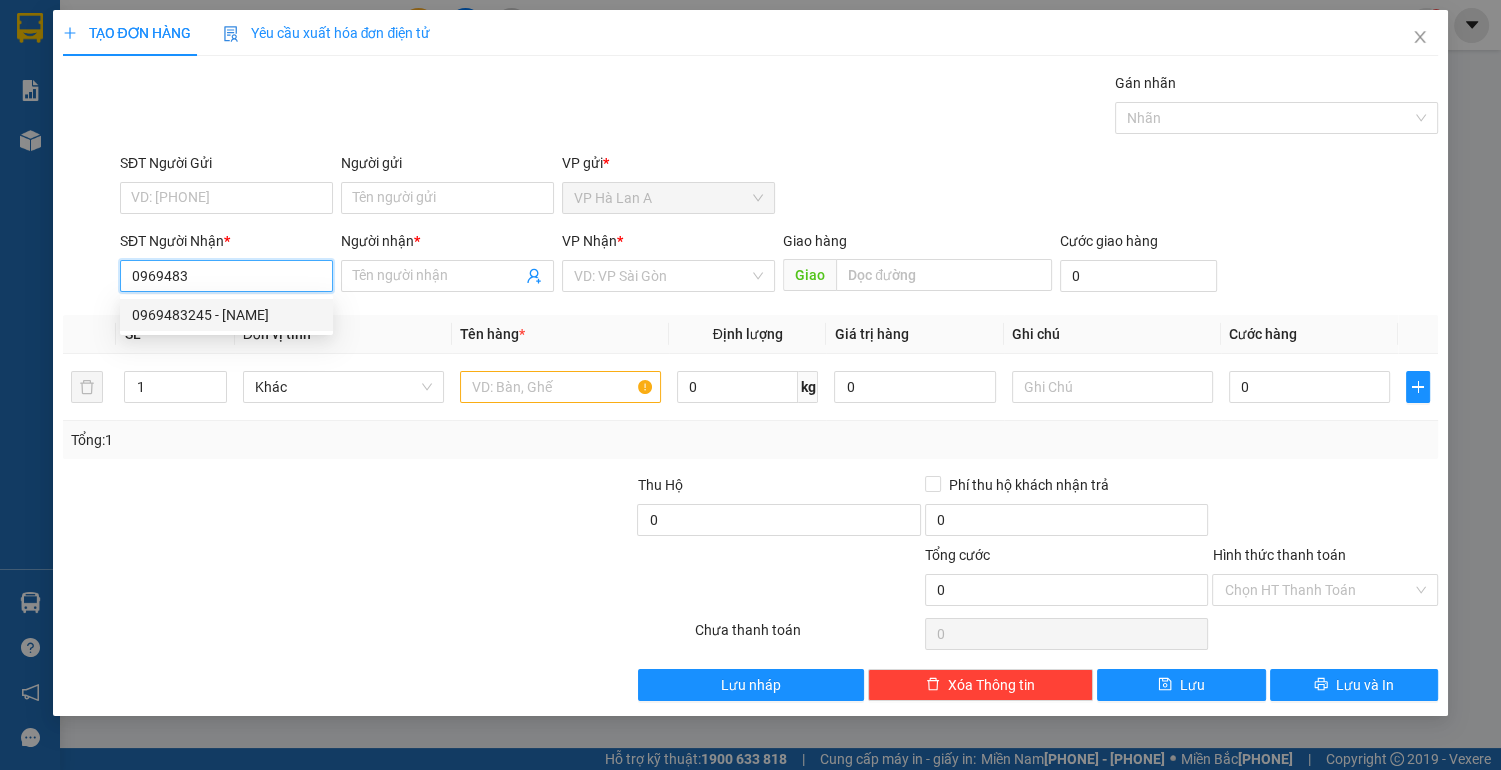 click on "0969483245 - [NAME]" at bounding box center (226, 315) 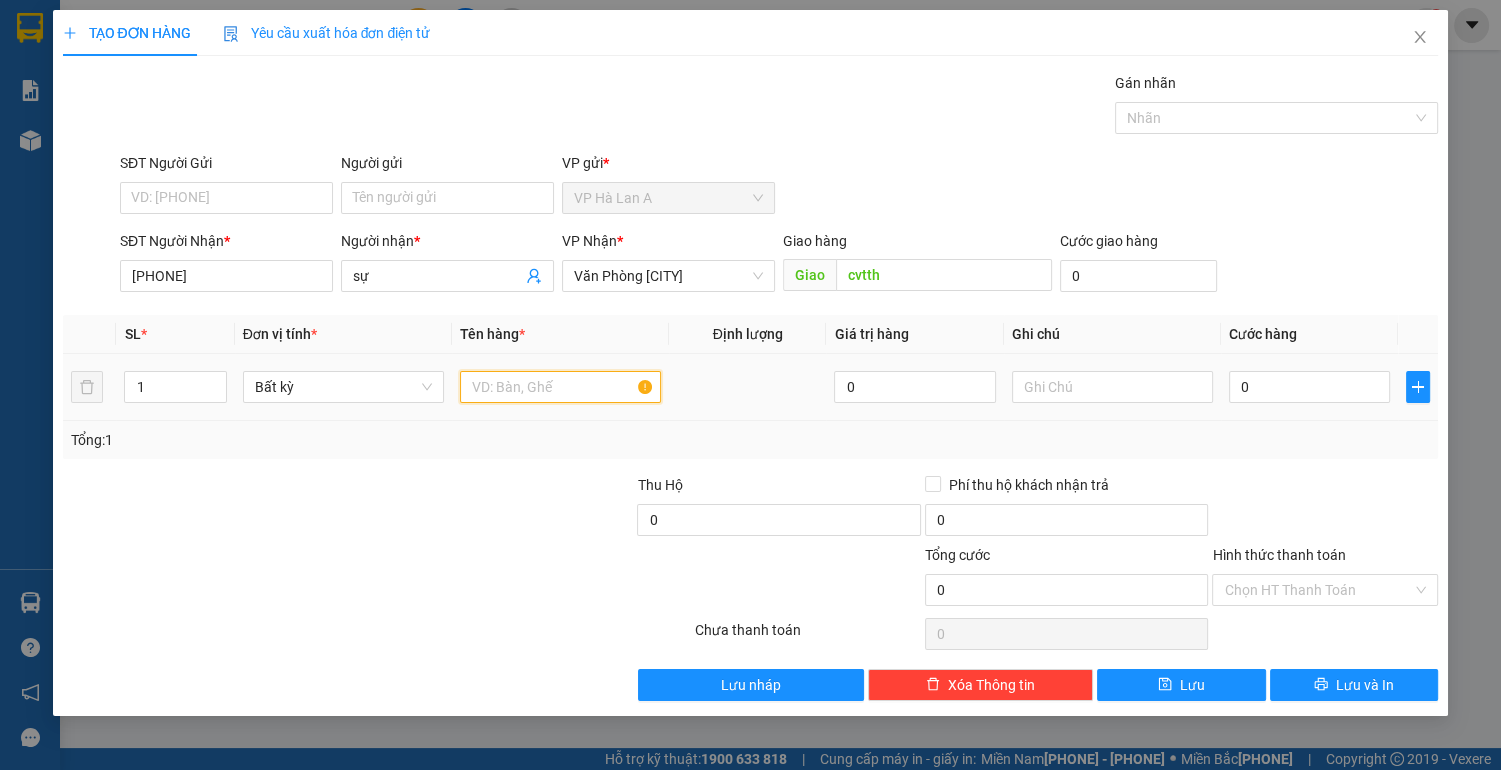 click at bounding box center (560, 387) 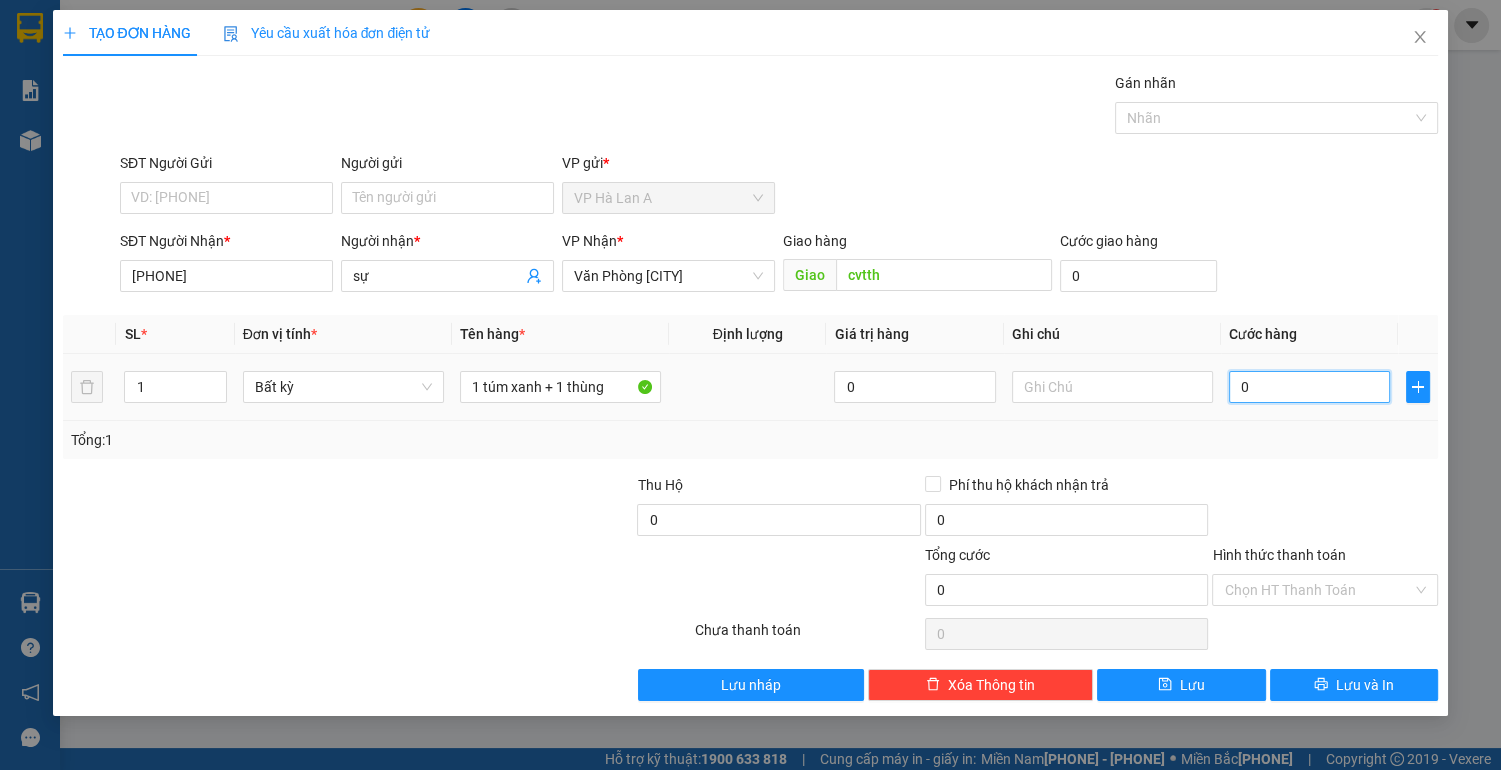 click on "0" at bounding box center (1310, 387) 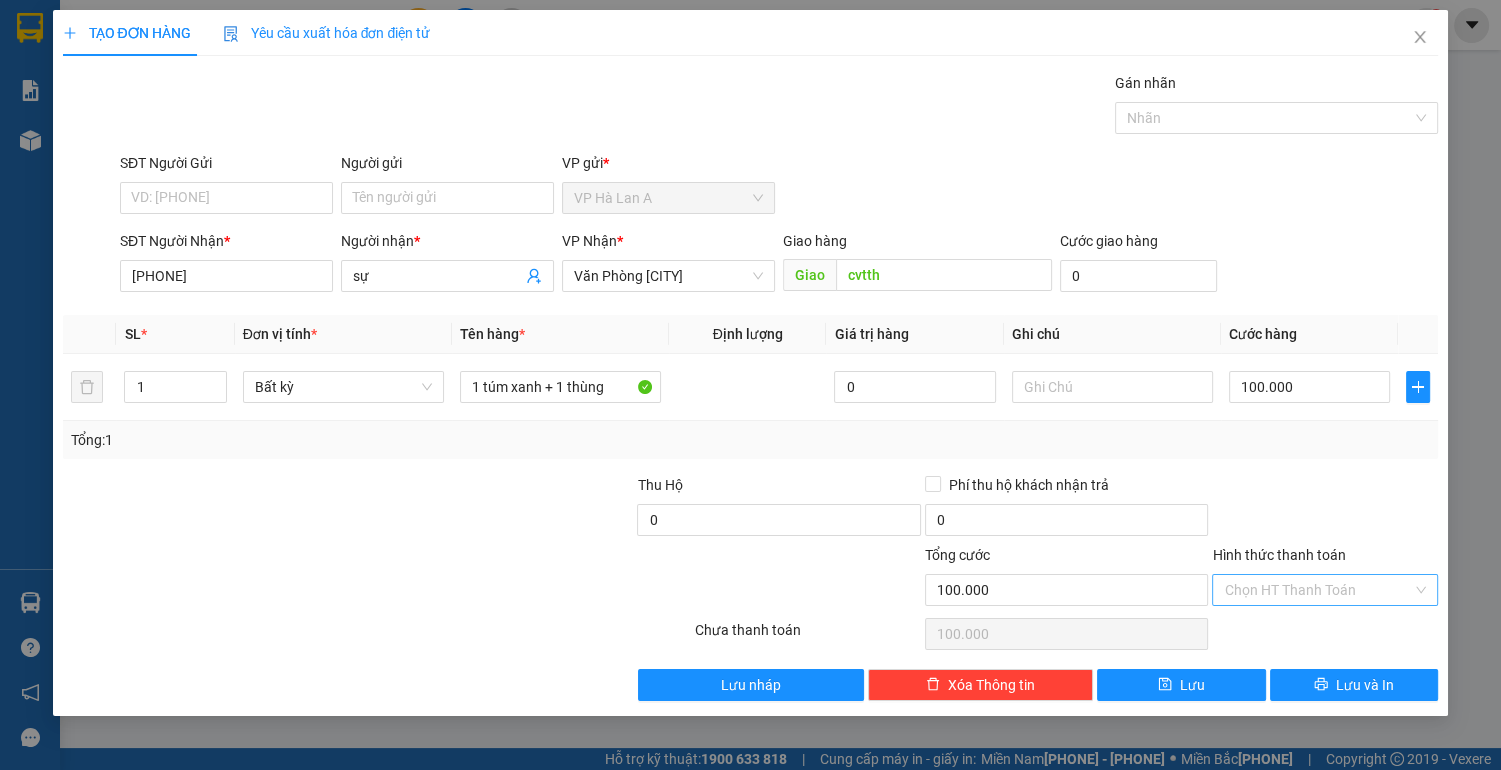 click on "Hình thức thanh toán" at bounding box center (1318, 590) 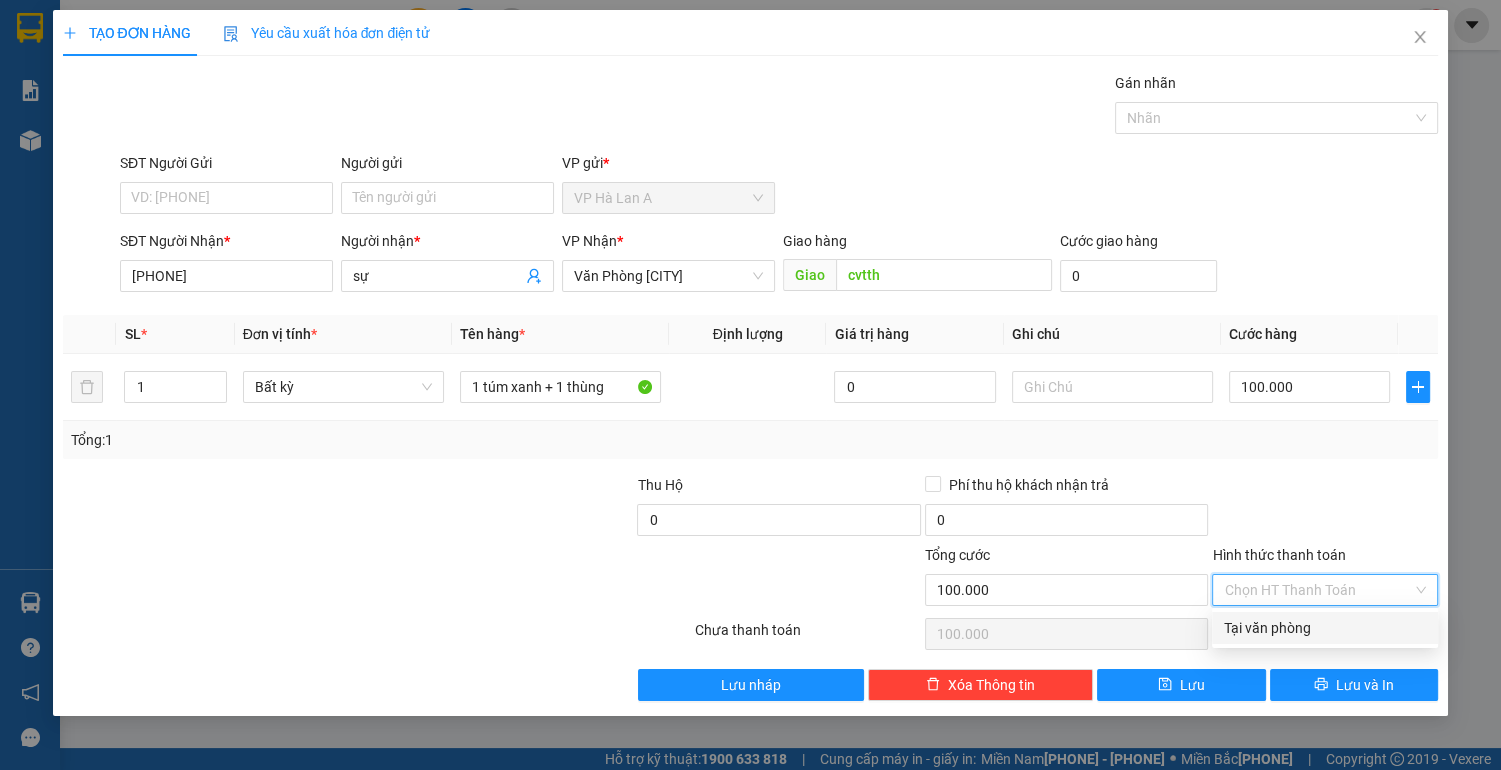 click on "Tại văn phòng" at bounding box center [1325, 628] 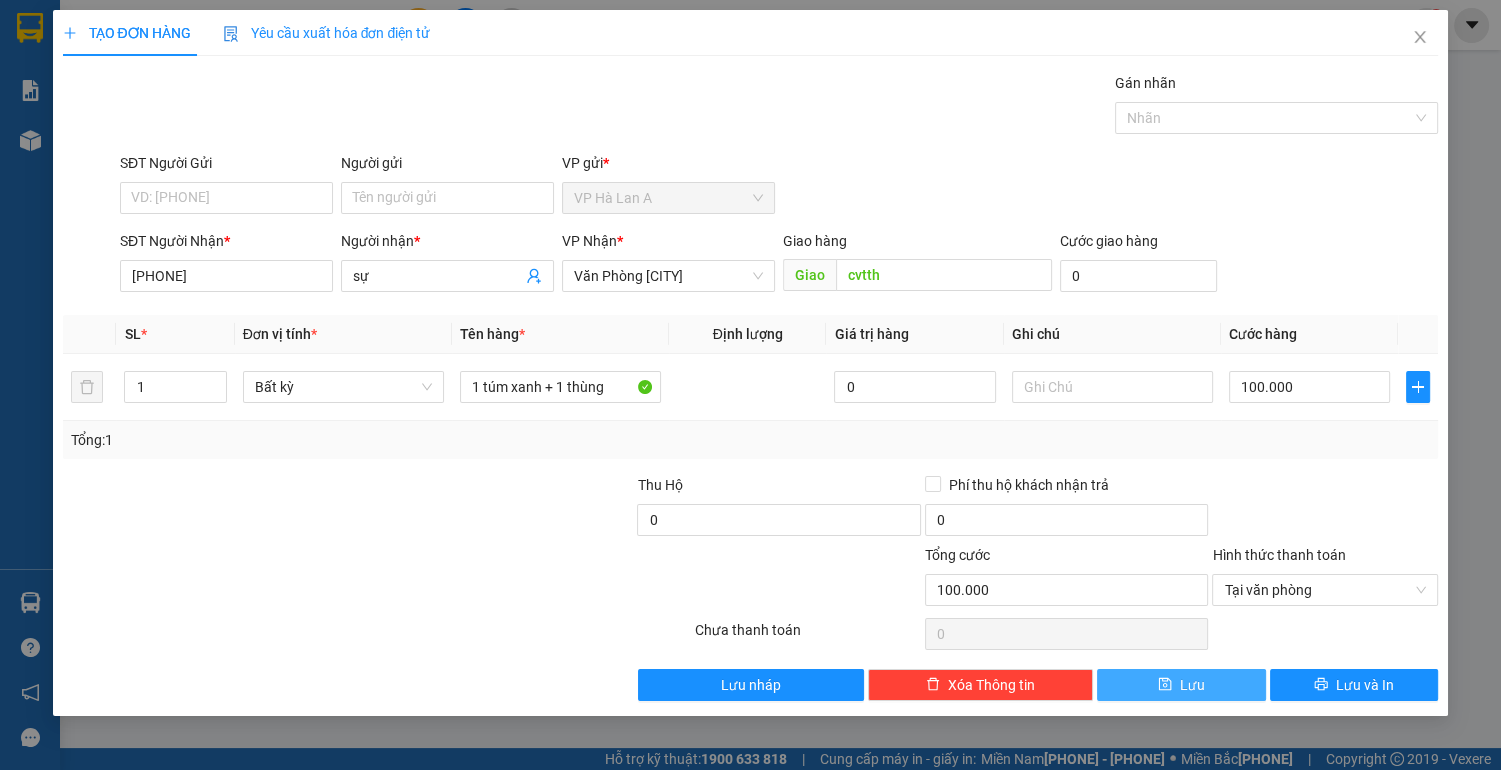 click on "Lưu" at bounding box center [1192, 685] 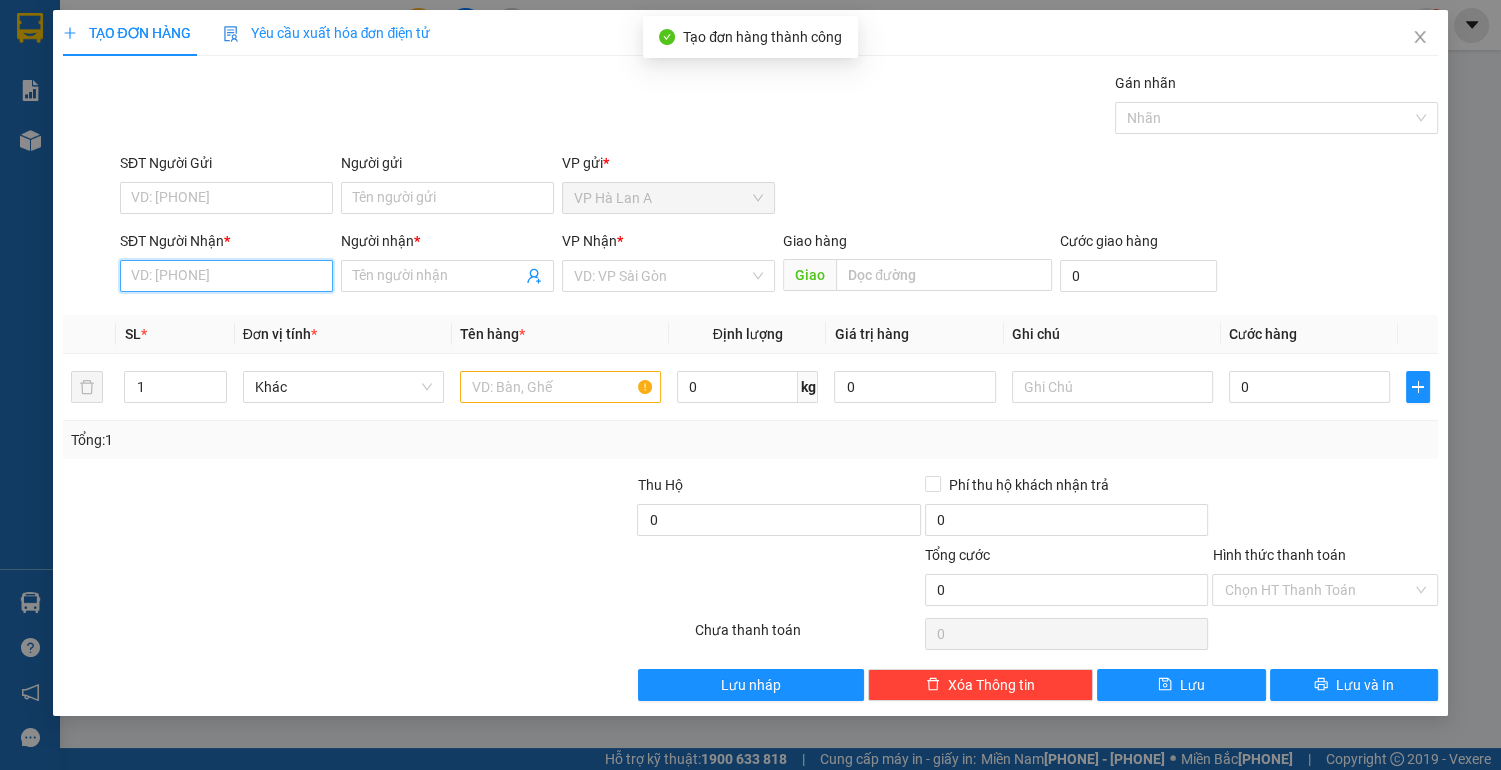 click on "SĐT Người Nhận  *" at bounding box center [226, 276] 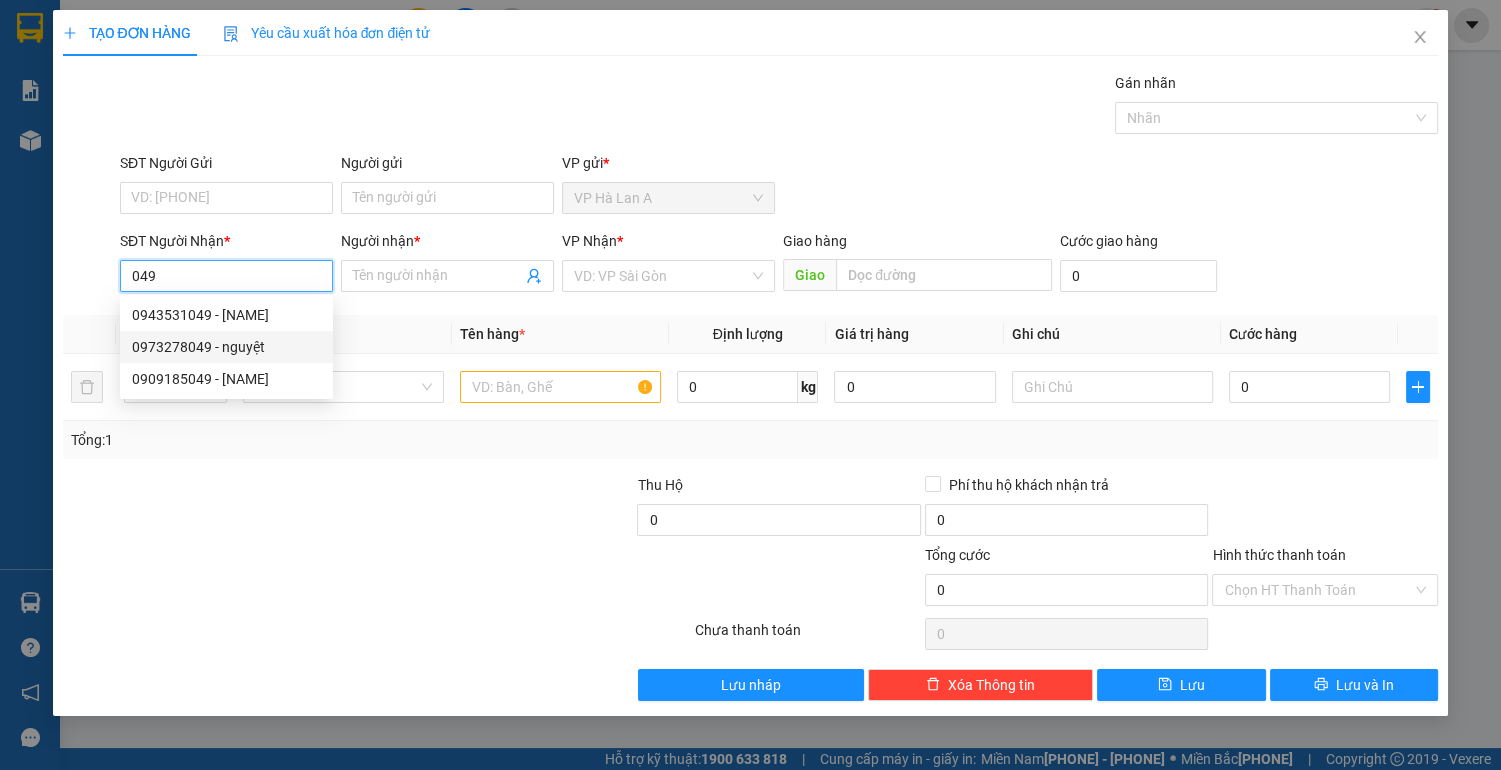 click on "0973278049 - nguyệt" at bounding box center (226, 347) 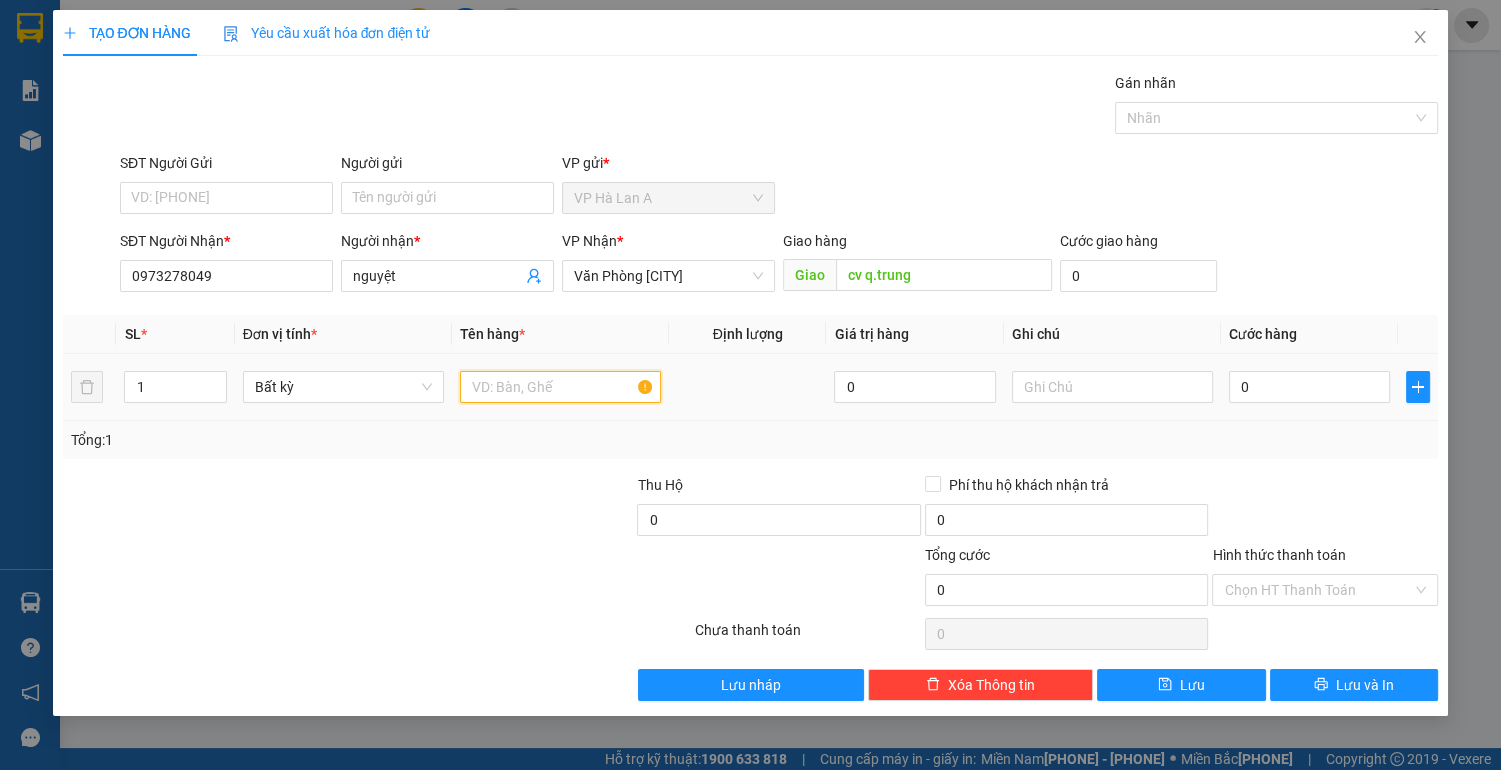 click at bounding box center (560, 387) 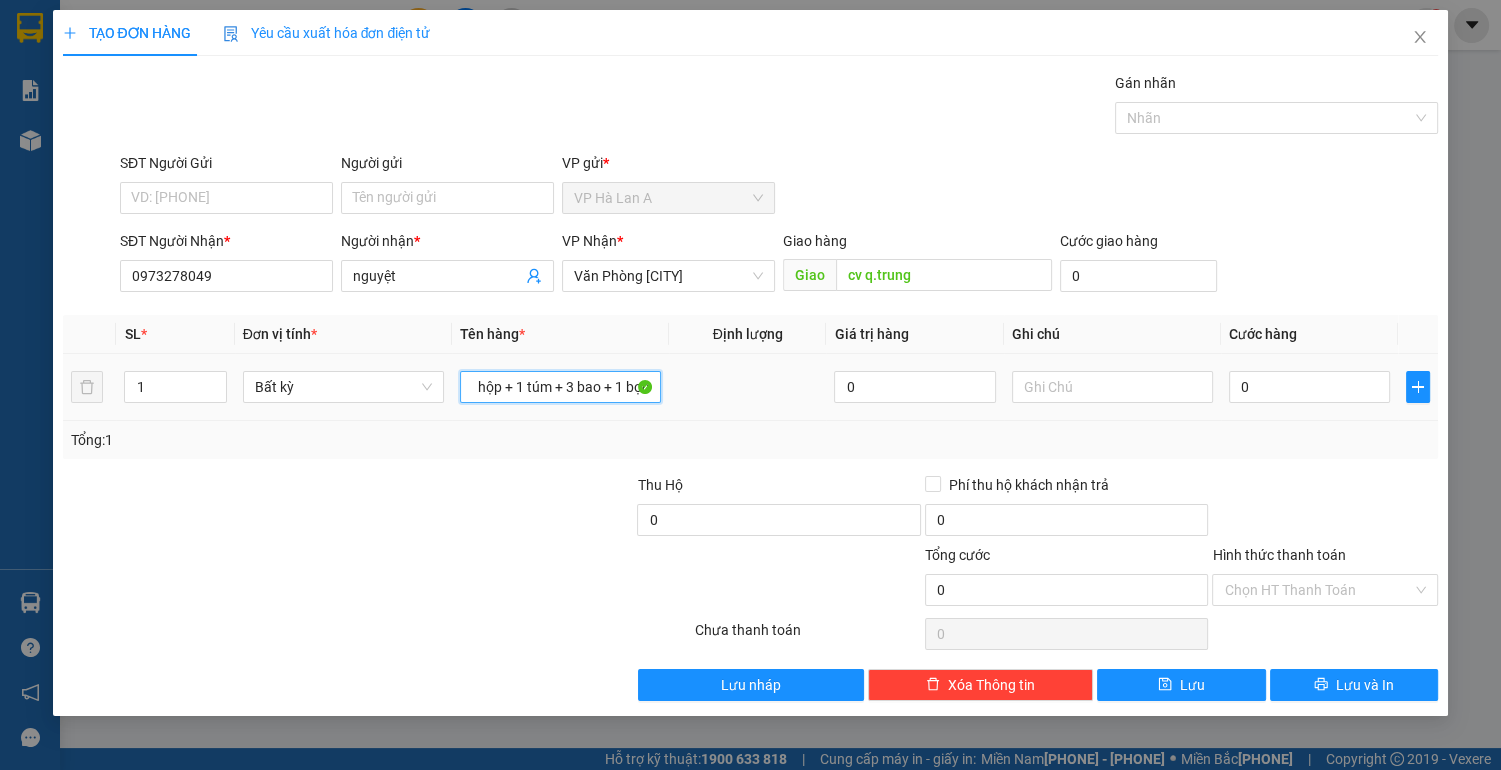 scroll, scrollTop: 0, scrollLeft: 84, axis: horizontal 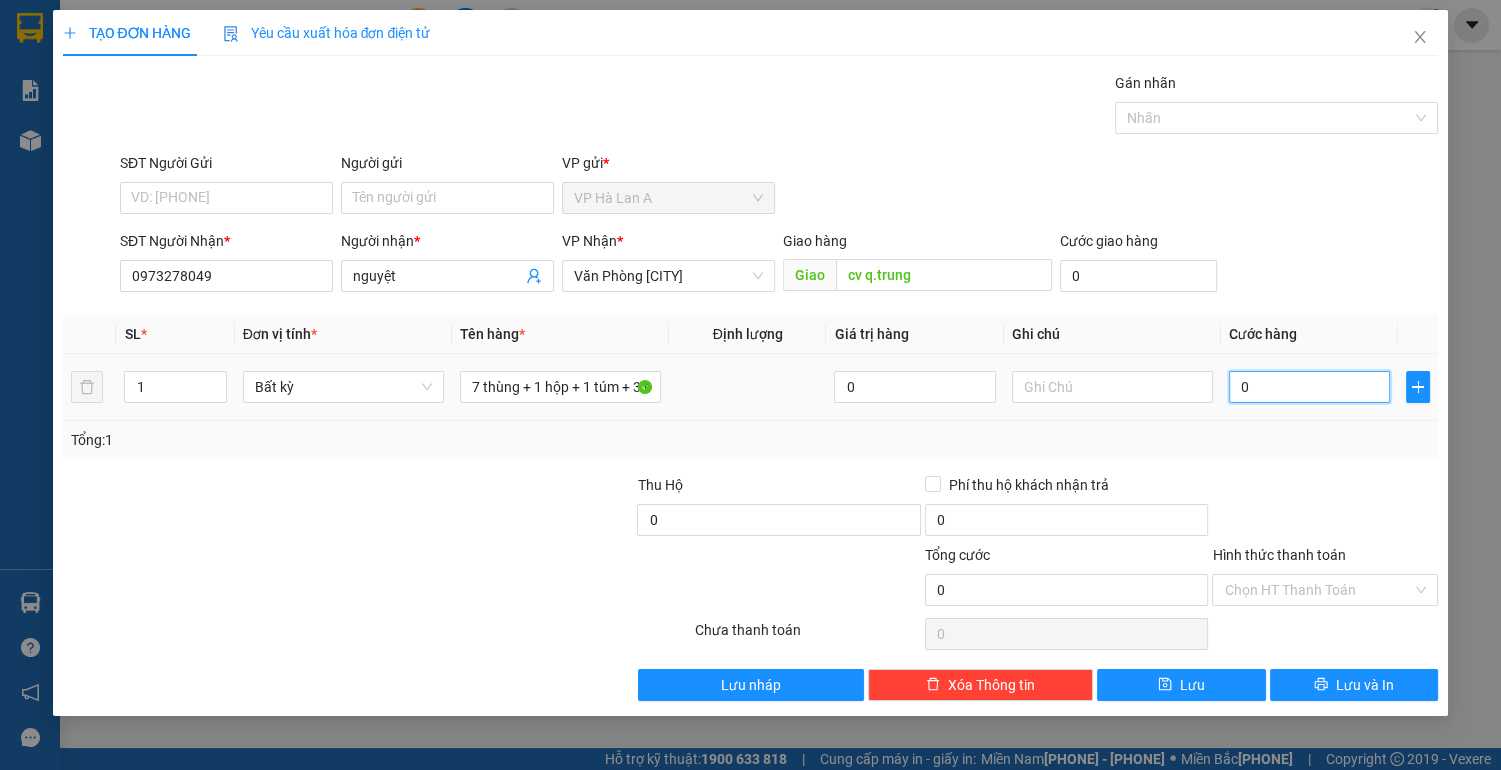 click on "0" at bounding box center (1310, 387) 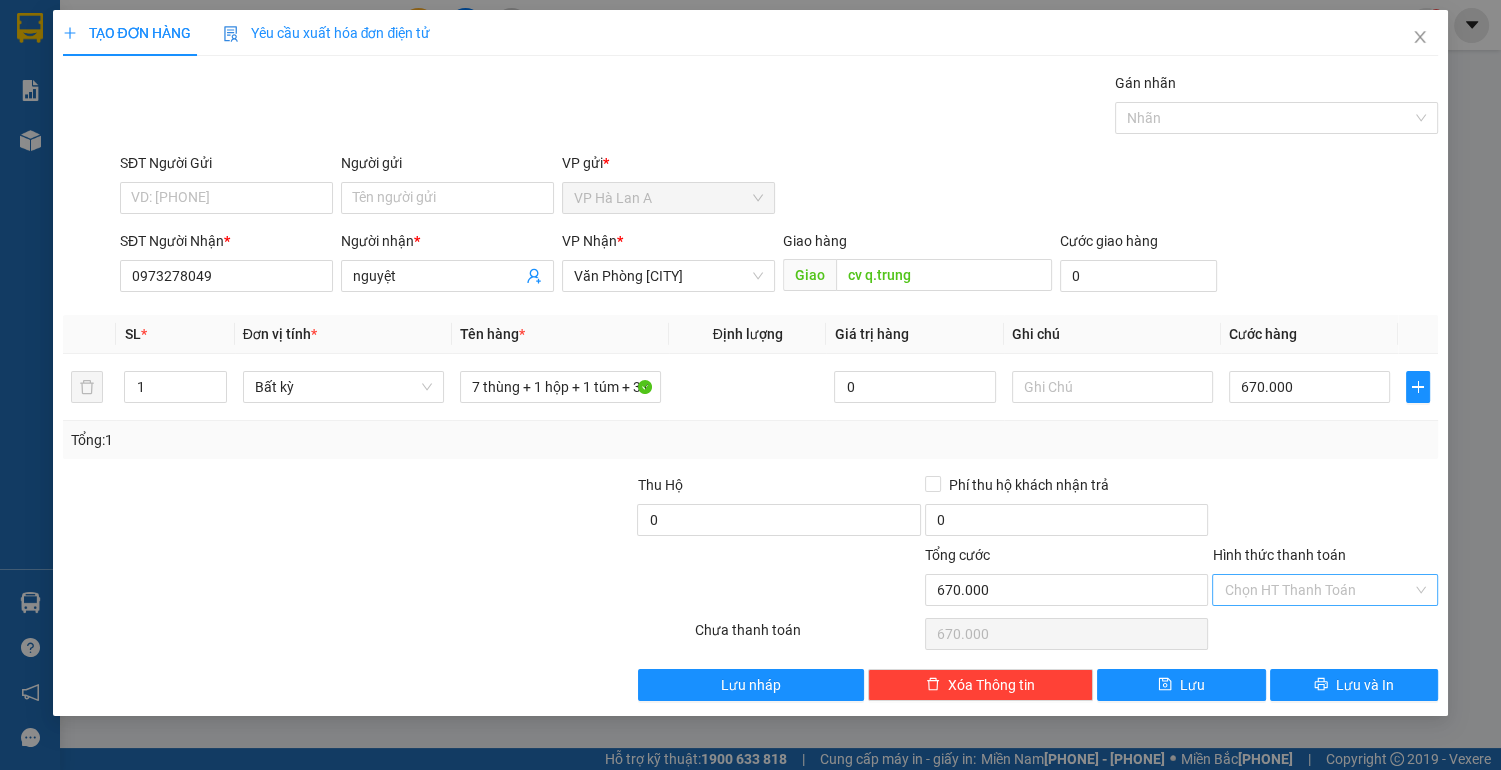 click on "Hình thức thanh toán" at bounding box center (1318, 590) 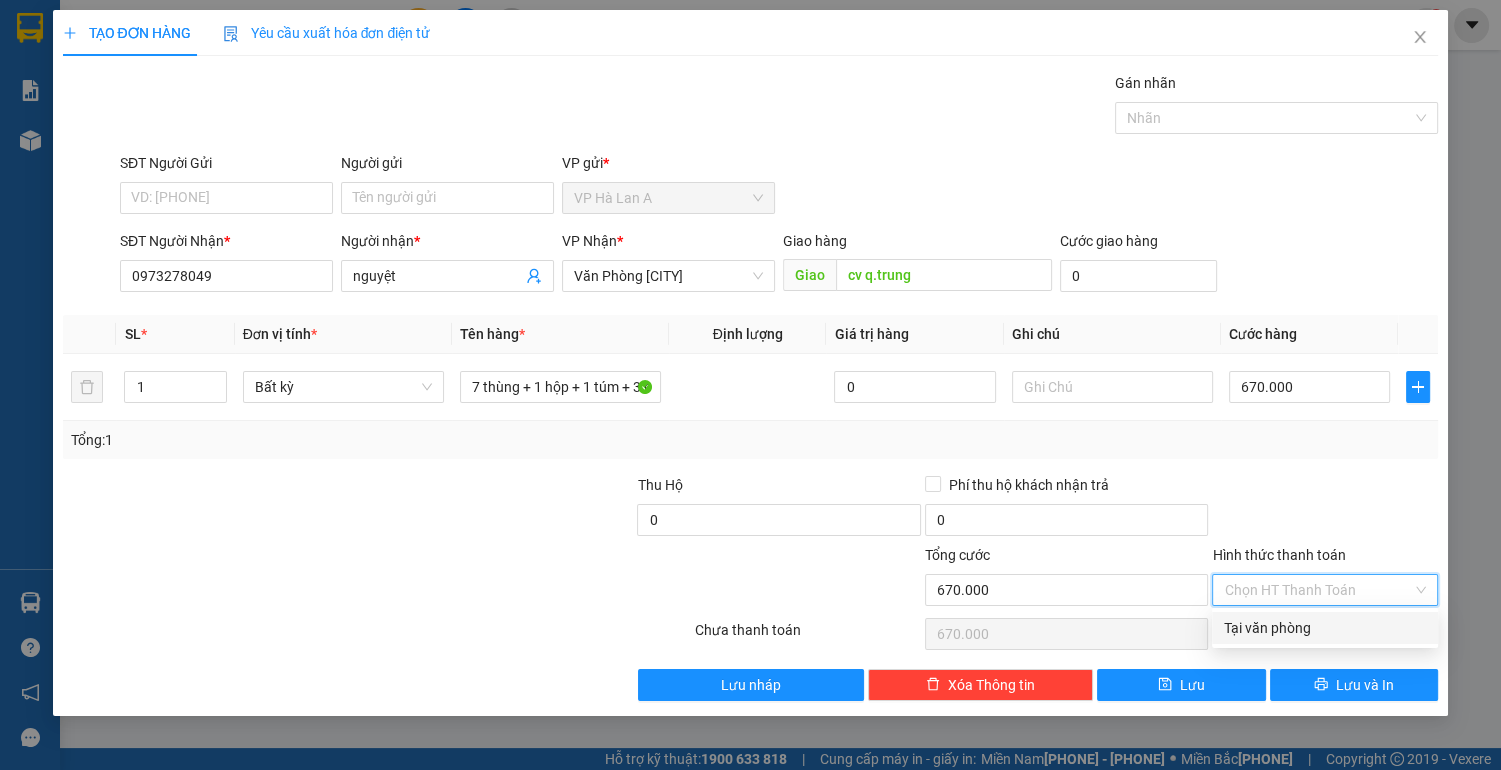 click on "Tại văn phòng" at bounding box center [1325, 628] 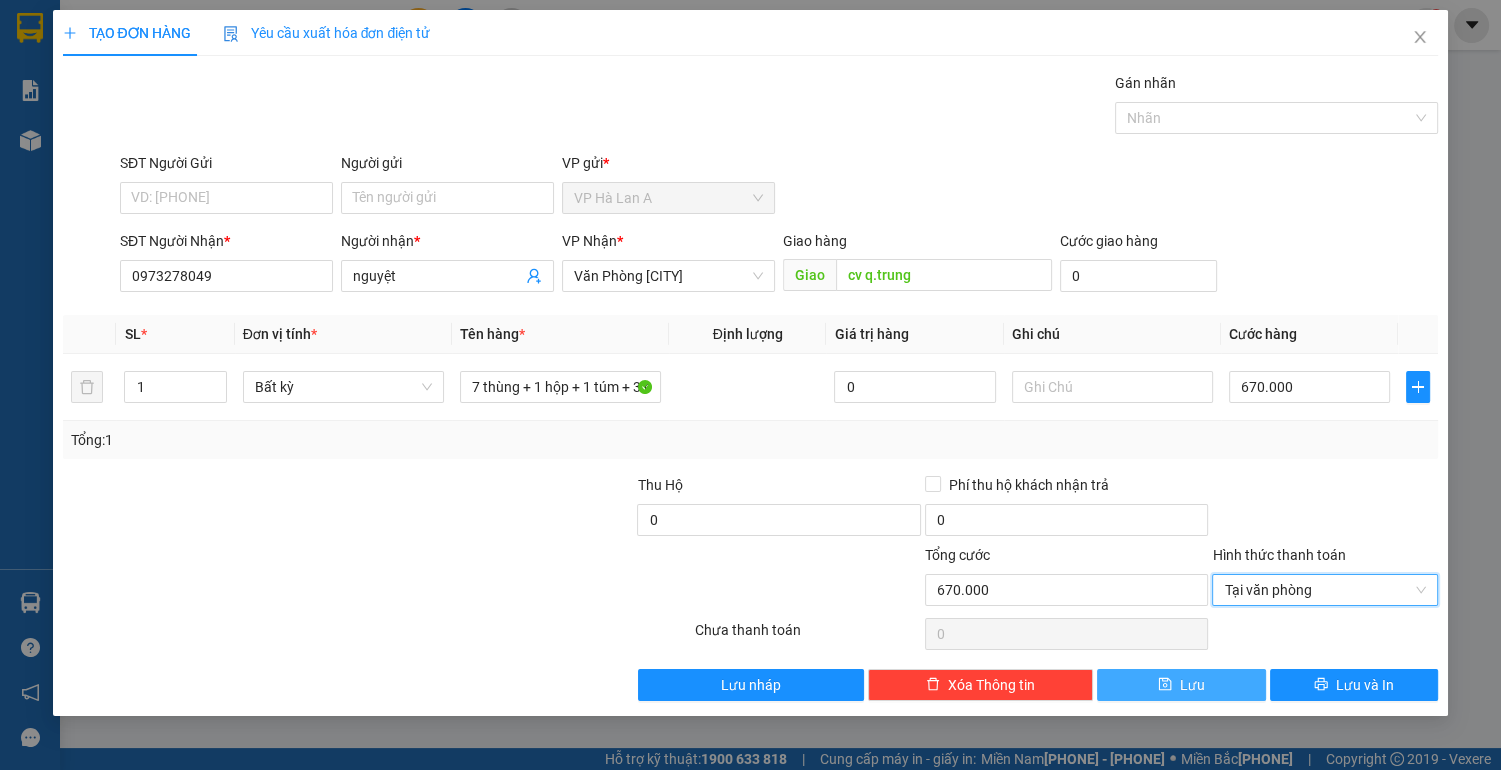 click on "Lưu" at bounding box center (1181, 685) 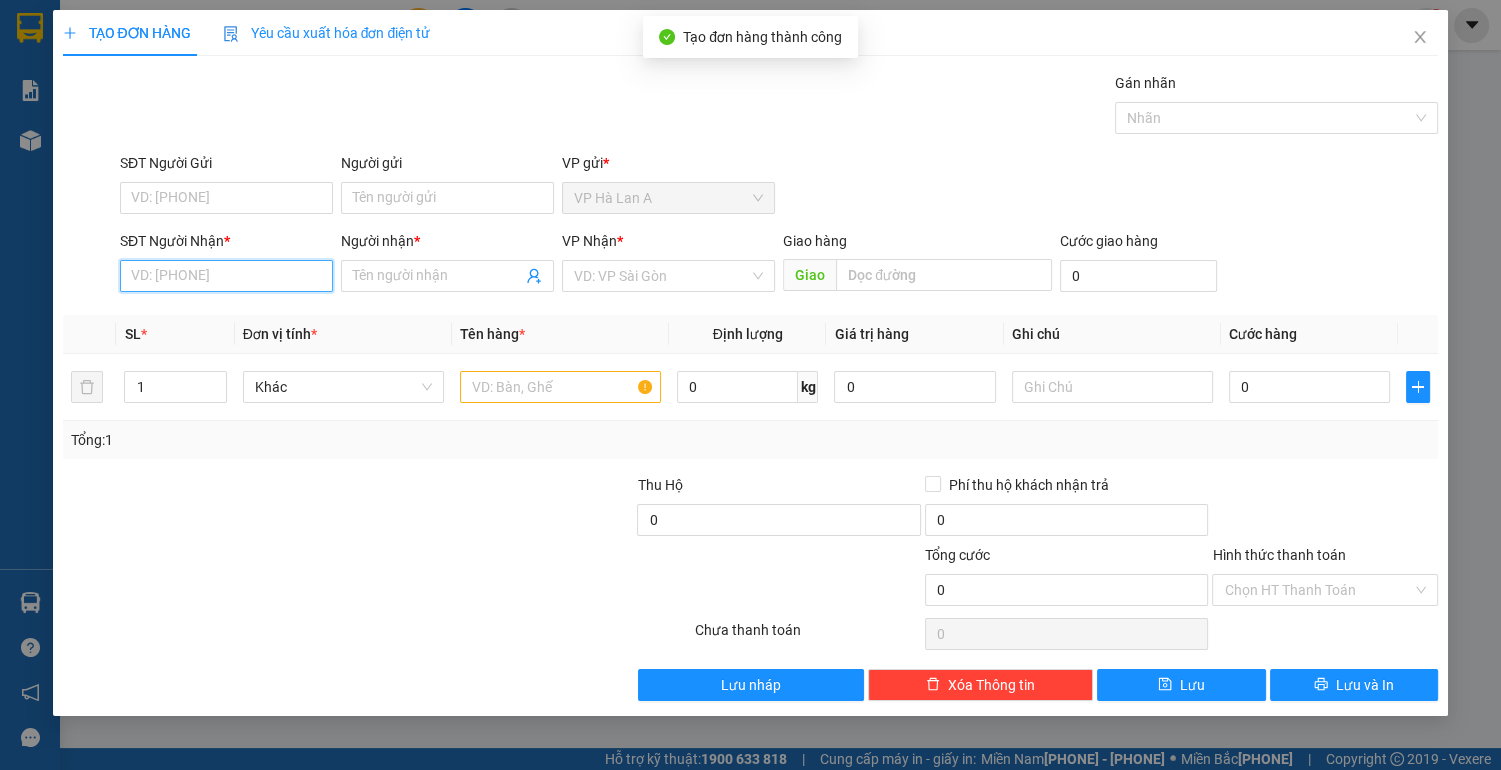 click on "SĐT Người Nhận  *" at bounding box center [226, 276] 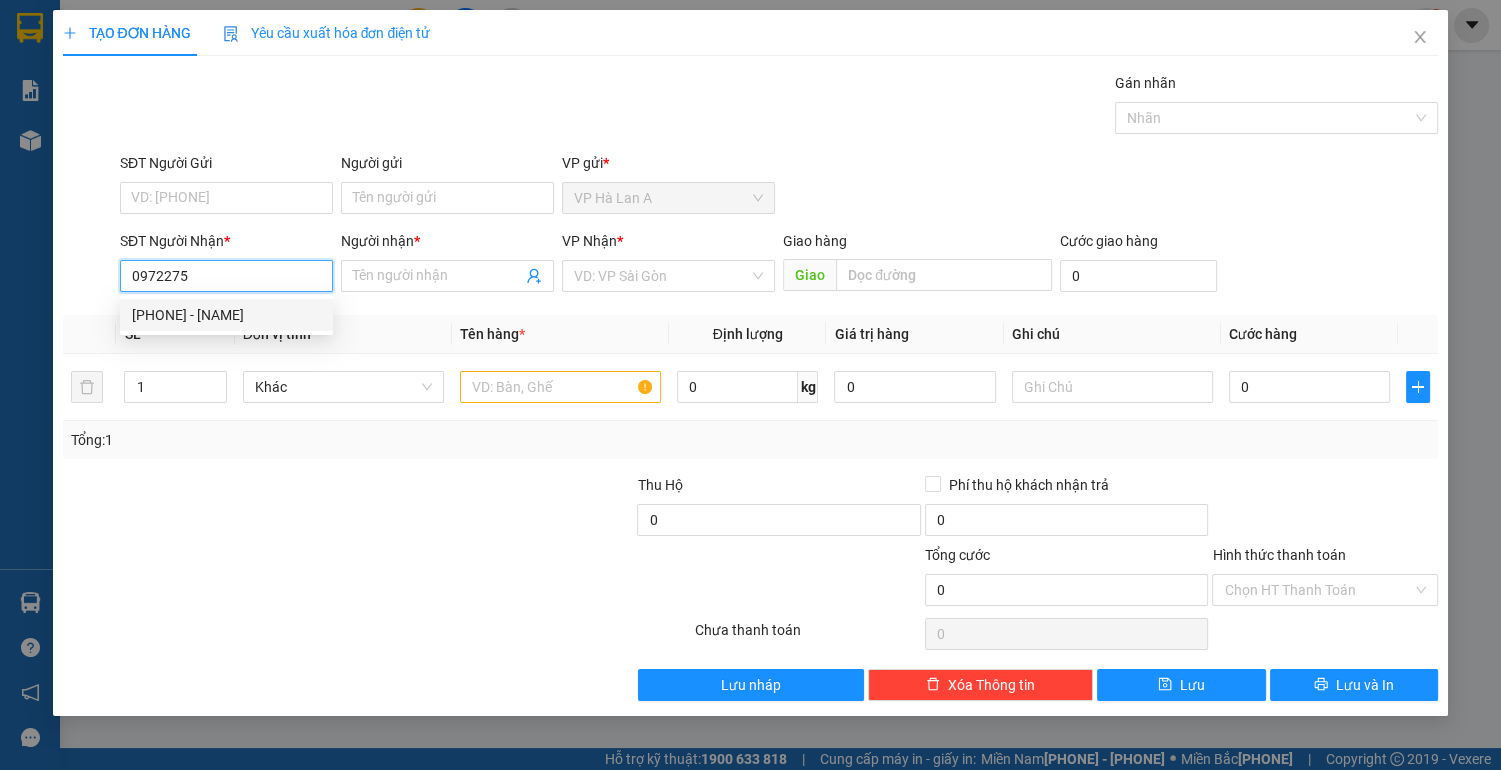 click on "[PHONE] - [NAME]" at bounding box center (226, 315) 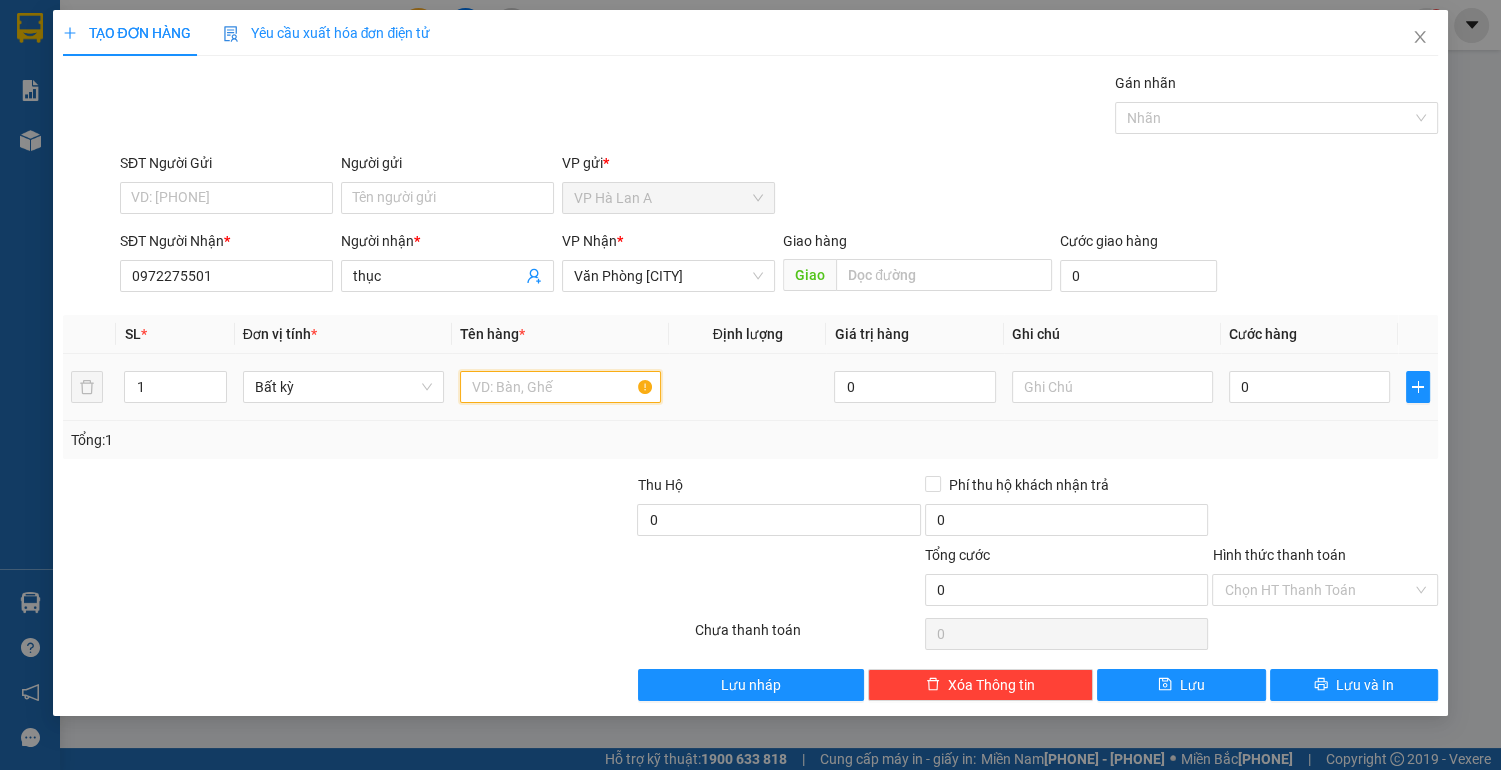 click at bounding box center (560, 387) 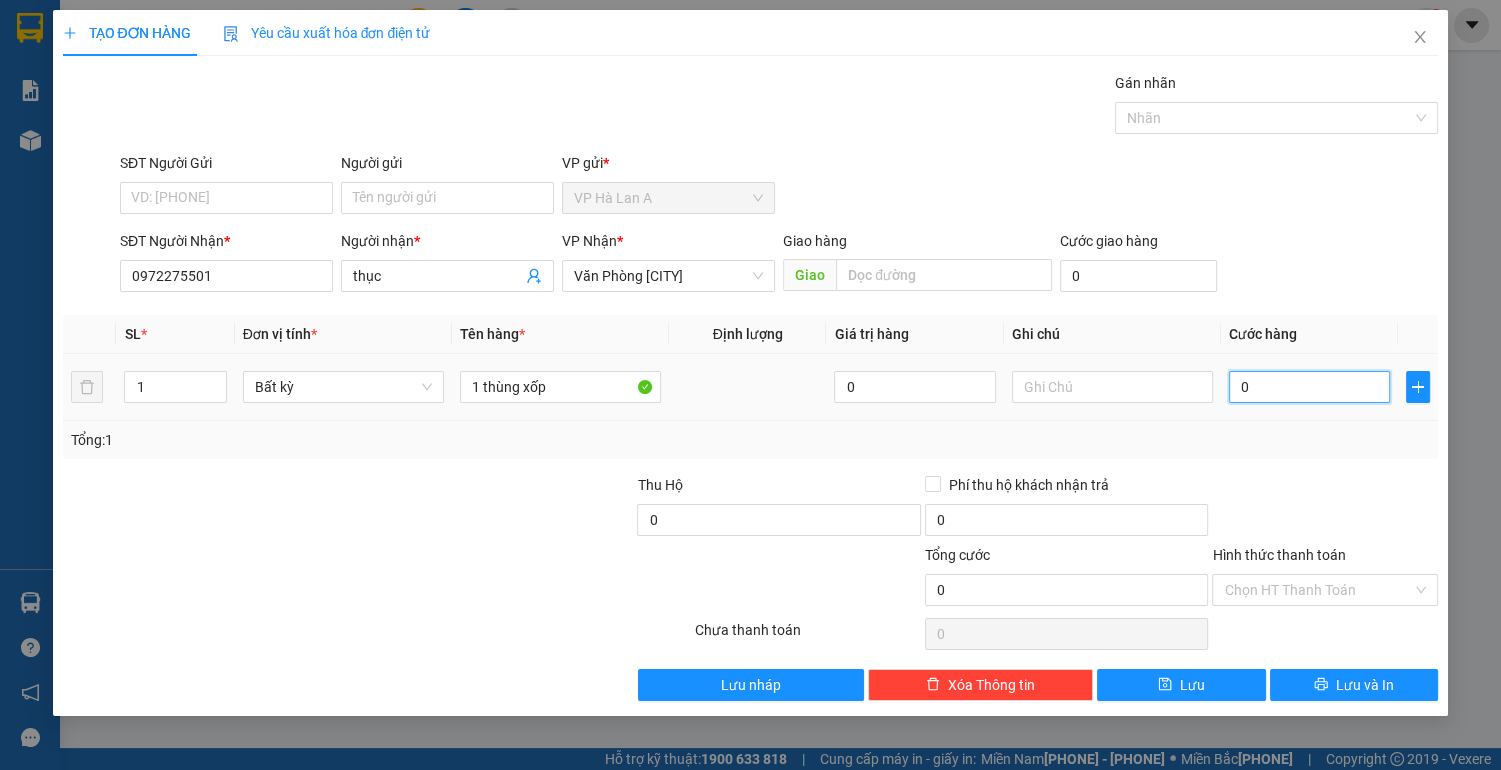 click on "0" at bounding box center [1310, 387] 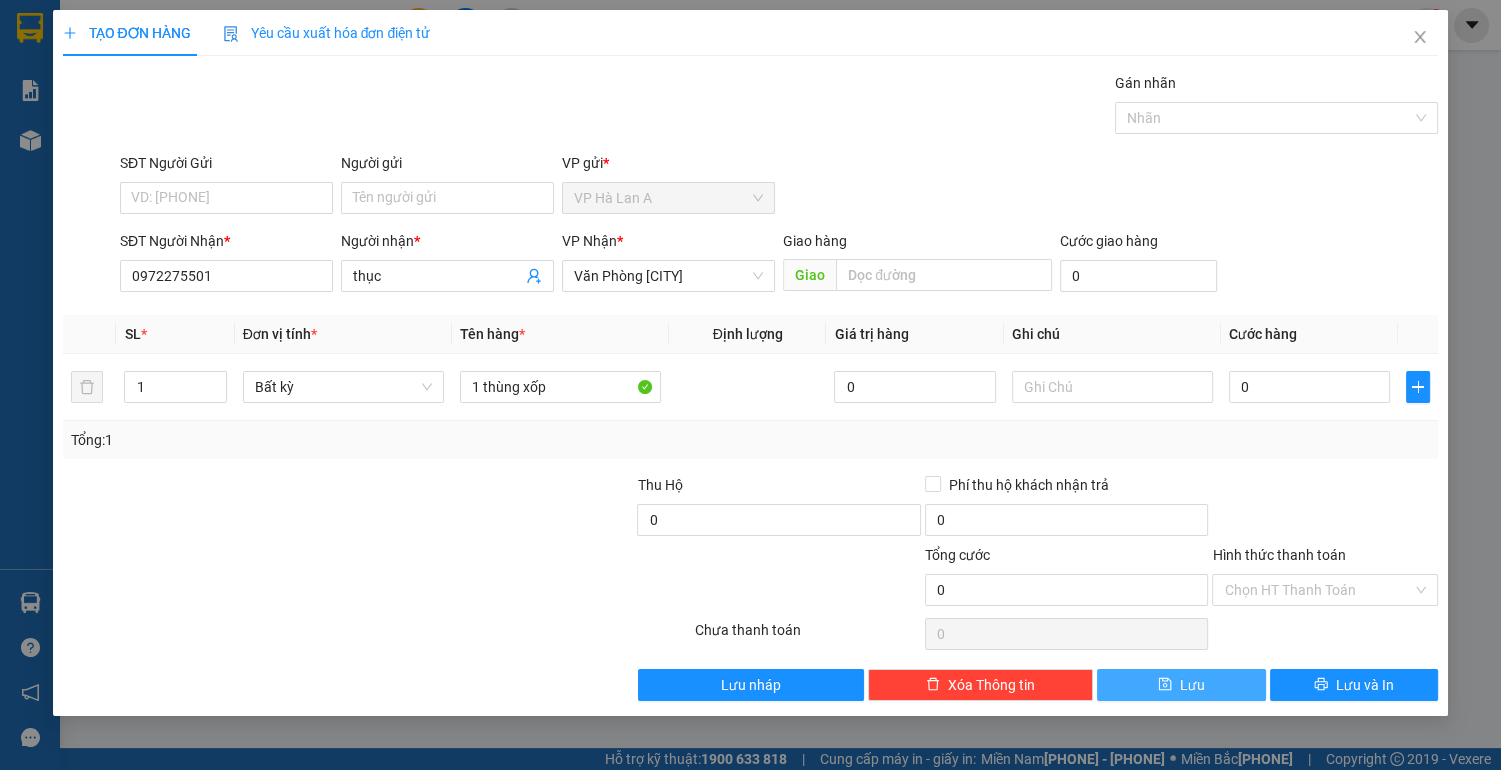 click on "Lưu" at bounding box center (1181, 685) 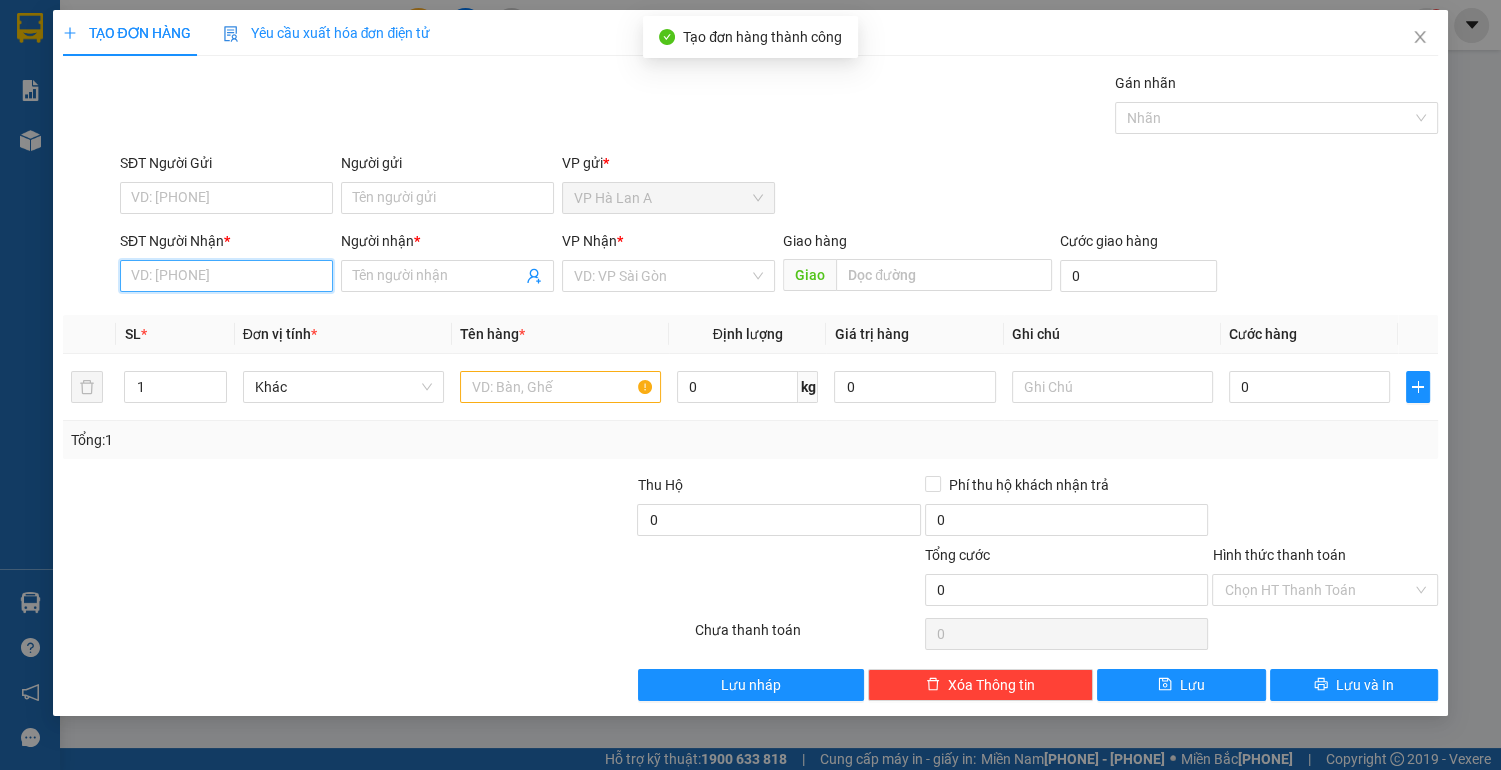 click on "SĐT Người Nhận  *" at bounding box center (226, 276) 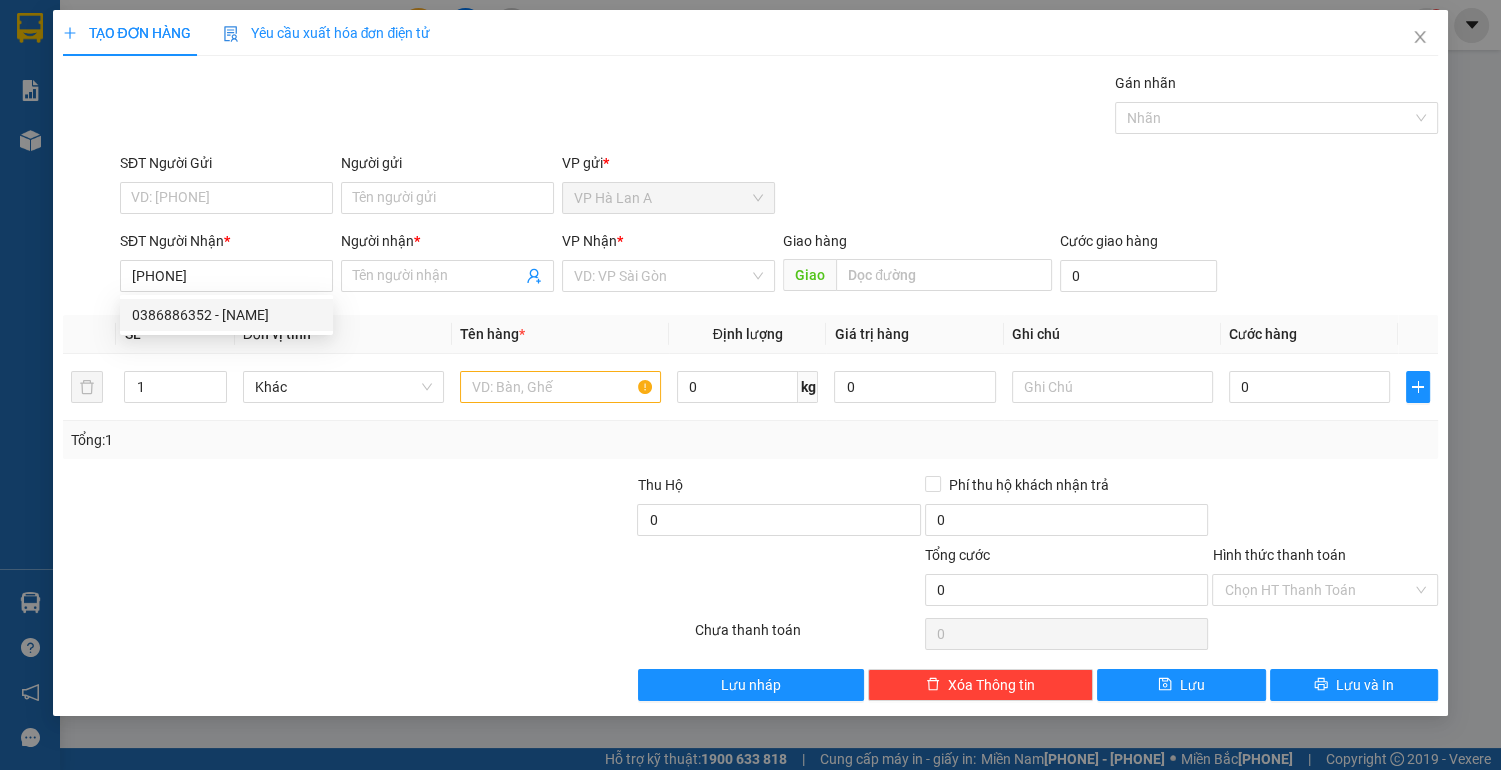 click on "Đơn vị tính  *" at bounding box center (280, 334) 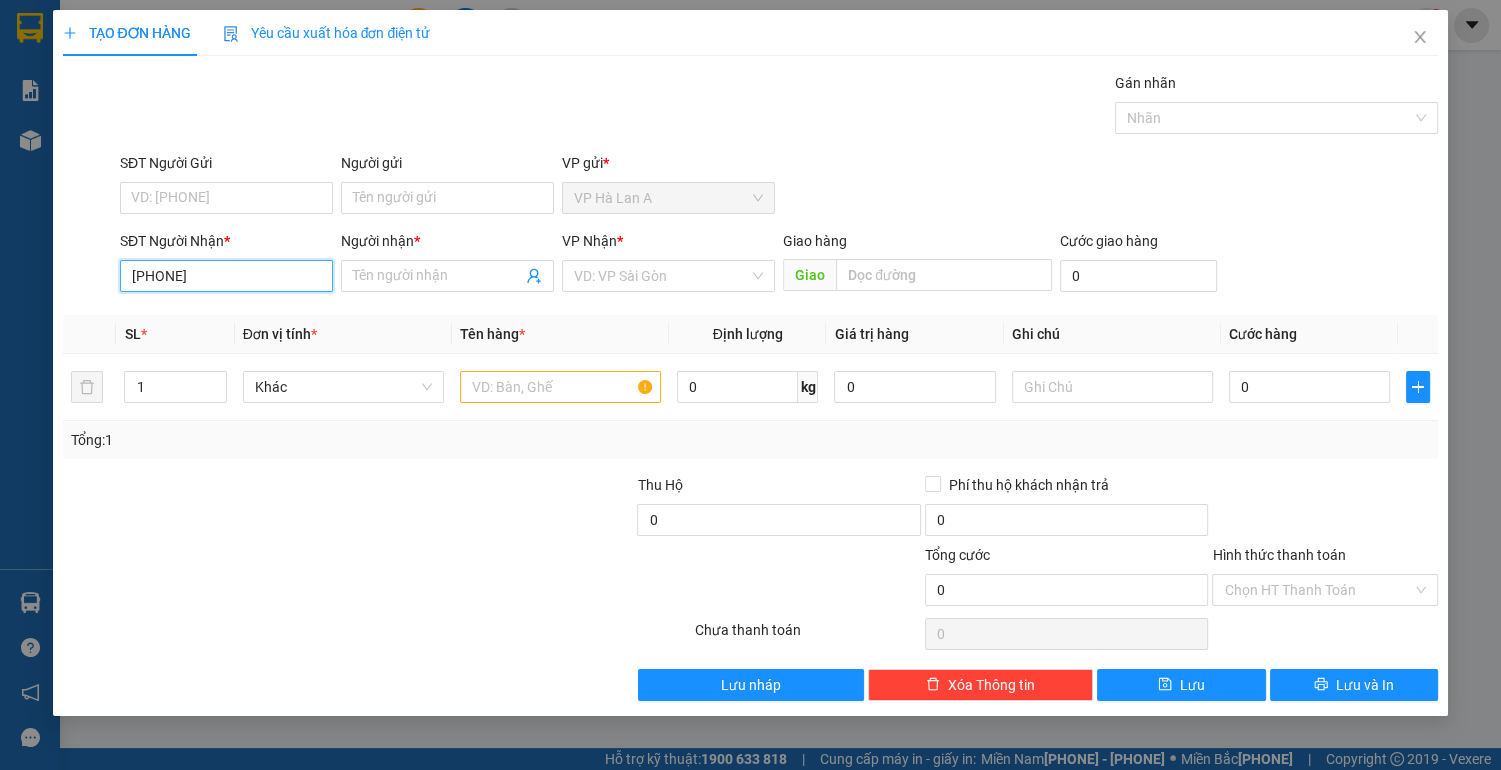 click on "[PHONE]" at bounding box center [226, 276] 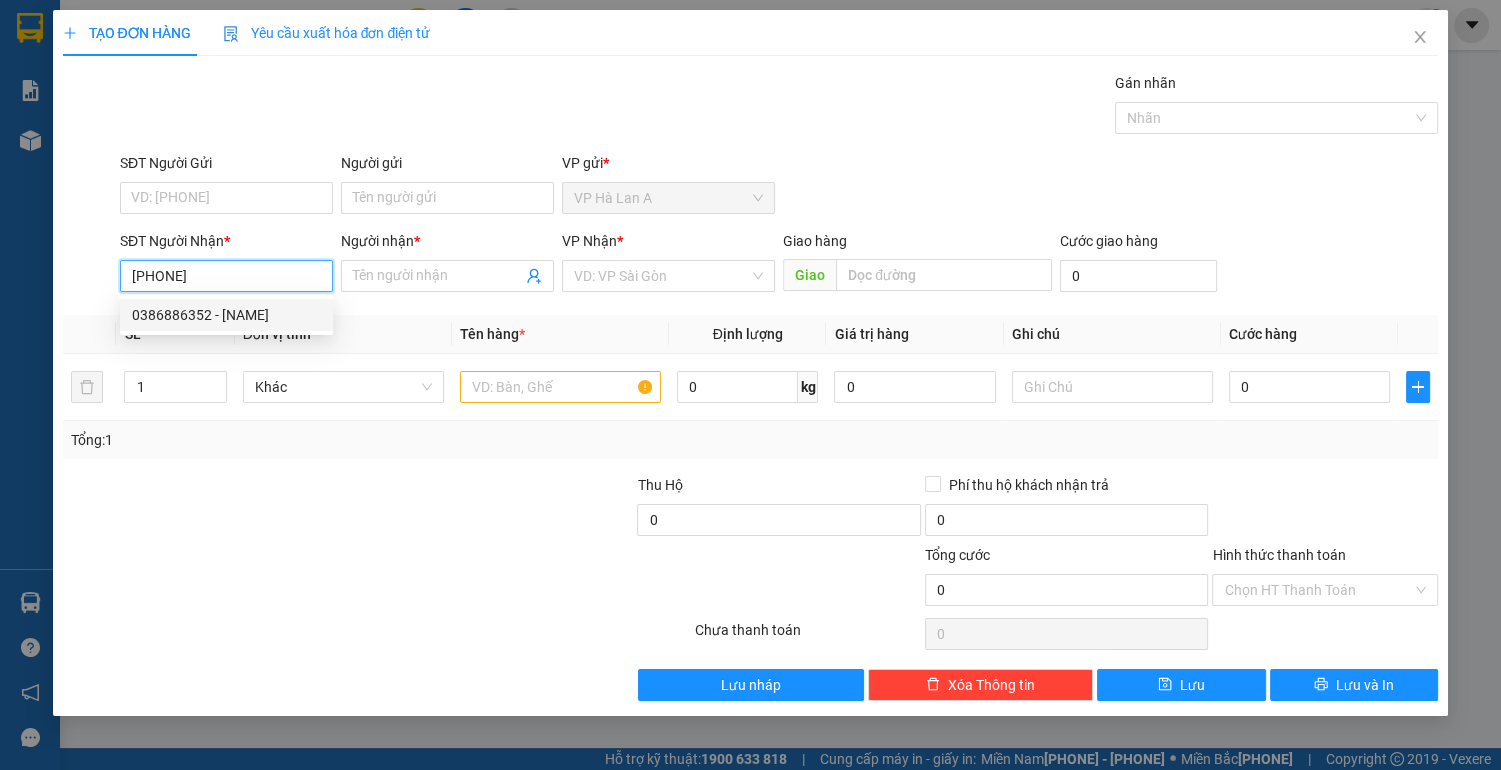 drag, startPoint x: 237, startPoint y: 316, endPoint x: 449, endPoint y: 349, distance: 214.55302 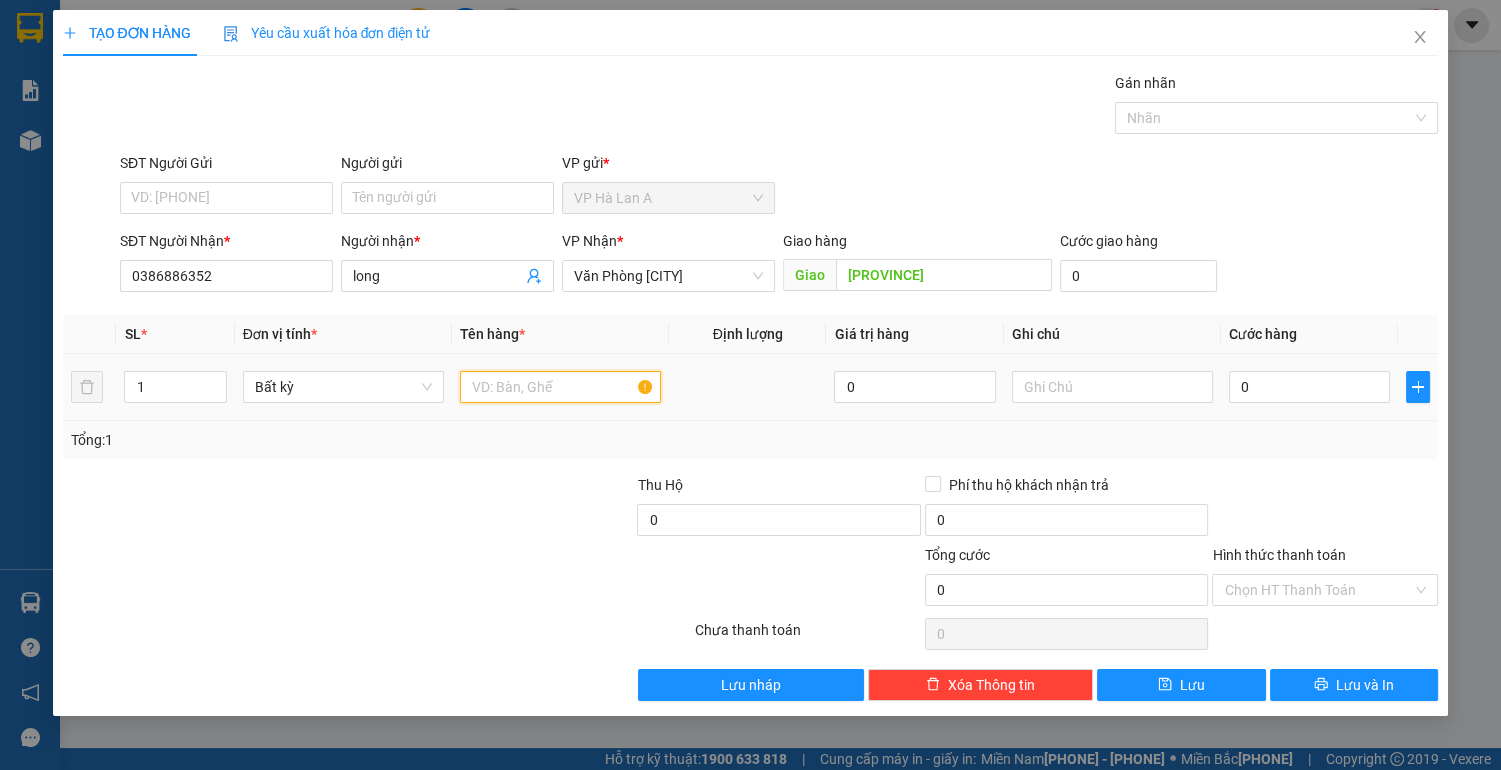 click at bounding box center (560, 387) 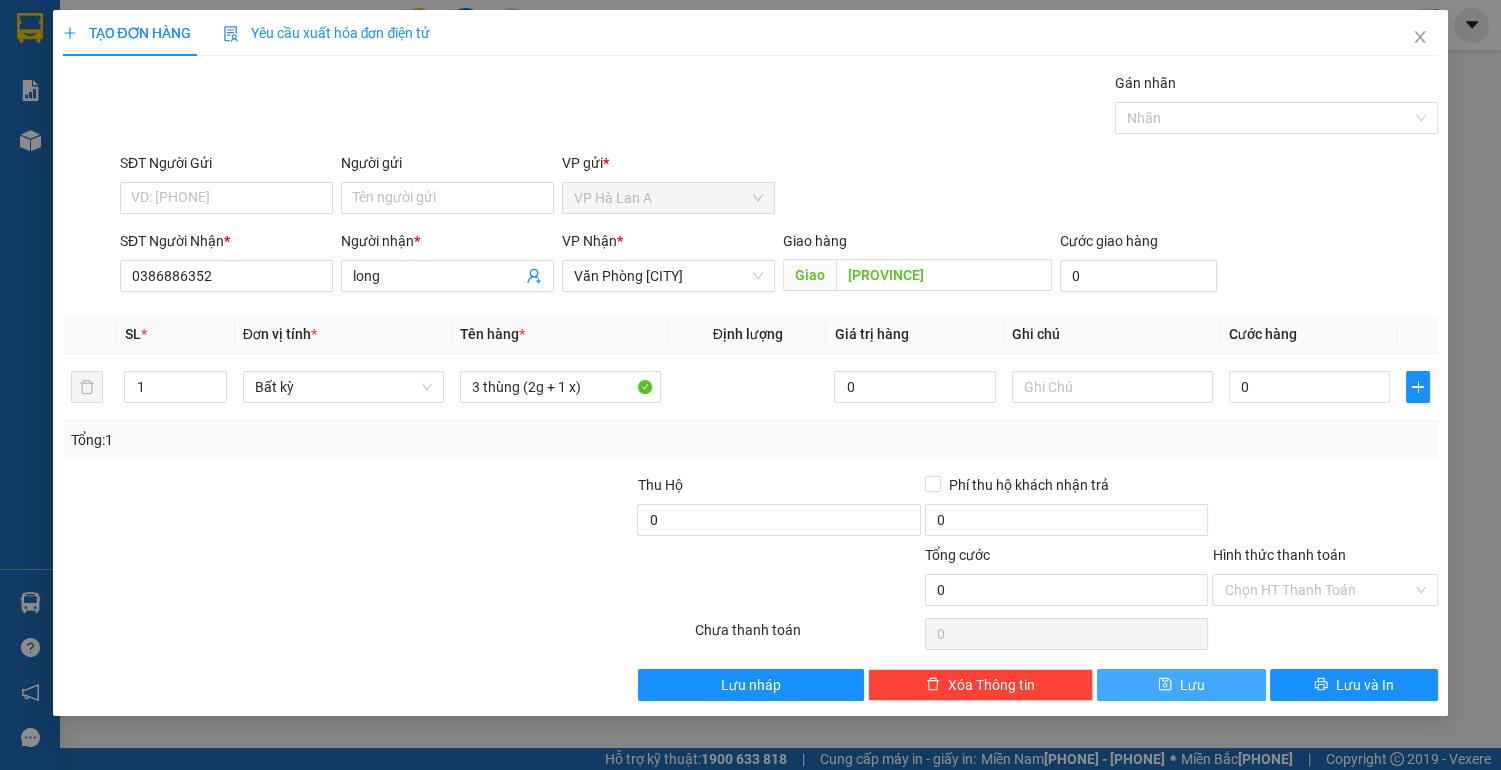 click on "Lưu" at bounding box center (1181, 685) 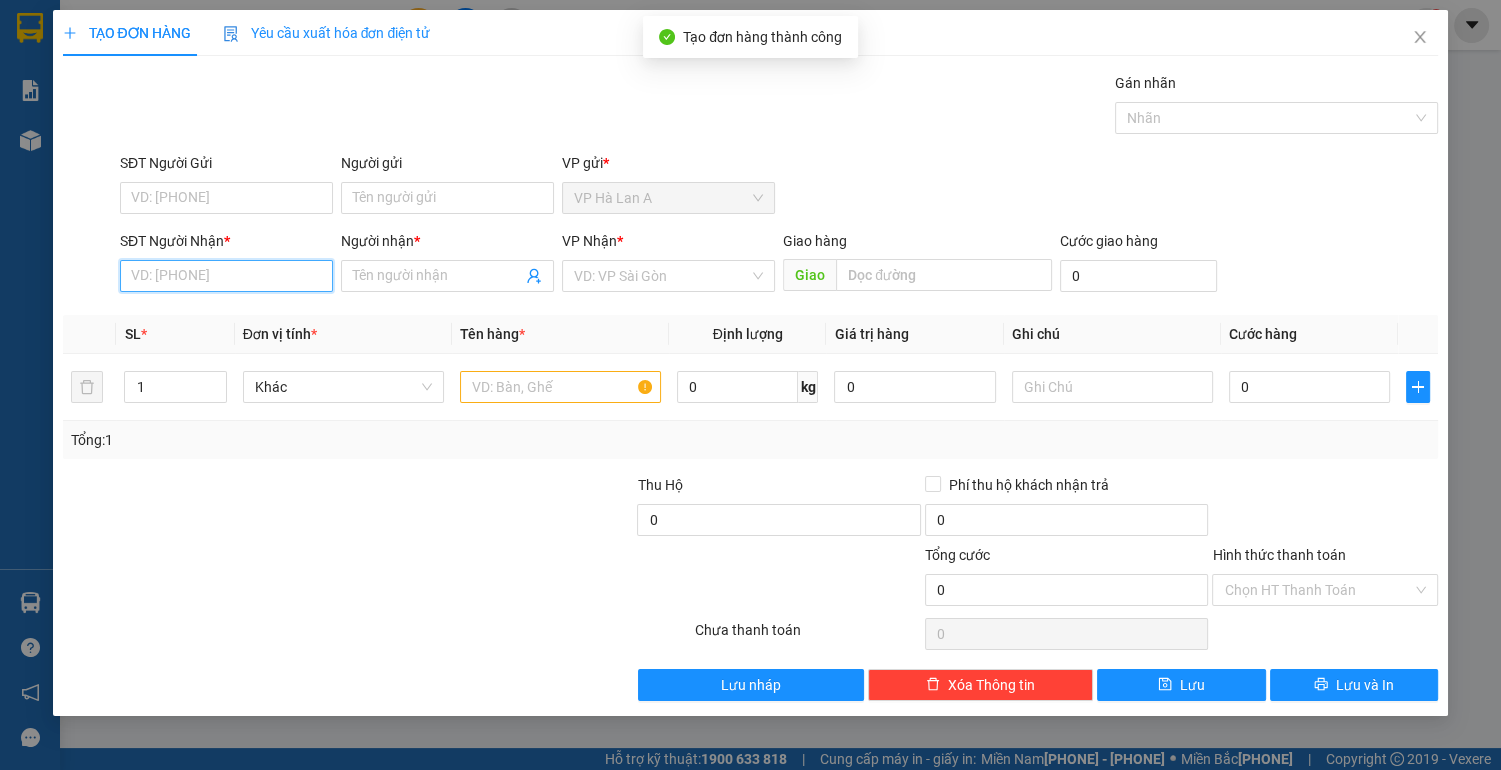 click on "SĐT Người Nhận  *" at bounding box center [226, 276] 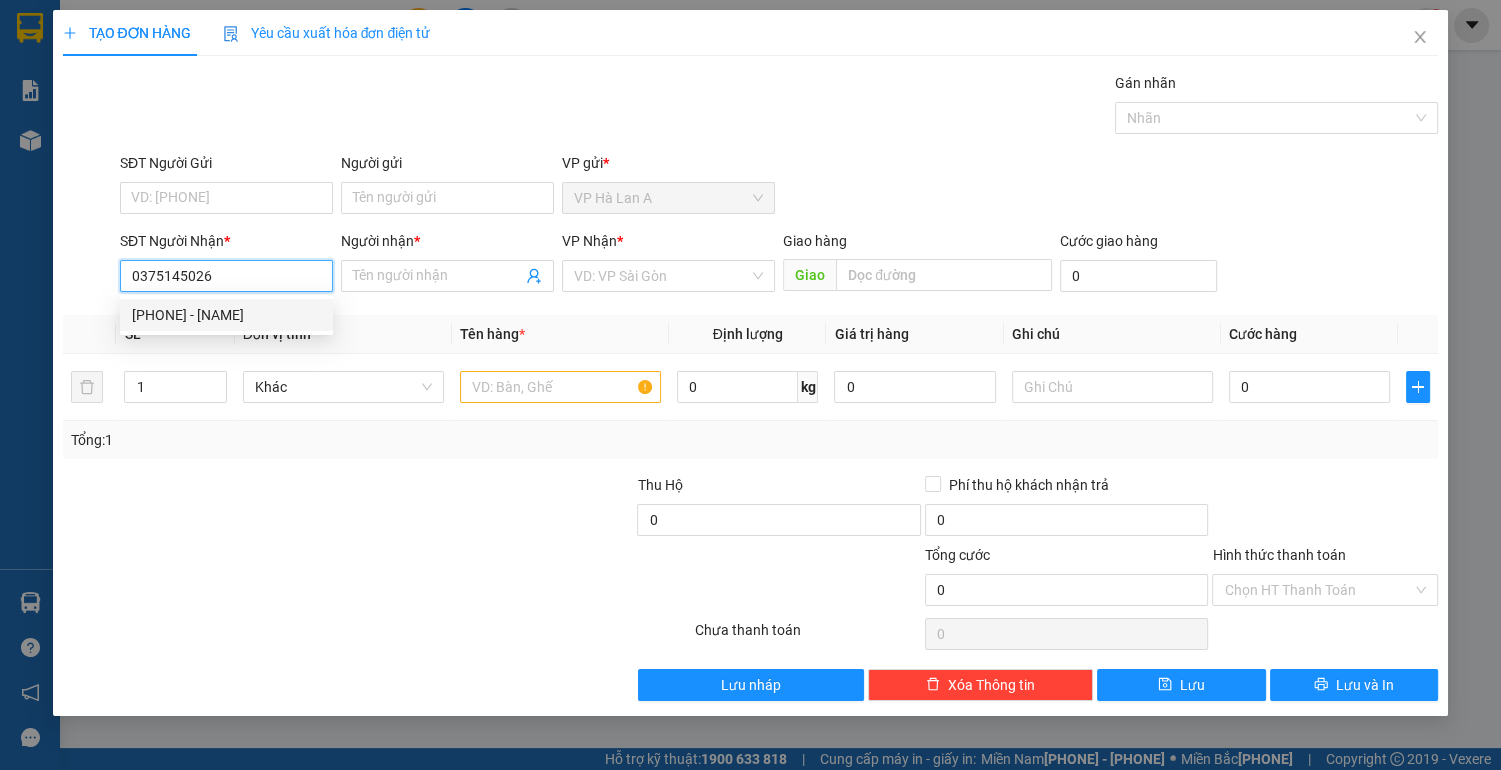 click on "[PHONE] - [NAME]" at bounding box center [226, 315] 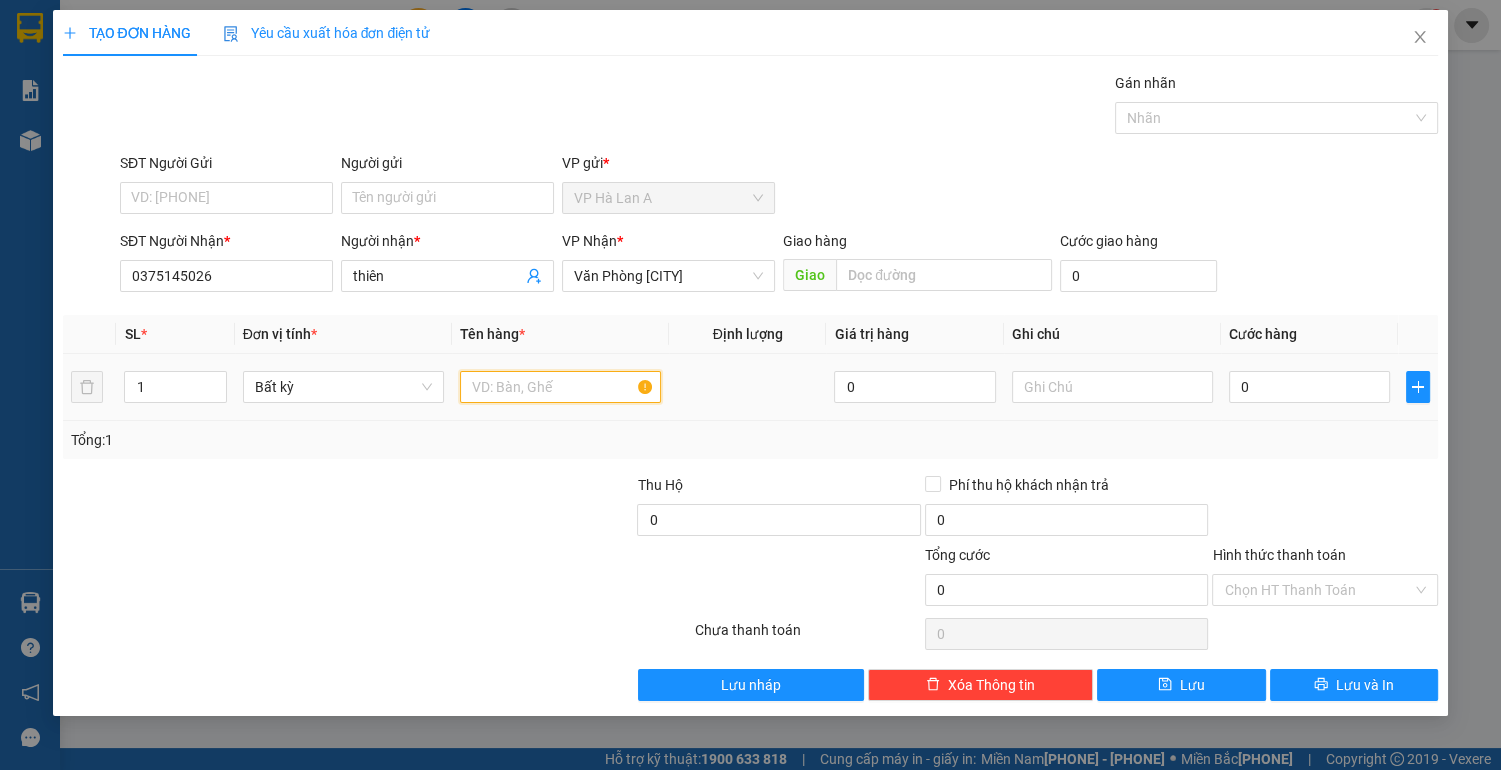 click at bounding box center (560, 387) 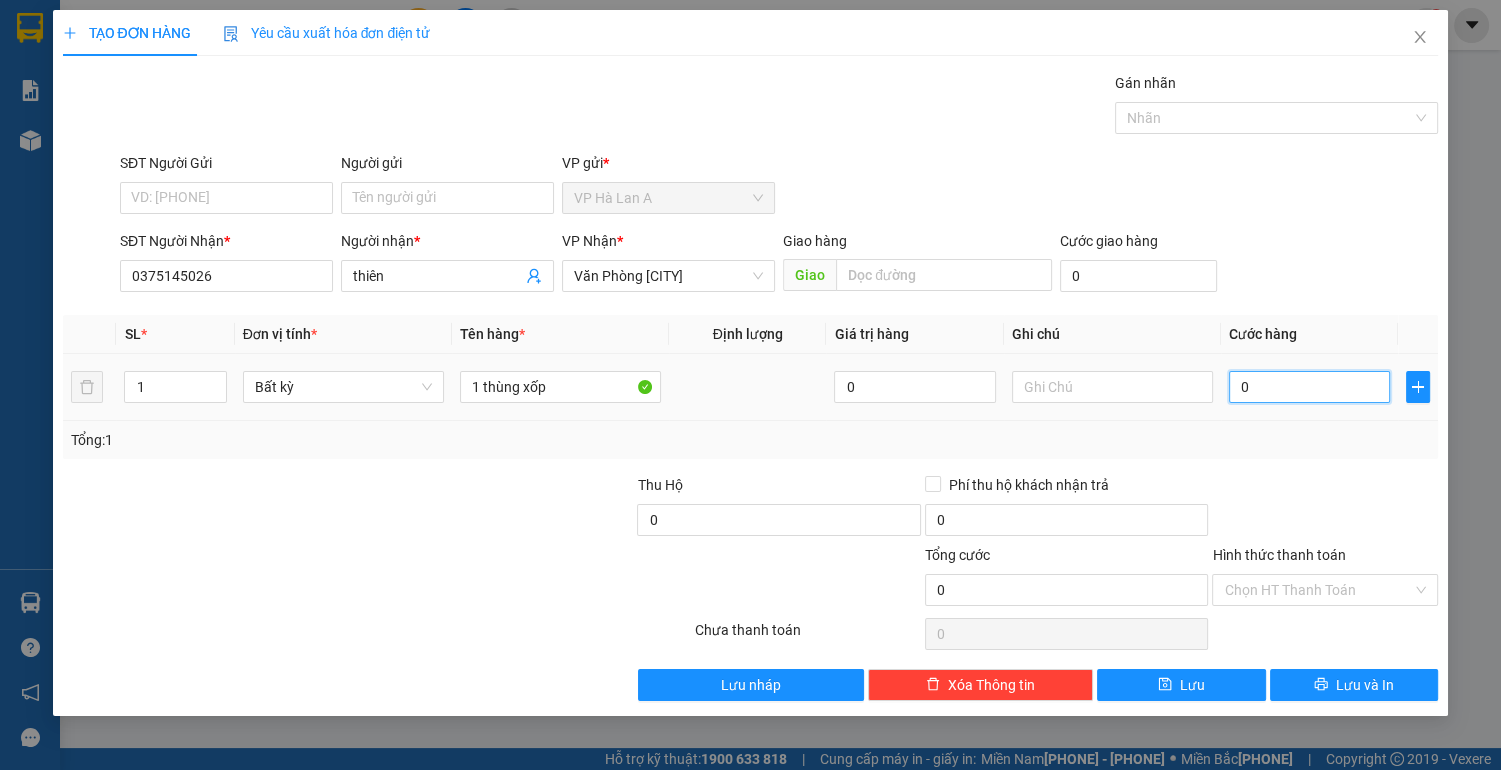 click on "0" at bounding box center (1310, 387) 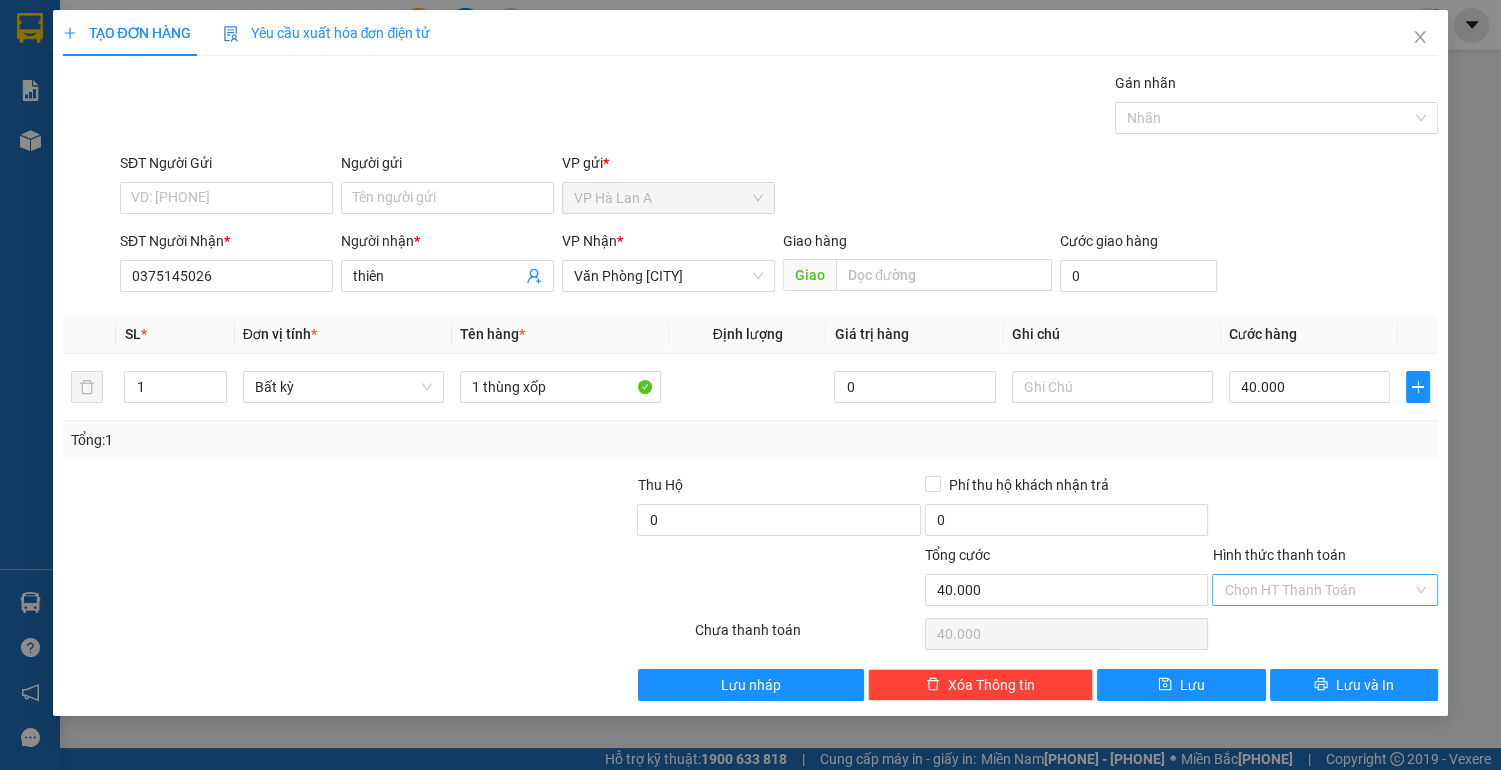 click on "Hình thức thanh toán" at bounding box center [1318, 590] 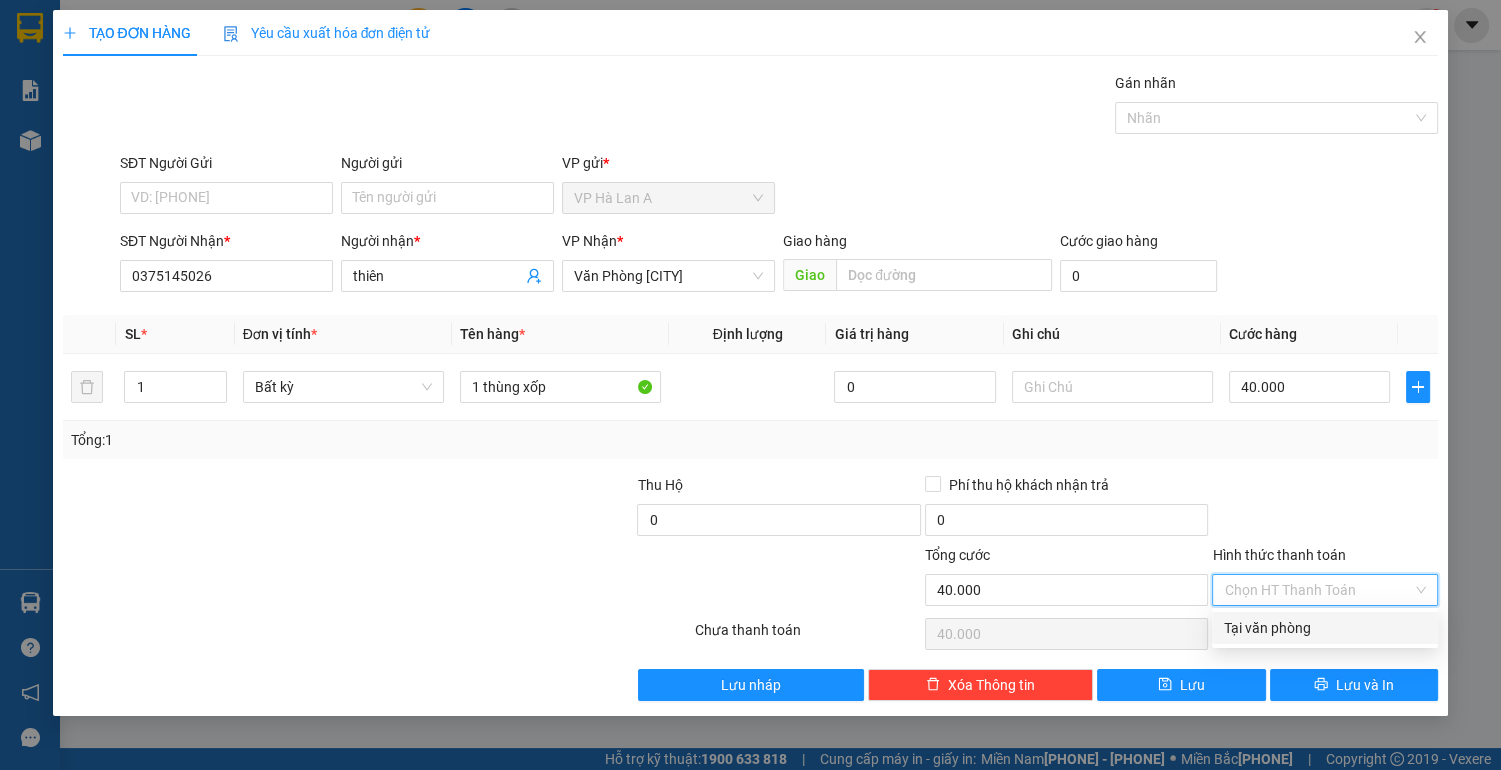 click on "Tại văn phòng" at bounding box center [1325, 628] 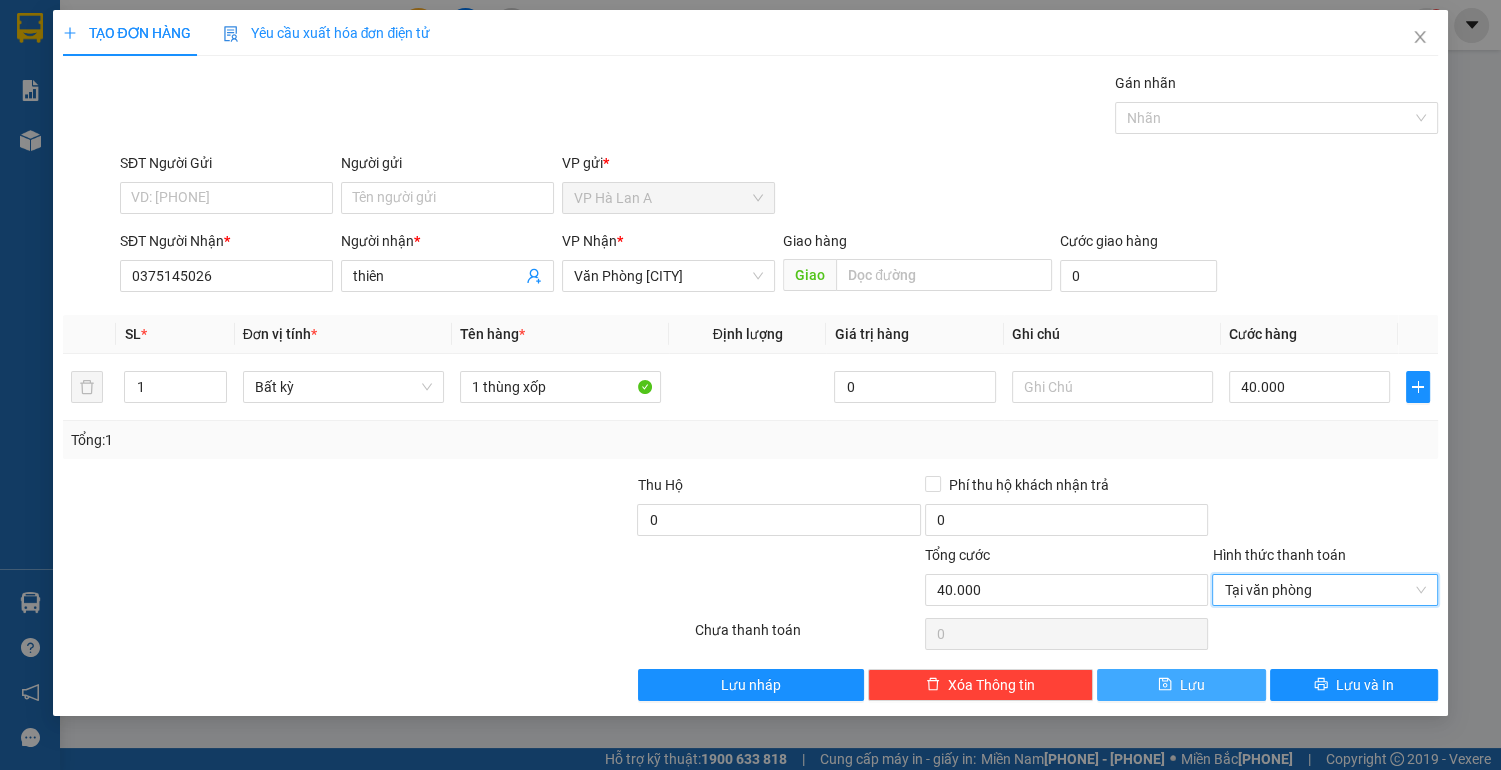 click on "Lưu" at bounding box center (1181, 685) 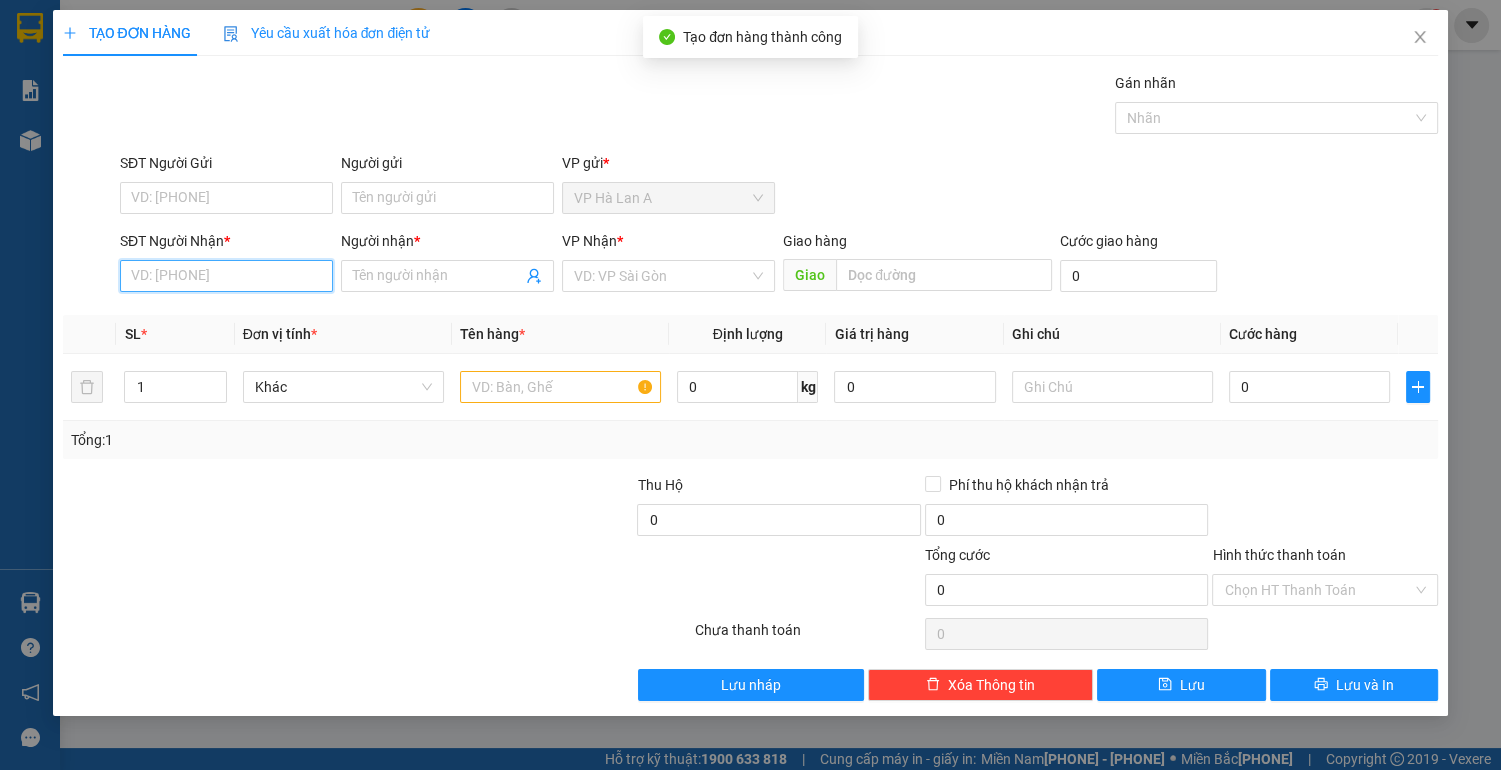 click on "SĐT Người Nhận  *" at bounding box center [226, 276] 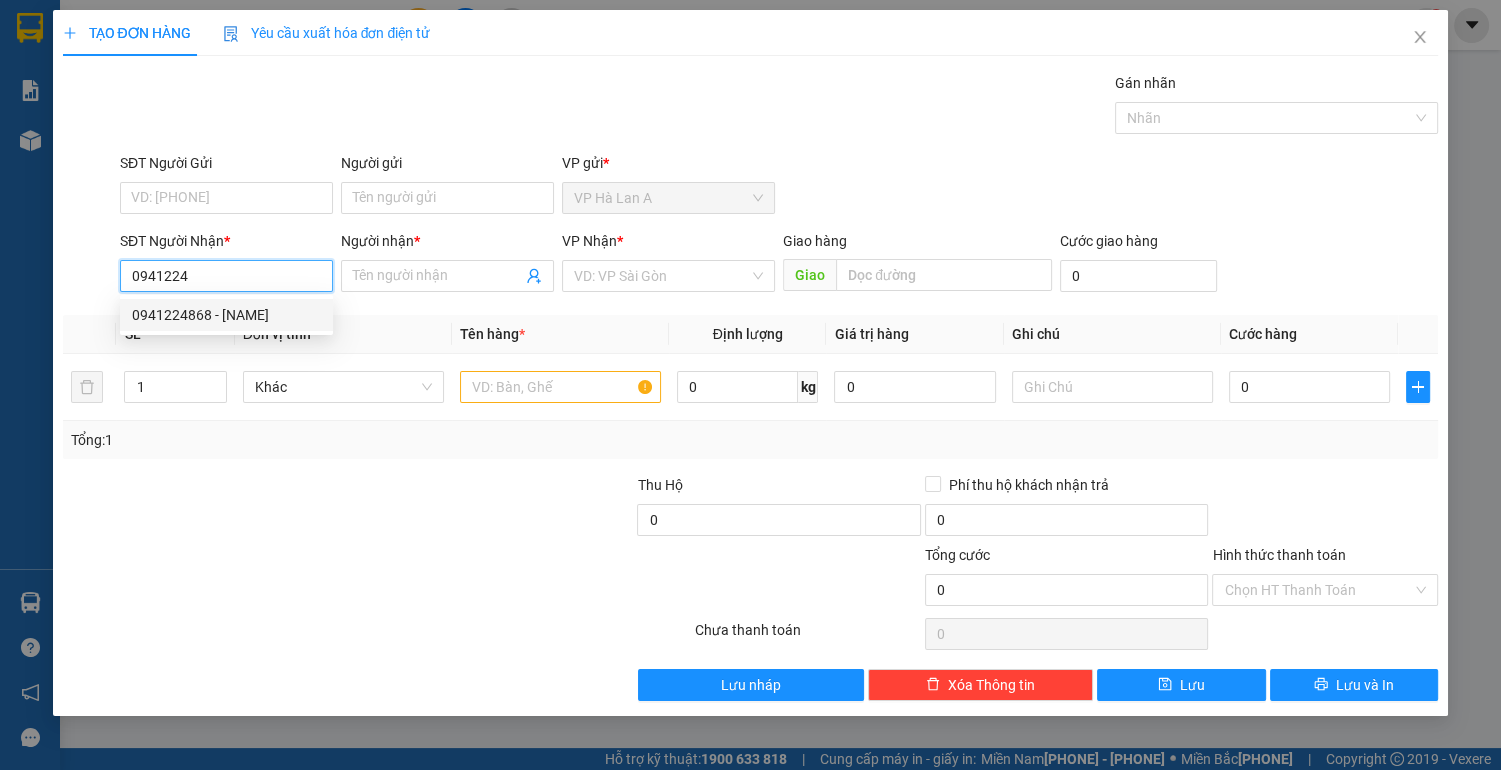 click on "0941224868 - [NAME]" at bounding box center (226, 315) 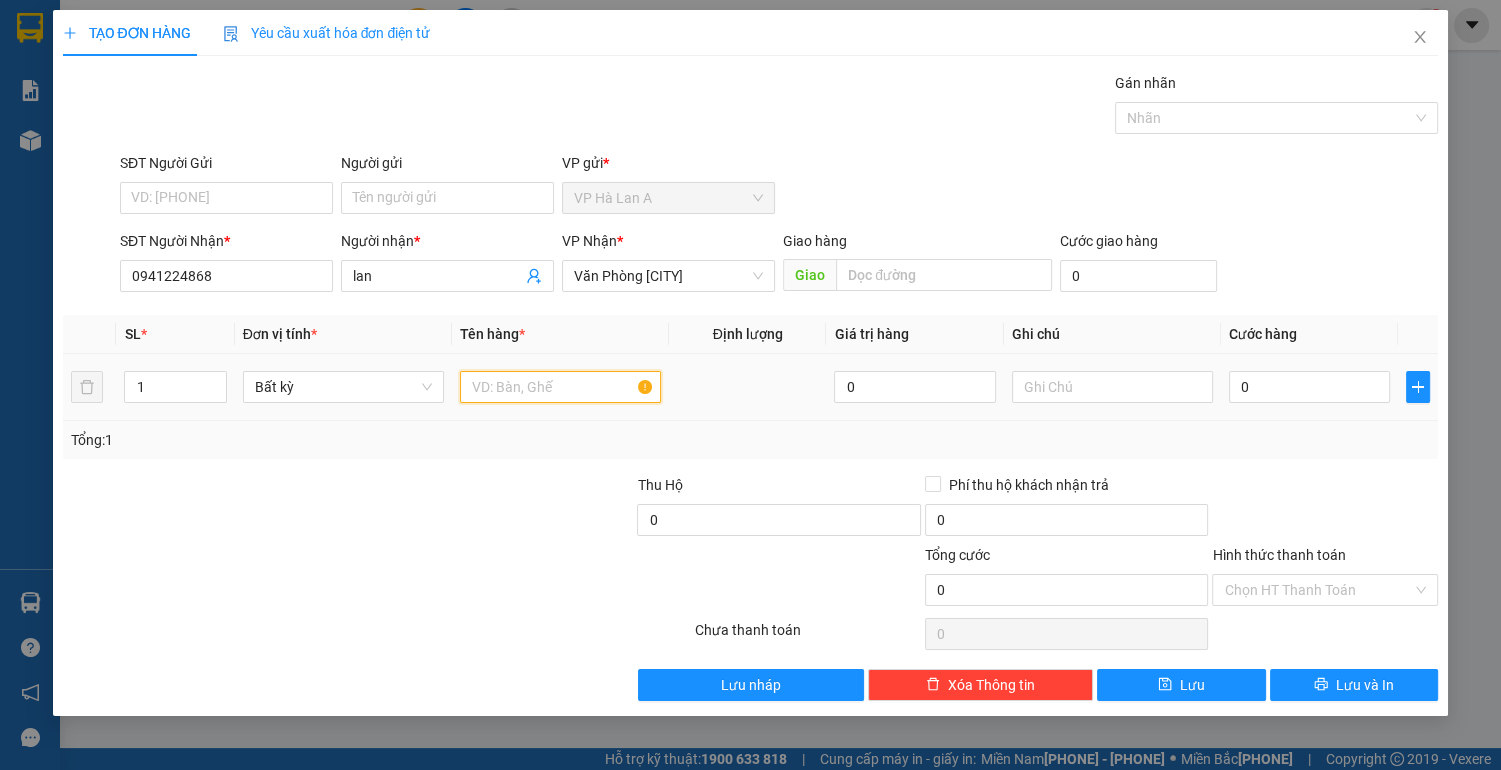 click at bounding box center (560, 387) 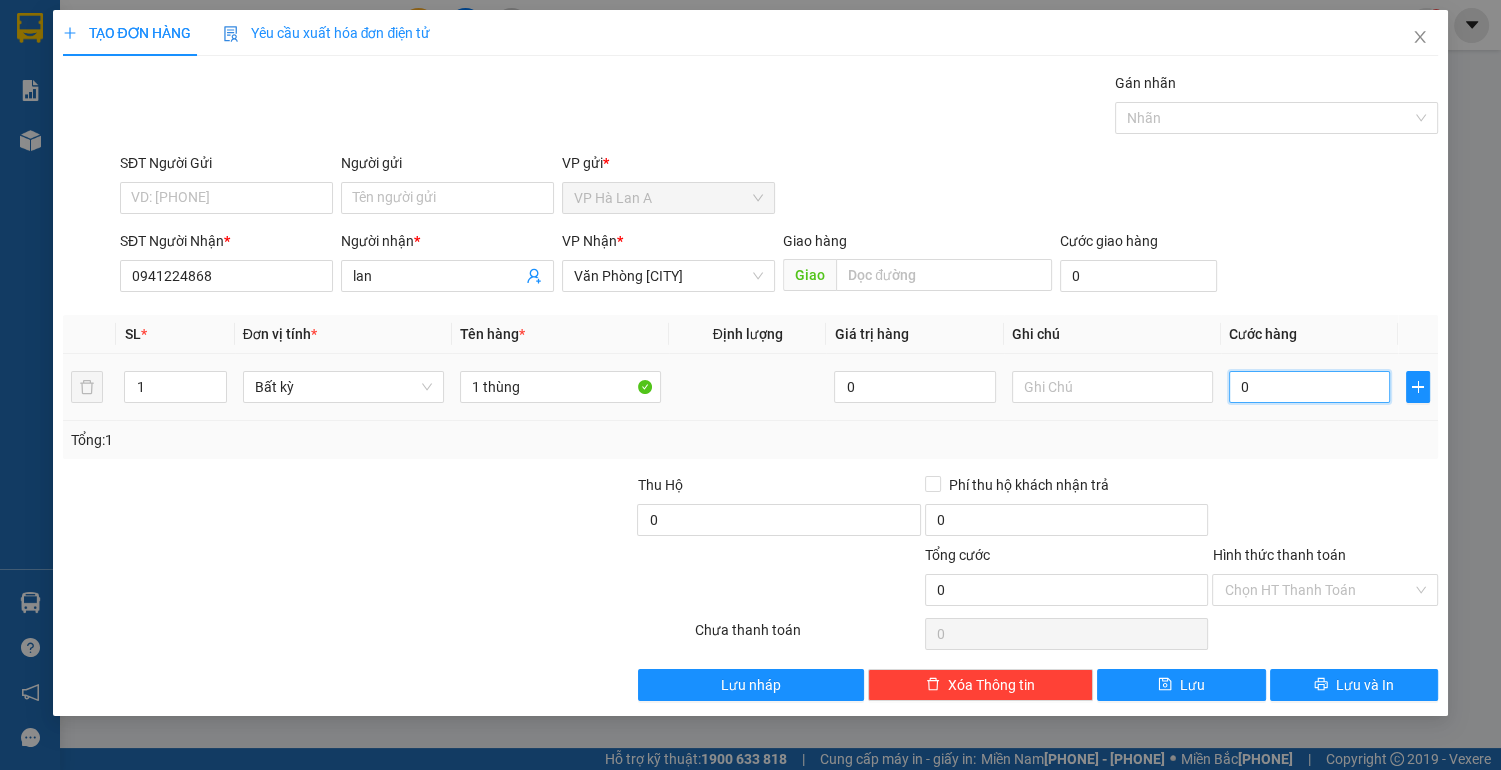 click on "0" at bounding box center [1310, 387] 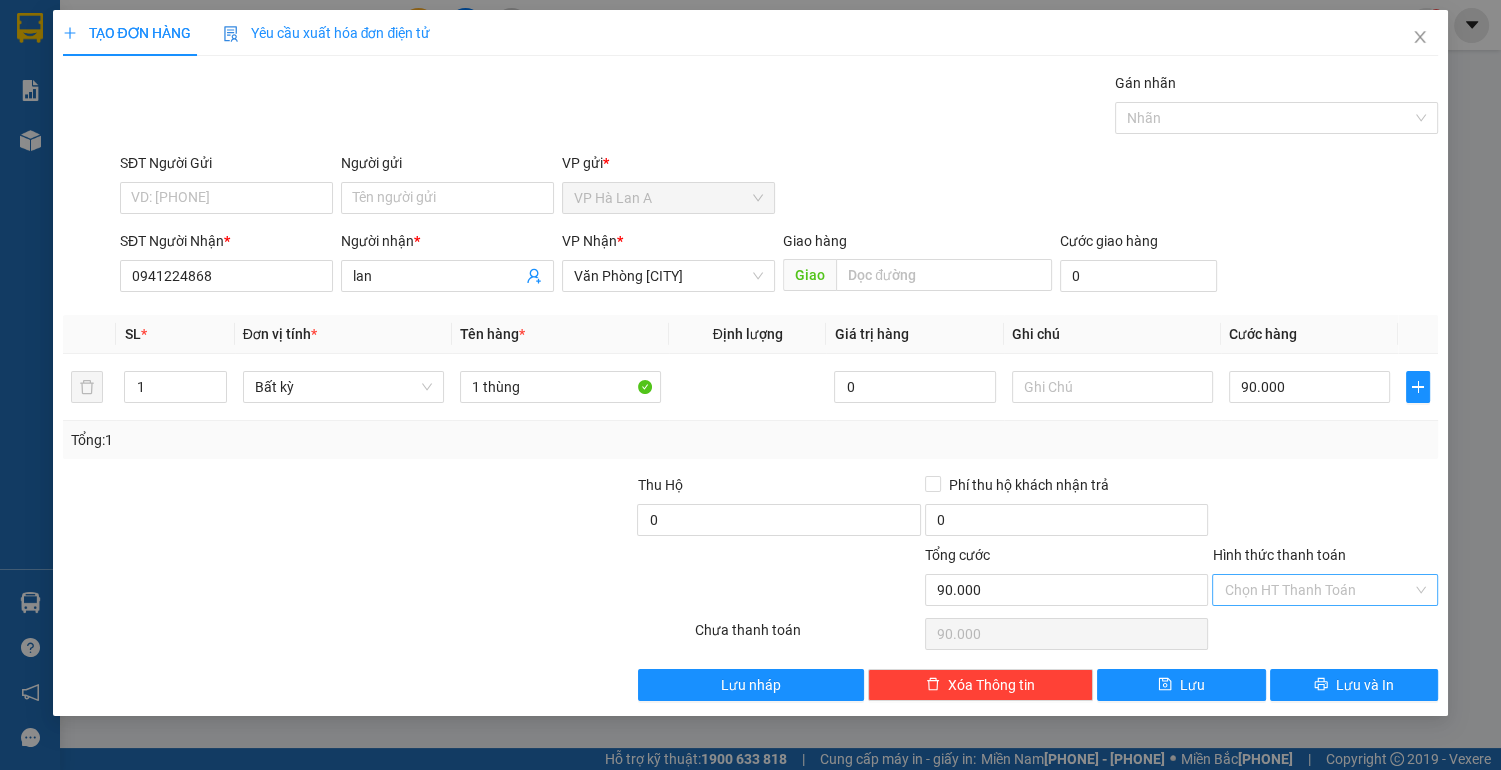 click on "Hình thức thanh toán" at bounding box center [1318, 590] 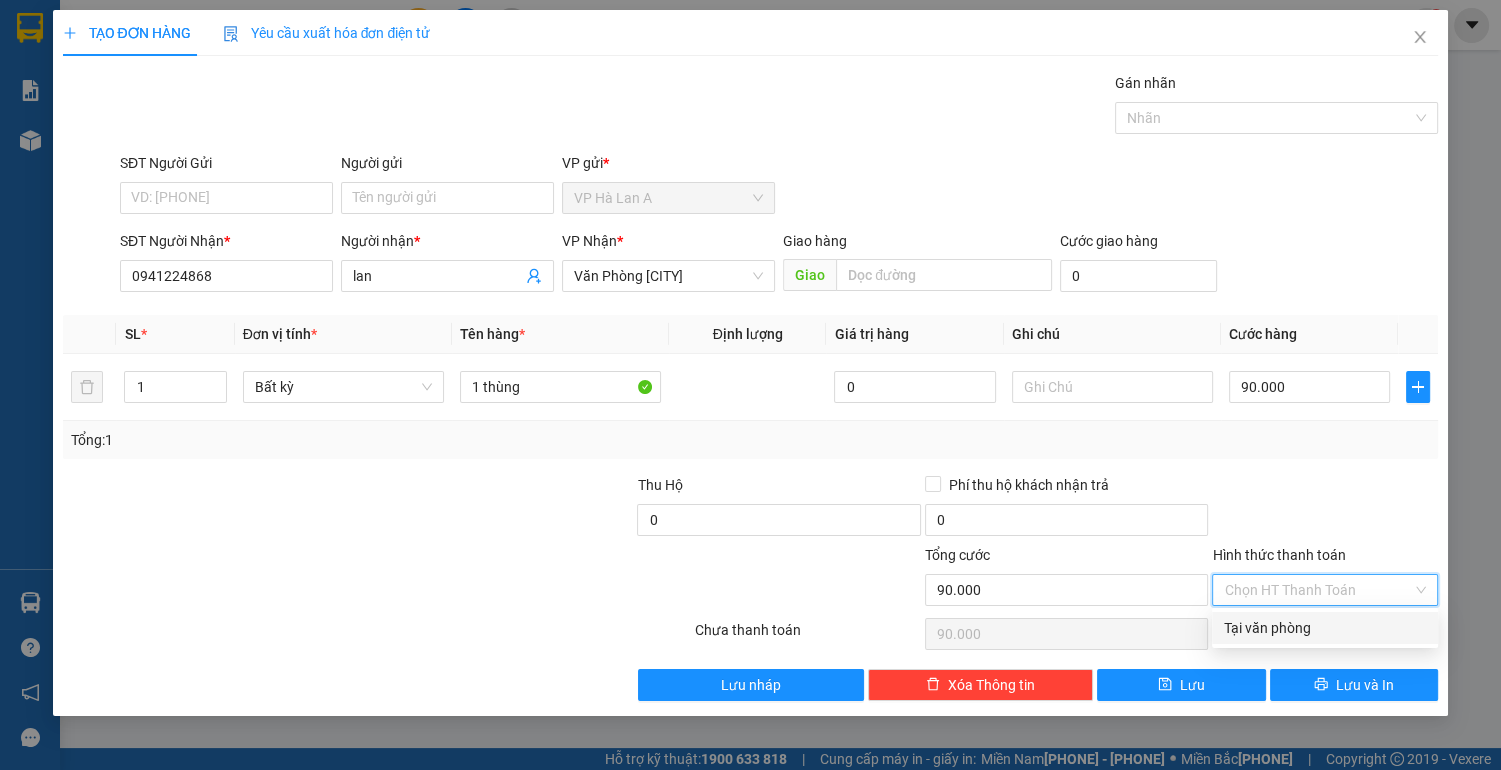 click on "Tại văn phòng" at bounding box center [1325, 628] 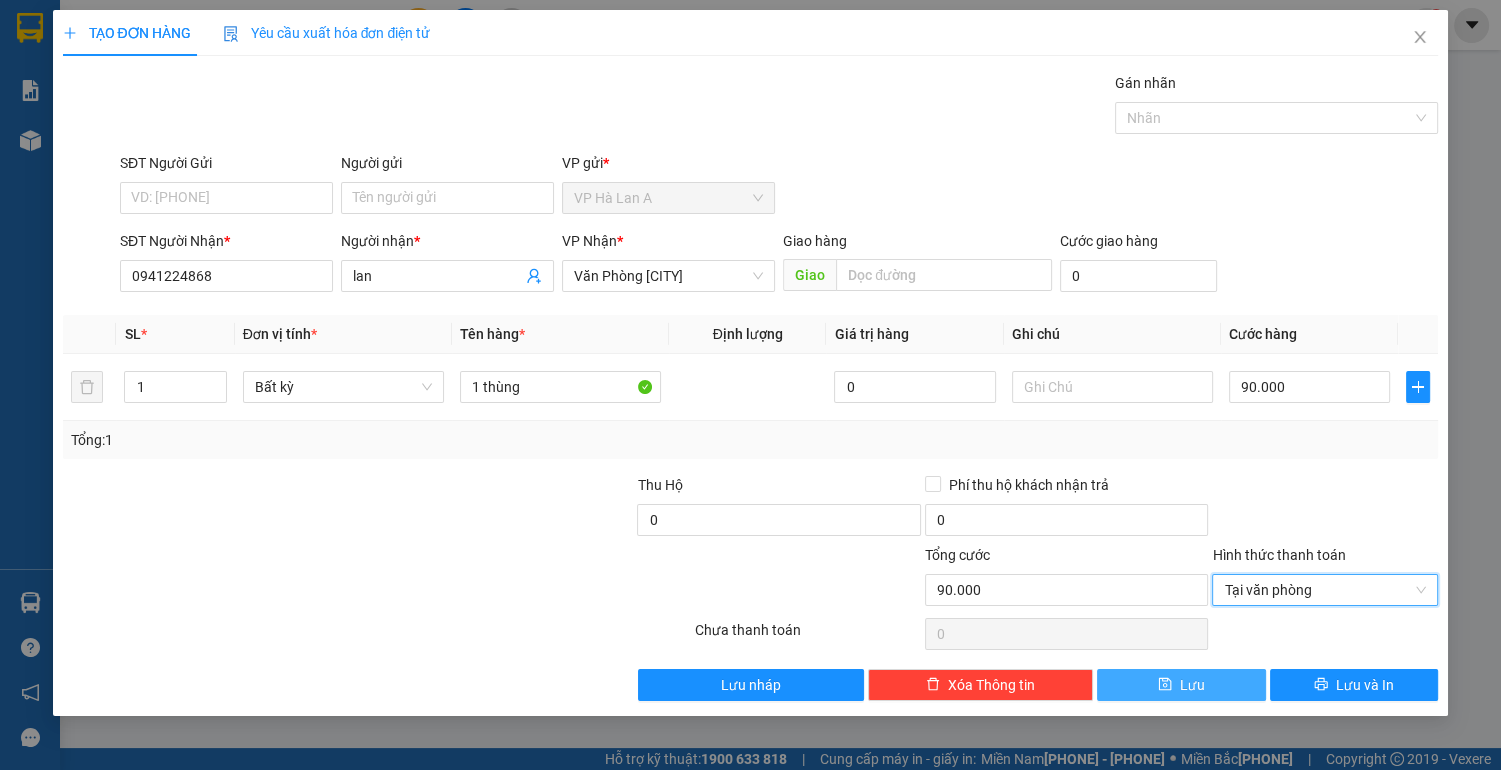 click on "Lưu" at bounding box center (1181, 685) 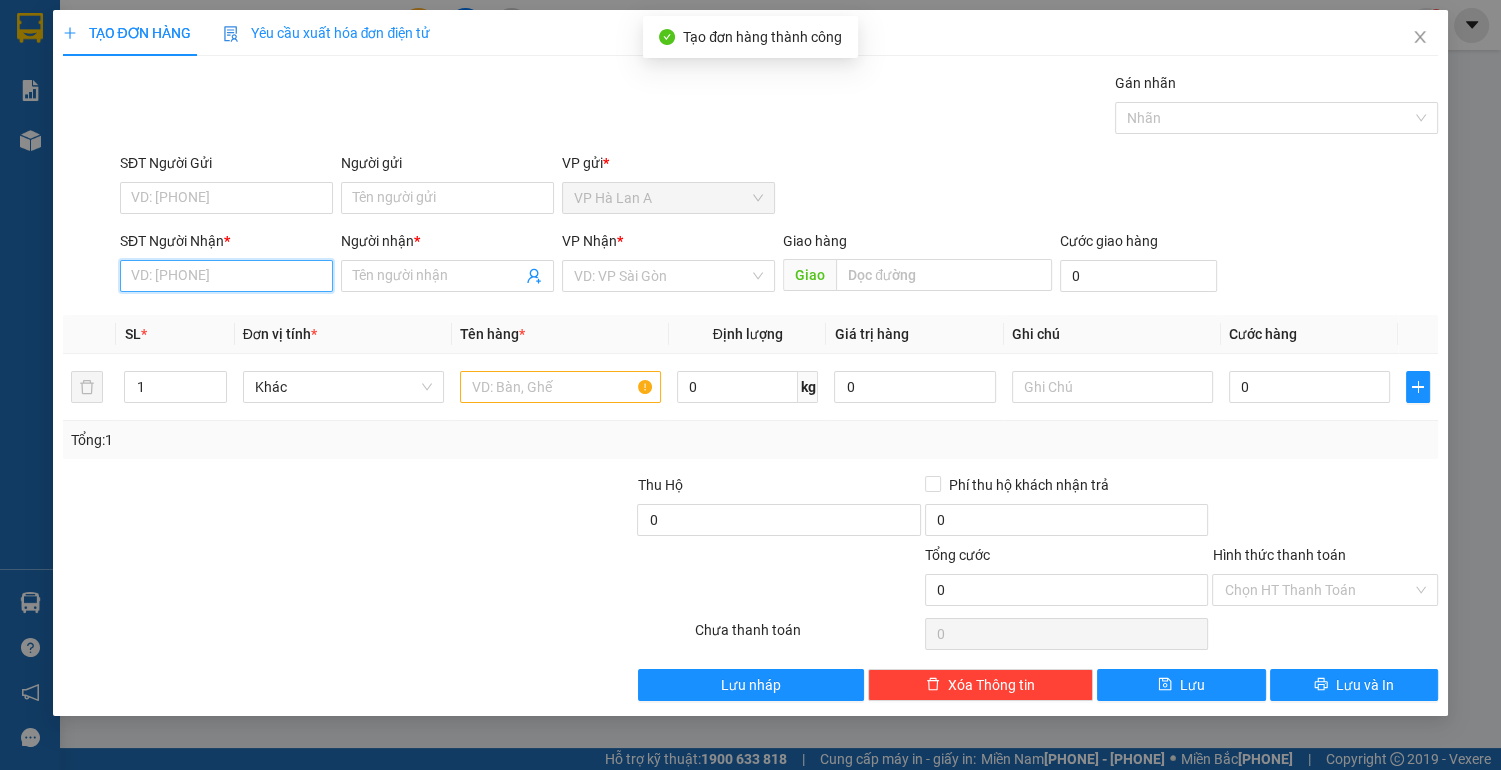 click on "SĐT Người Nhận  *" at bounding box center [226, 276] 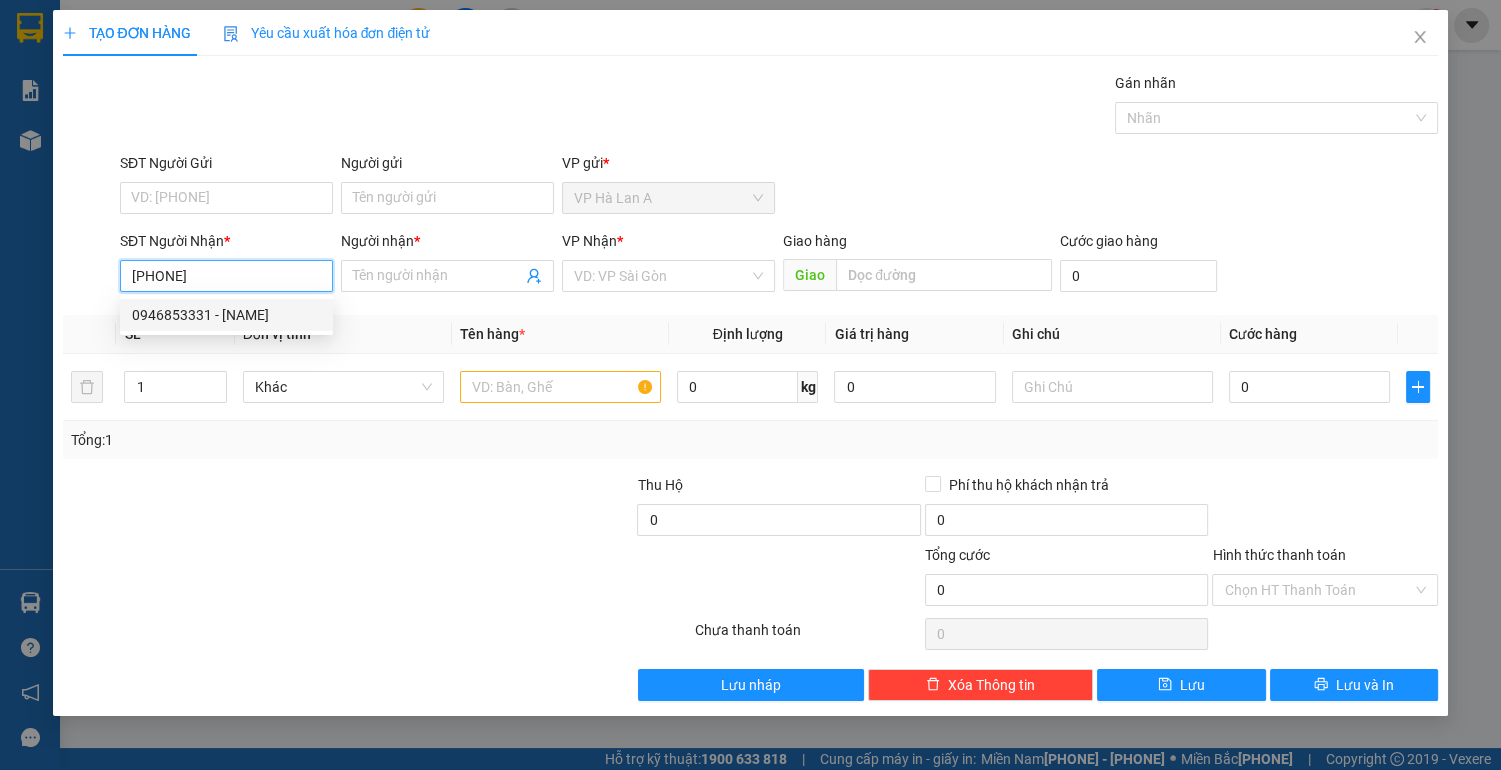 click on "0946853331 - [NAME]" at bounding box center [226, 315] 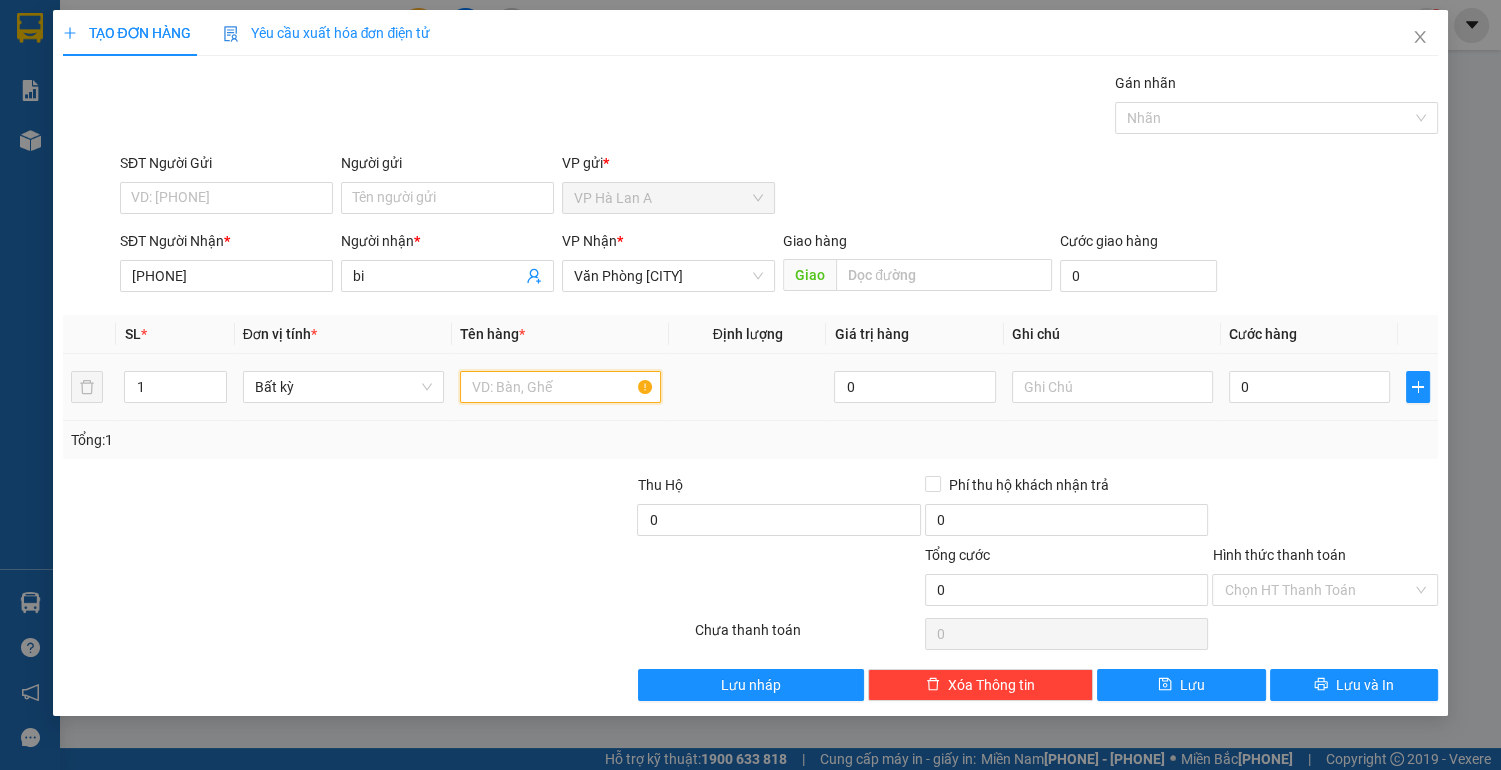 click at bounding box center [560, 387] 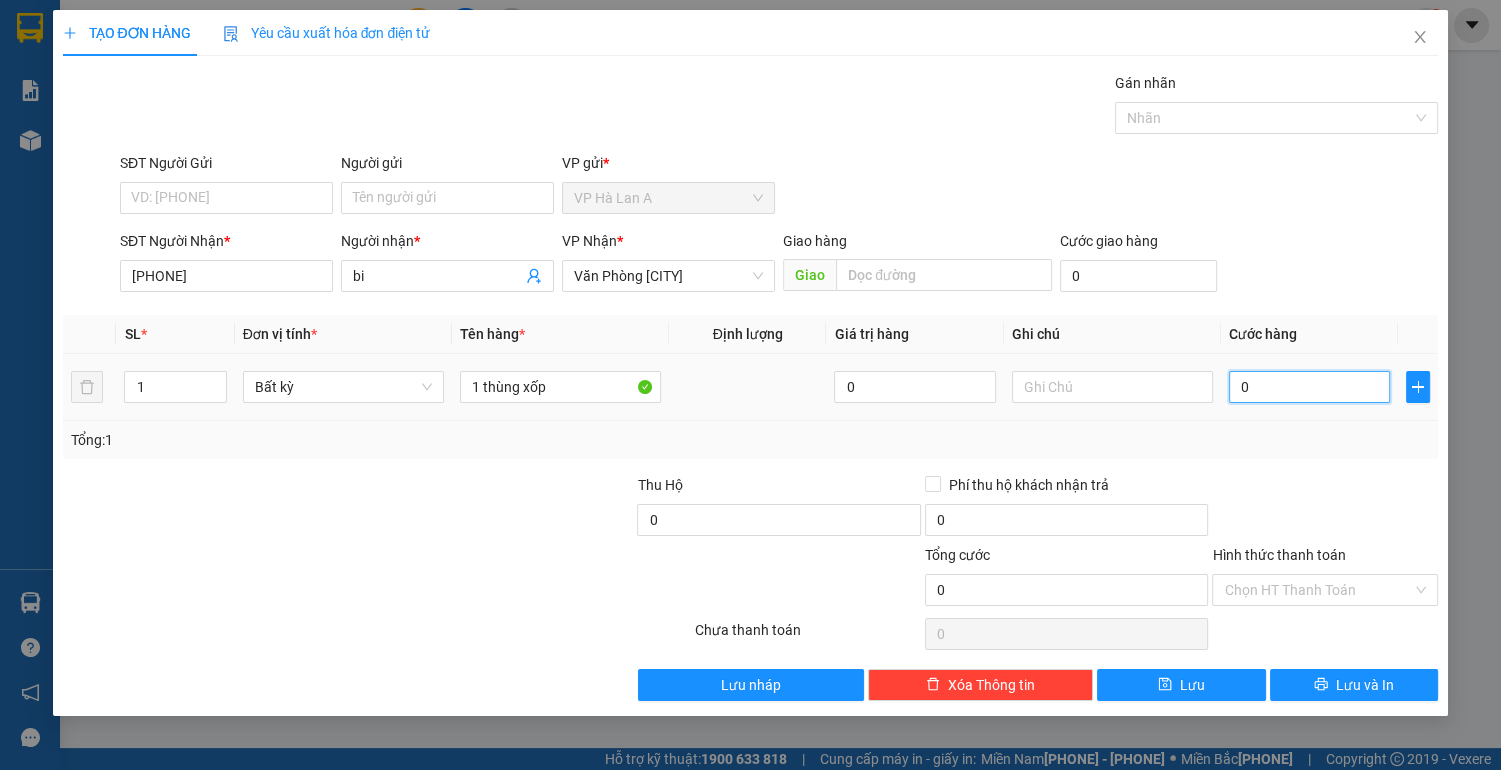 click on "0" at bounding box center (1310, 387) 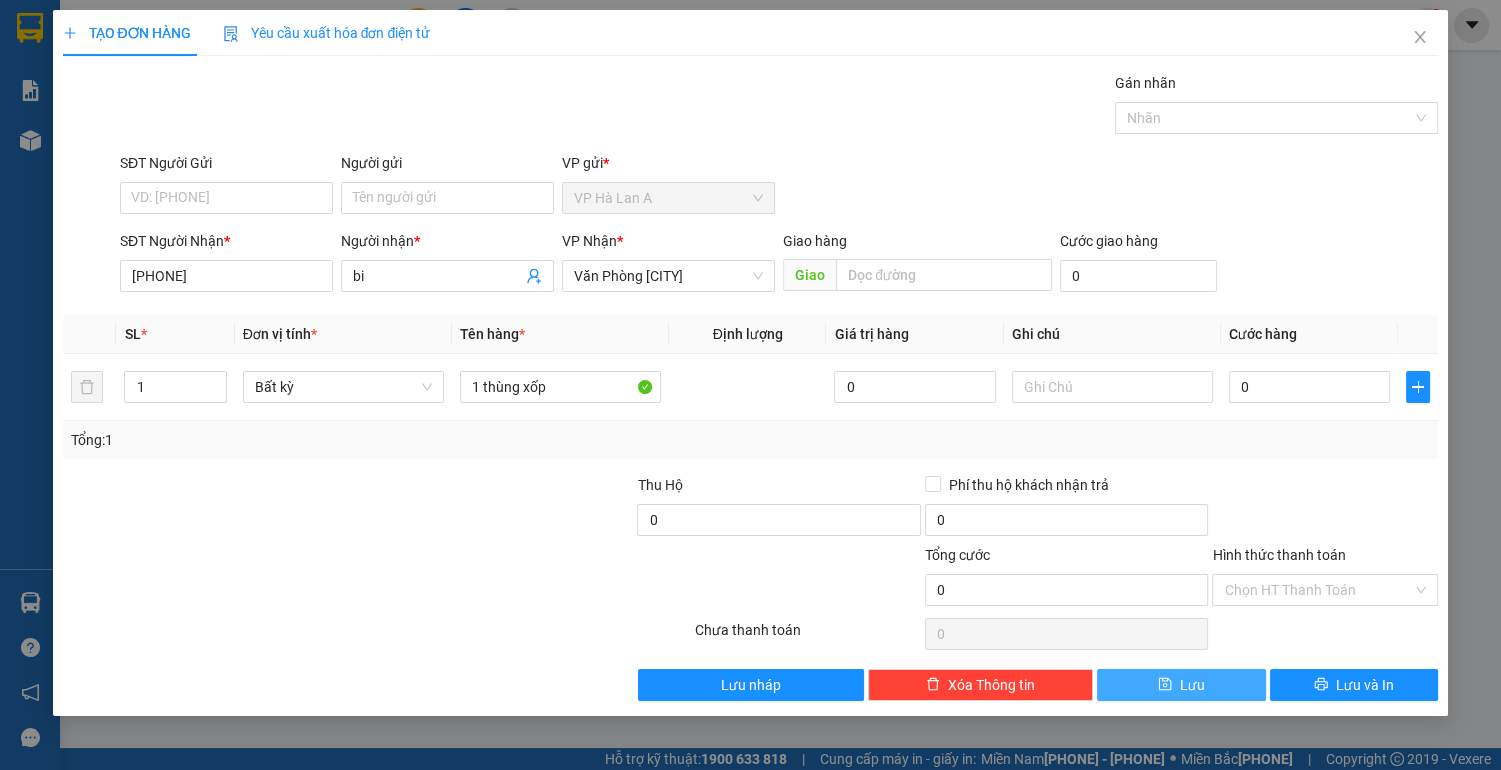 click on "Lưu" at bounding box center (1181, 685) 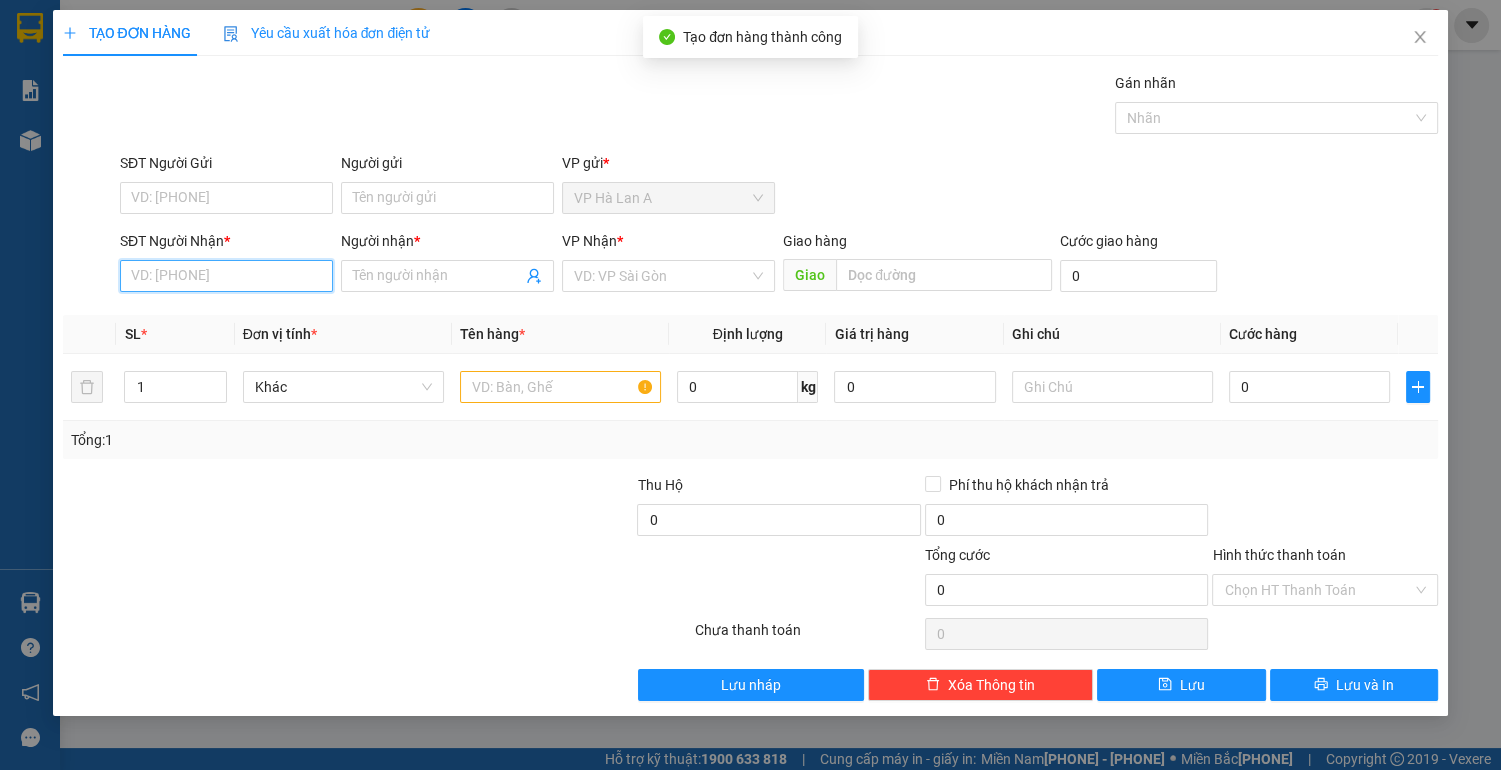 click on "SĐT Người Nhận  *" at bounding box center [226, 276] 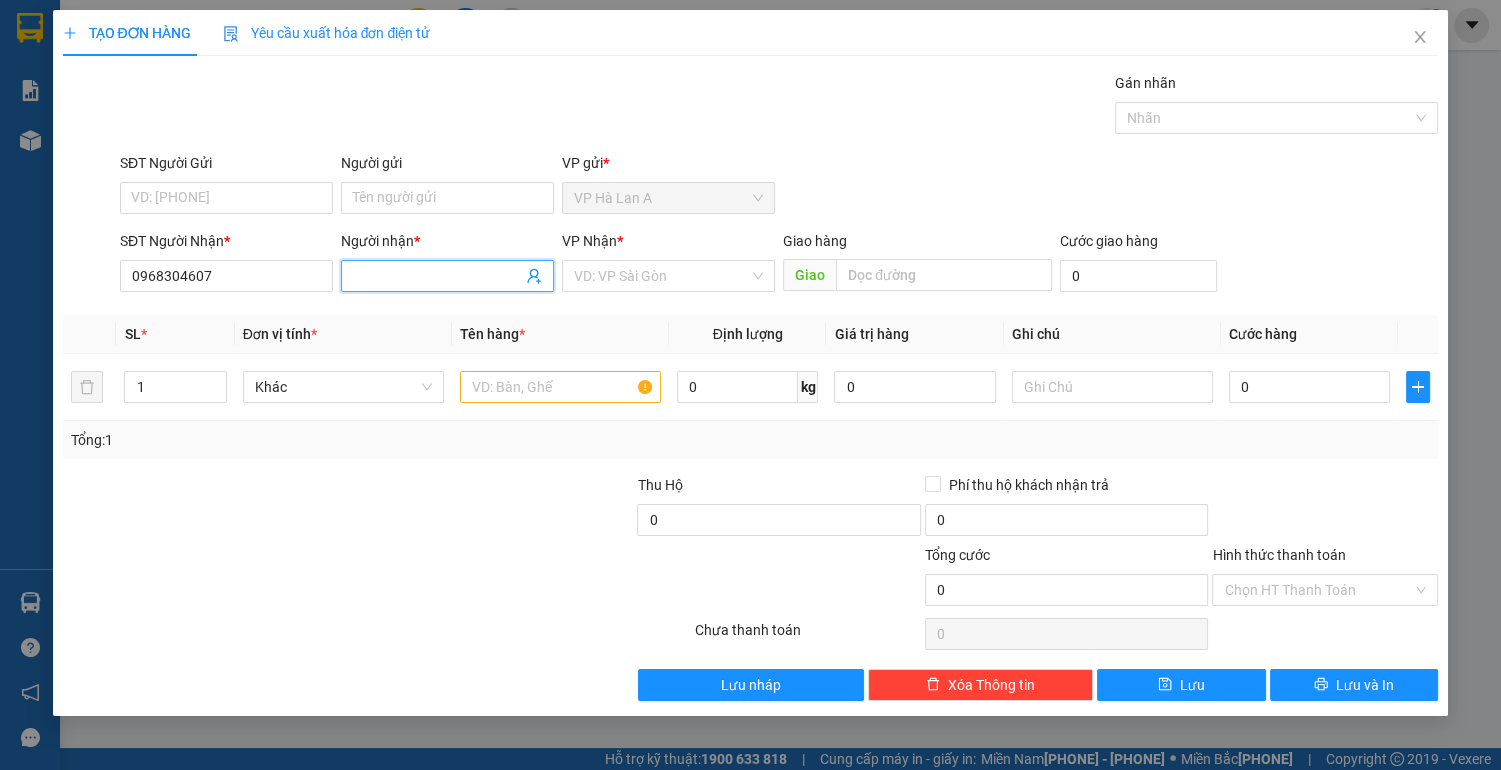 click on "Người nhận  *" at bounding box center [437, 276] 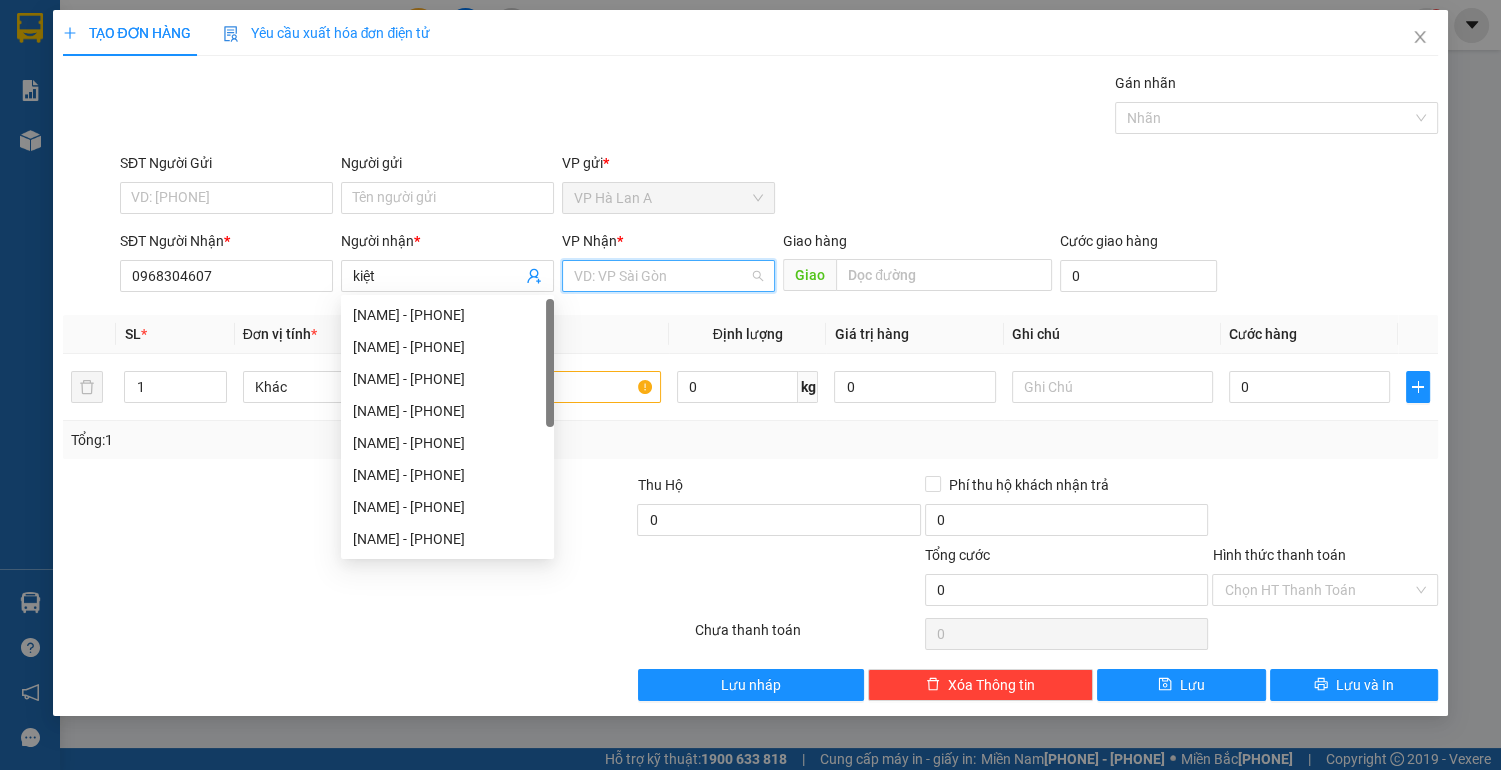 click at bounding box center [661, 276] 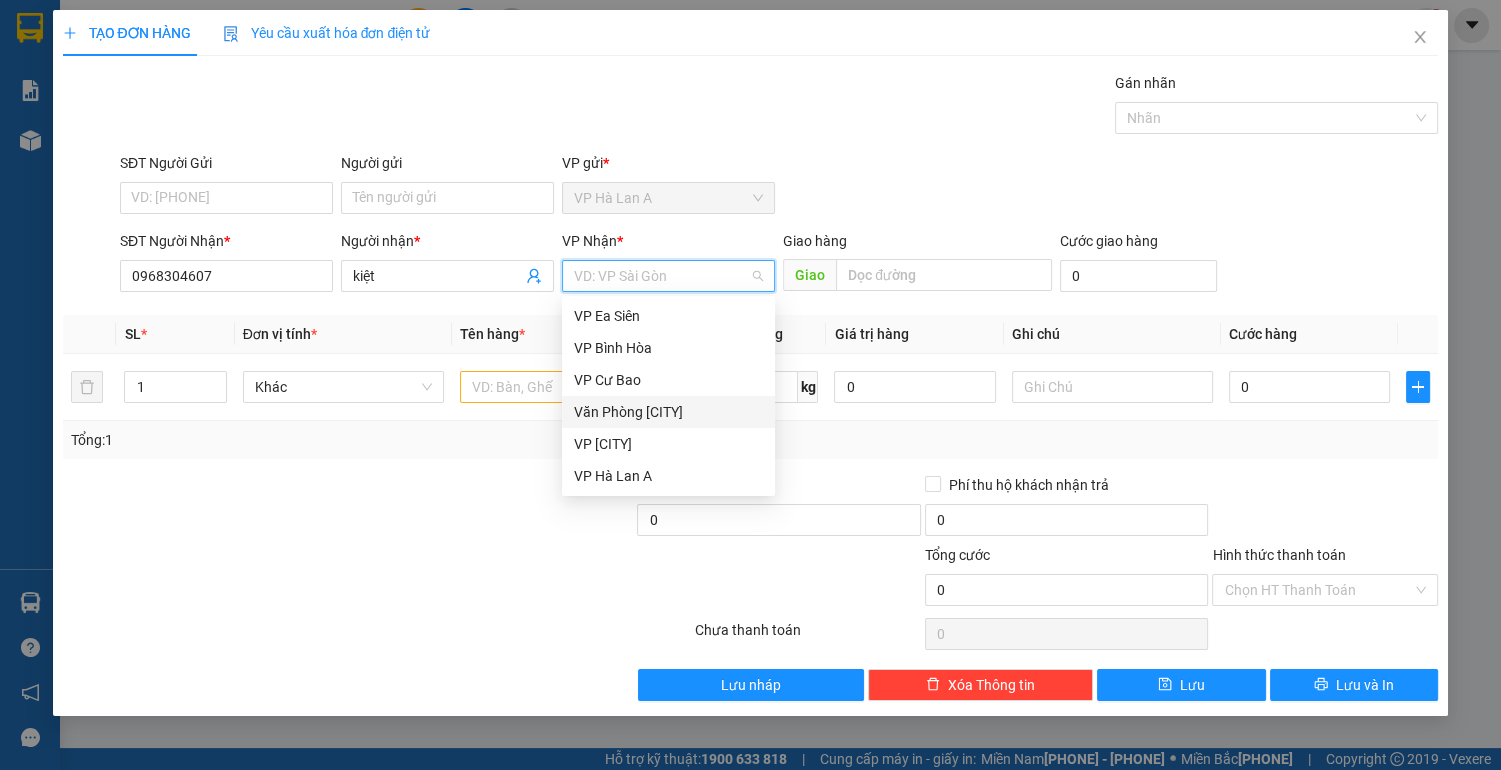 click on "Văn Phòng [CITY]" at bounding box center (668, 412) 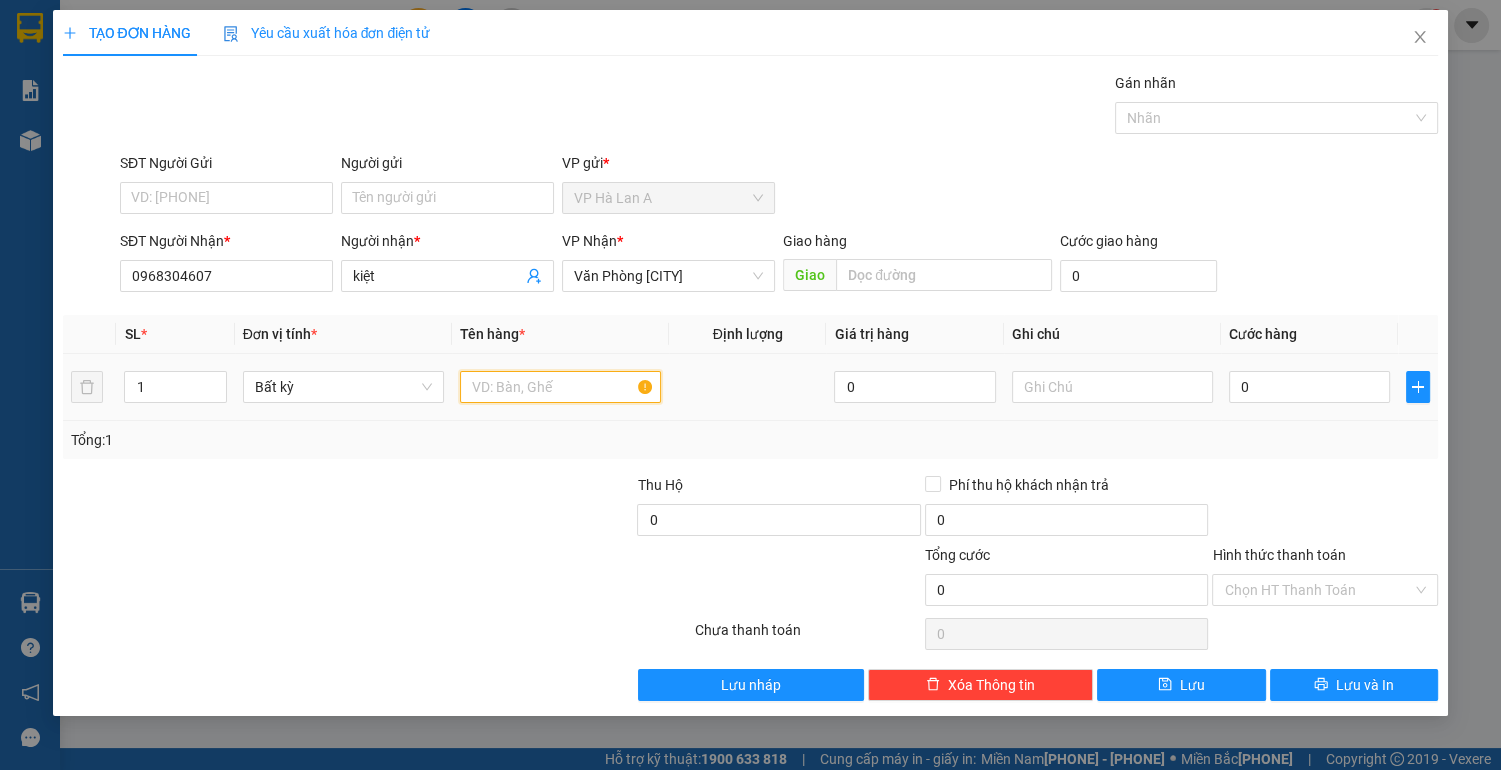 click at bounding box center [560, 387] 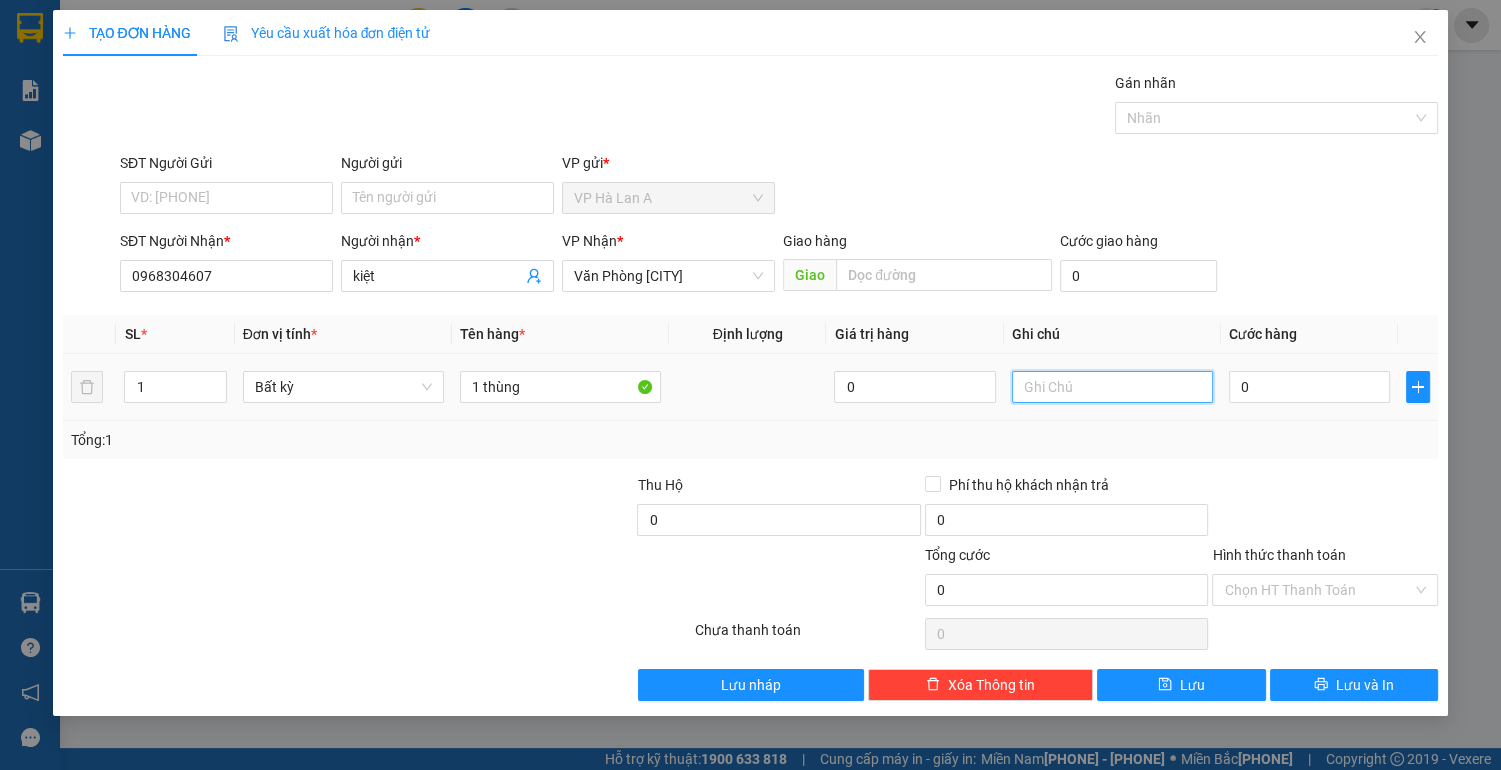 click at bounding box center [1112, 387] 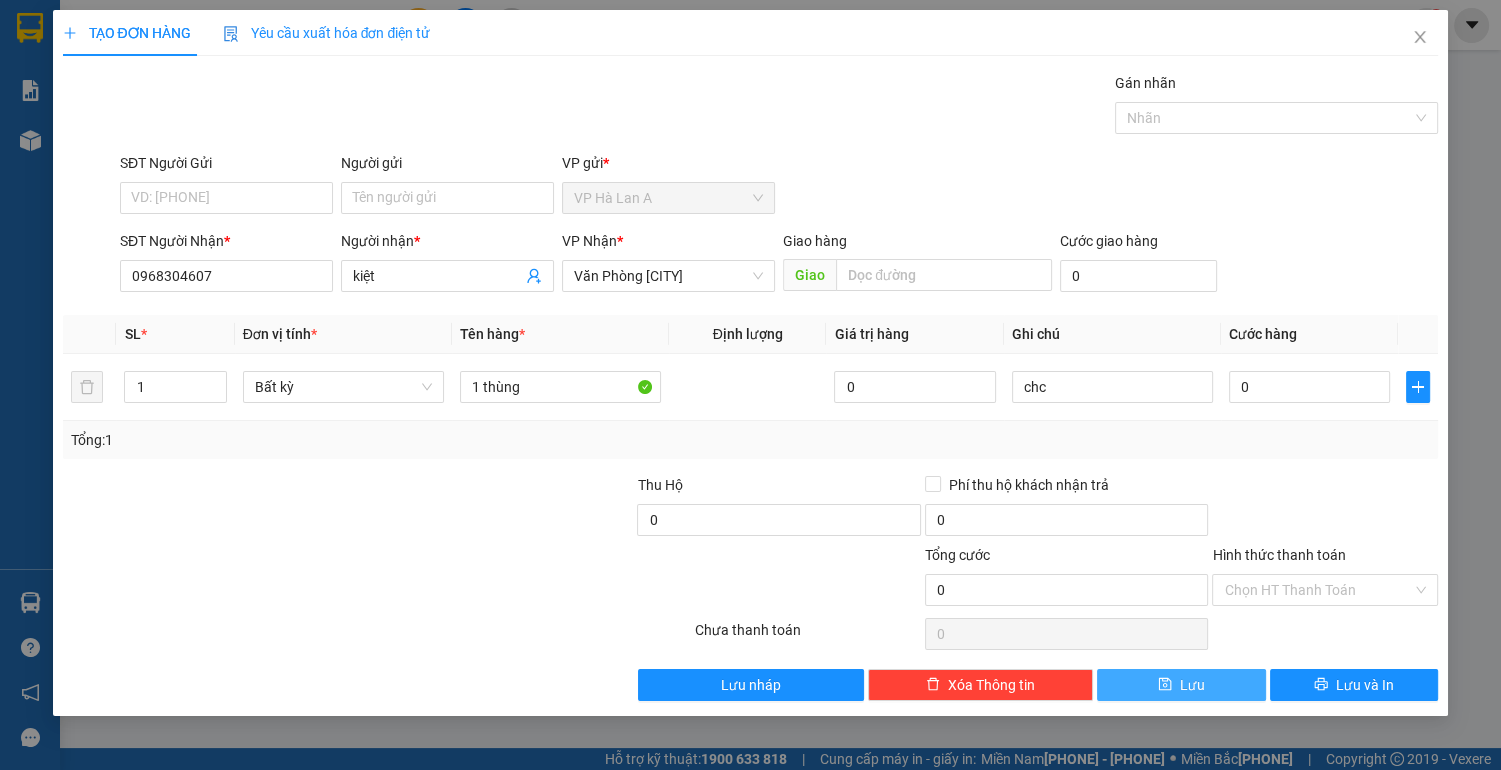 click on "Lưu" at bounding box center [1181, 685] 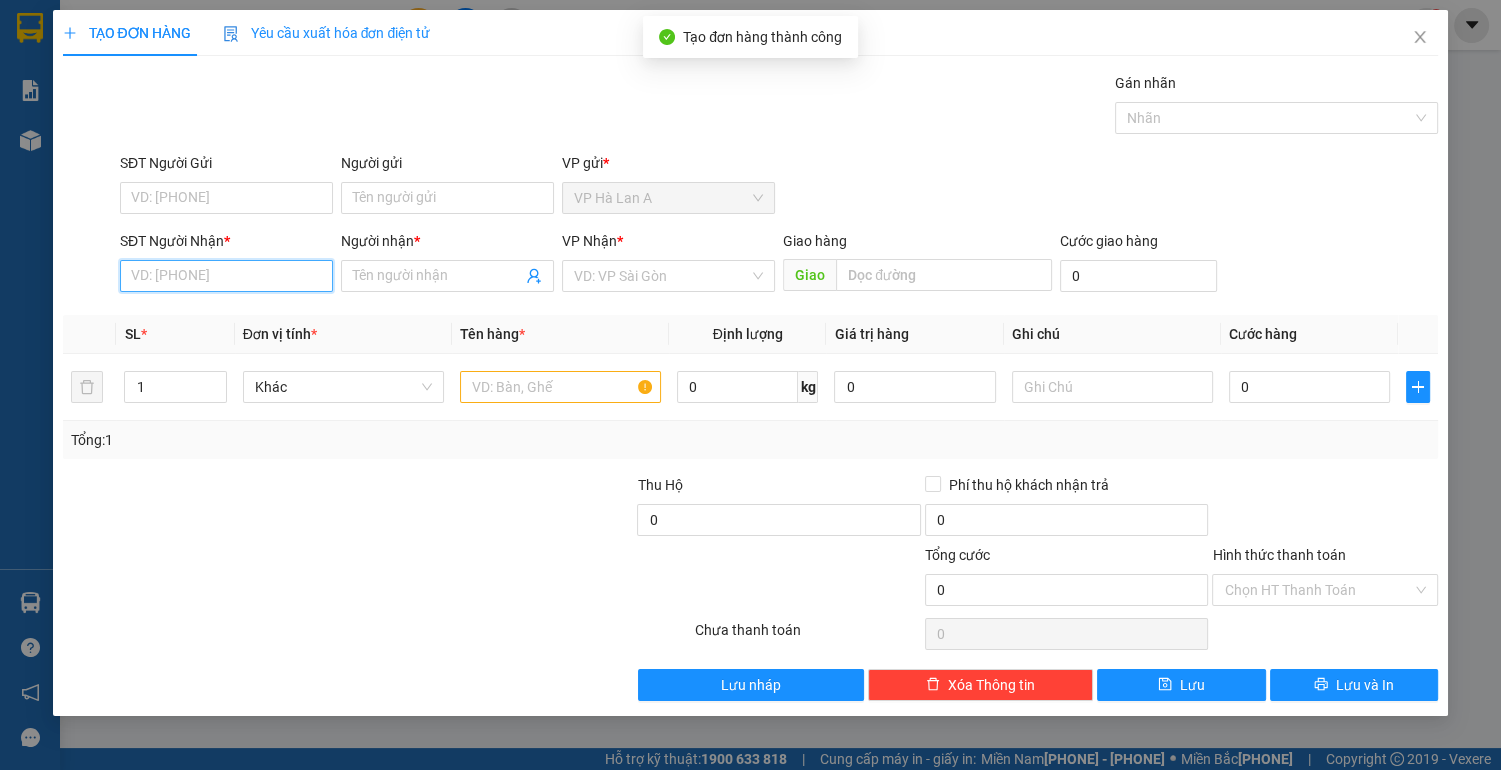 click on "SĐT Người Nhận  *" at bounding box center [226, 276] 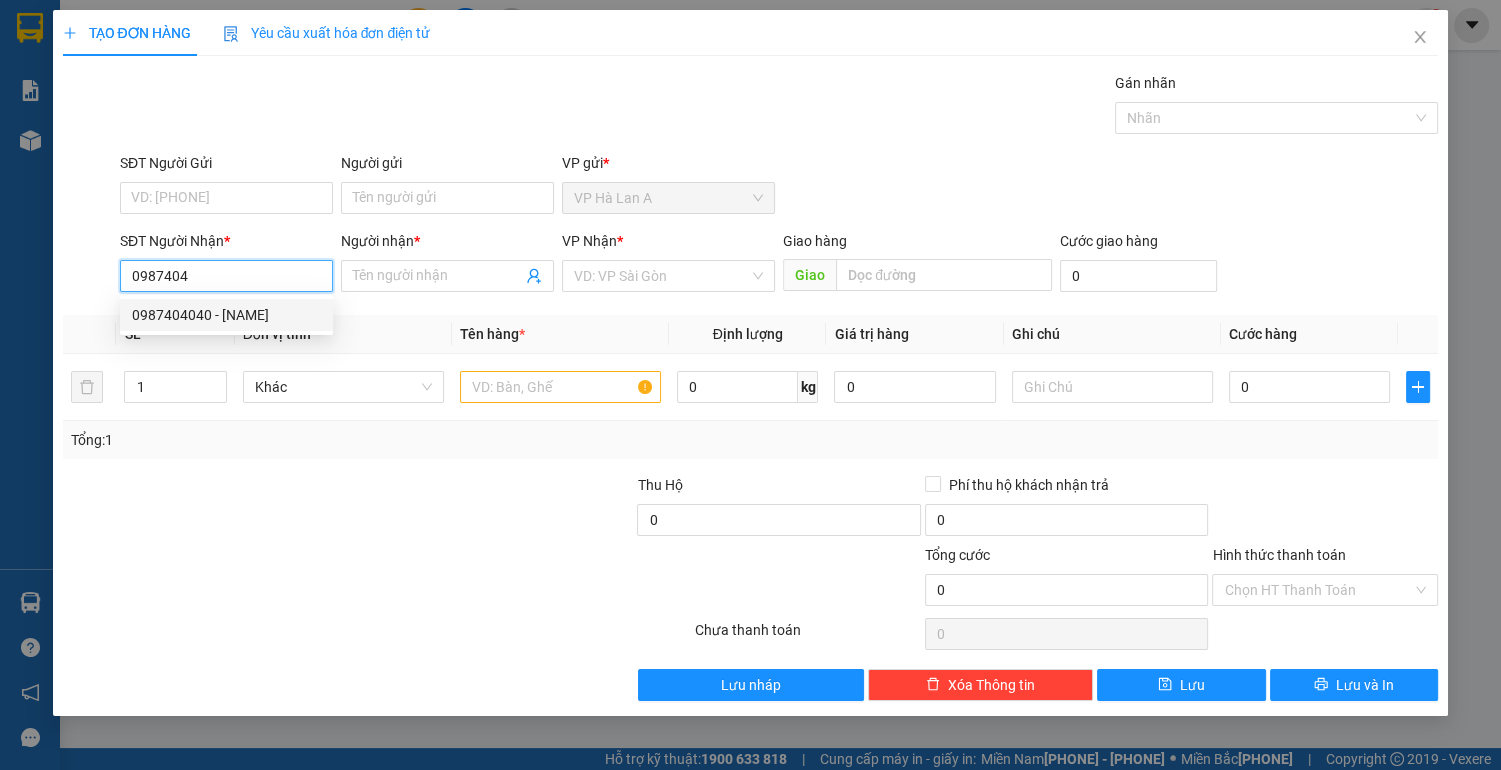 click on "0987404040 - [NAME]" at bounding box center (226, 315) 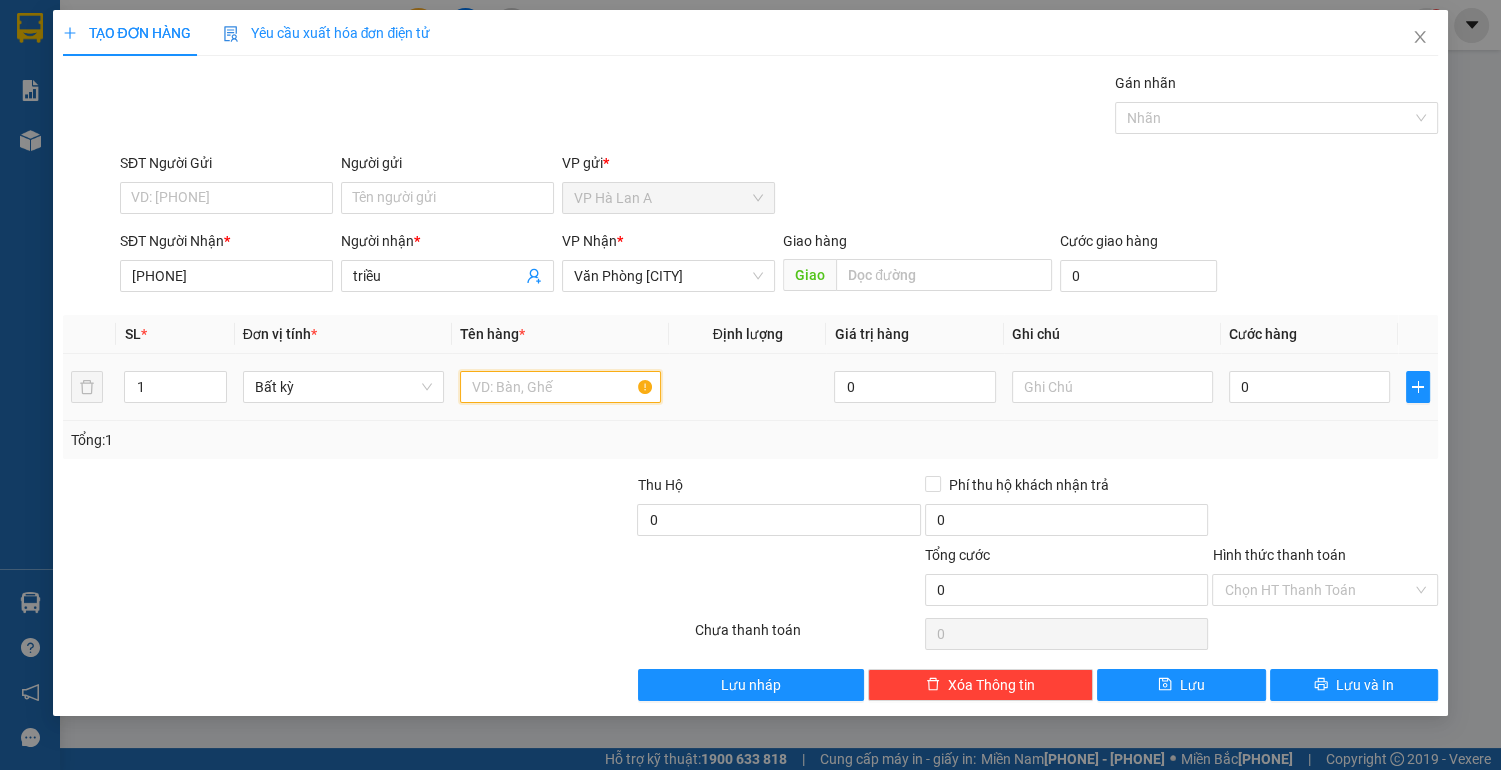 click at bounding box center (560, 387) 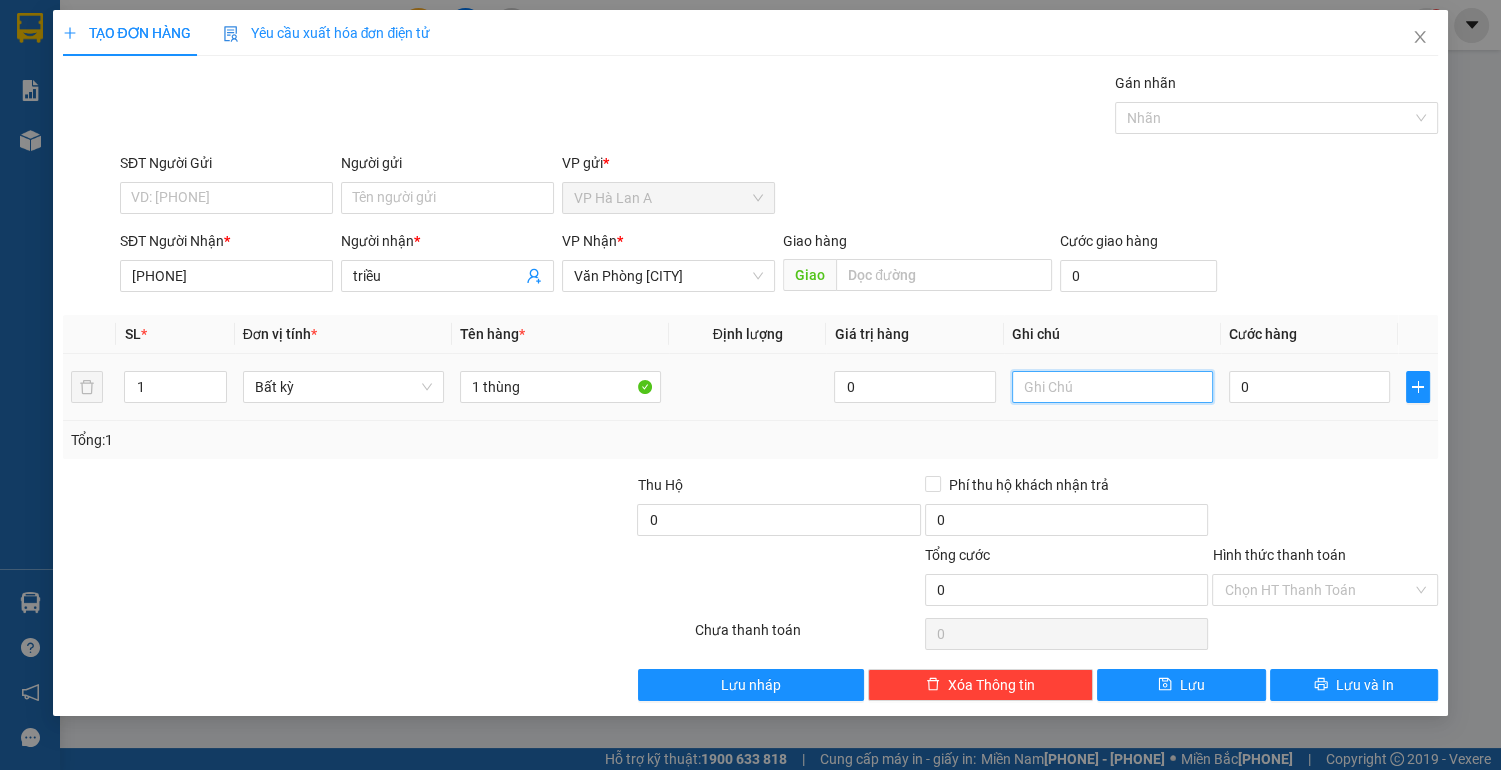 click at bounding box center (1112, 387) 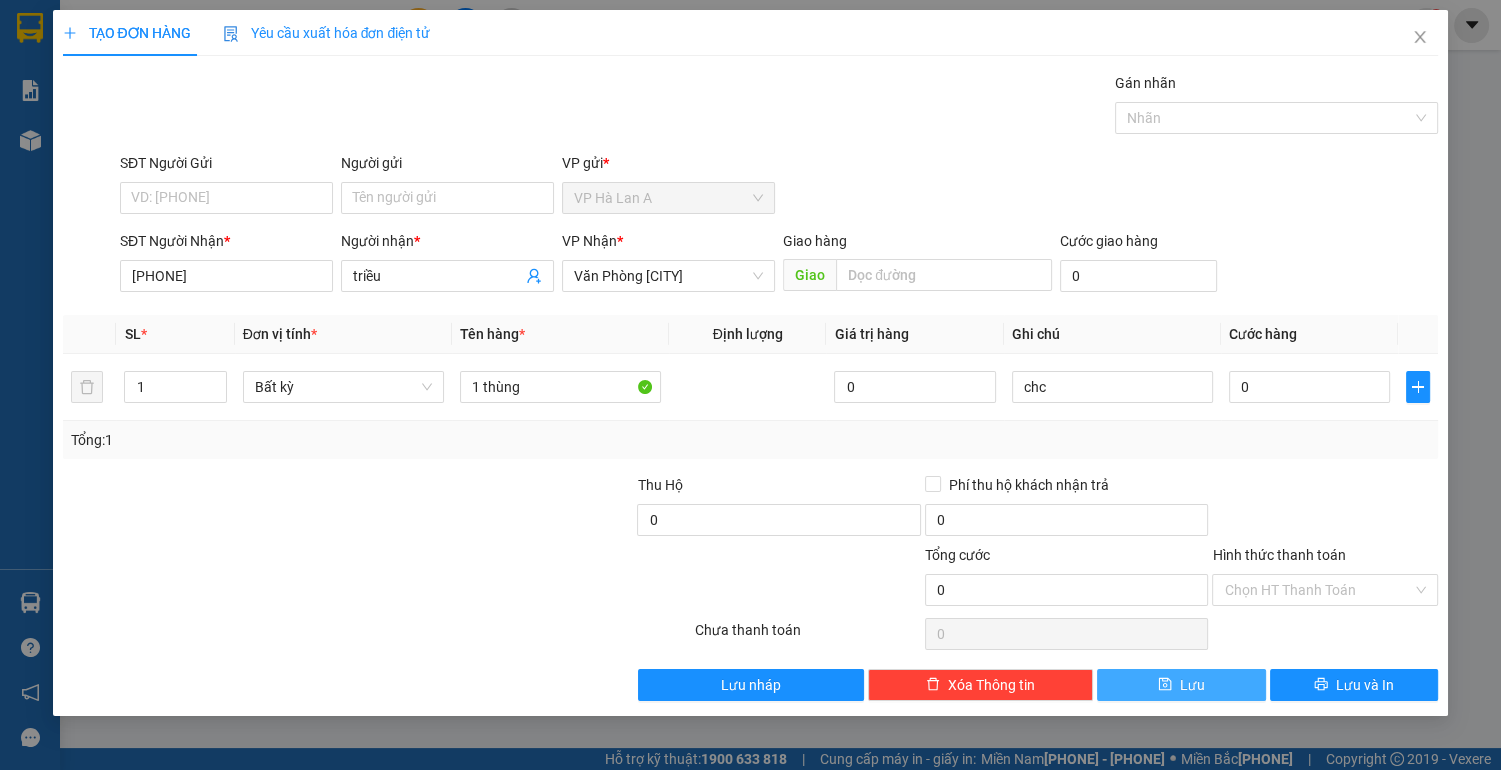 click on "Lưu" at bounding box center (1181, 685) 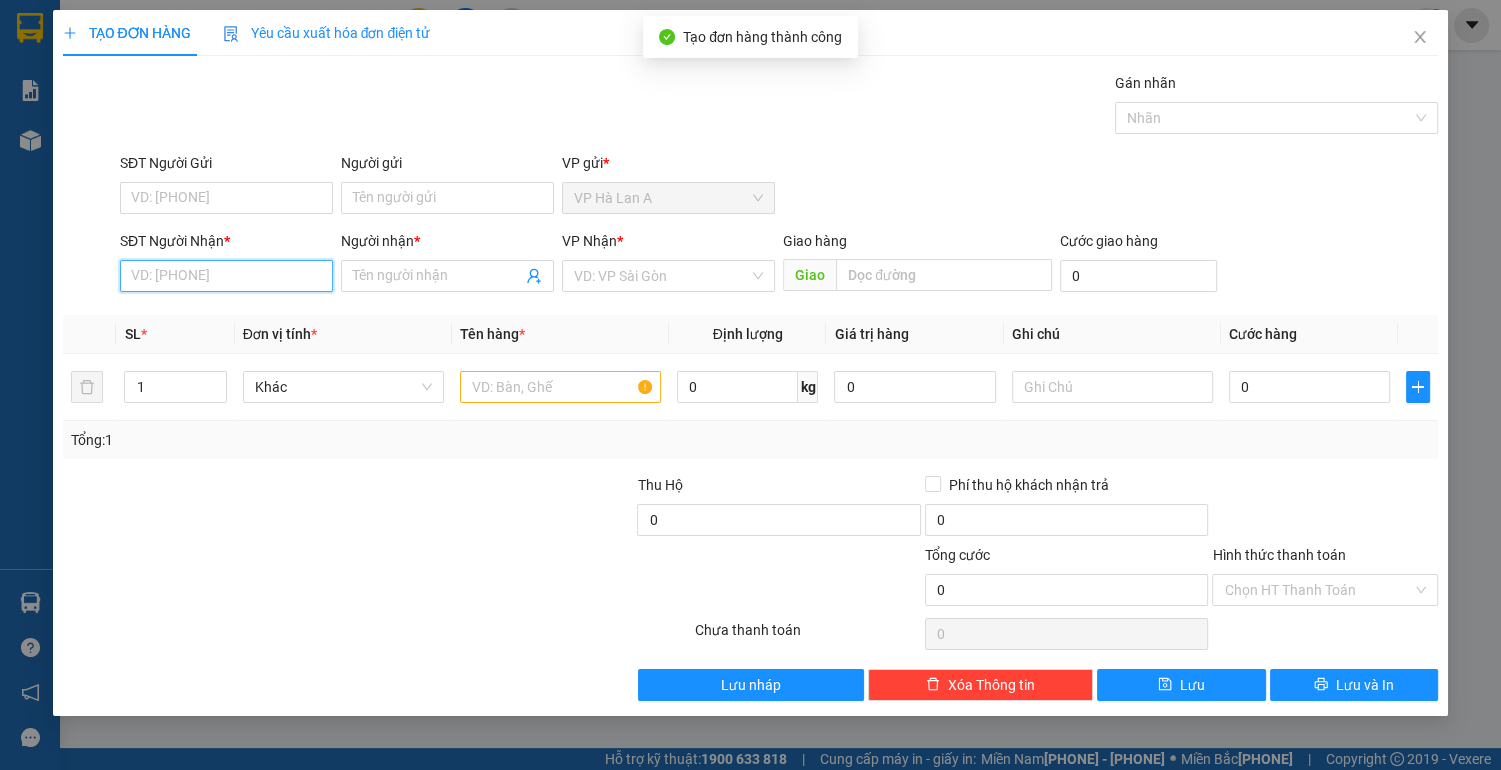 click on "SĐT Người Nhận  *" at bounding box center [226, 276] 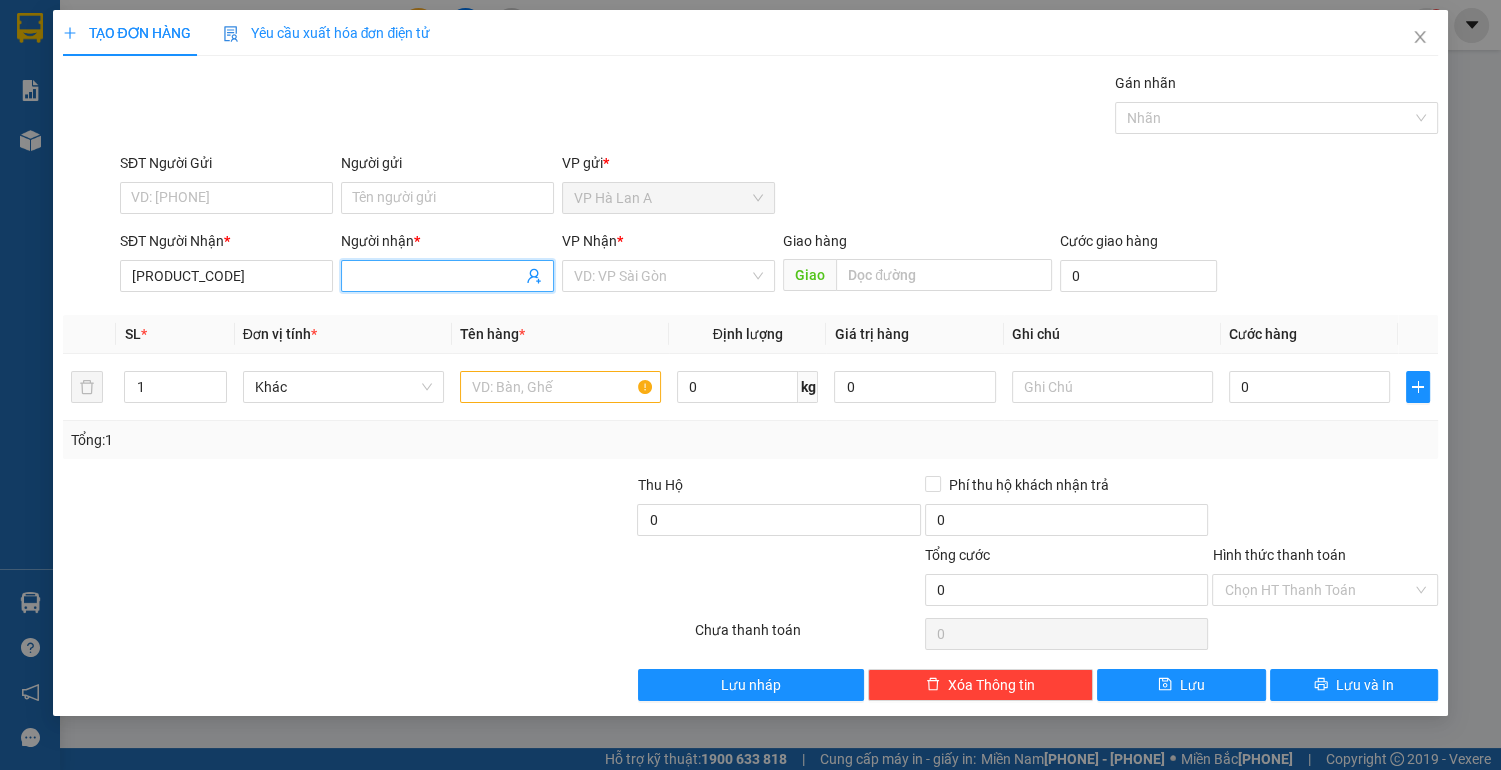 click on "Người nhận  *" at bounding box center [437, 276] 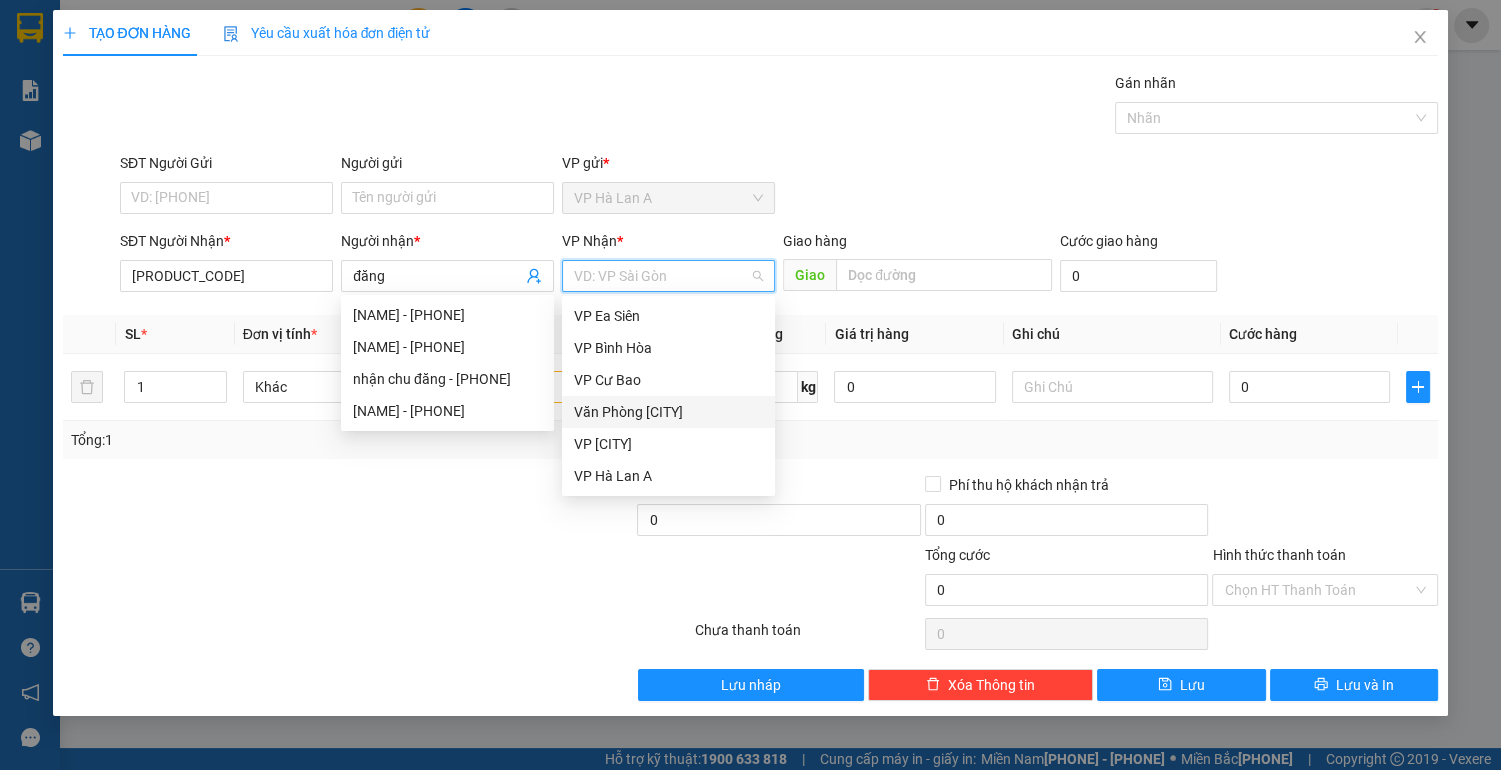 click at bounding box center (661, 276) 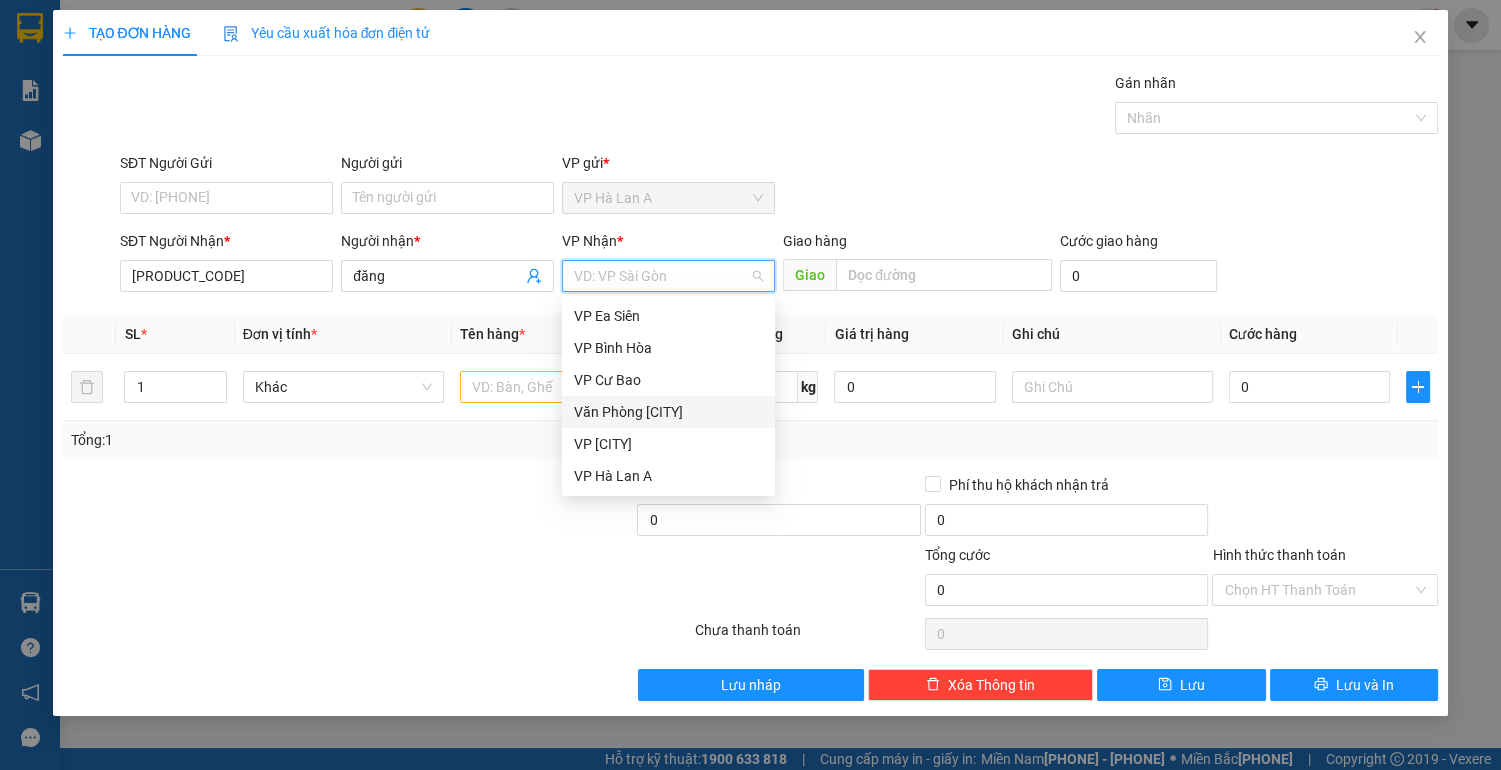 click on "Văn Phòng [CITY]" at bounding box center (668, 412) 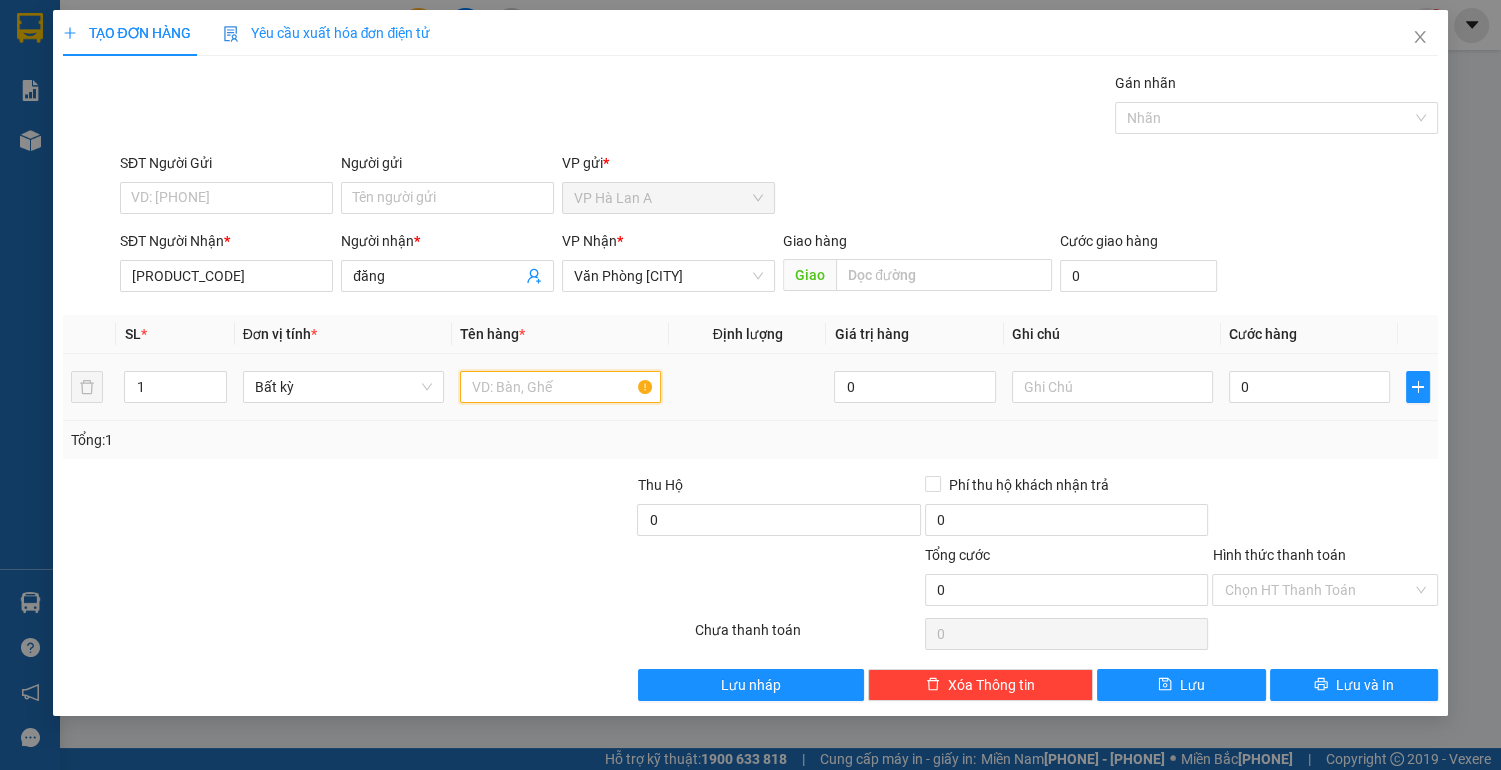 click at bounding box center [560, 387] 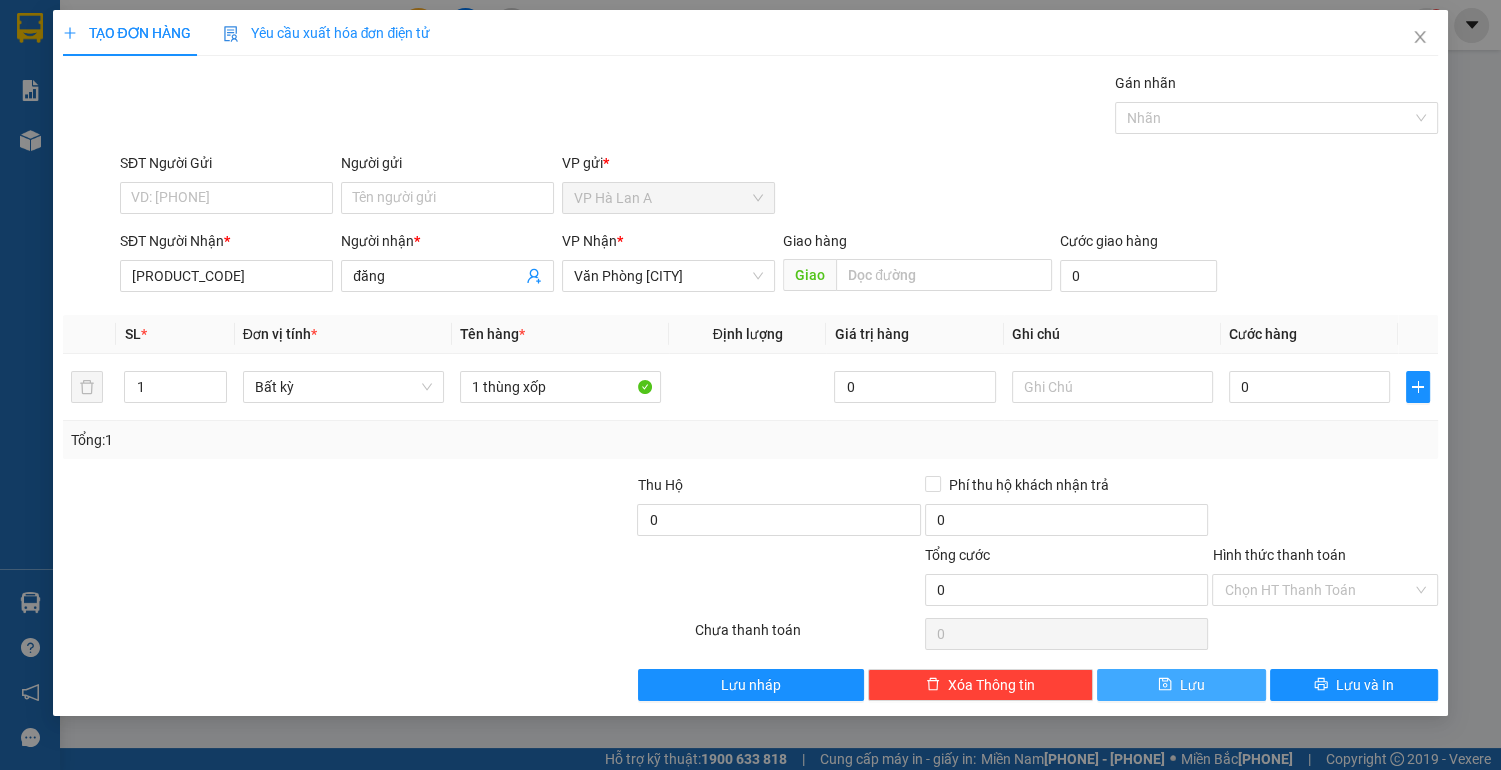 click on "Lưu" at bounding box center (1192, 685) 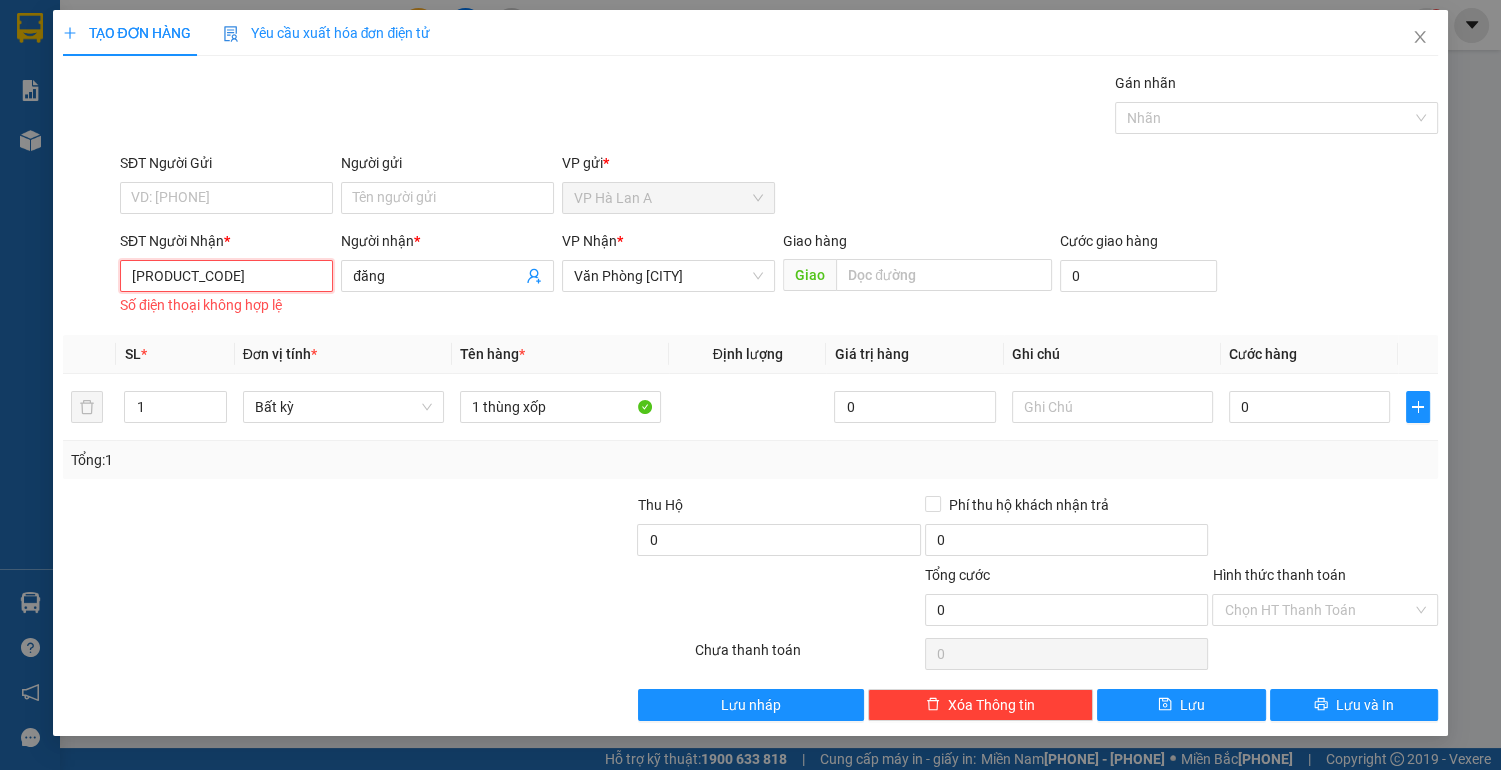 click on "[PRODUCT_CODE]" at bounding box center (226, 276) 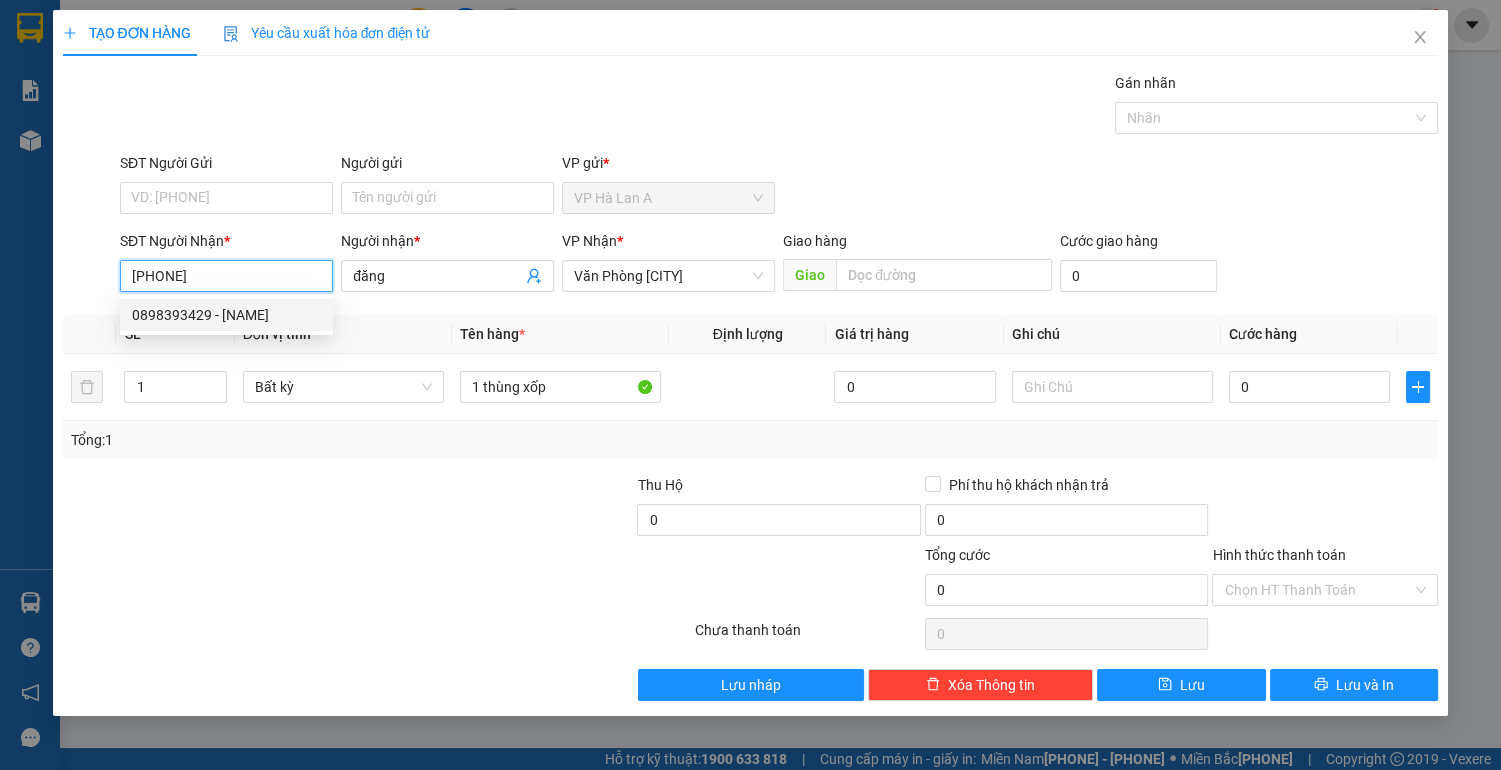 click on "0898393429 - [NAME]" at bounding box center (226, 315) 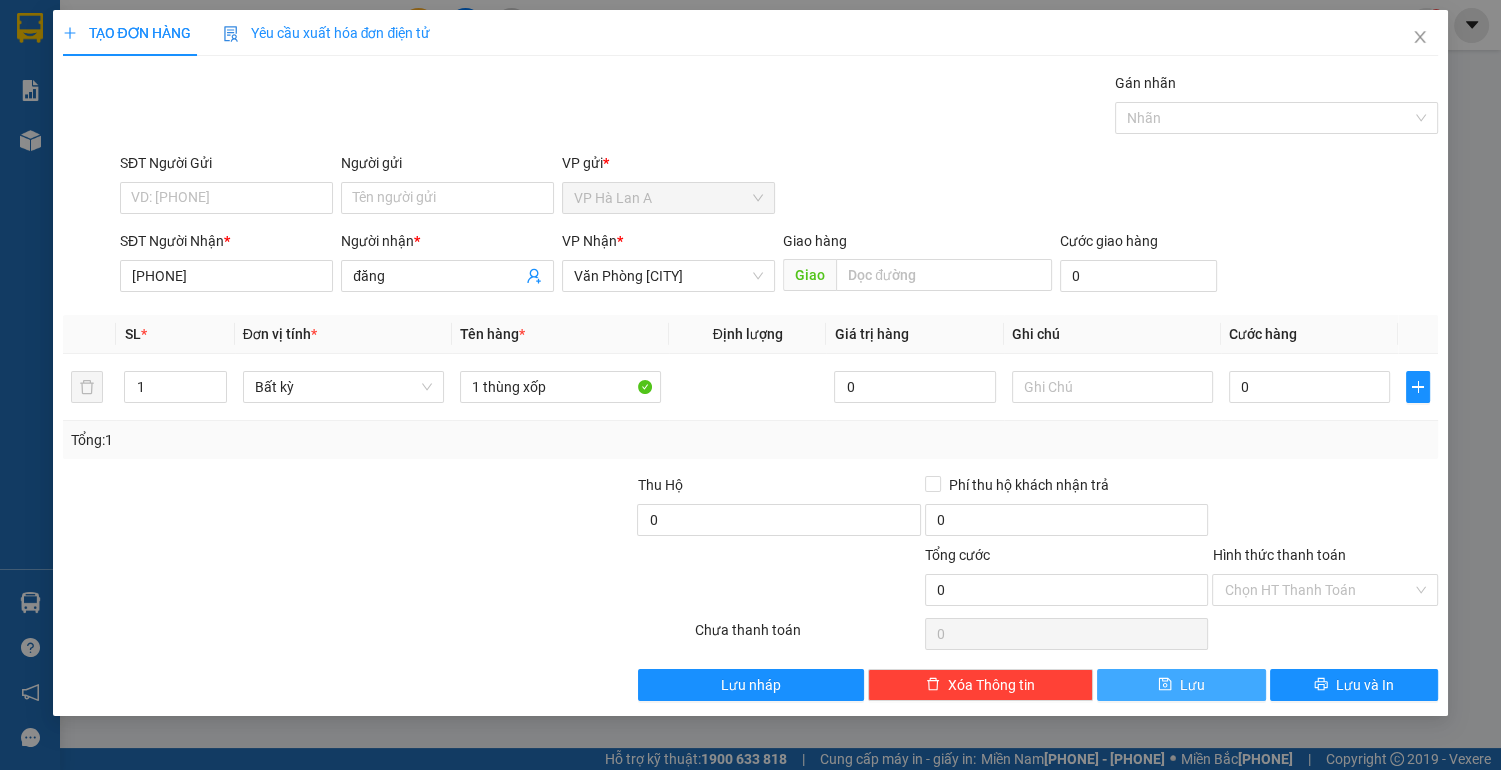 click on "Lưu" at bounding box center (1192, 685) 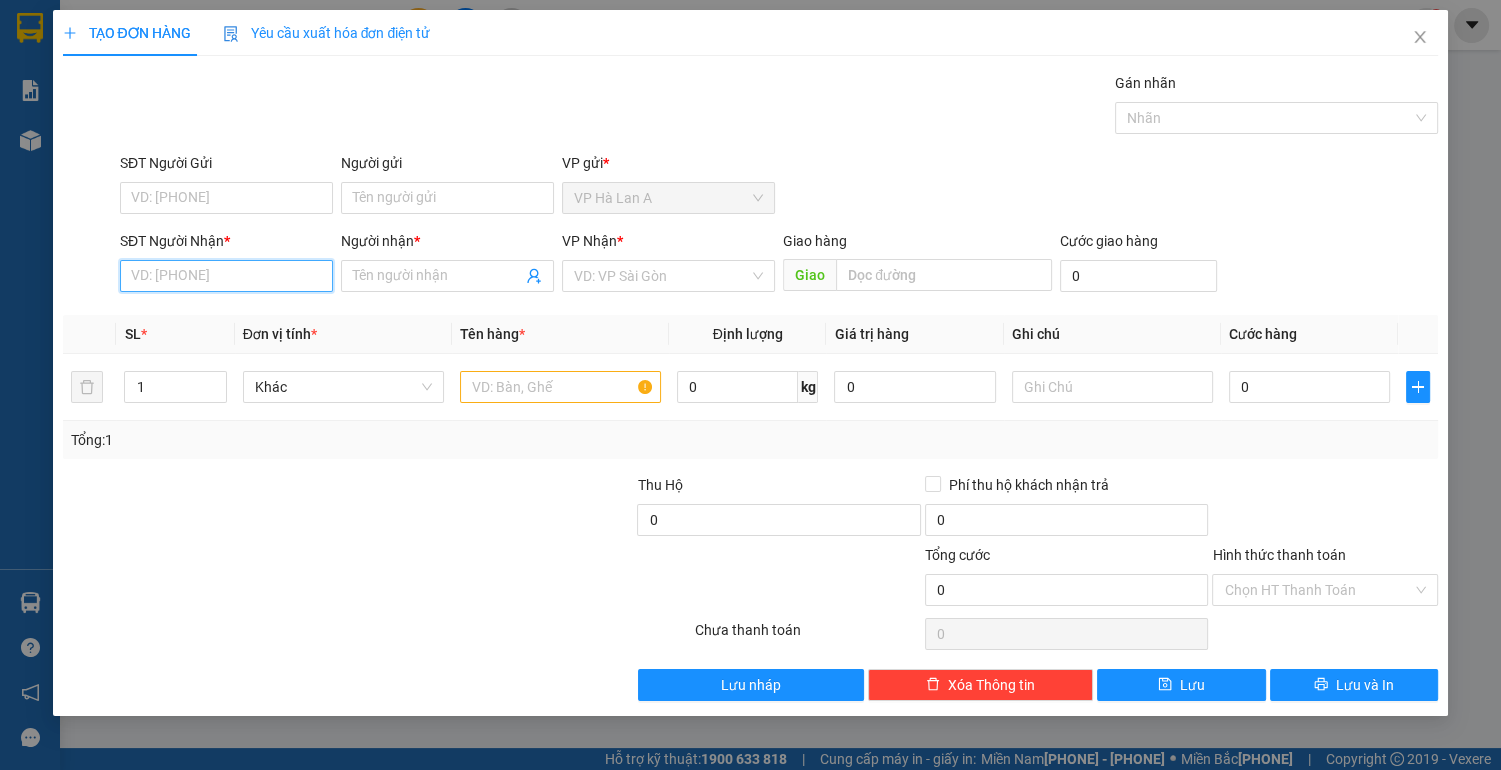 click on "SĐT Người Nhận  *" at bounding box center (226, 276) 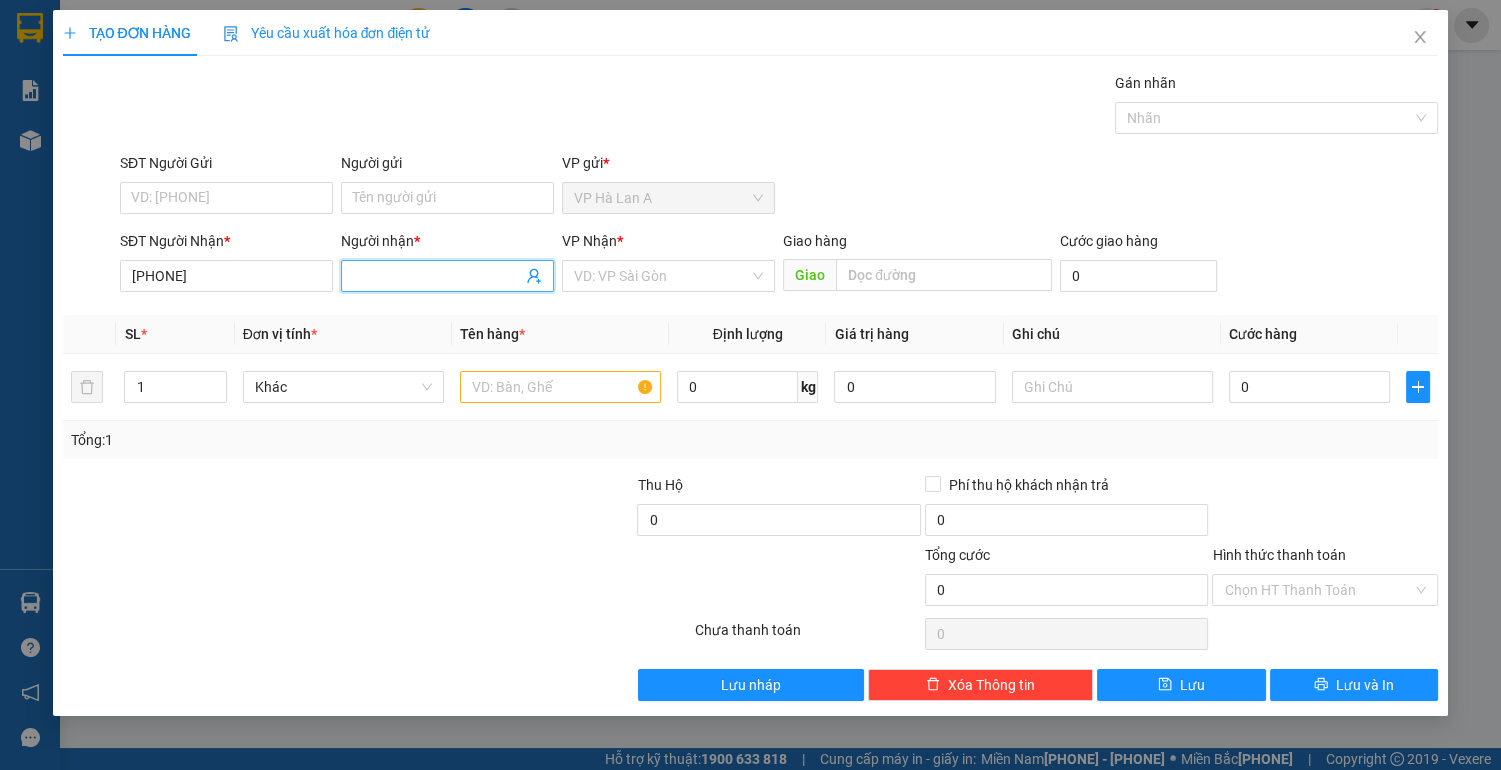 click on "Người nhận  *" at bounding box center [437, 276] 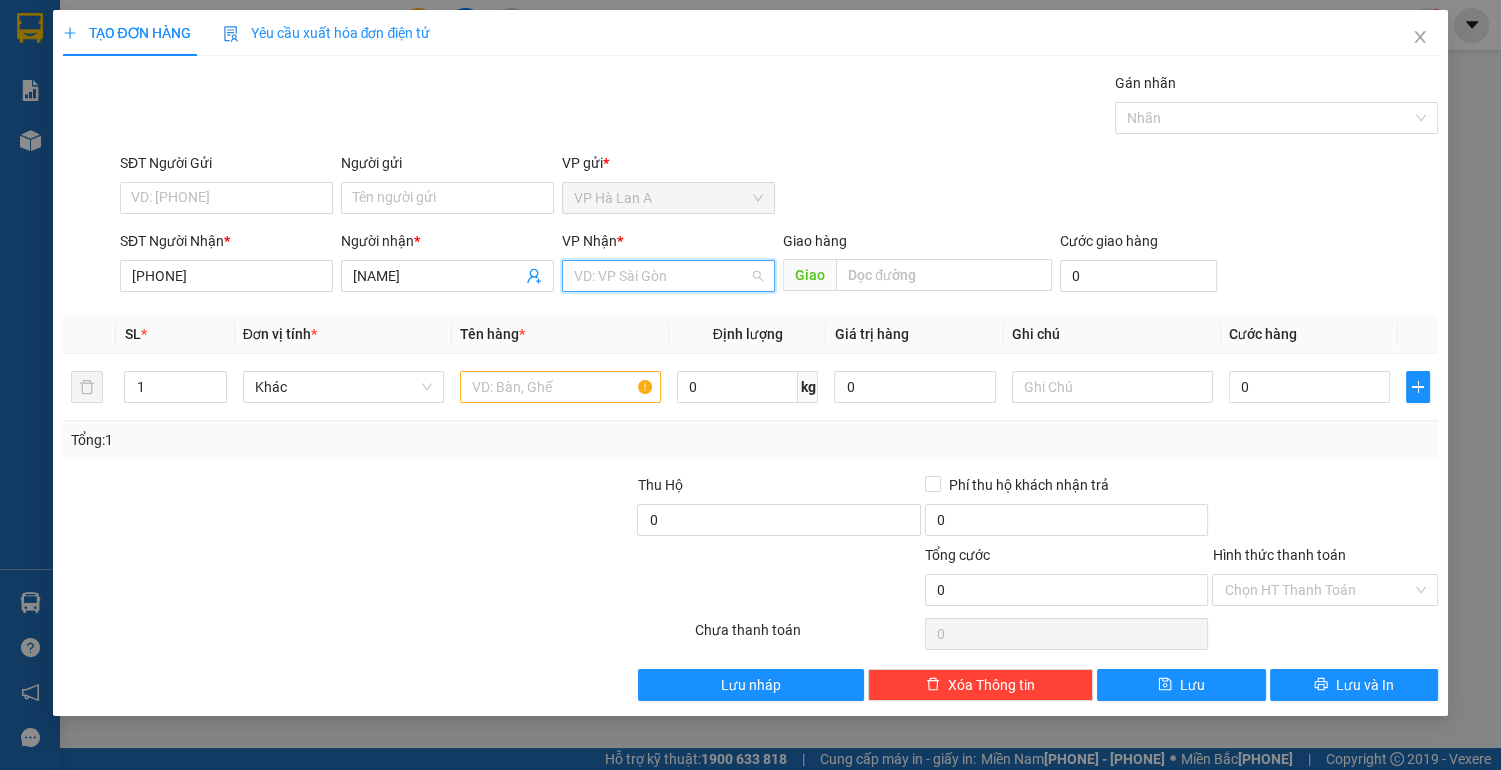 click at bounding box center [661, 276] 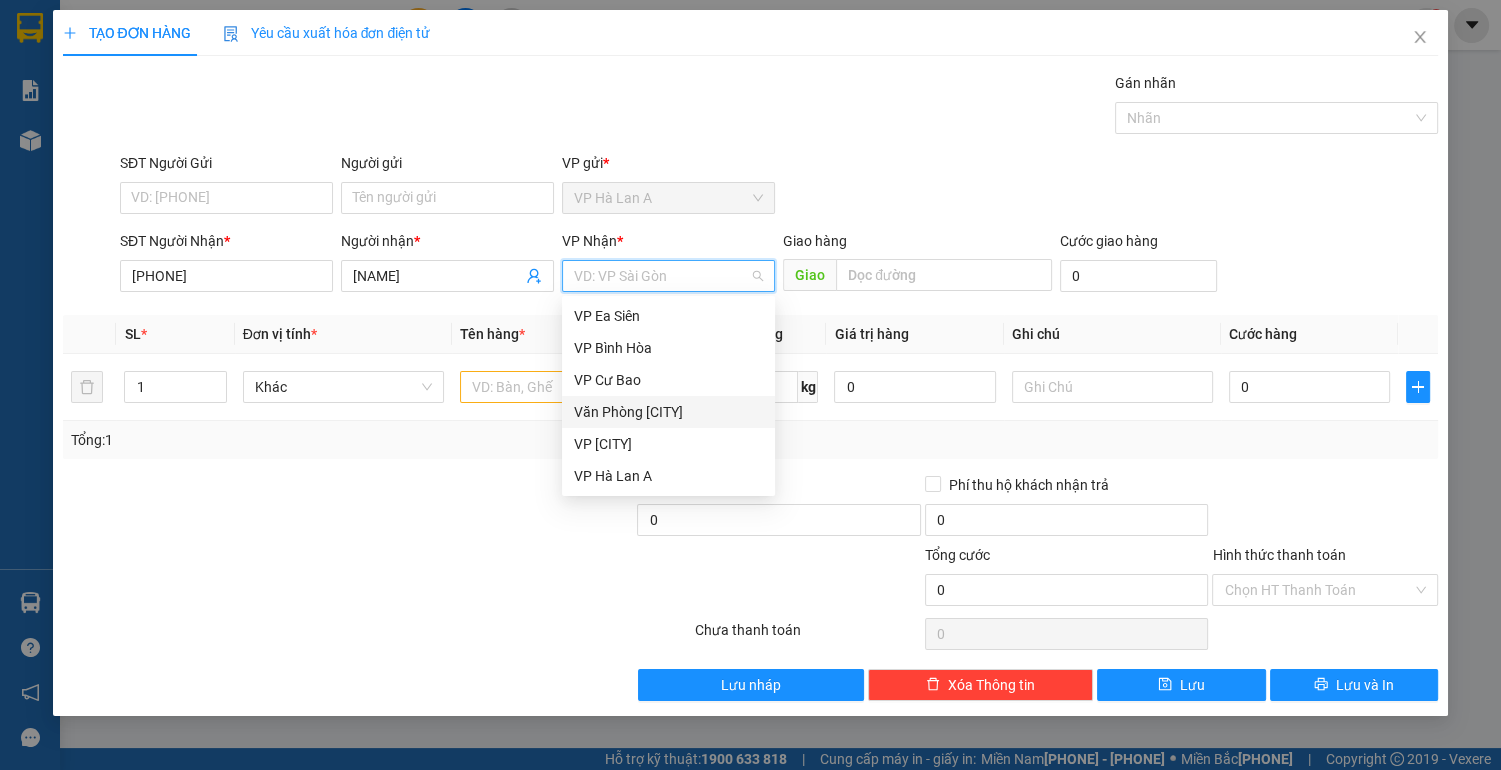 click on "Văn Phòng [CITY]" at bounding box center [668, 412] 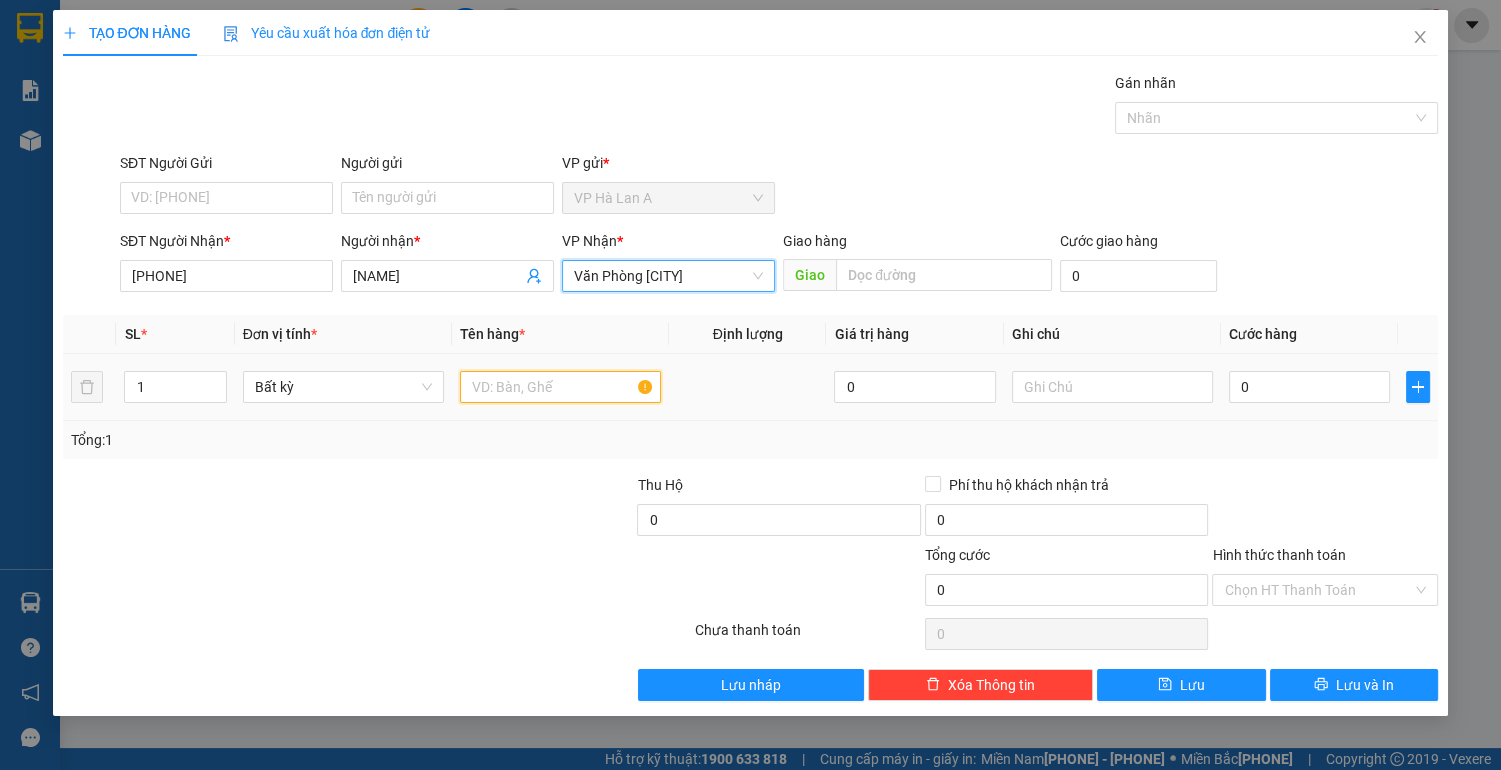 click at bounding box center [560, 387] 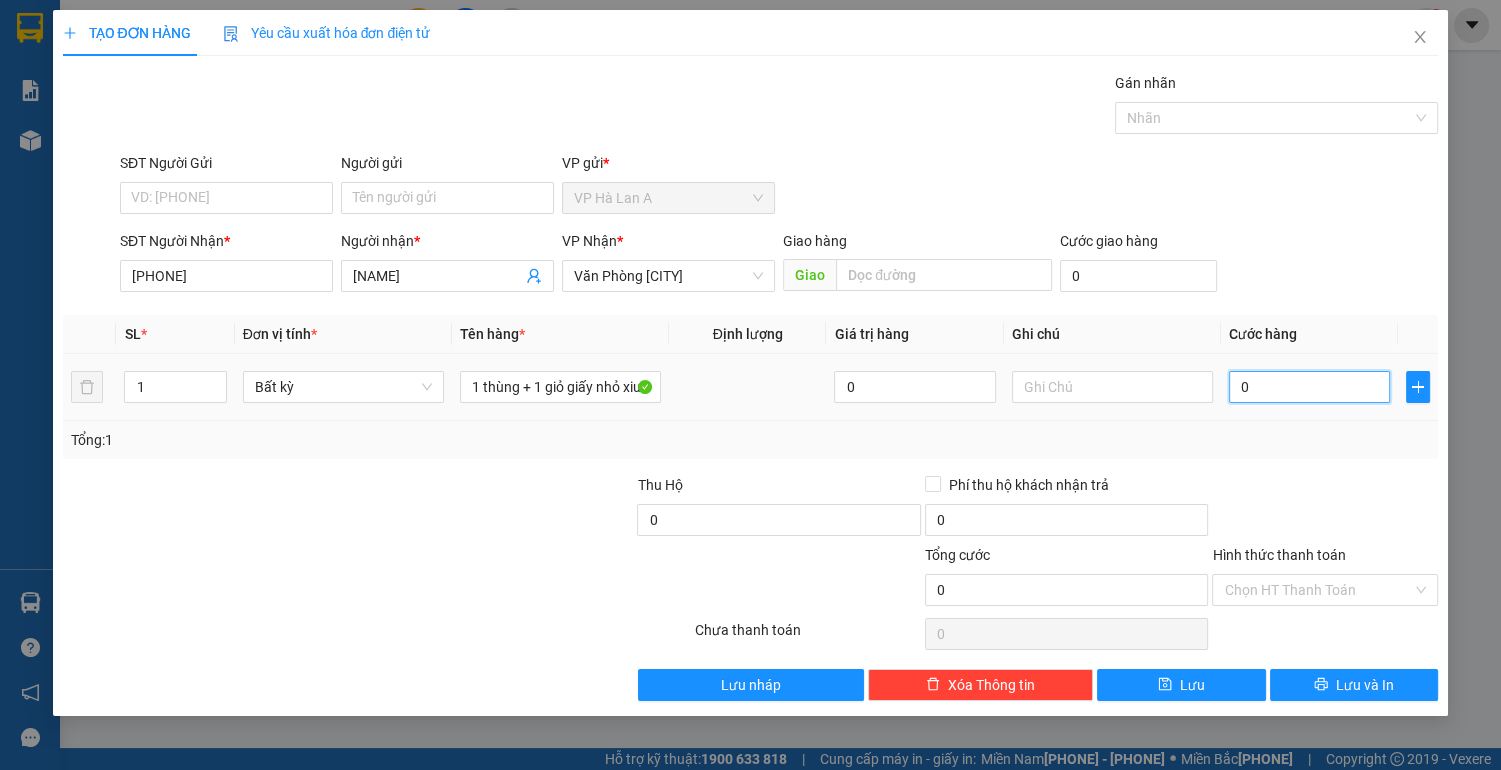 click on "0" at bounding box center [1310, 387] 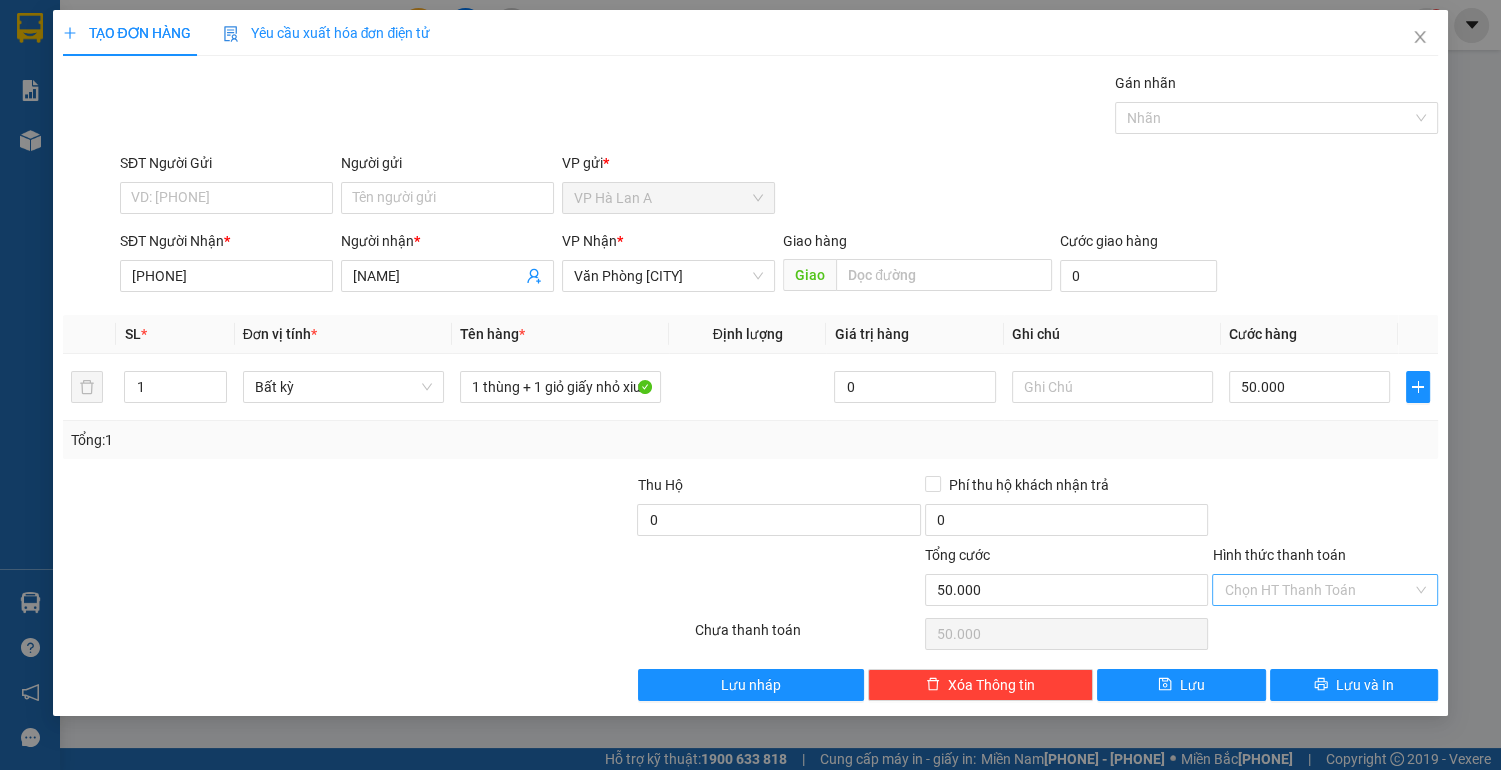 click on "Hình thức thanh toán" at bounding box center (1318, 590) 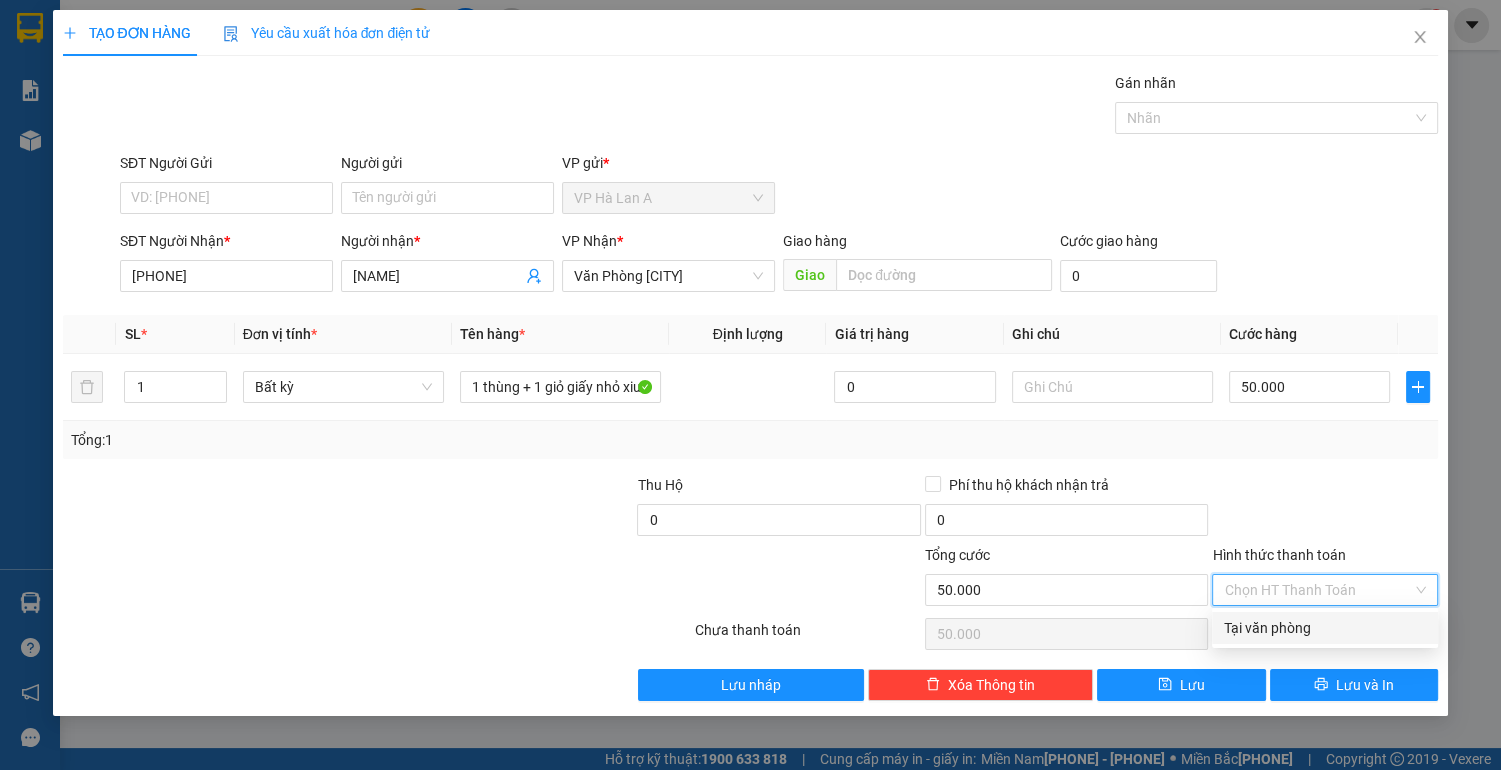 click on "Tại văn phòng" at bounding box center (1325, 628) 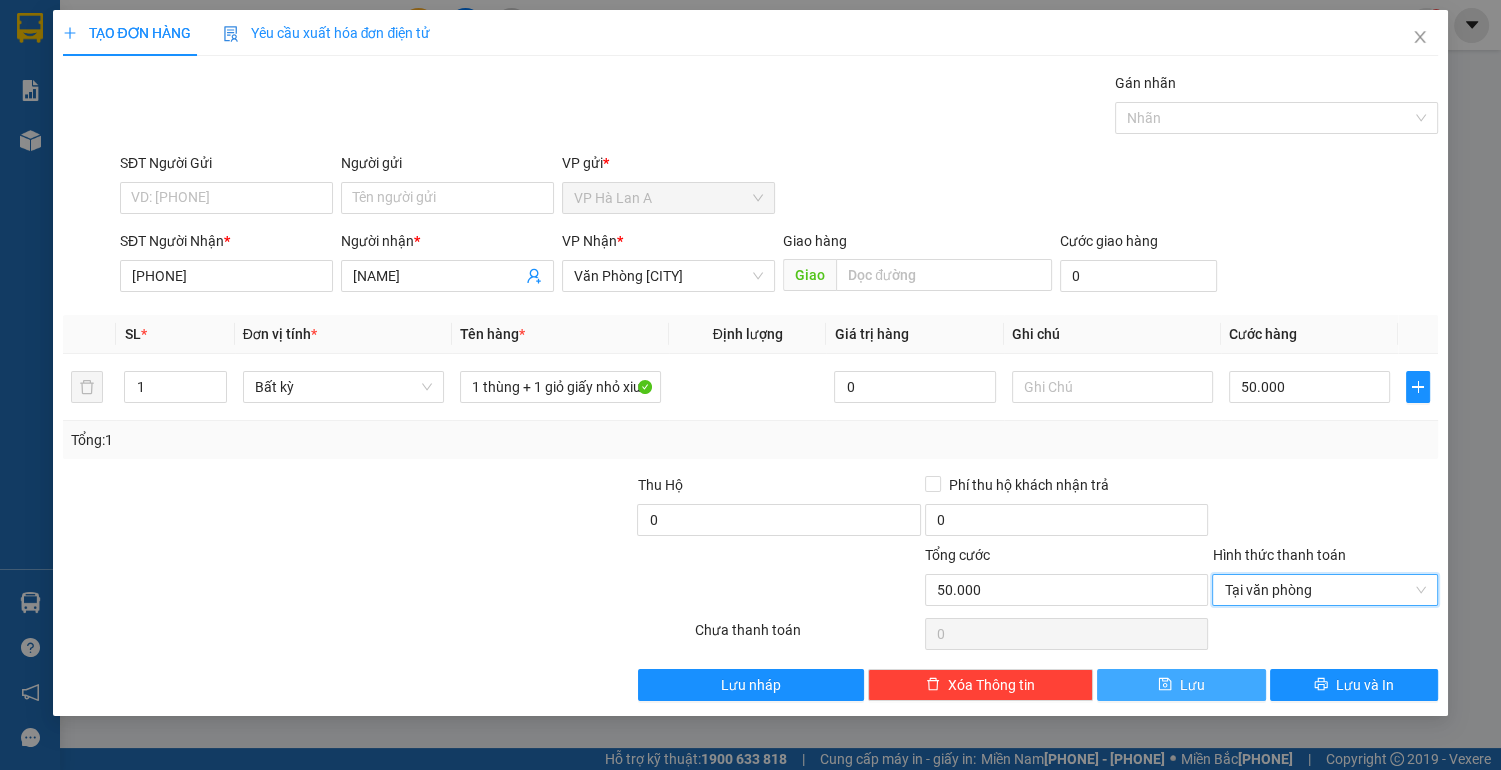 click on "Lưu" at bounding box center [1181, 685] 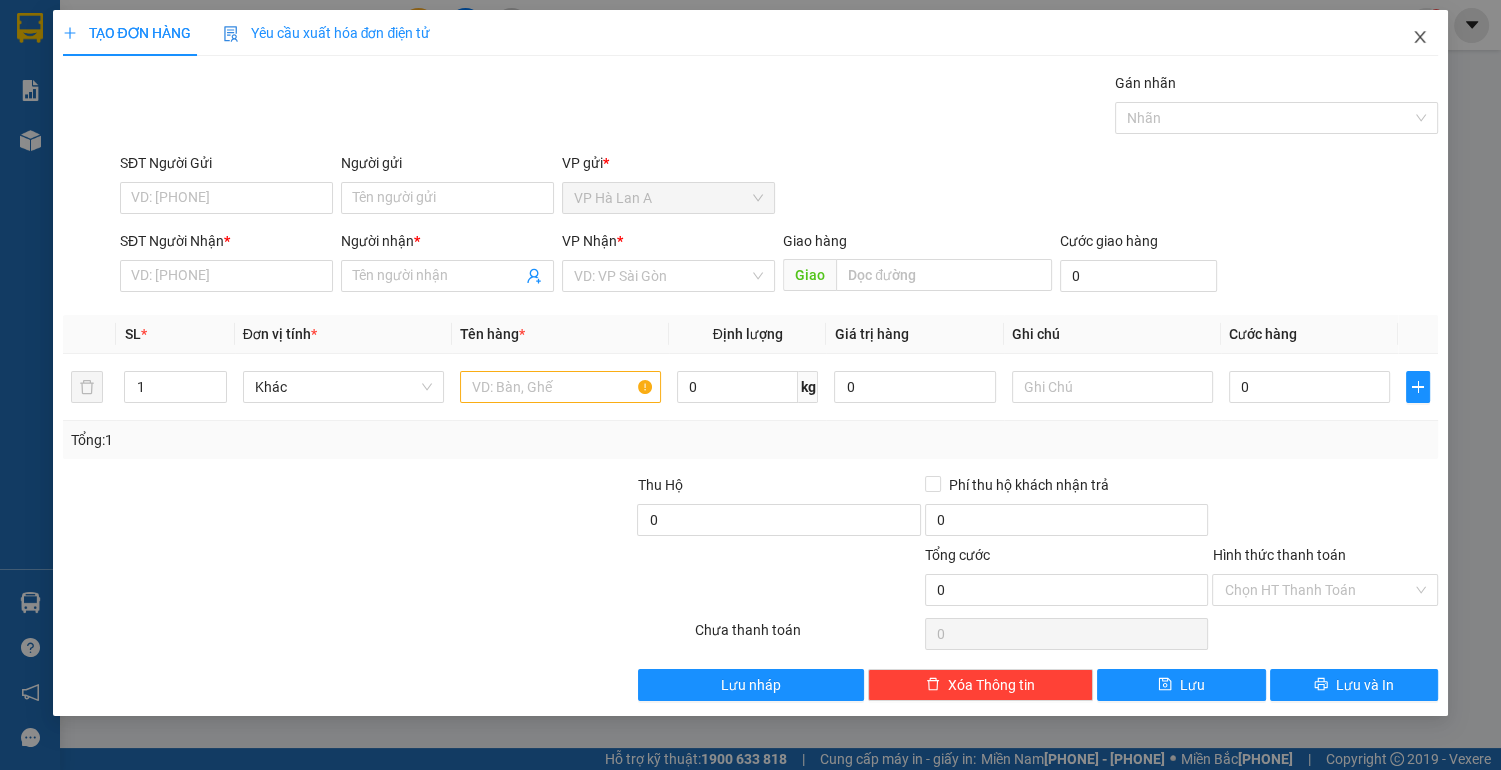 click 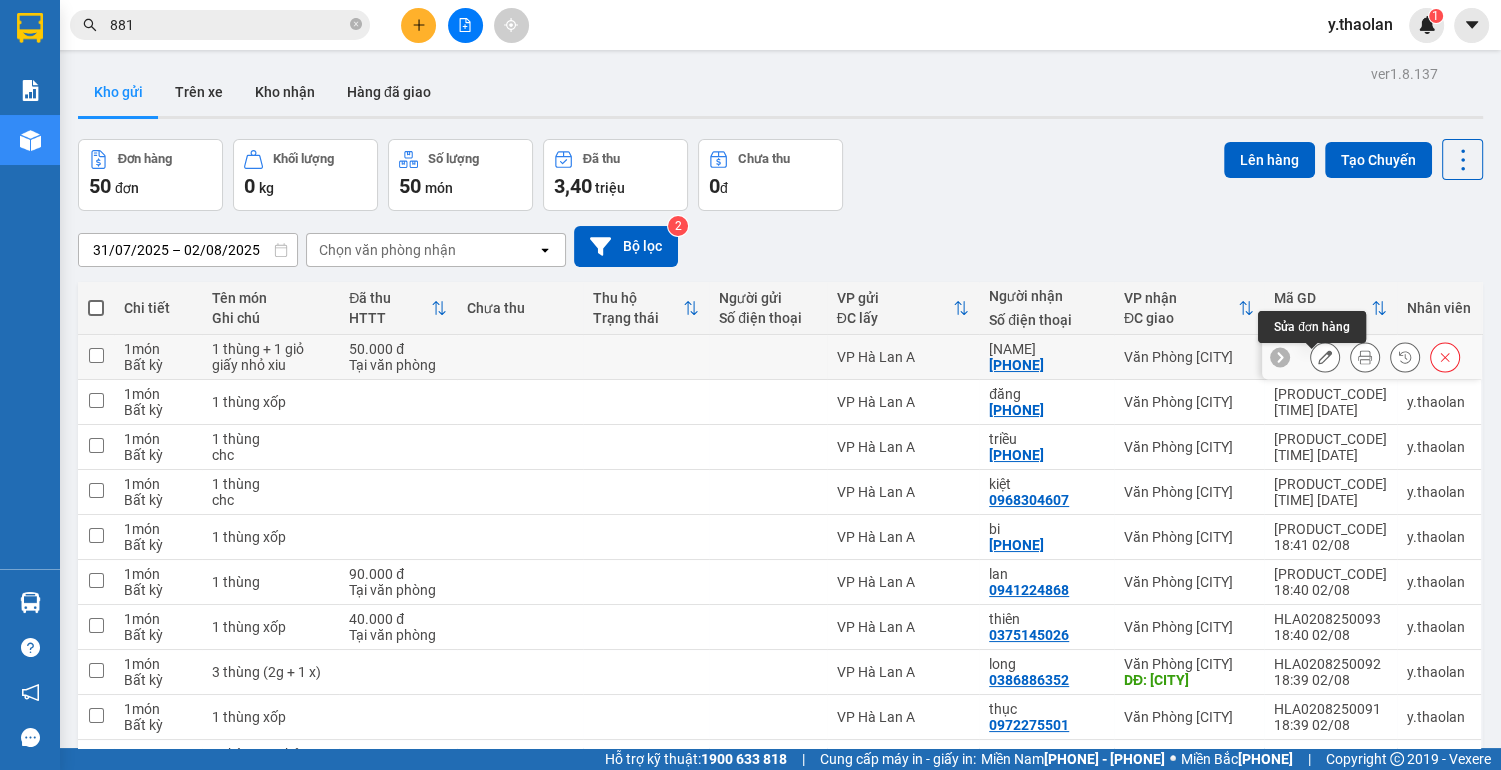 click 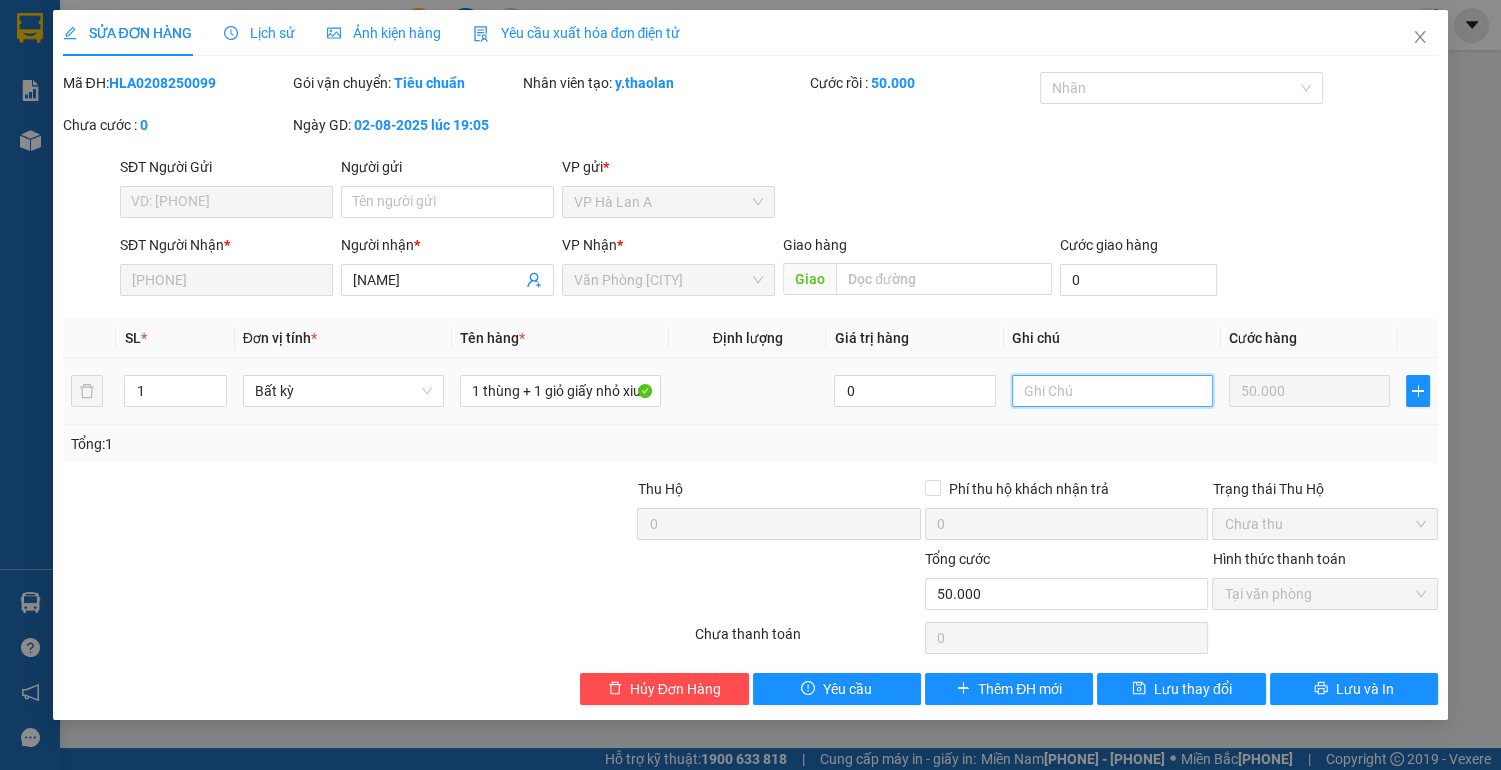 click at bounding box center (1112, 391) 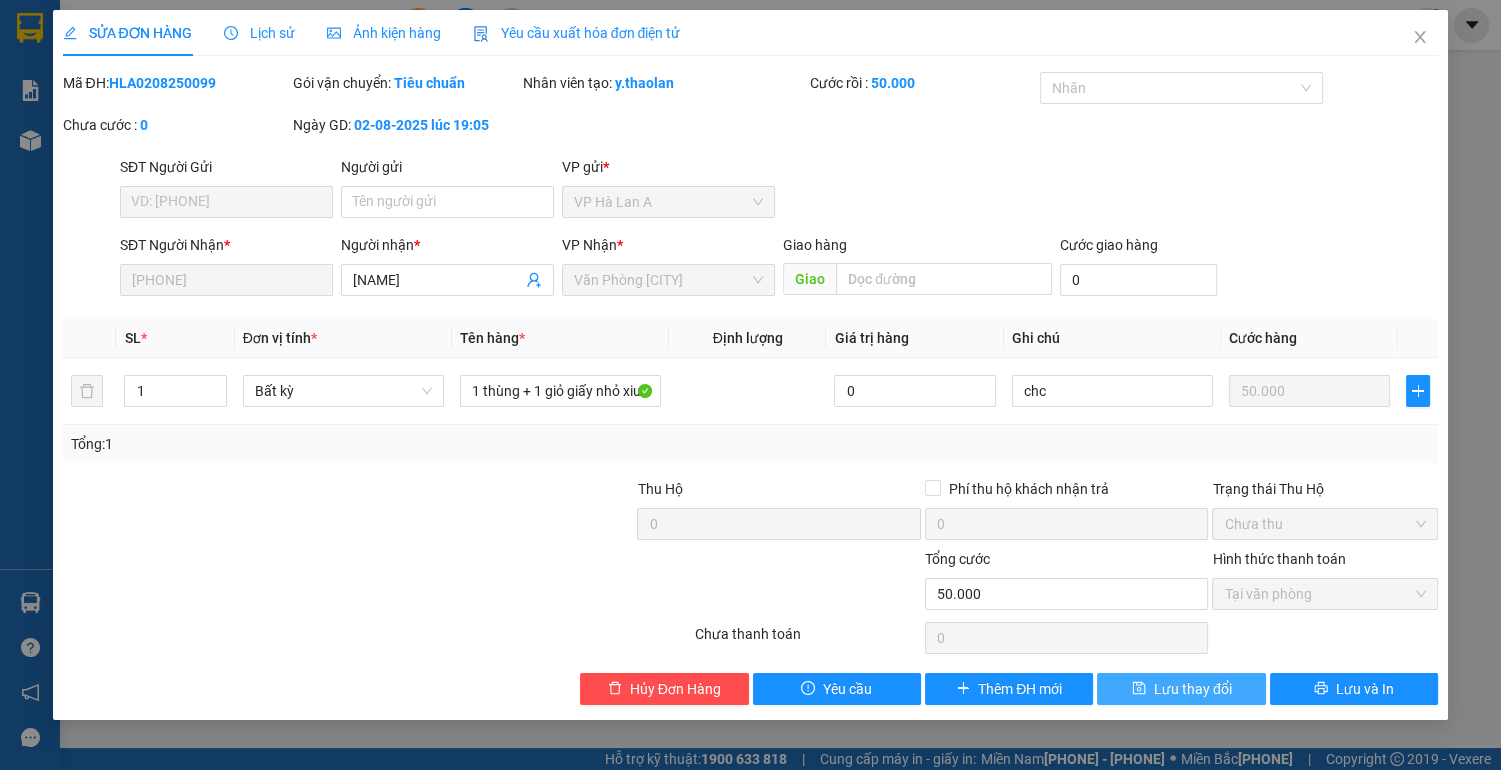click on "Lưu thay đổi" at bounding box center [1193, 689] 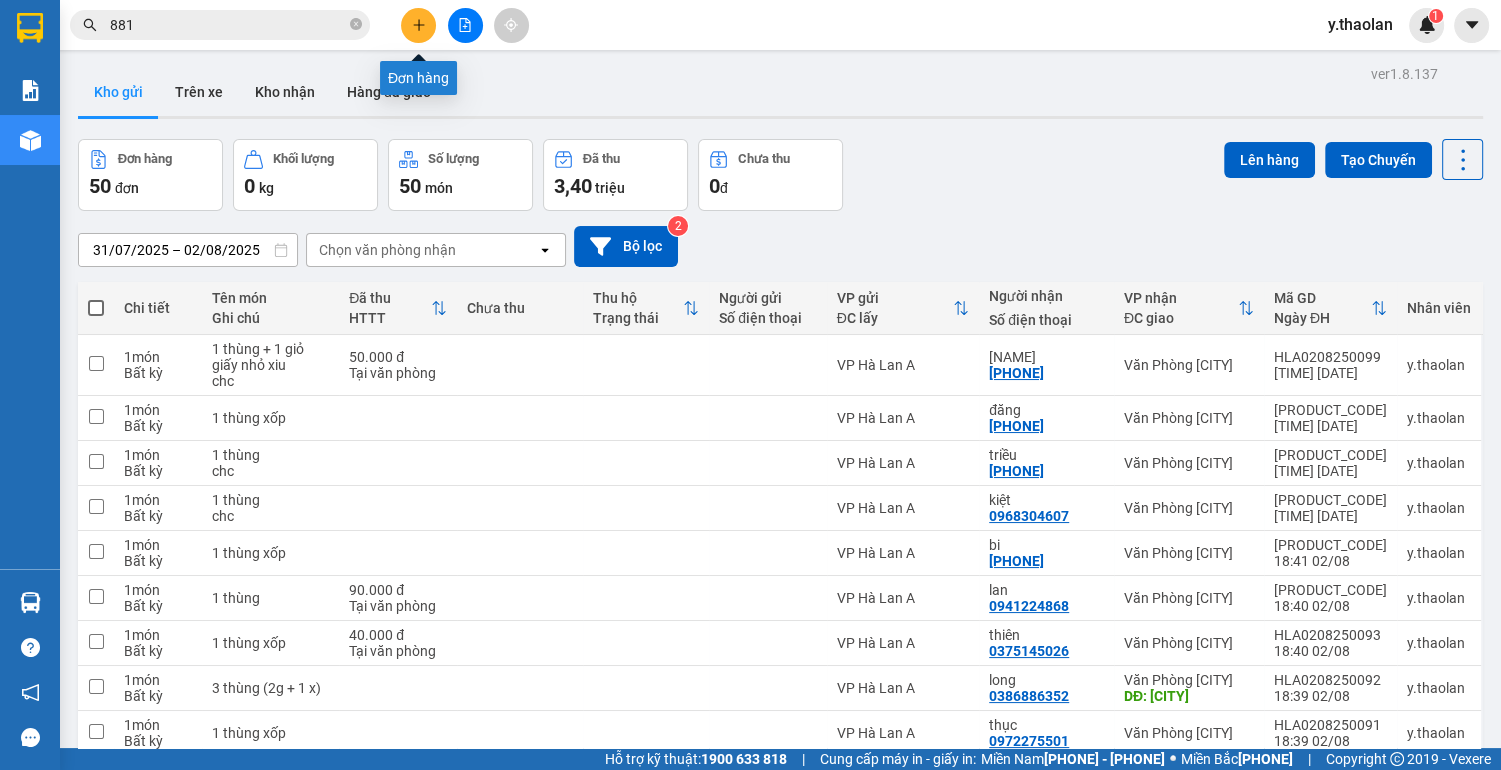 click 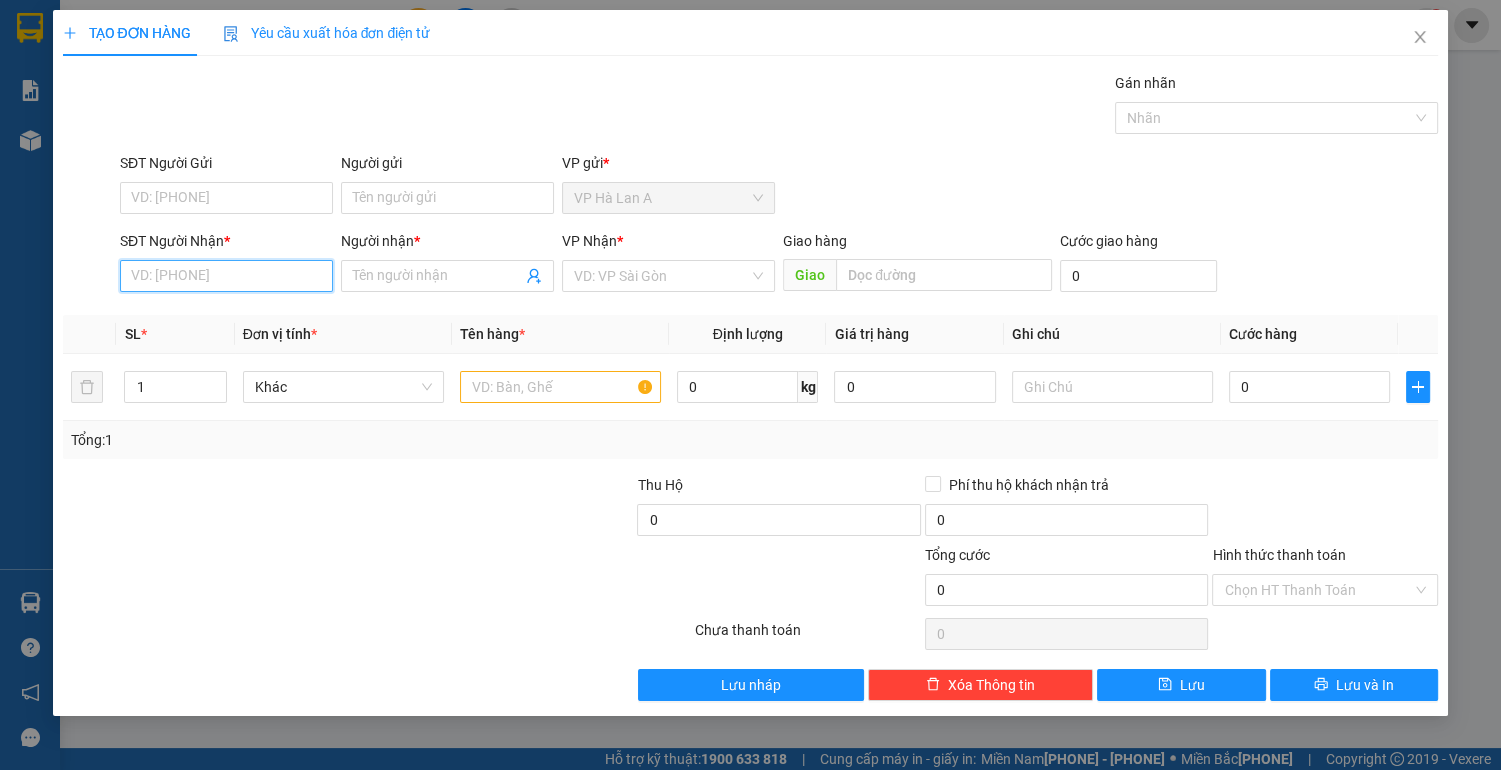 click on "SĐT Người Nhận  *" at bounding box center (226, 276) 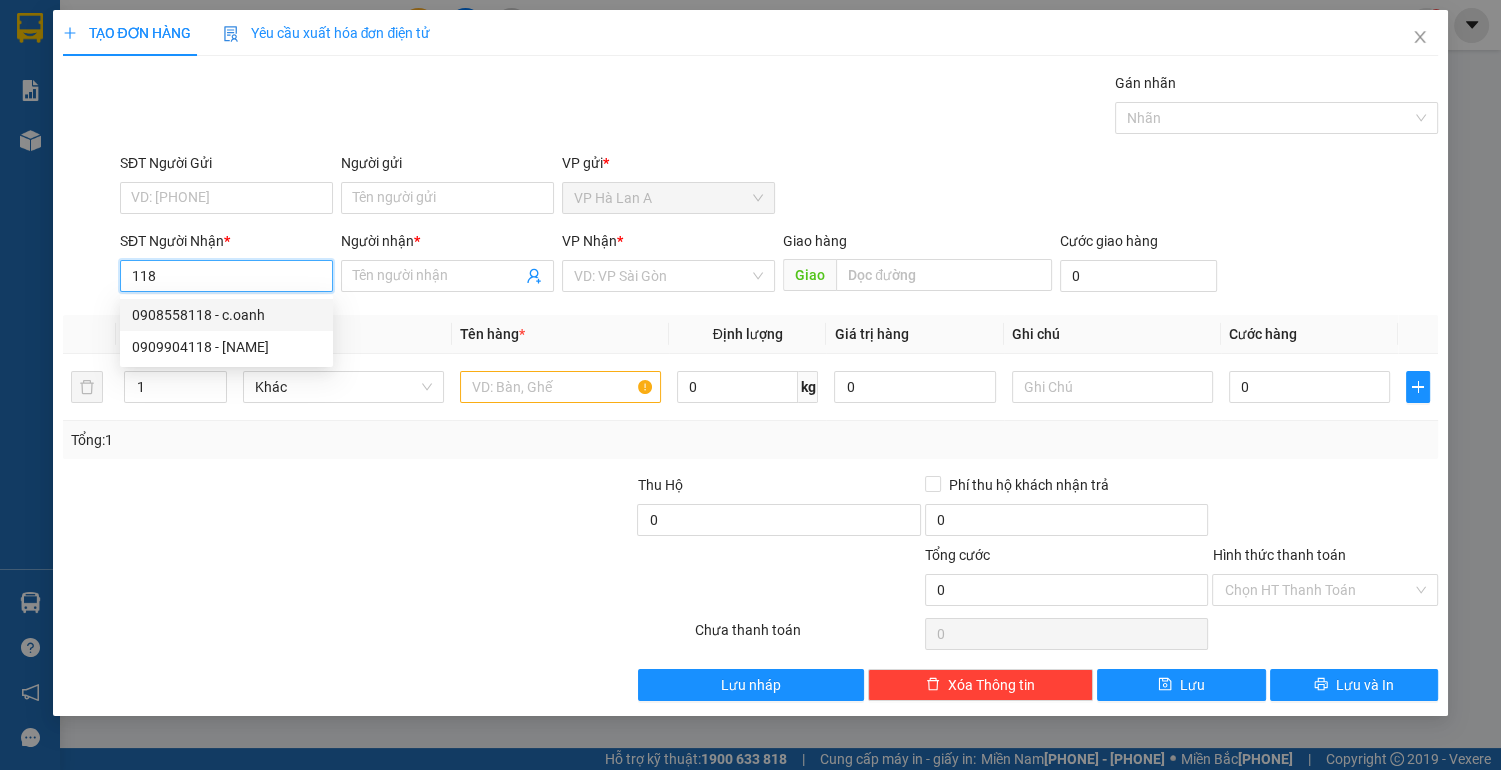click on "0908558118 - c.oanh" at bounding box center (226, 315) 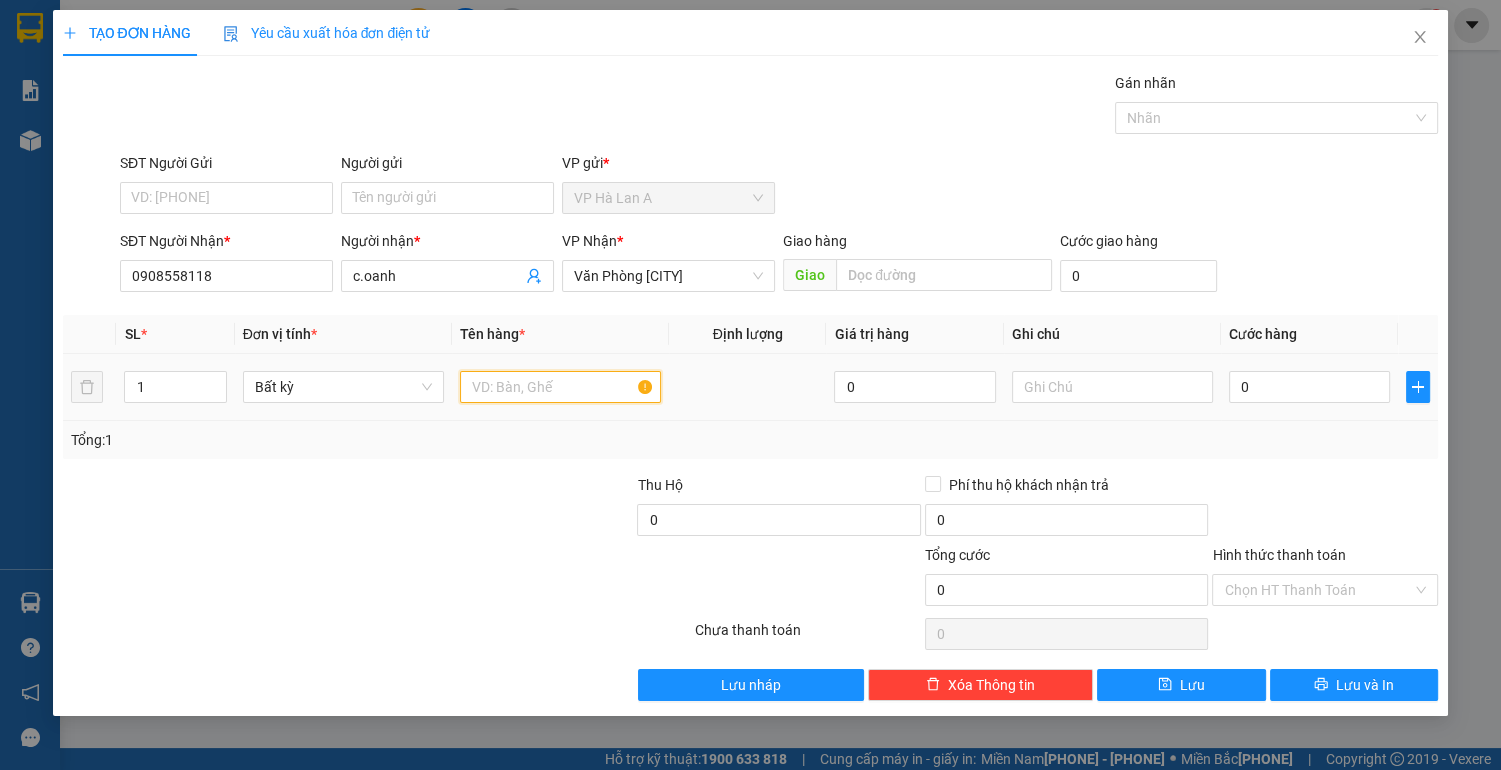 click at bounding box center (560, 387) 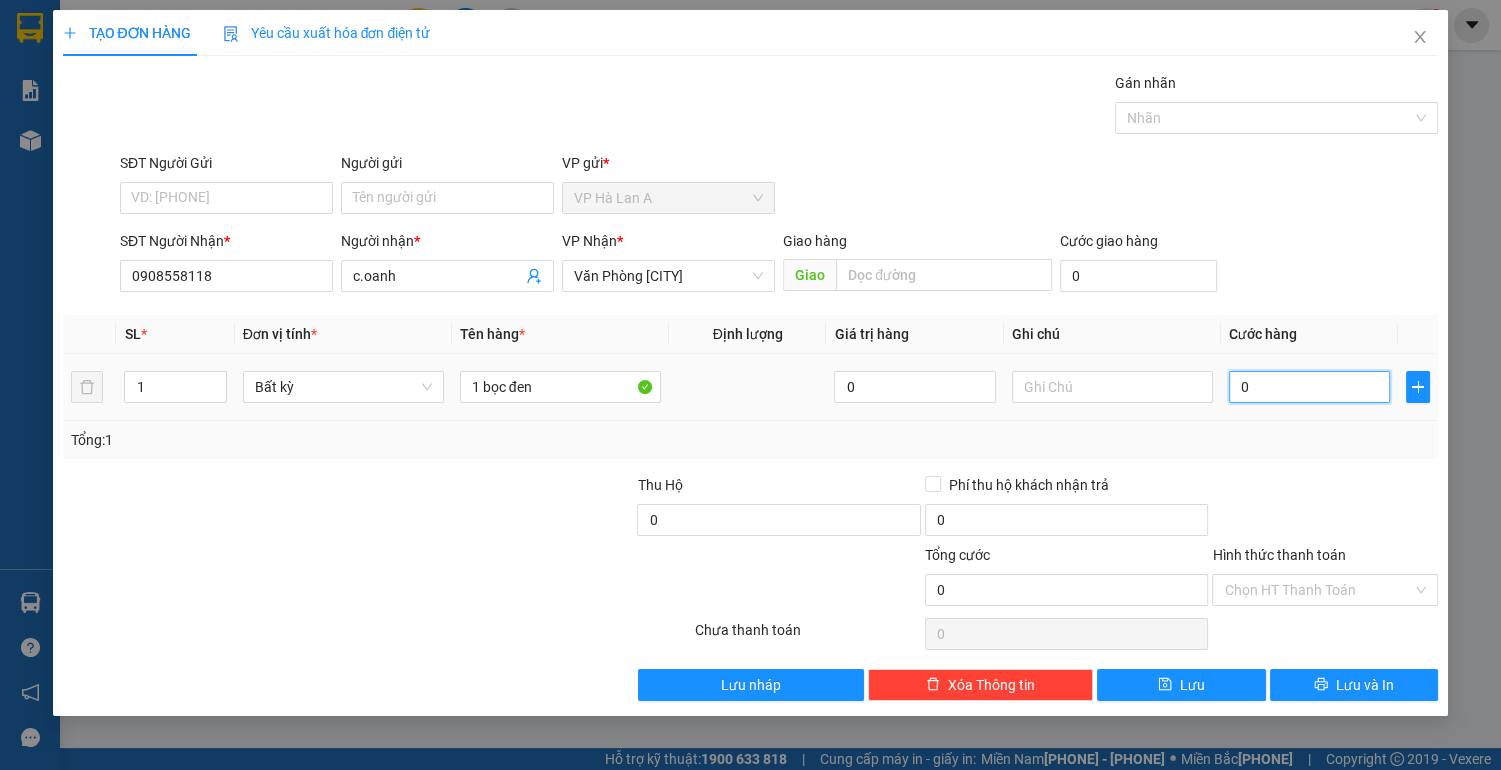 click on "0" at bounding box center [1310, 387] 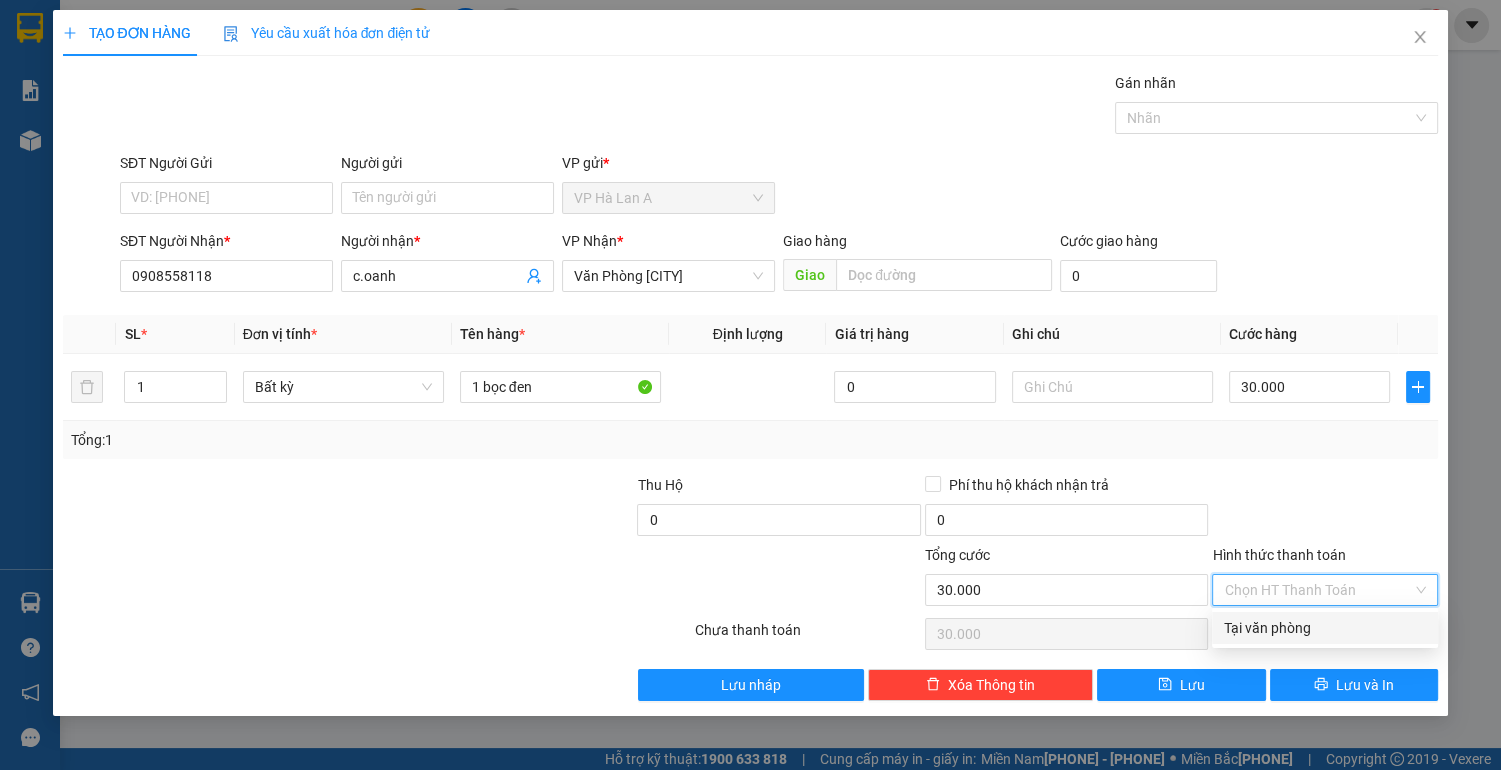 click on "Hình thức thanh toán" at bounding box center [1318, 590] 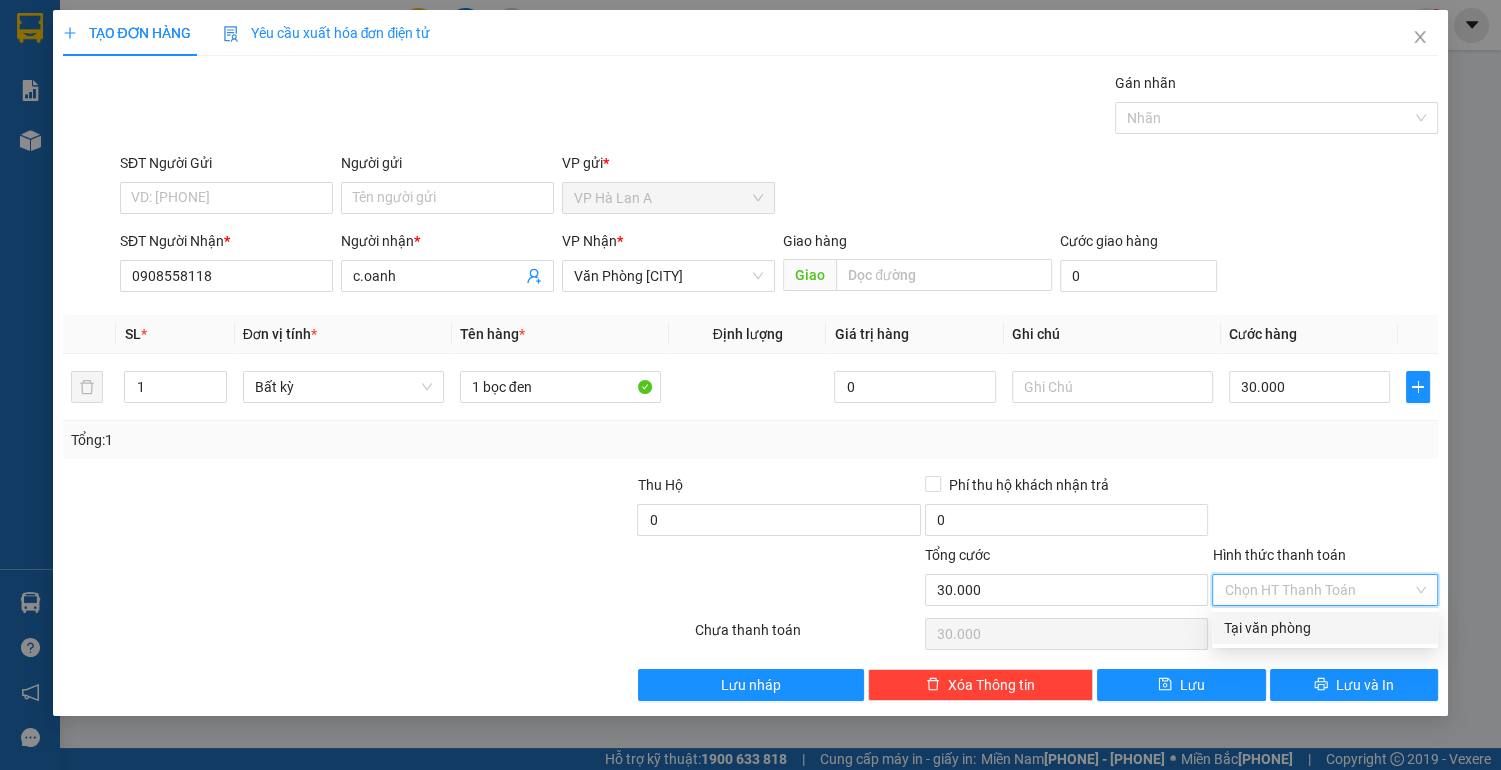 click on "Tại văn phòng" at bounding box center (1325, 628) 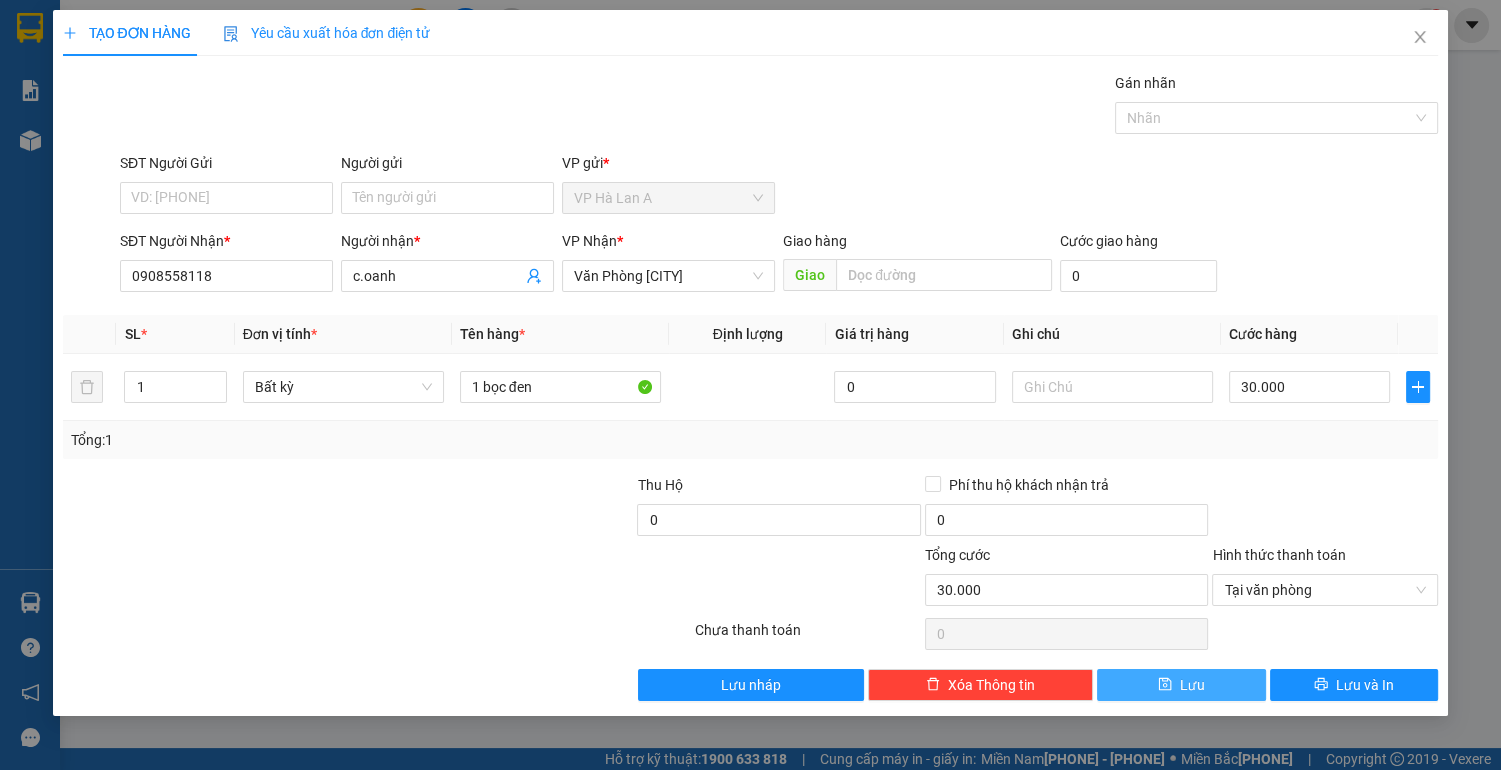 click on "Lưu" at bounding box center [1181, 685] 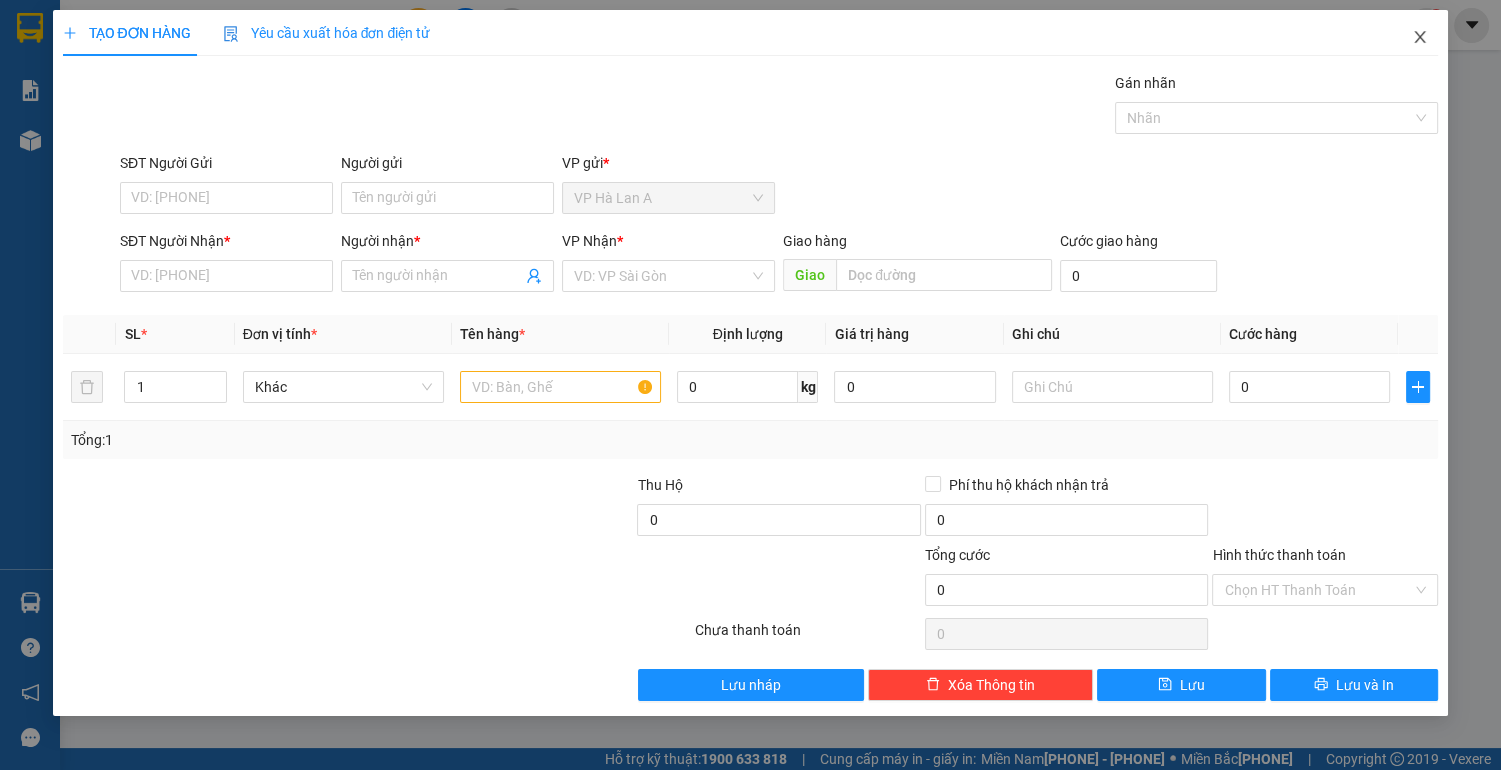 click 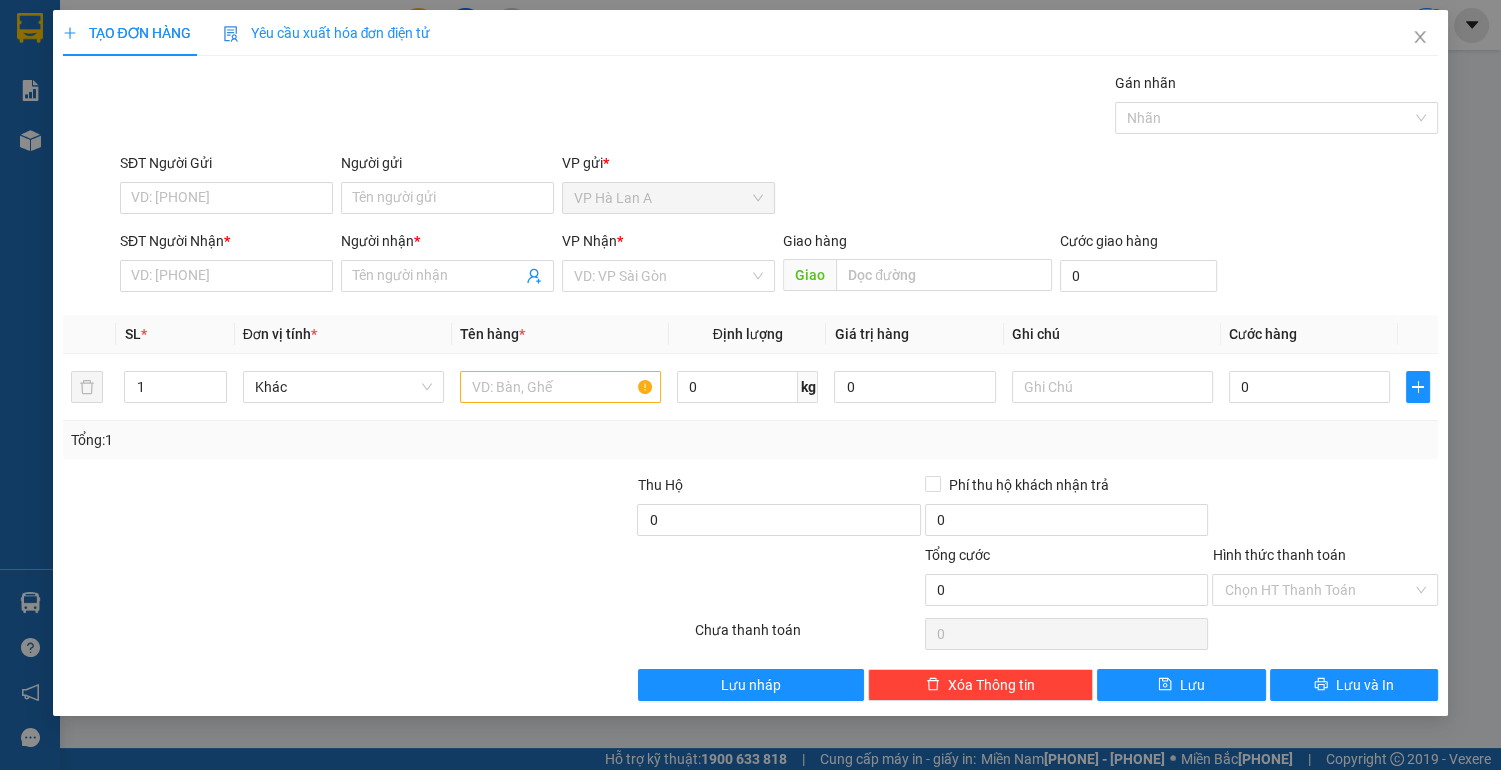 click on "1" at bounding box center (1426, 25) 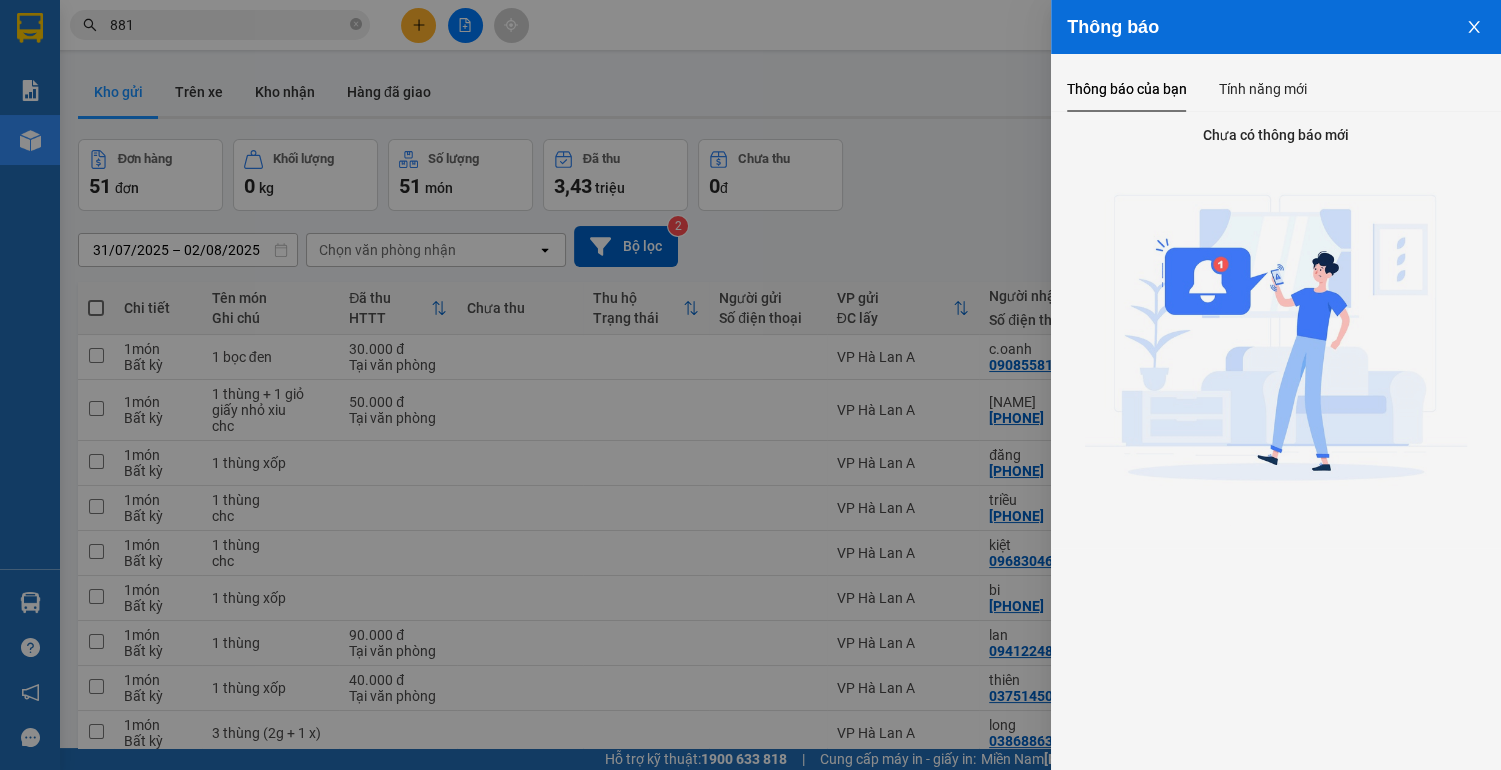 click 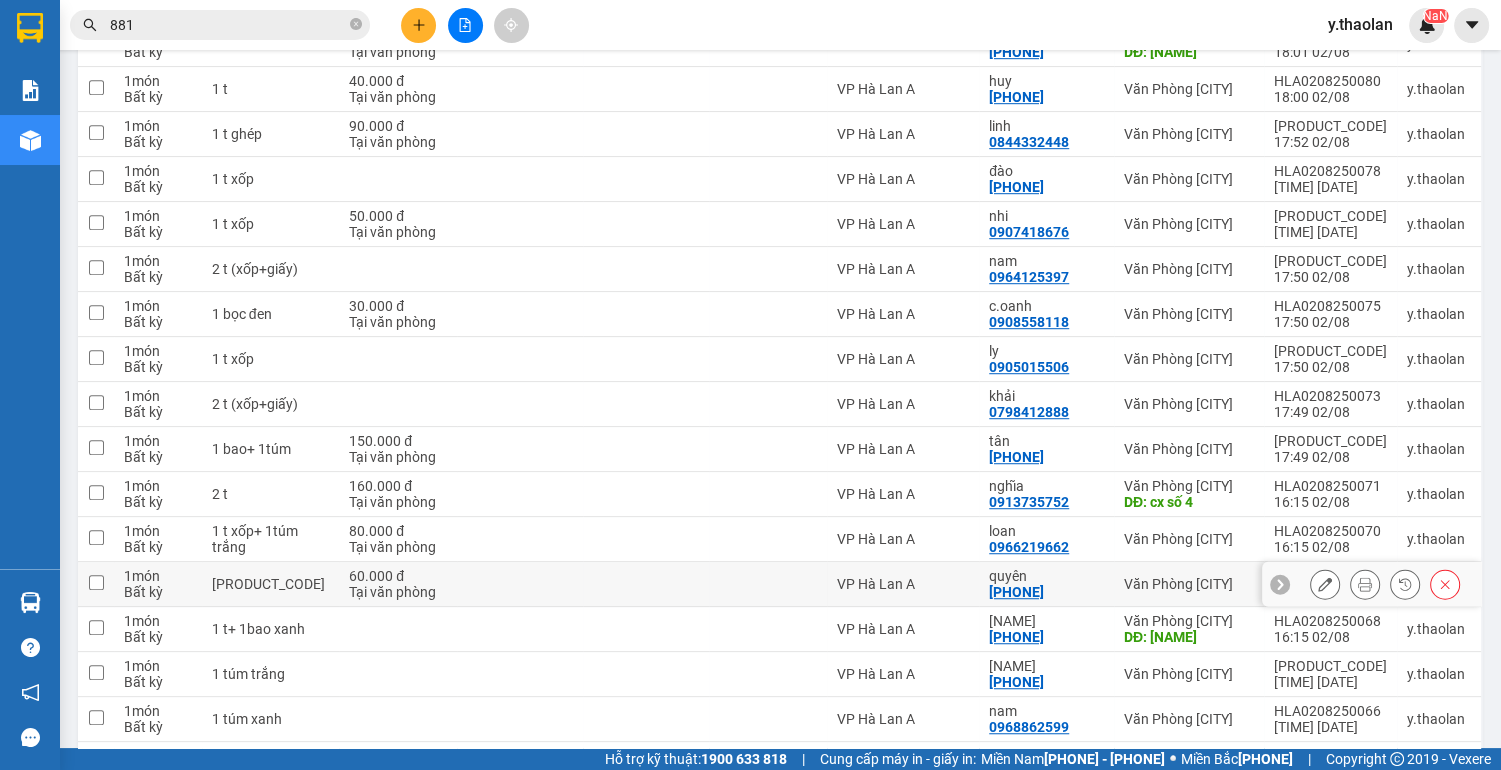 scroll, scrollTop: 1440, scrollLeft: 0, axis: vertical 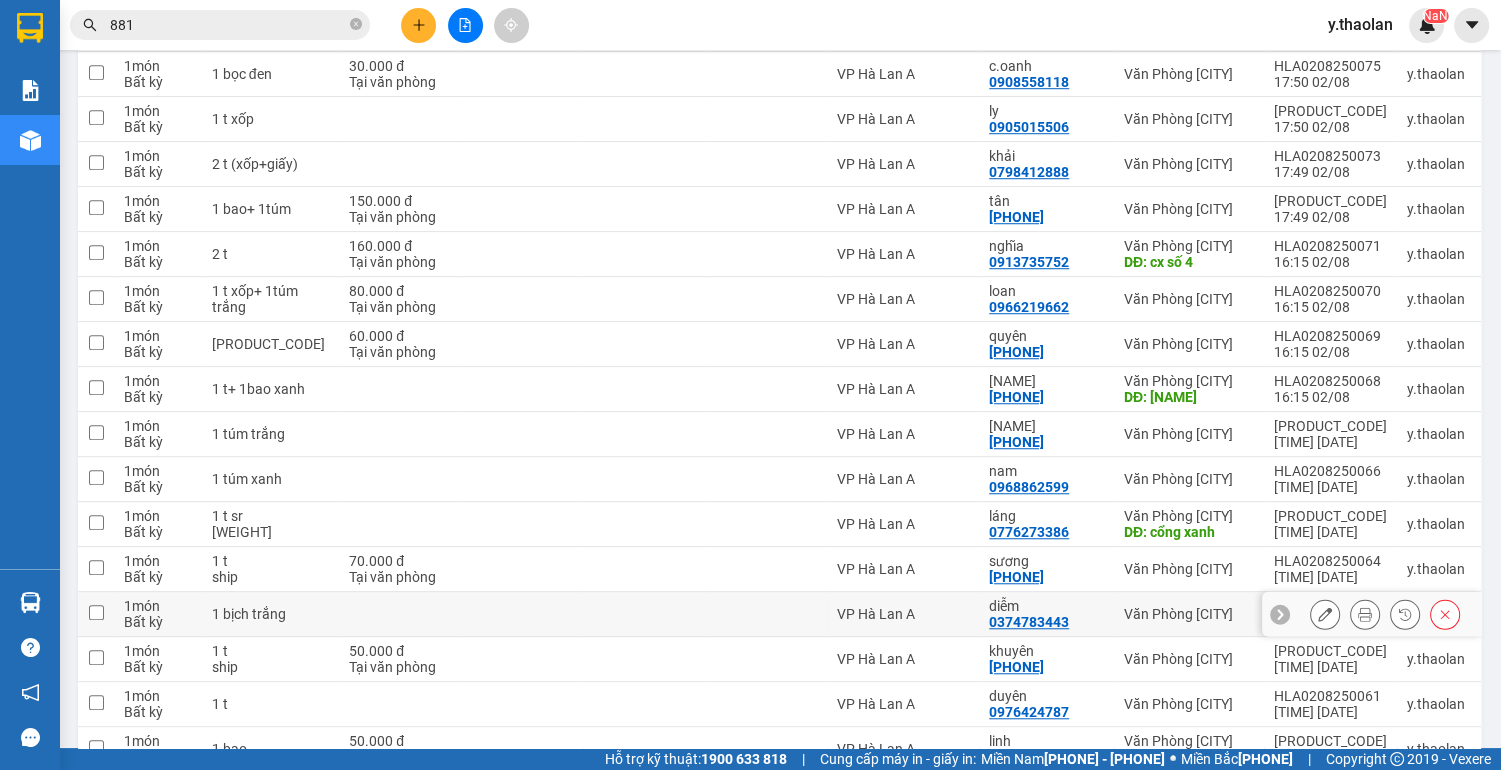 click 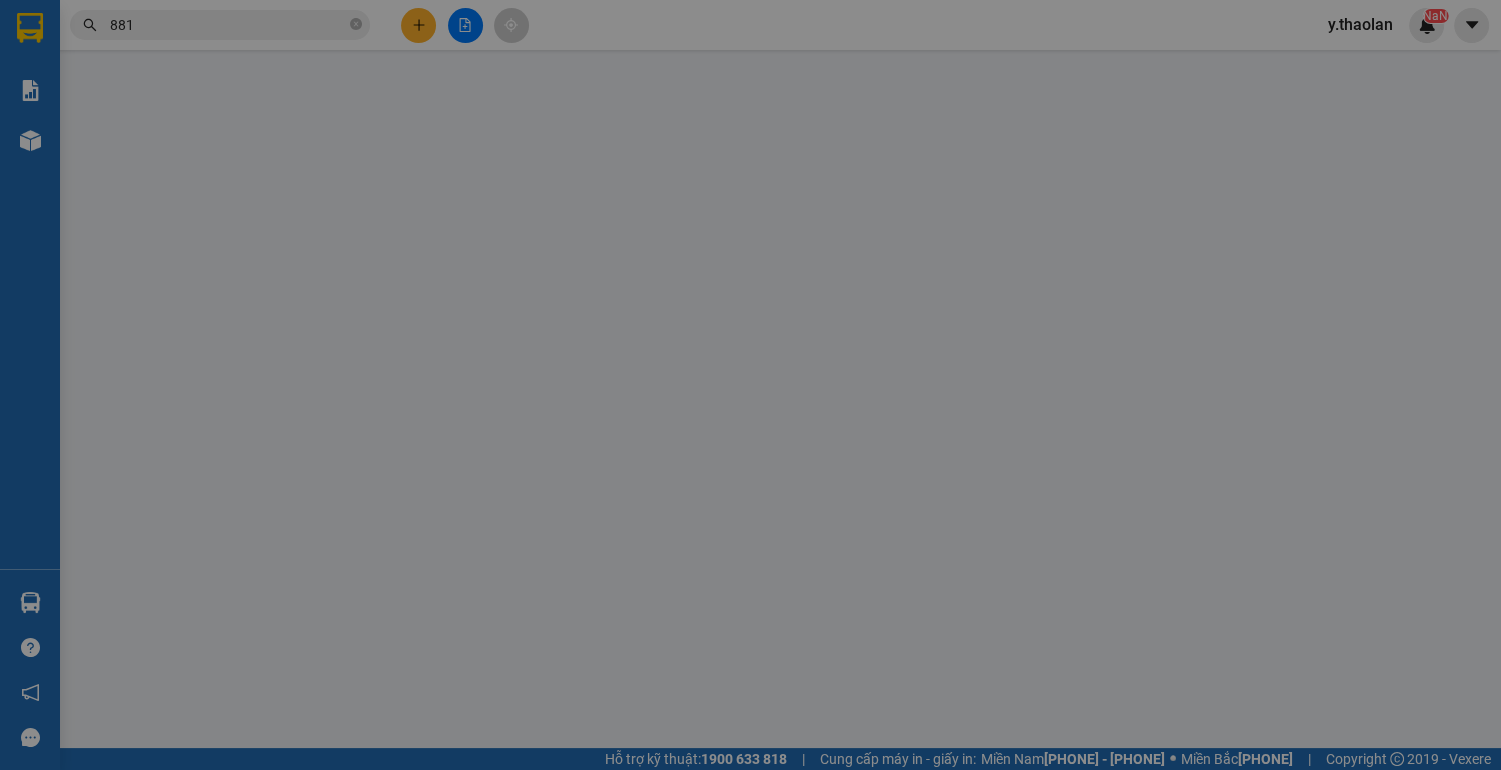 scroll, scrollTop: 0, scrollLeft: 0, axis: both 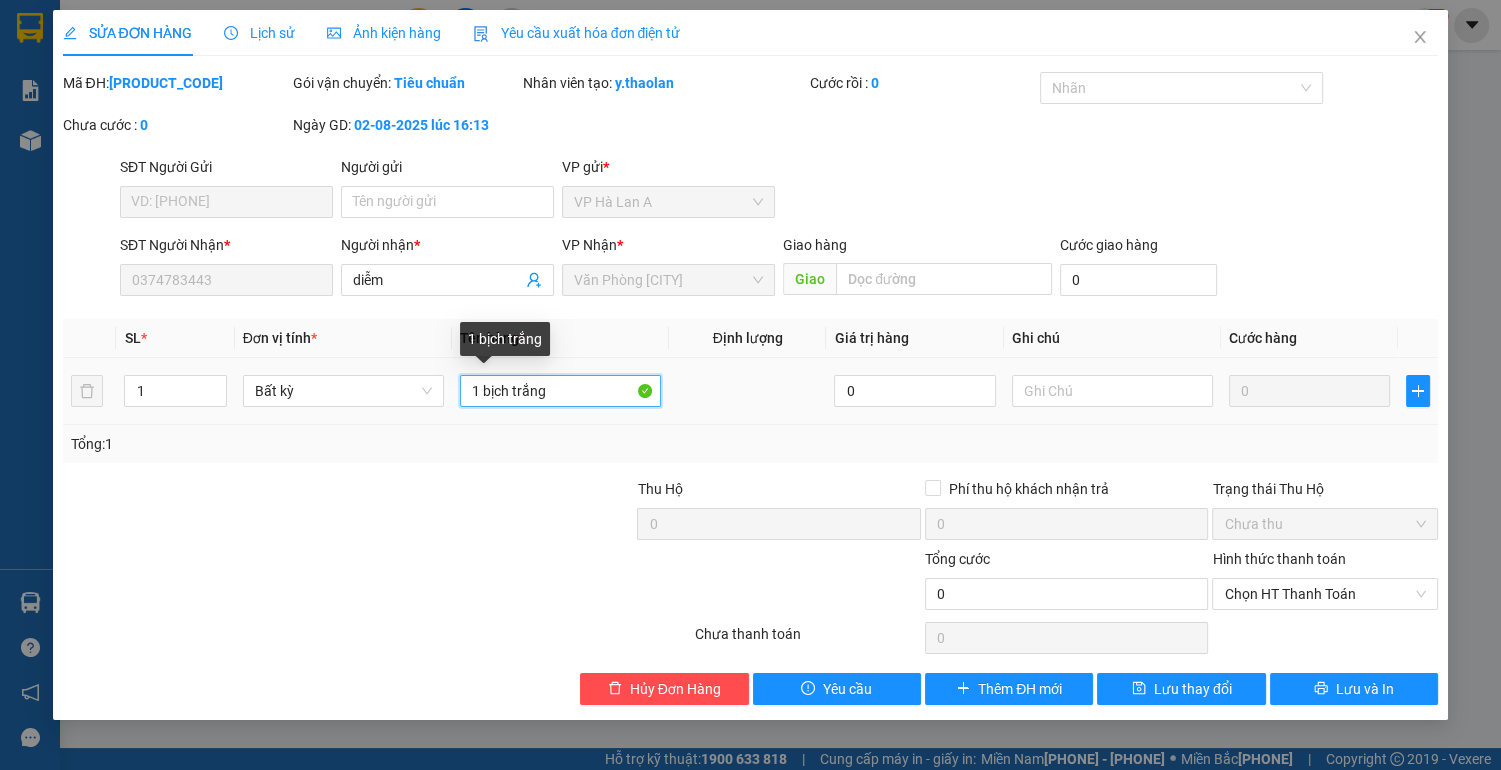 click on "1 bịch trắng" at bounding box center [560, 391] 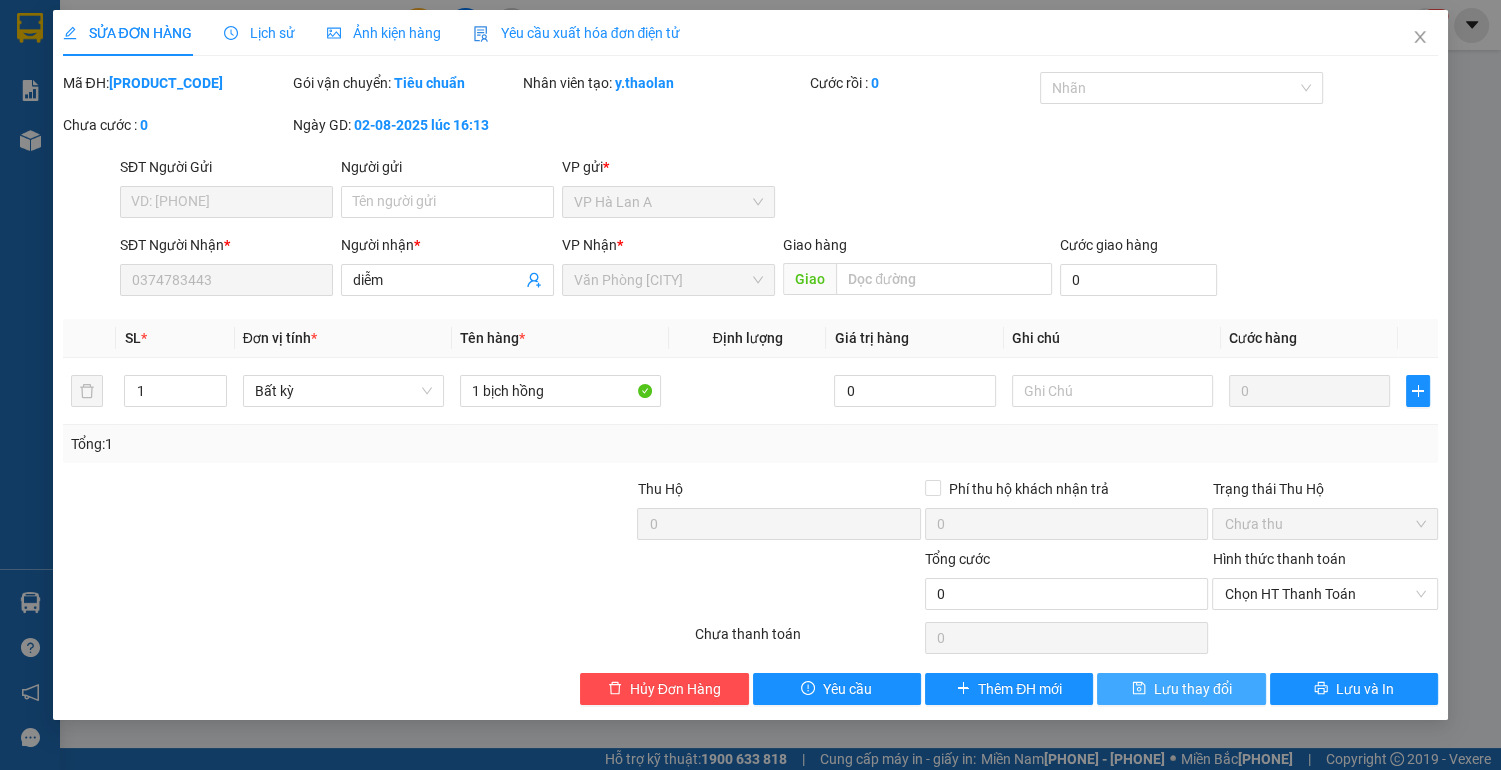 click on "Lưu thay đổi" at bounding box center (1193, 689) 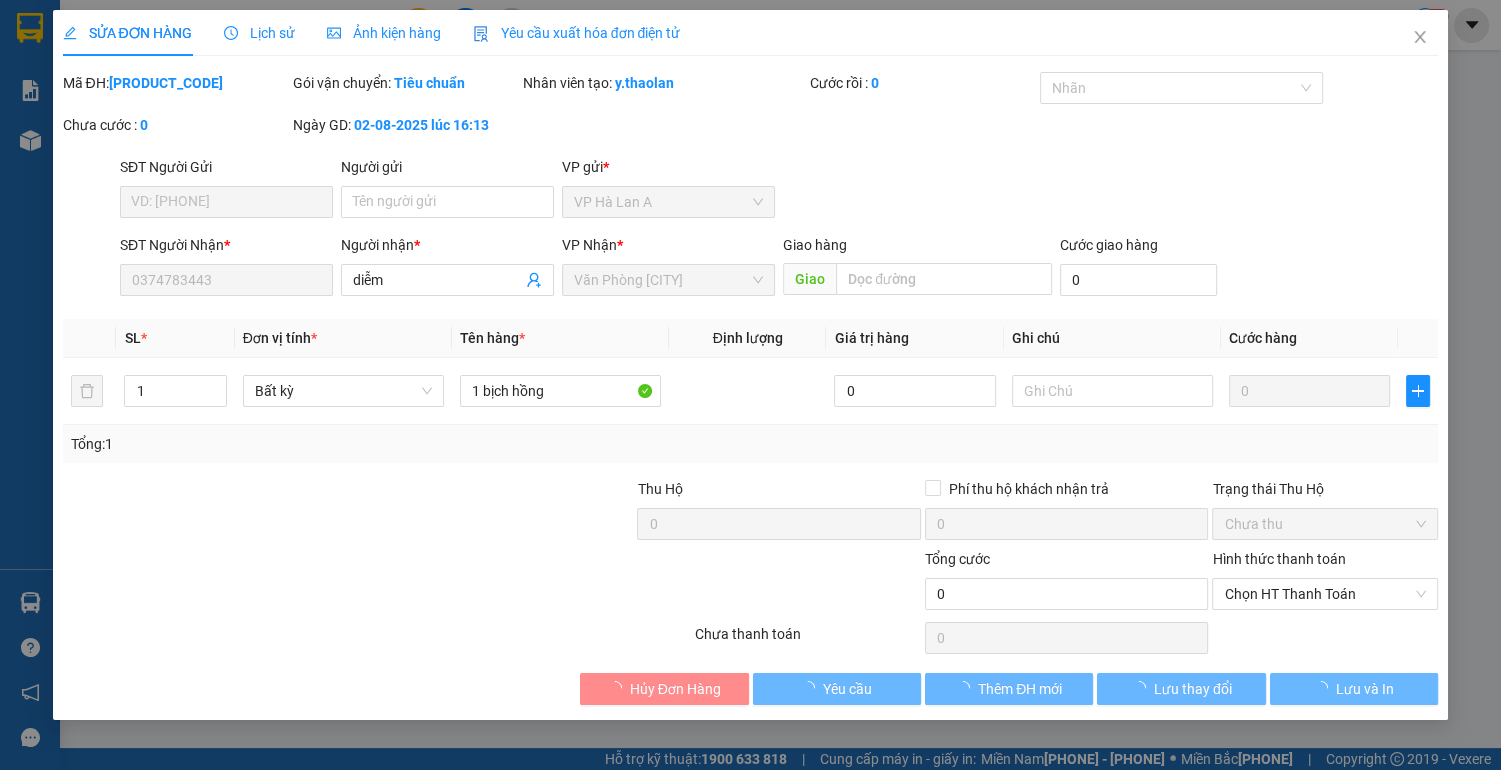 click on "NaN" at bounding box center (1426, 25) 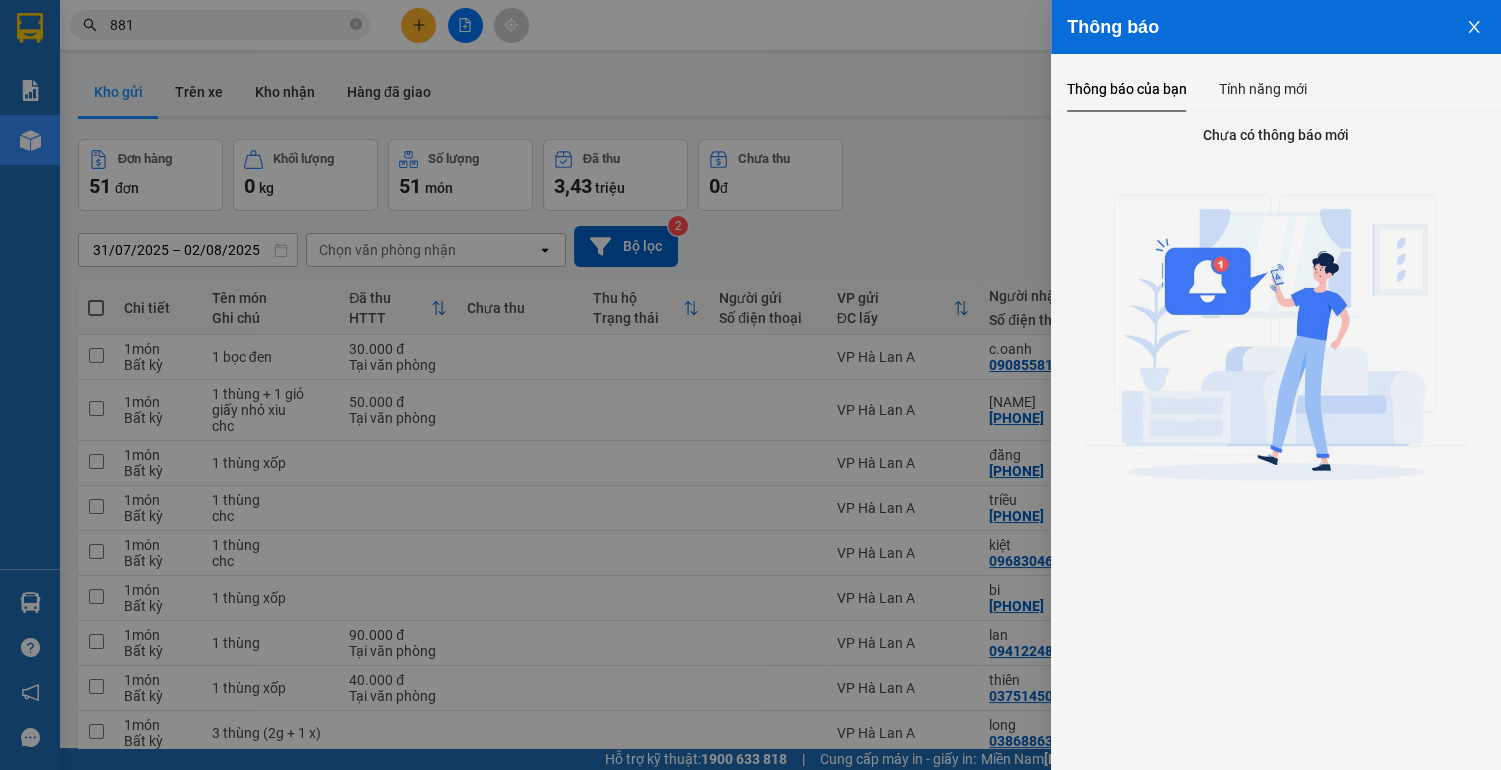 click 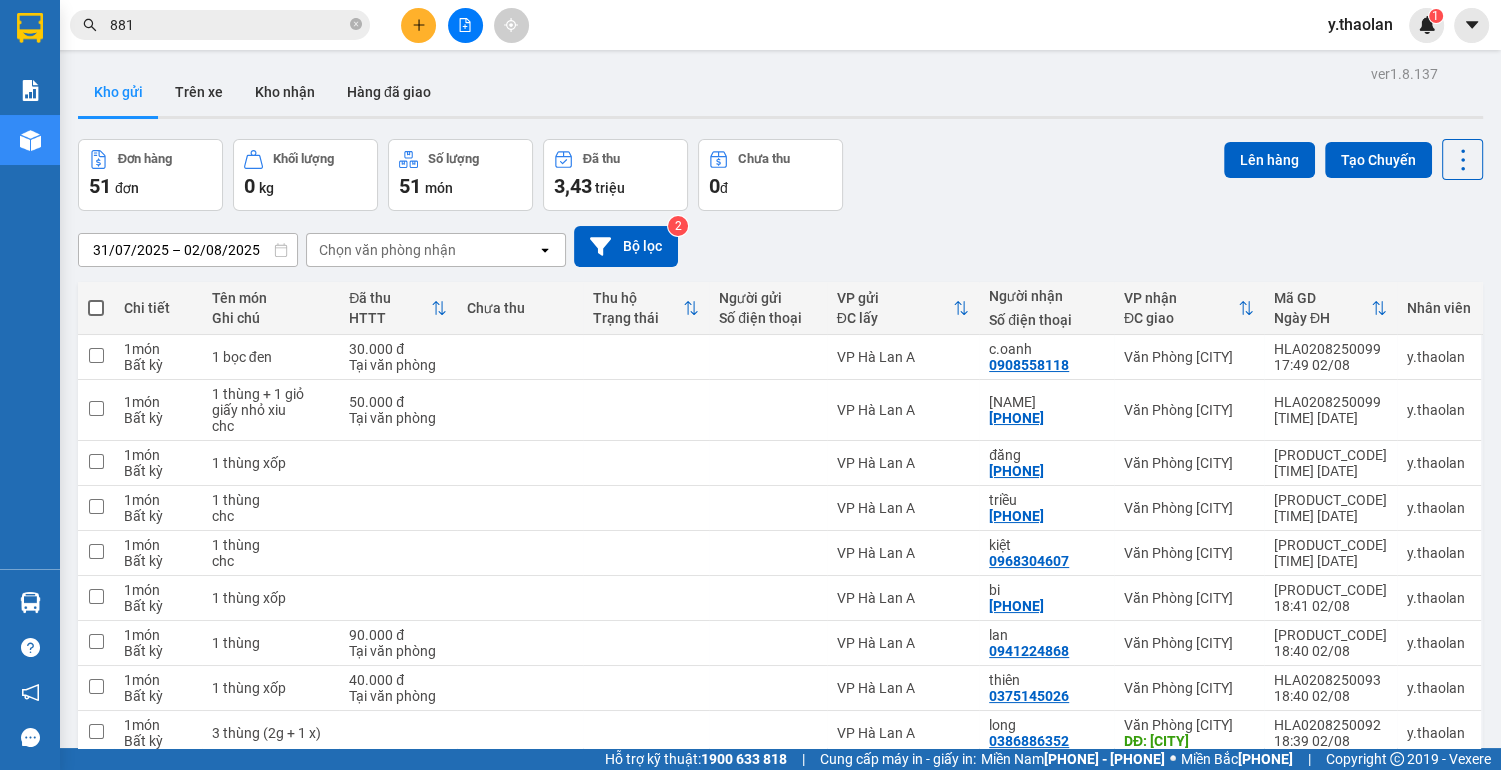 click at bounding box center (96, 308) 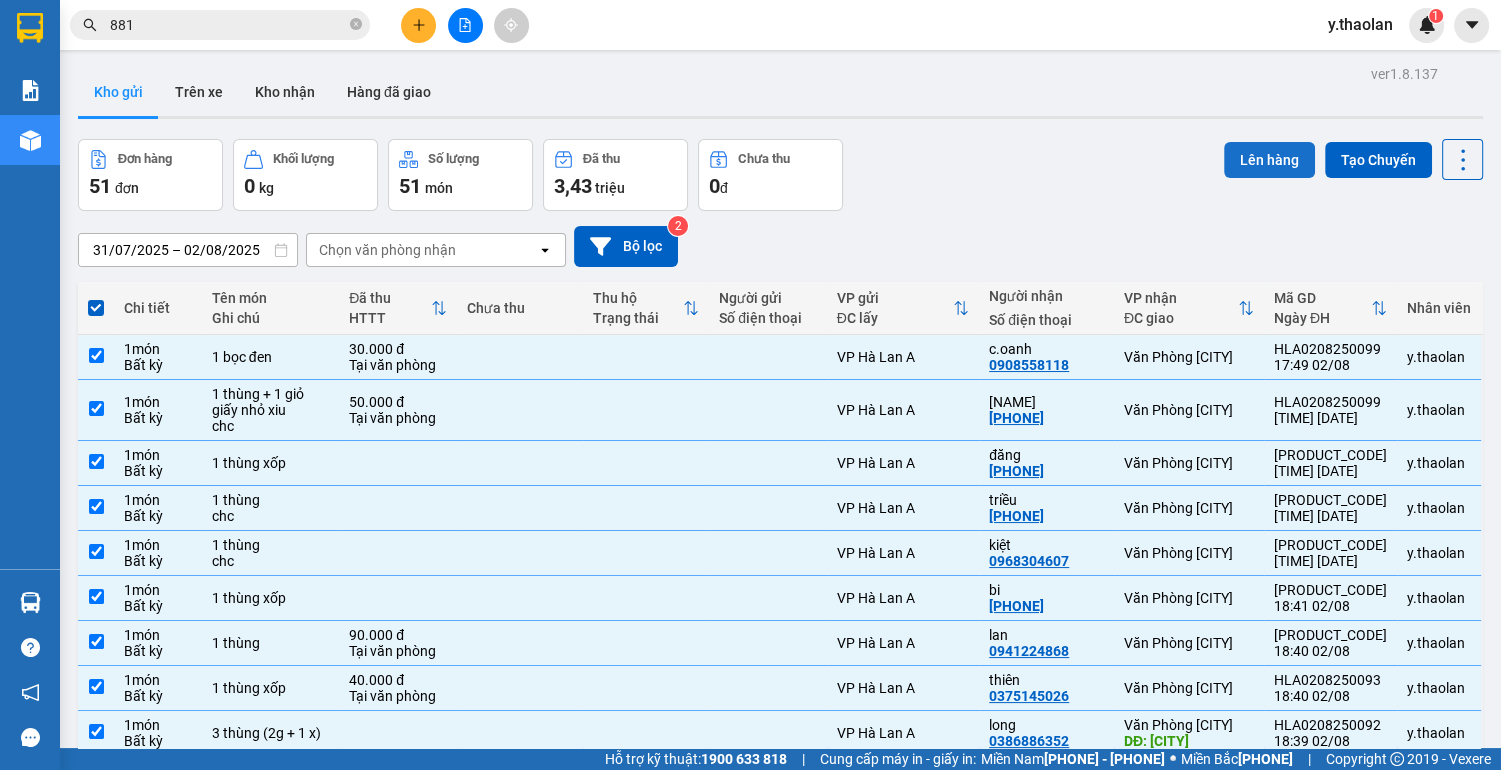 click on "Lên hàng" at bounding box center (1269, 160) 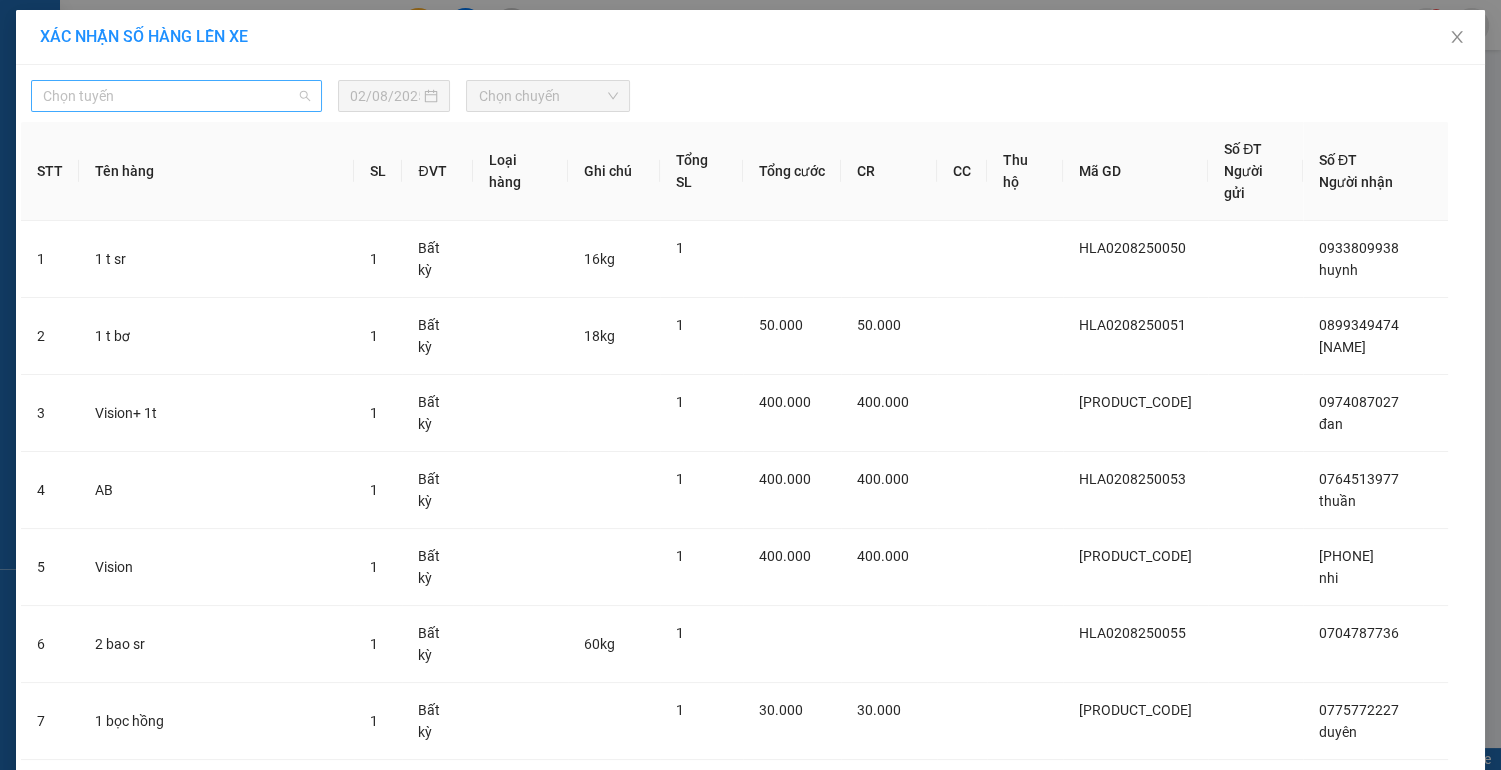 click on "Chọn tuyến" at bounding box center [176, 96] 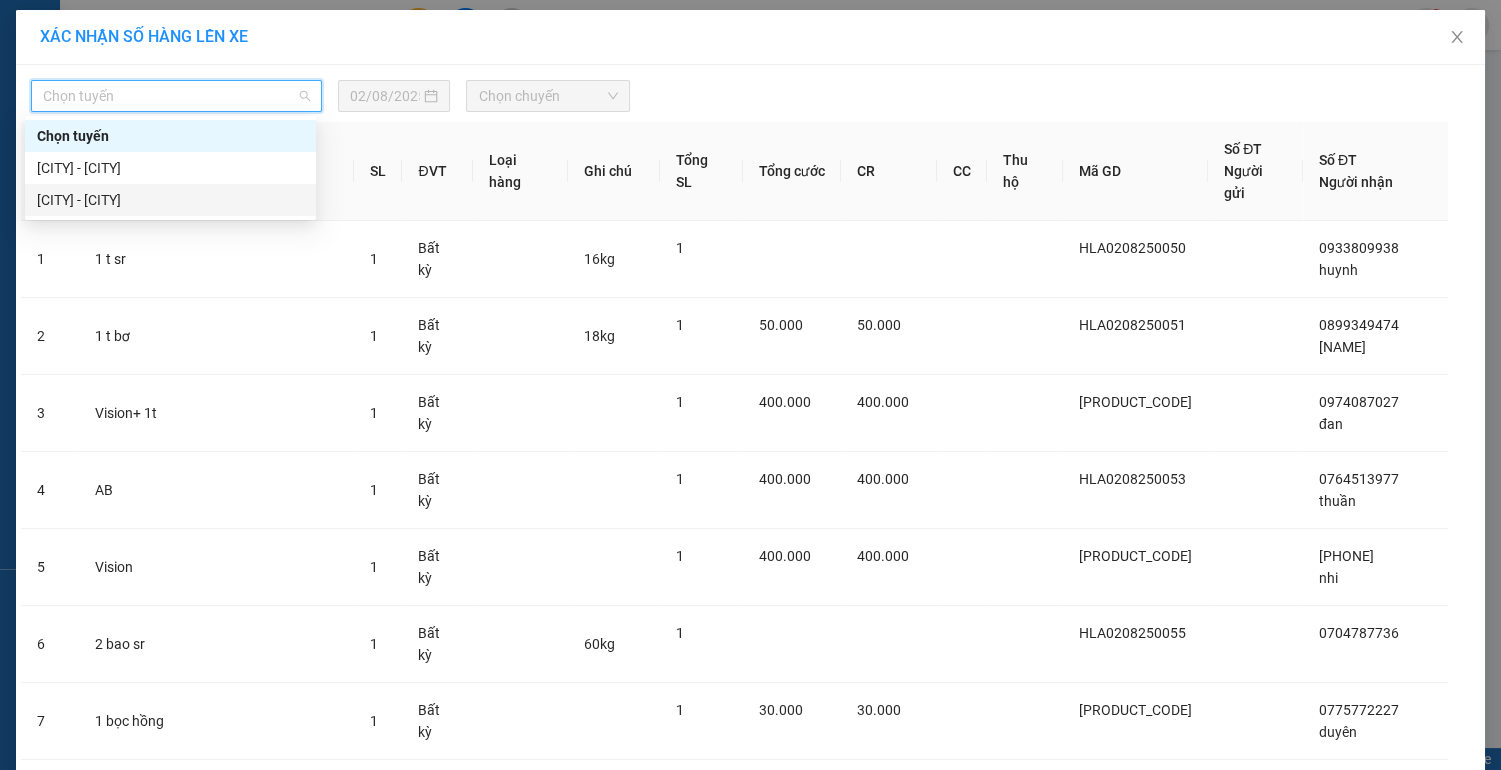 click on "[CITY] - [CITY]" at bounding box center (170, 200) 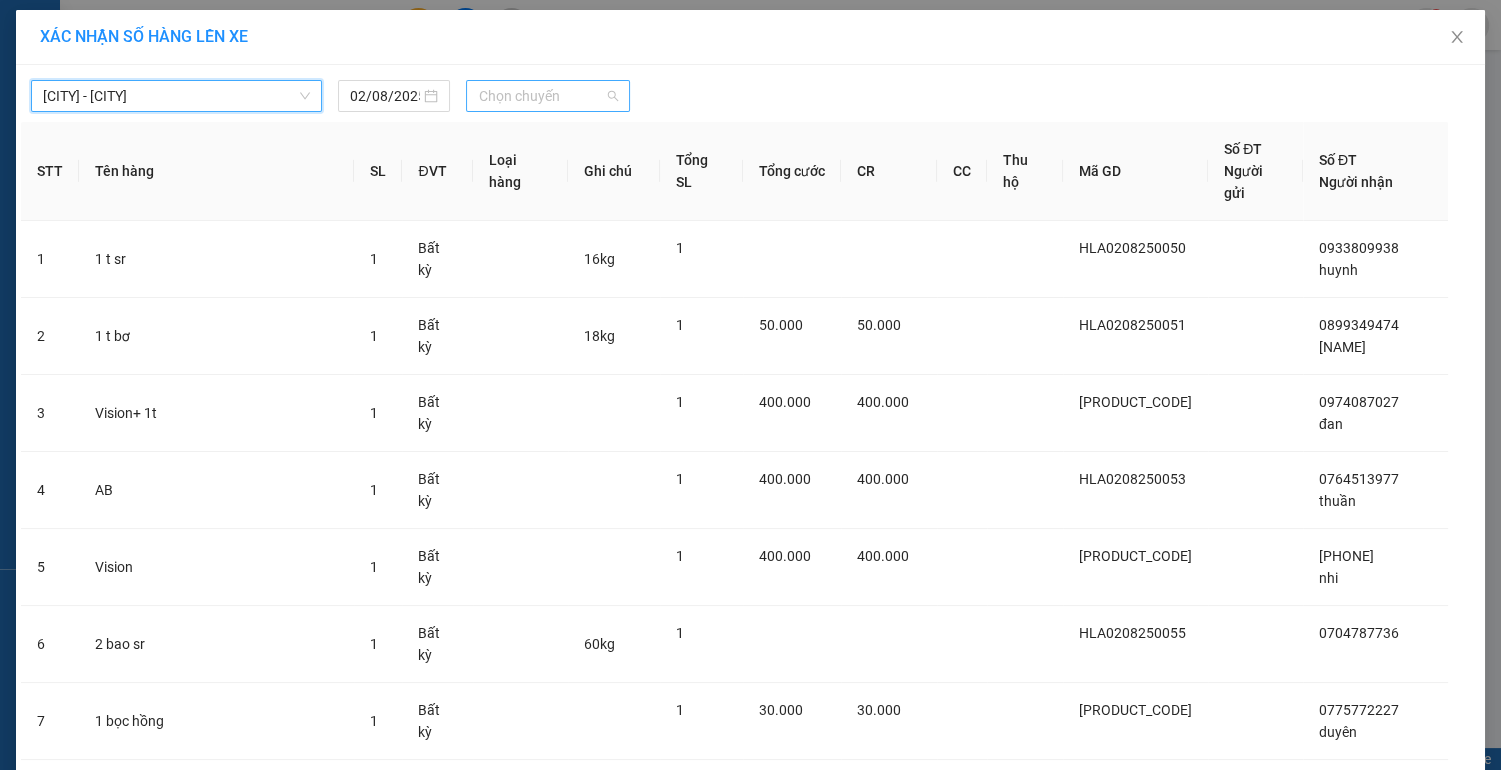 click on "Chọn chuyến" at bounding box center [547, 96] 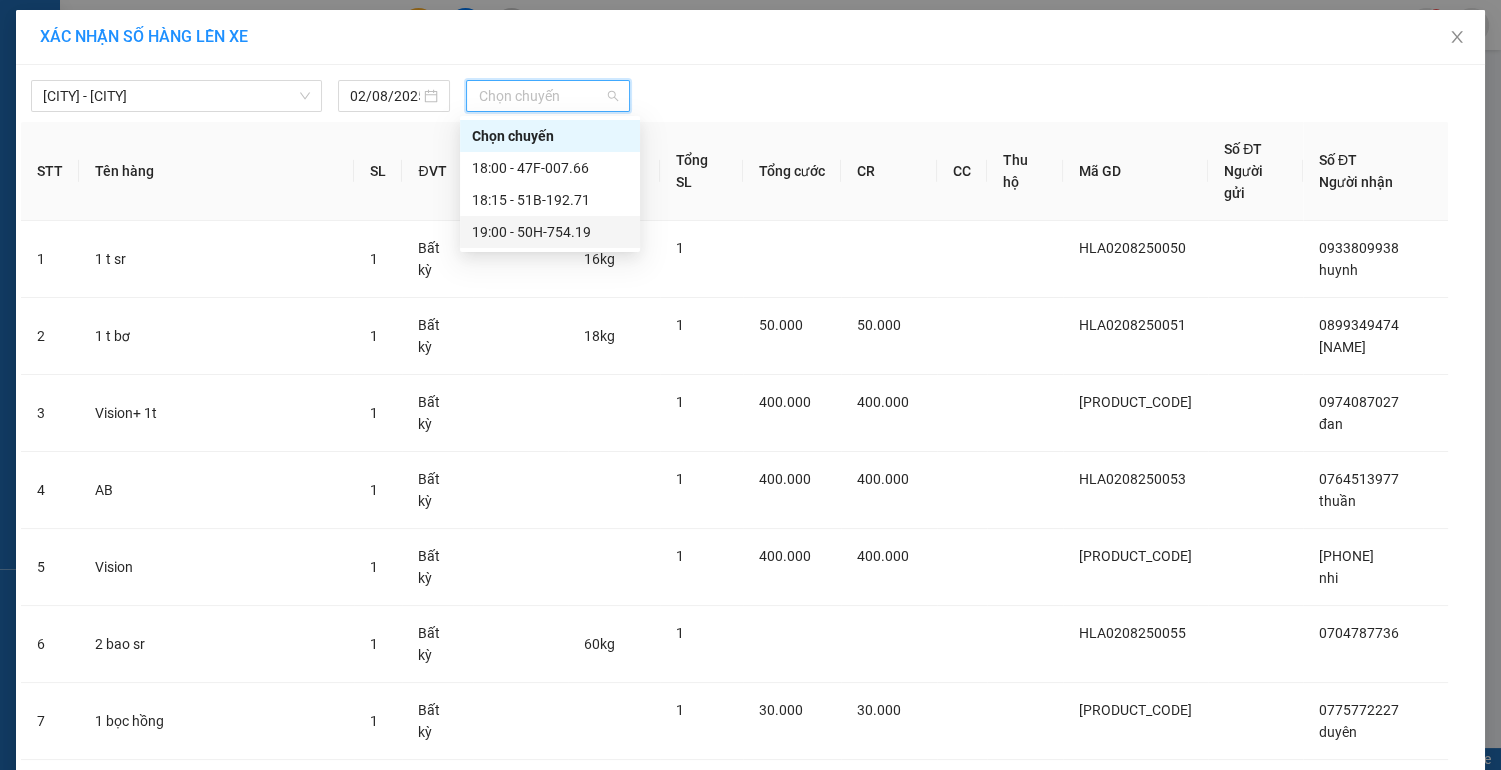 click on "19:00     - 50H-754.19" at bounding box center (550, 232) 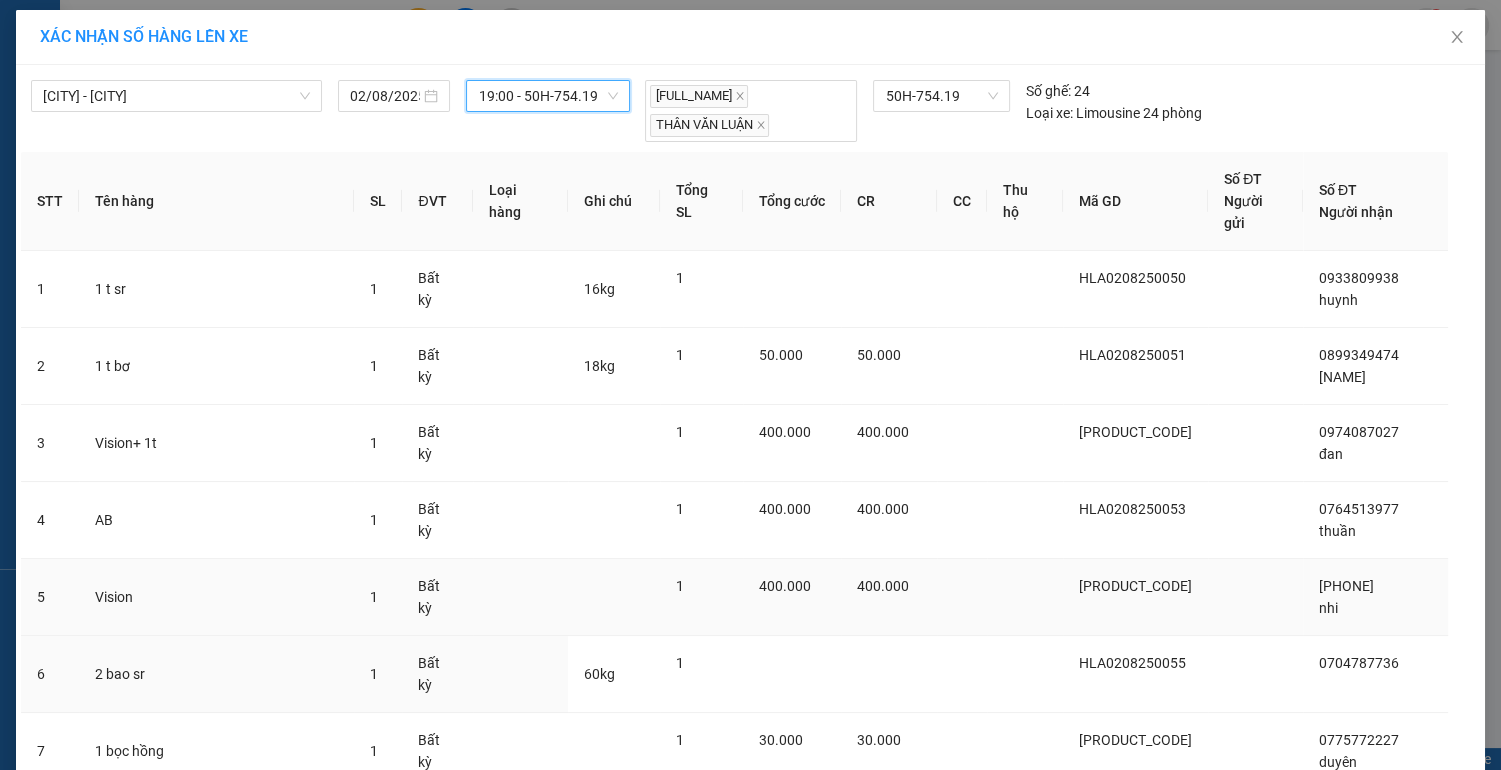 scroll, scrollTop: 0, scrollLeft: 0, axis: both 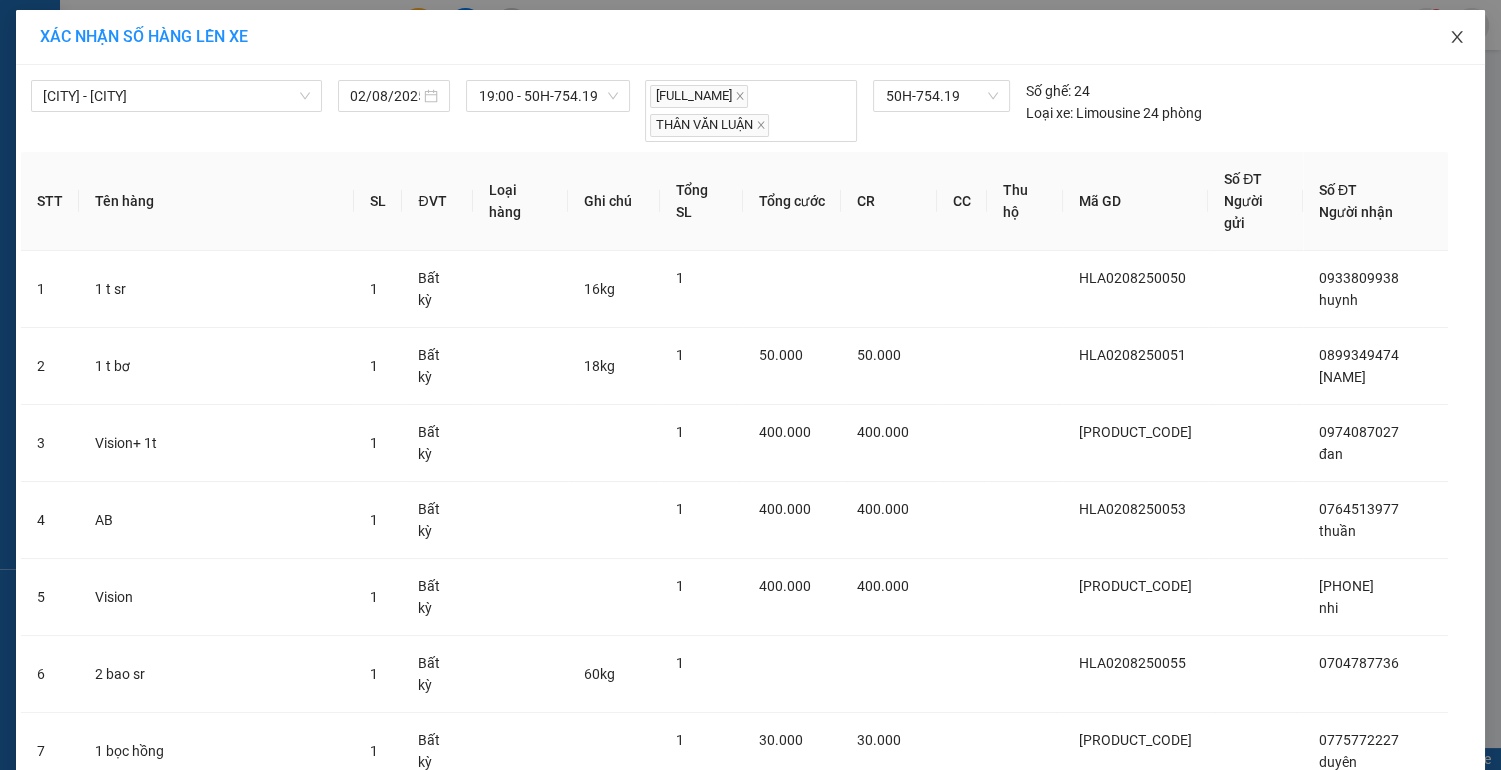 click 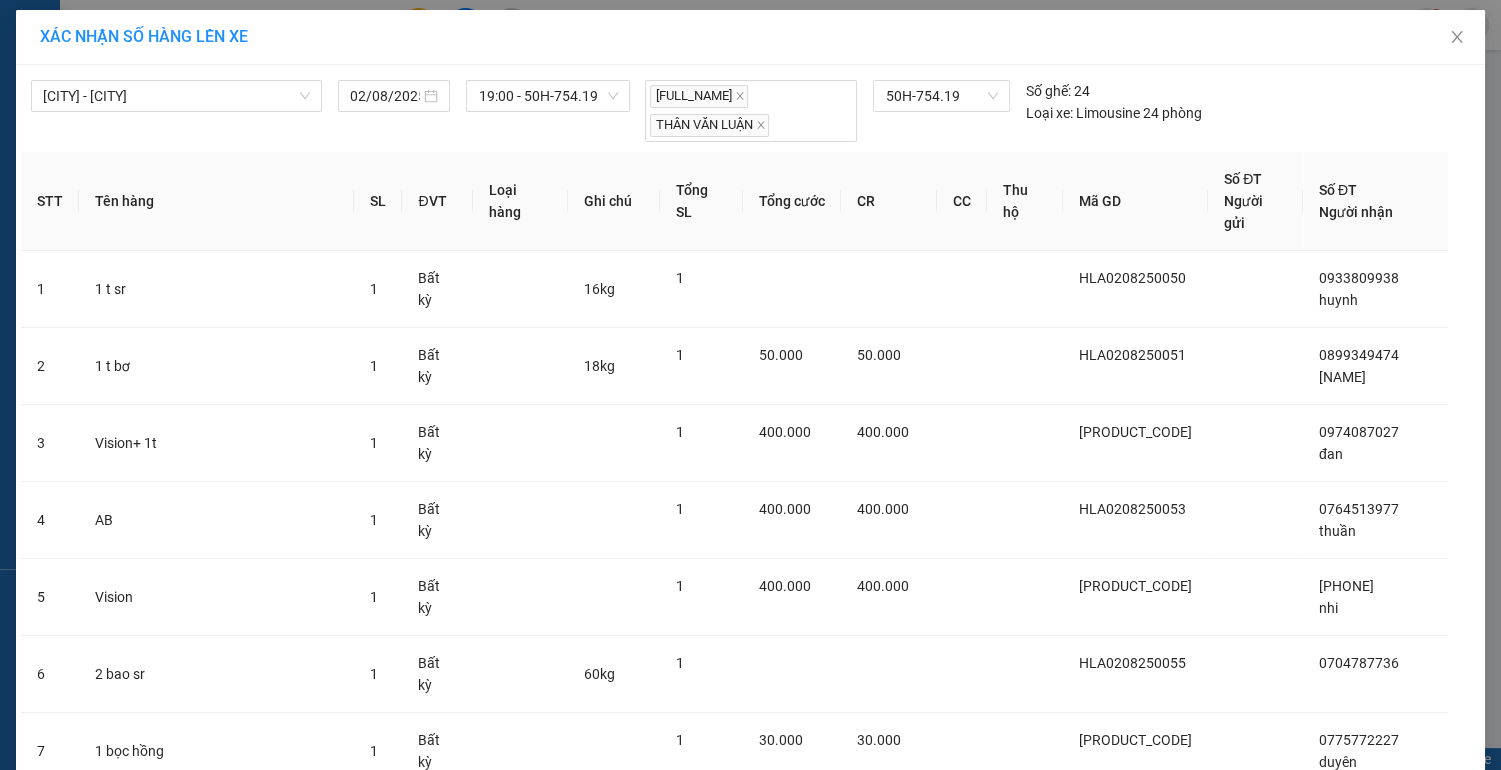 click on "y.thaolan 1" at bounding box center (1406, 25) 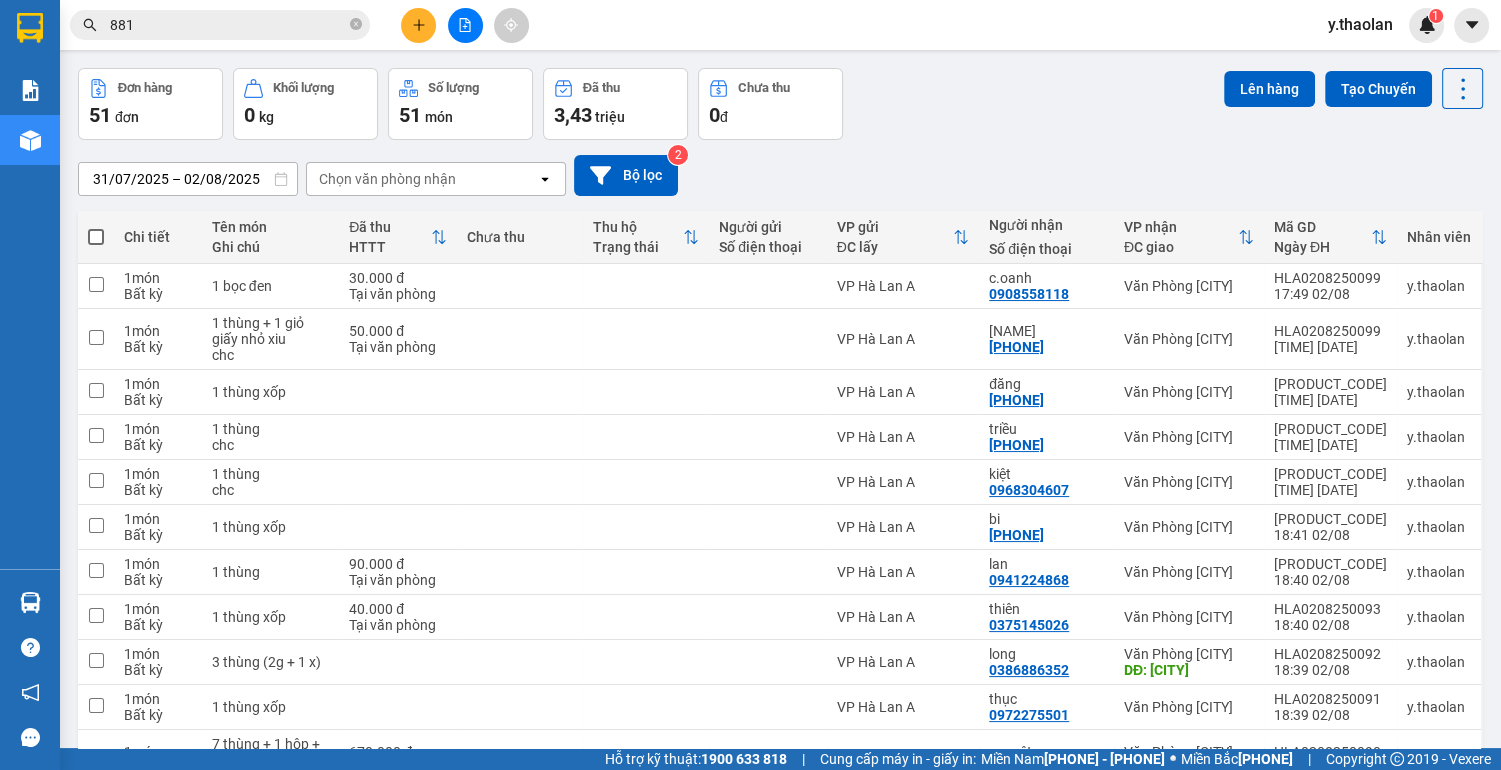 scroll, scrollTop: 0, scrollLeft: 0, axis: both 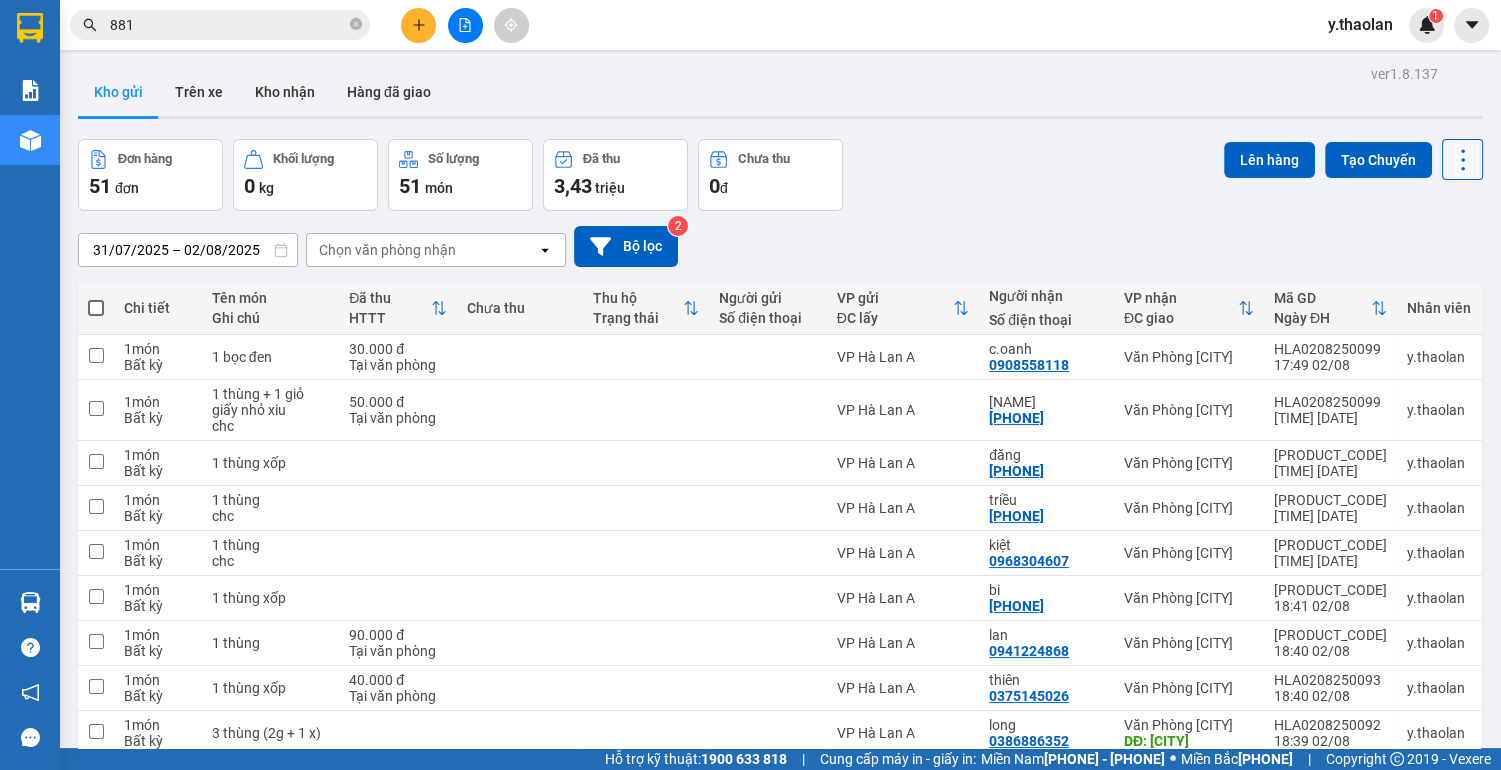 click 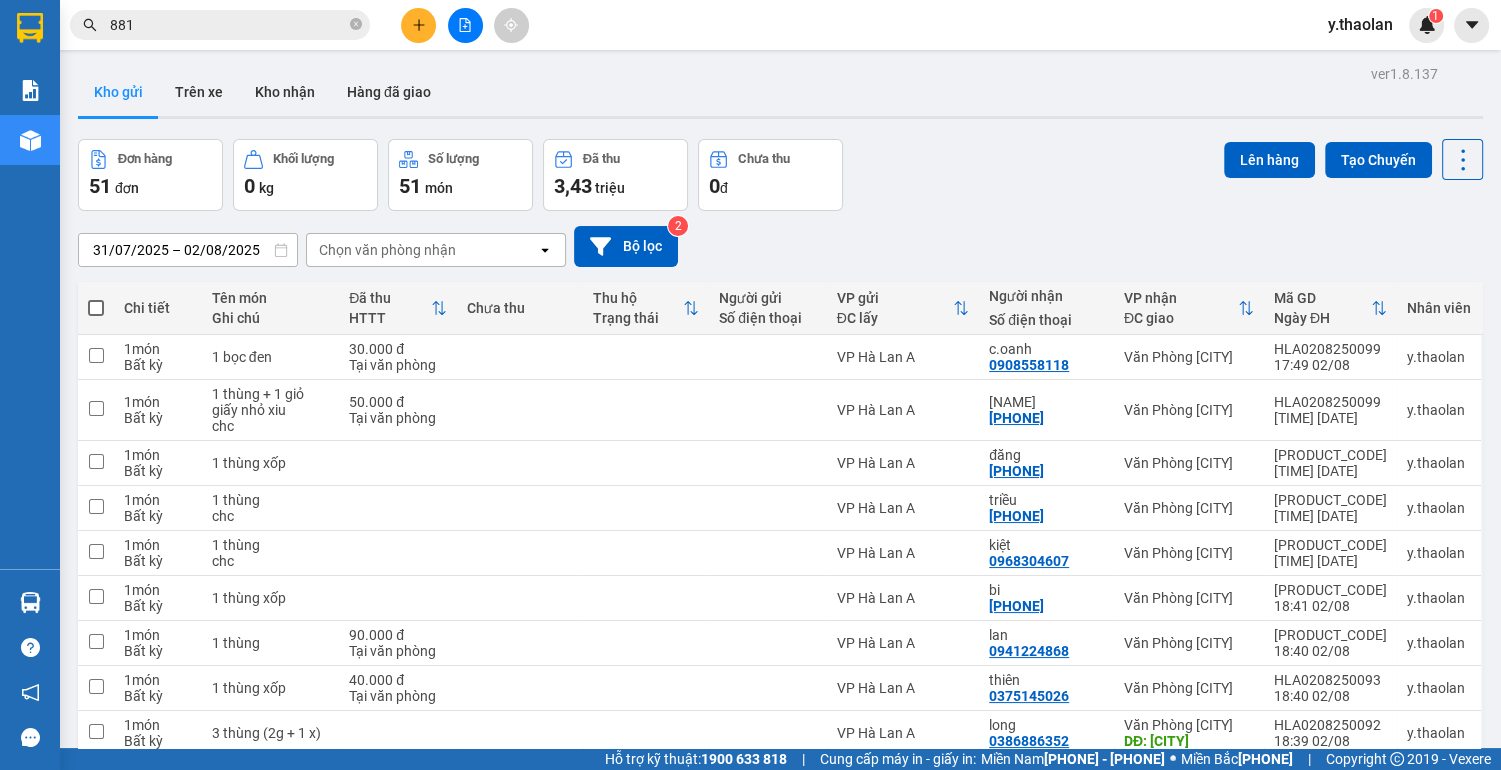 click on "Đơn hàng 51 đơn Khối lượng 0 kg Số lượng 51 món Đã thu 3,43   triệu Chưa thu 0  đ Lên hàng Tạo Chuyến" at bounding box center (780, 175) 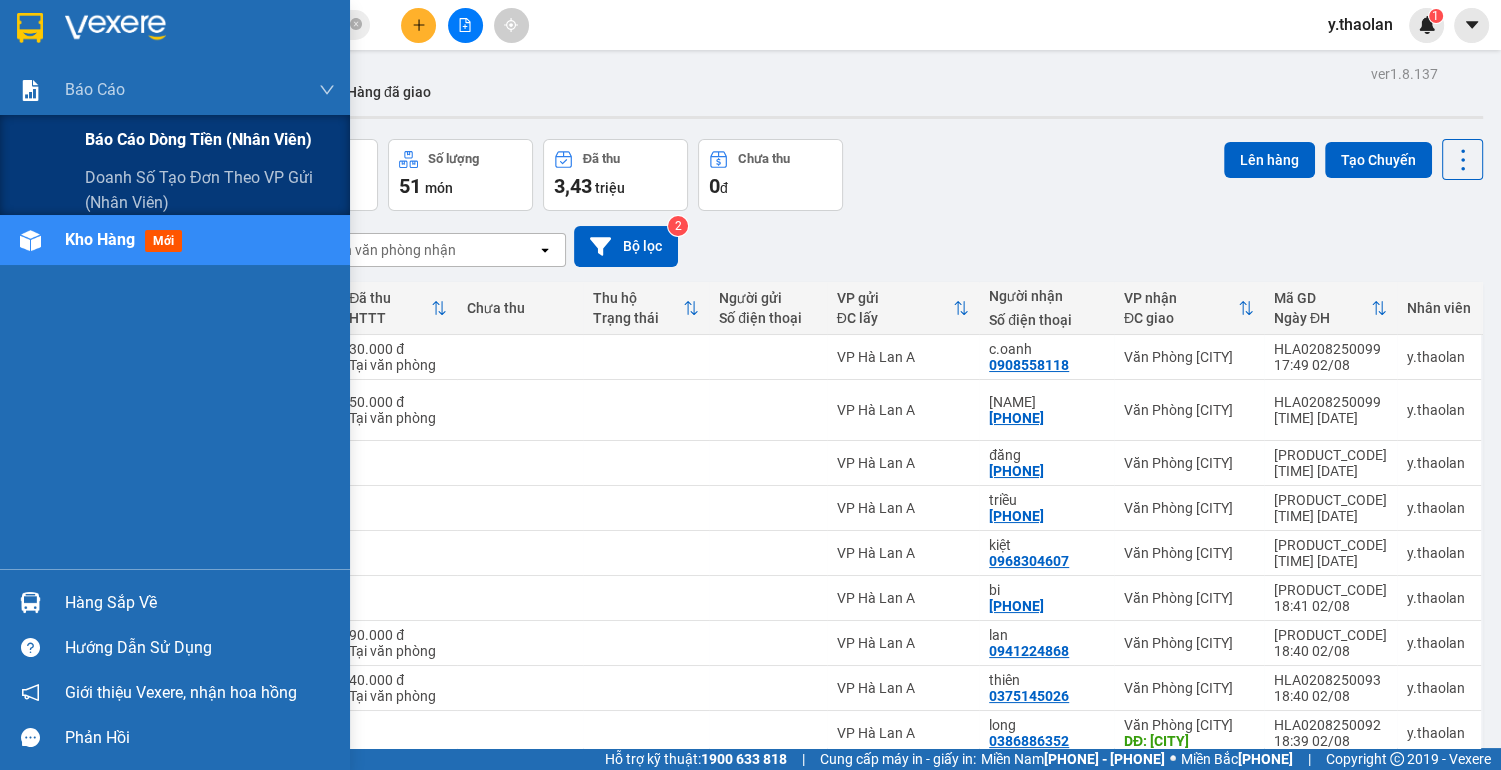 click on "Báo cáo dòng tiền (nhân viên)" at bounding box center [198, 139] 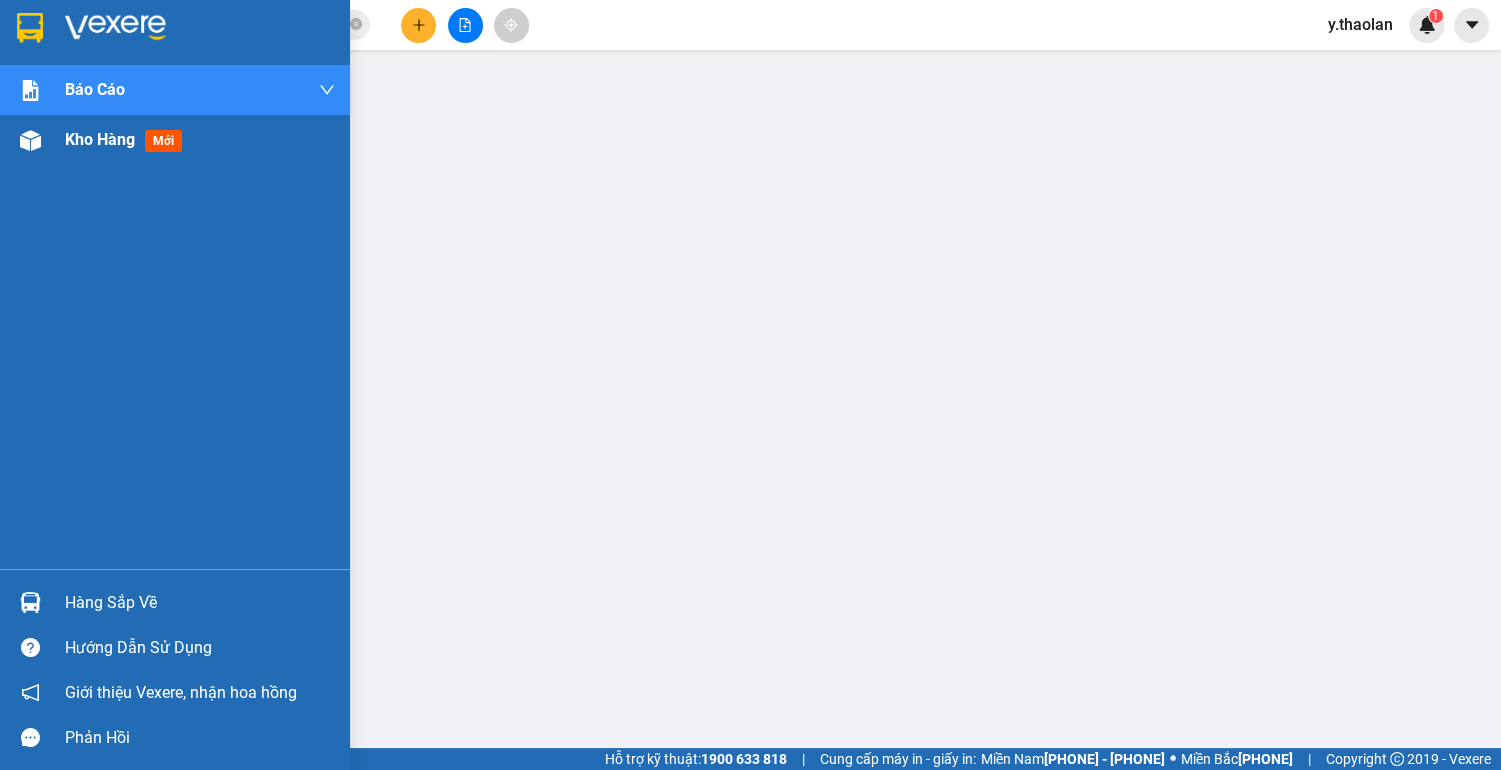 click on "Kho hàng" at bounding box center [100, 139] 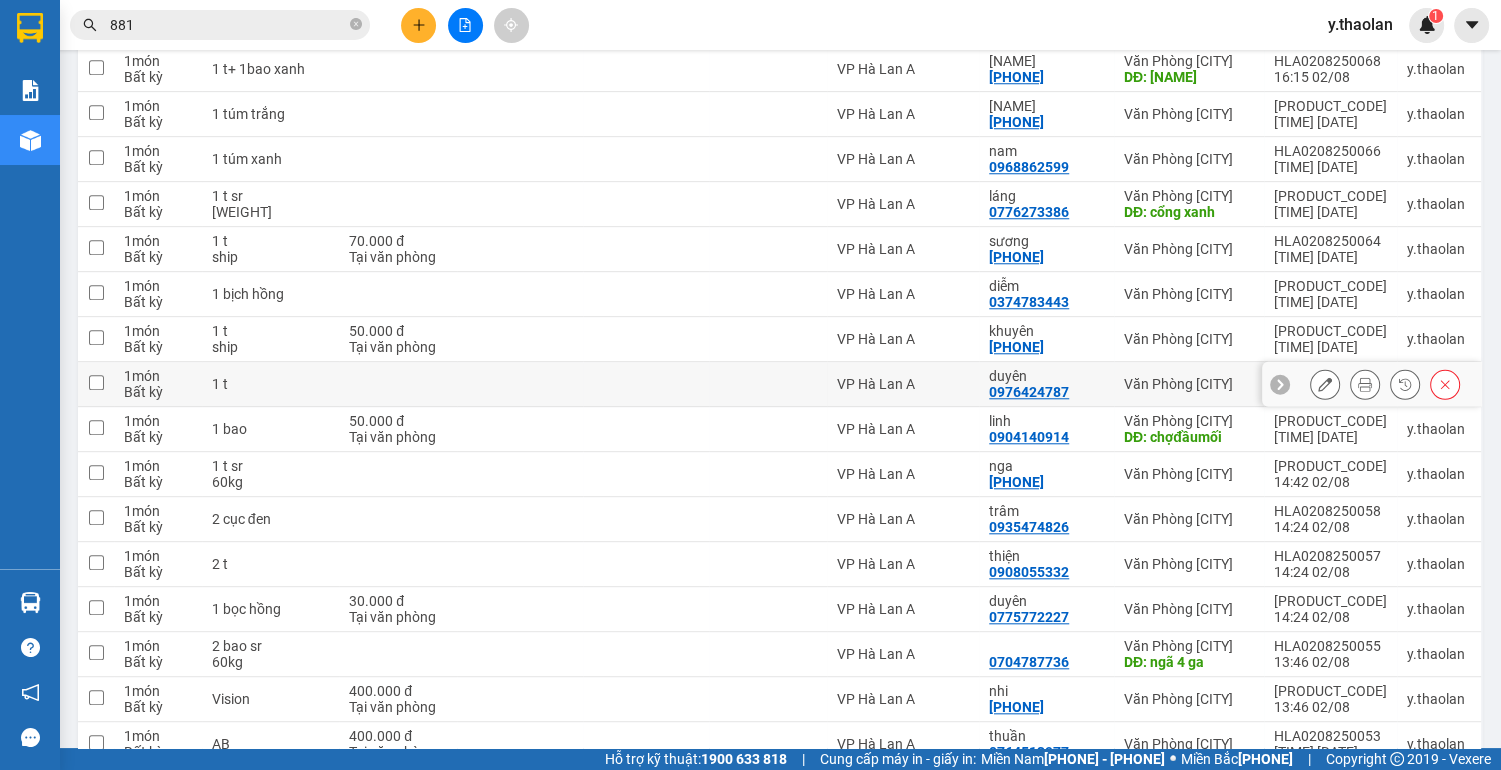 scroll, scrollTop: 1680, scrollLeft: 0, axis: vertical 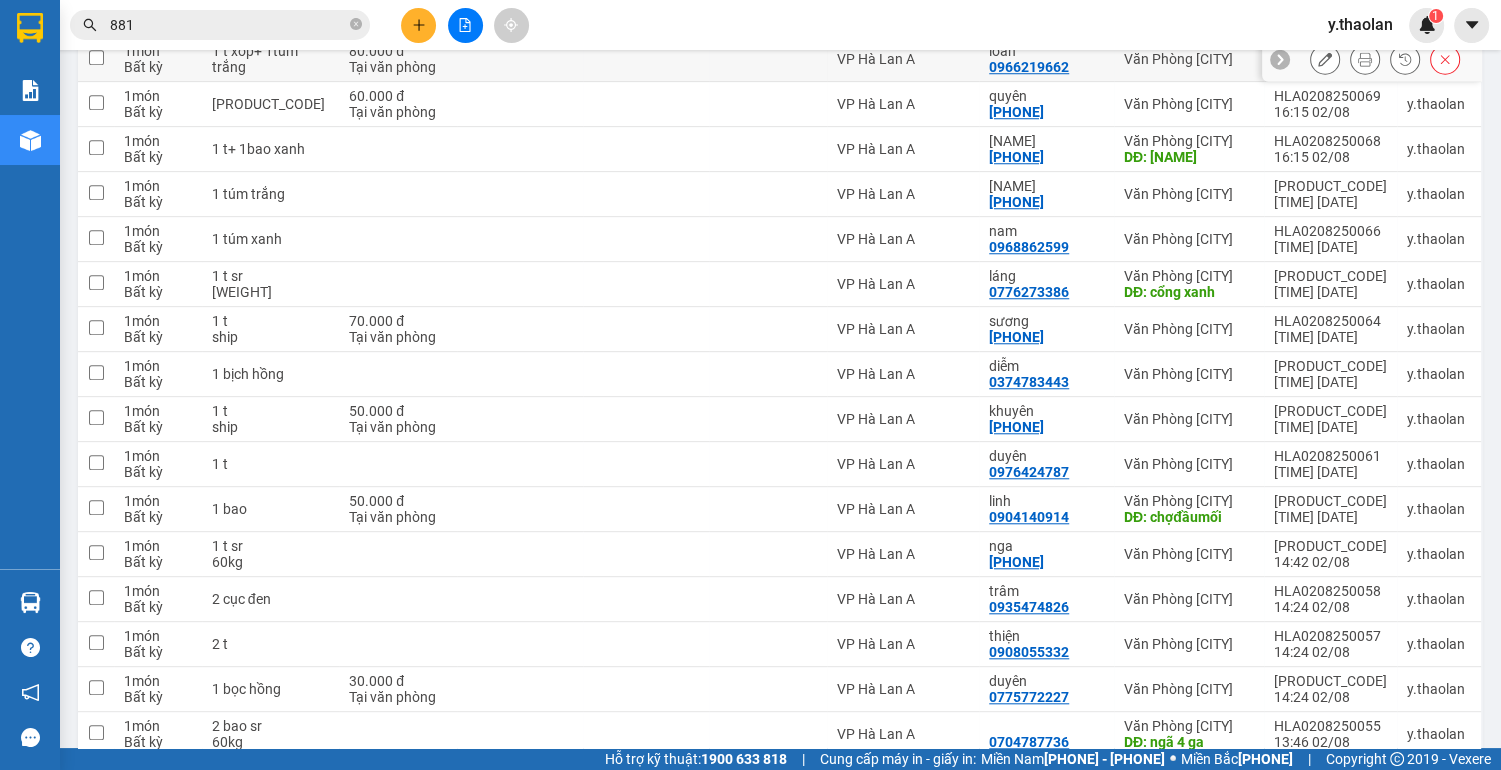 click at bounding box center [96, 57] 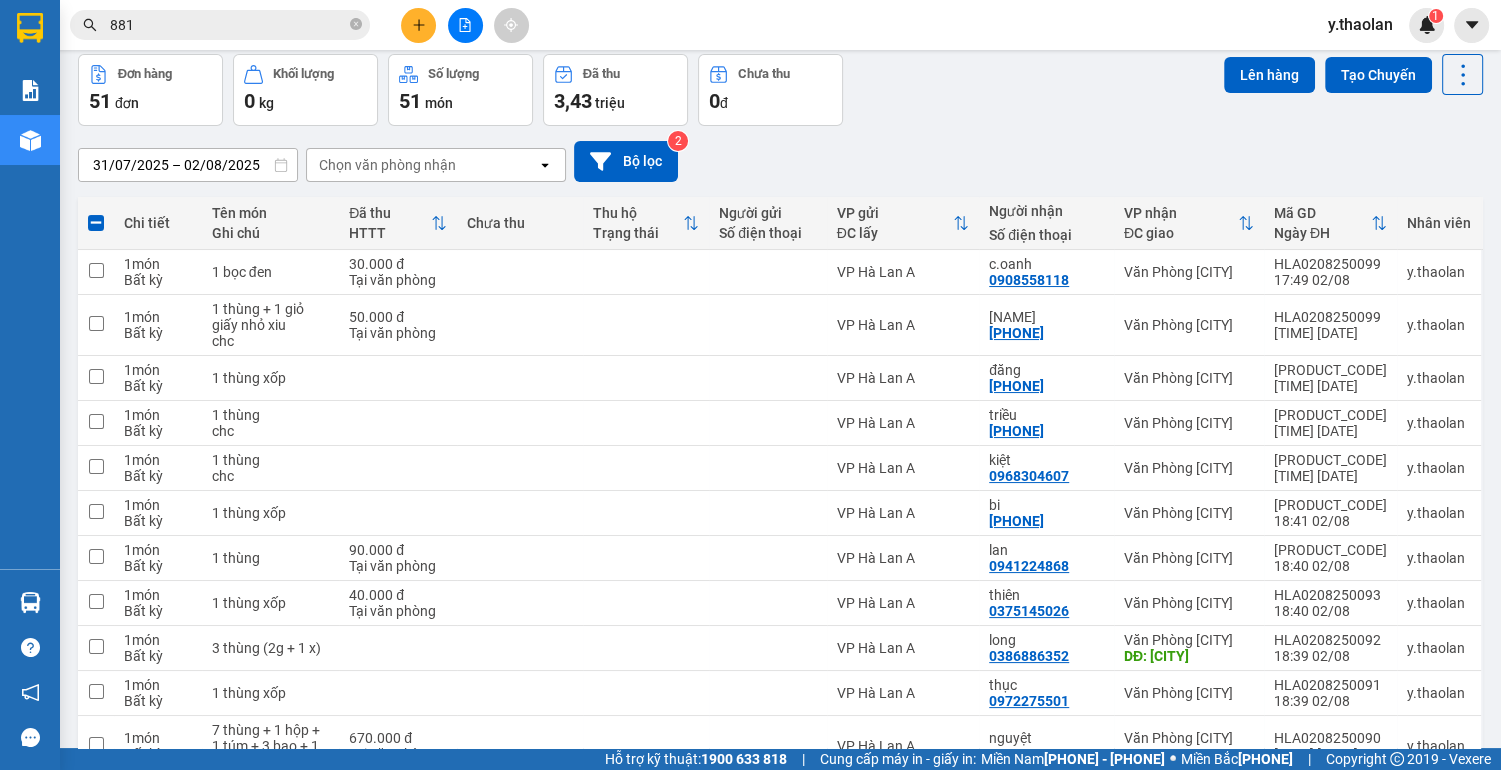 scroll, scrollTop: 0, scrollLeft: 0, axis: both 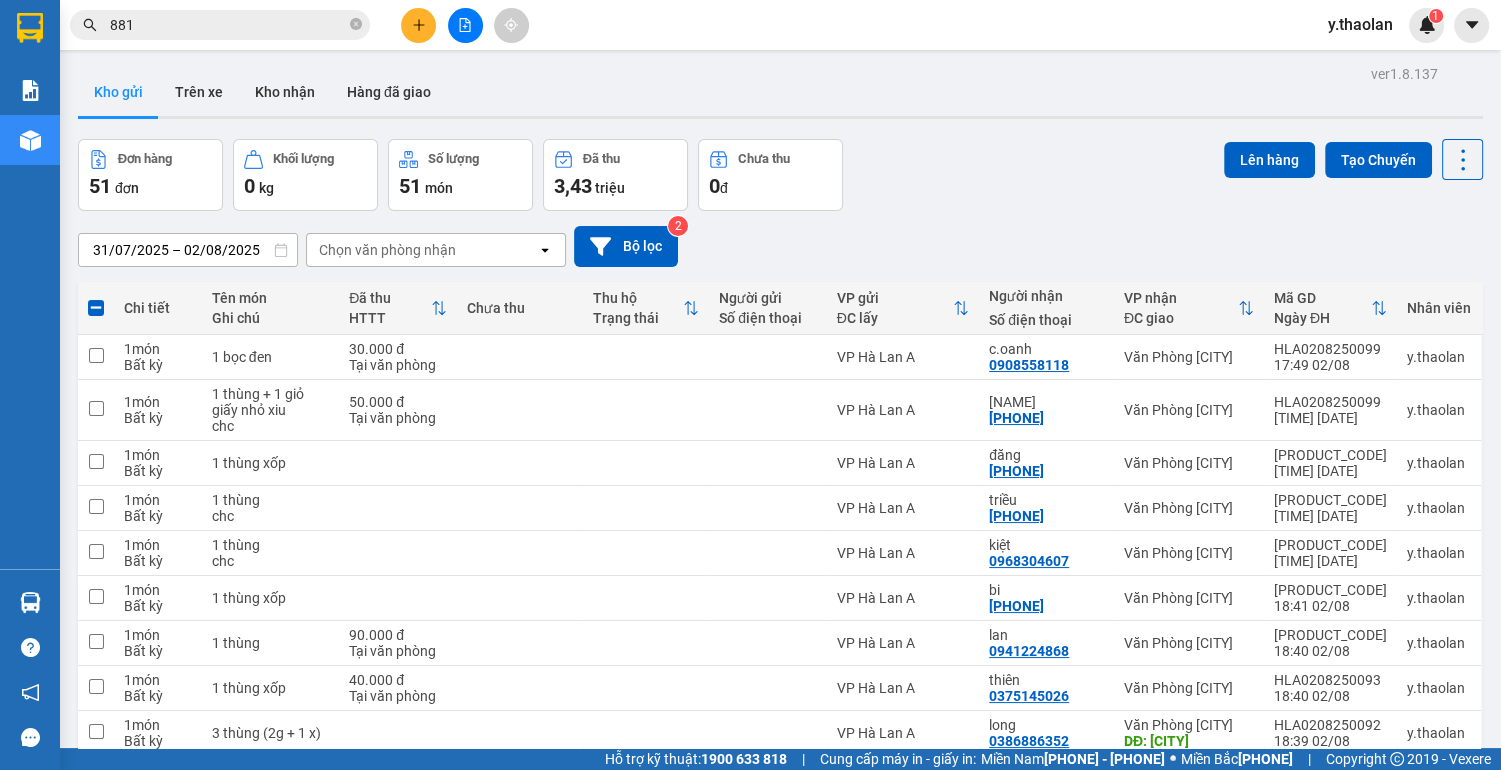 click at bounding box center [96, 308] 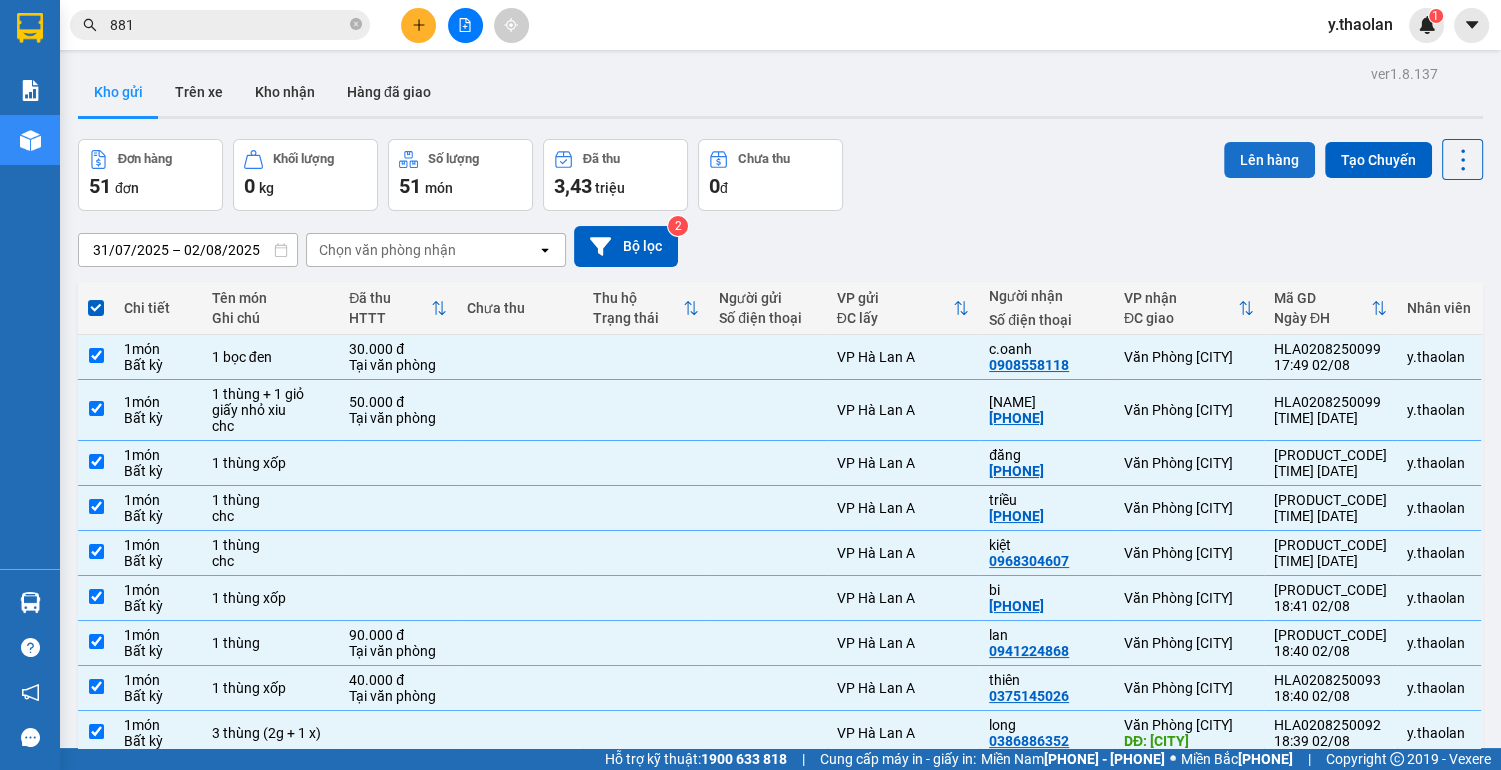click on "Lên hàng" at bounding box center [1269, 160] 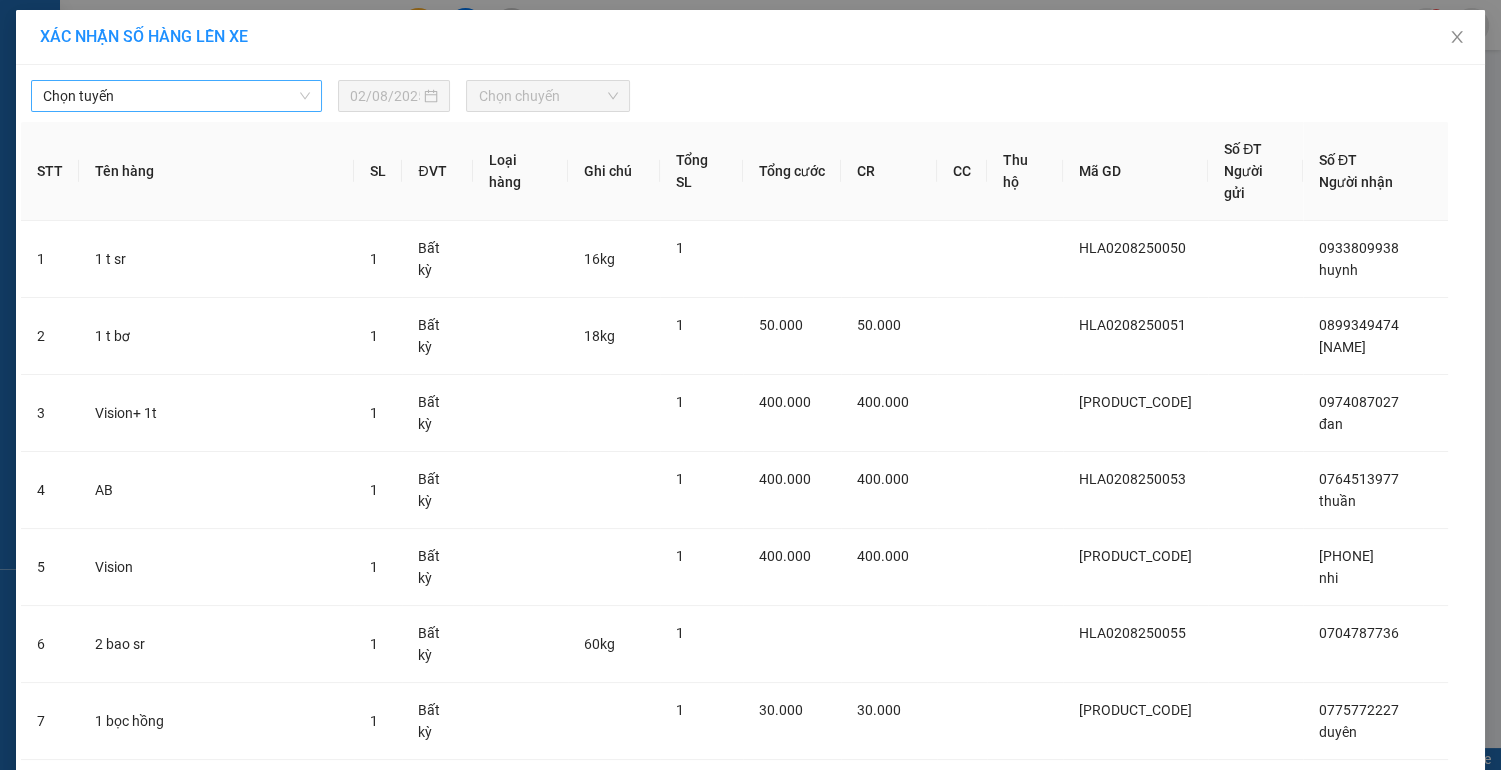 click on "Chọn tuyến" at bounding box center (176, 96) 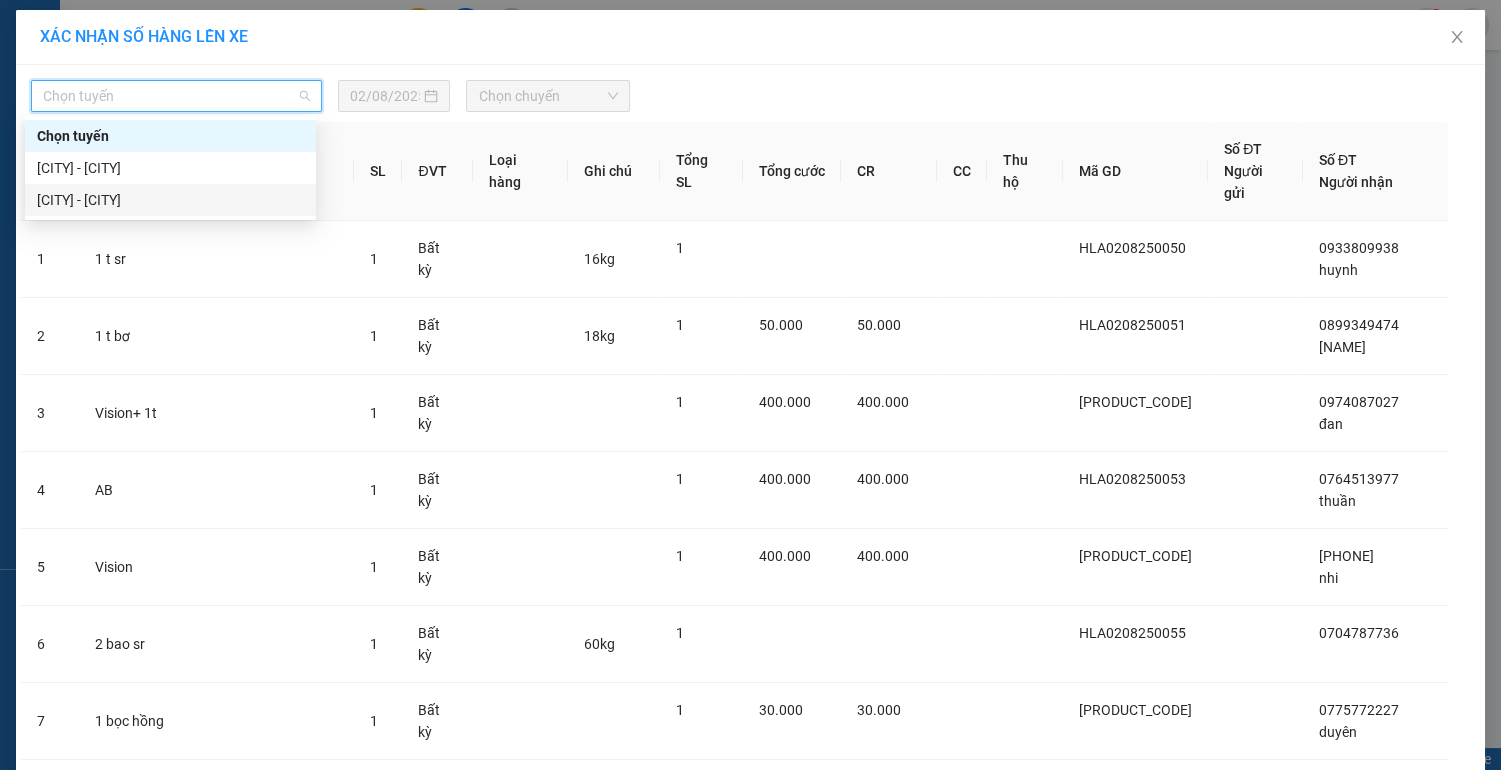 click on "[CITY] - [CITY]" at bounding box center [170, 200] 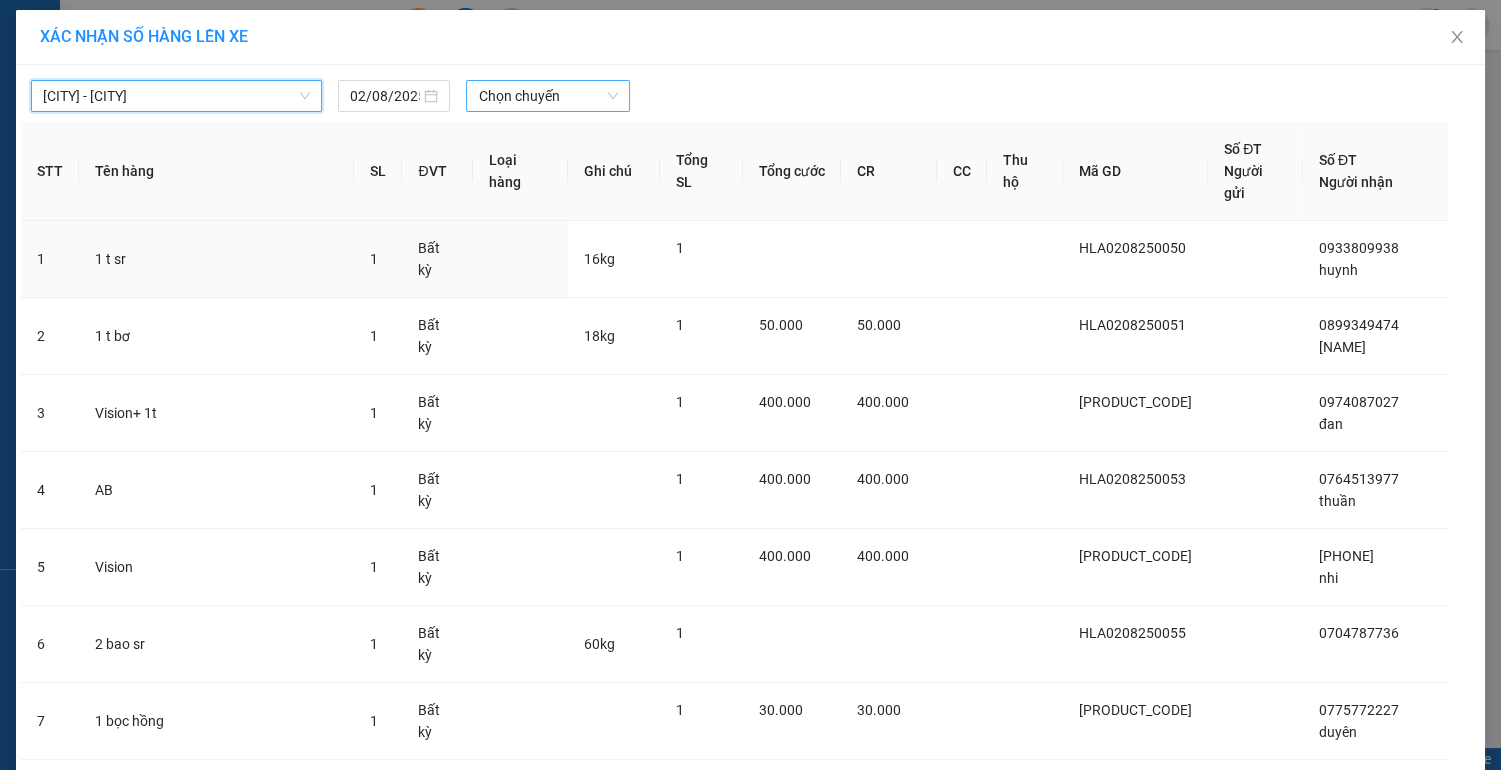 click on "Chọn chuyến" at bounding box center [547, 96] 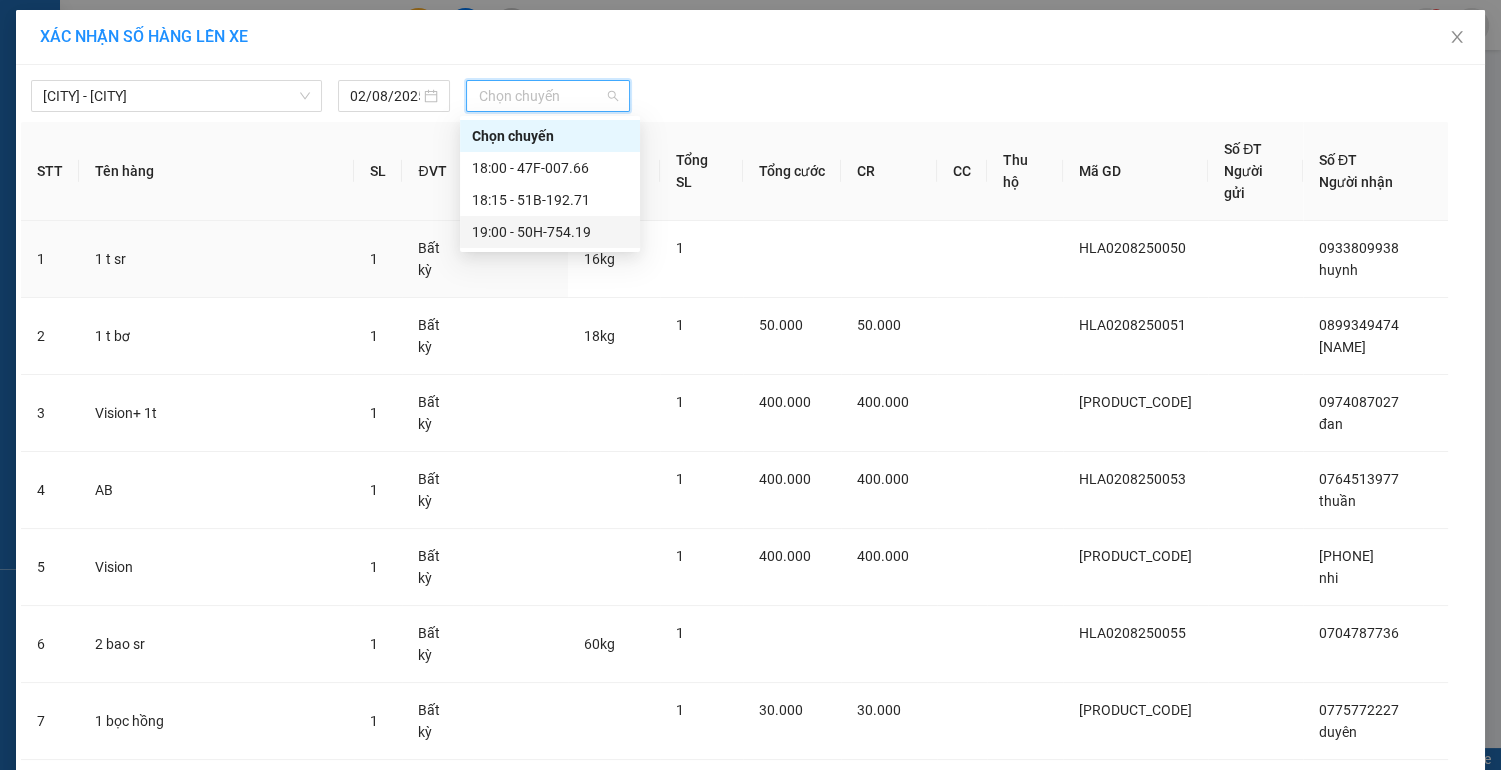 click on "19:00     - 50H-754.19" at bounding box center (550, 232) 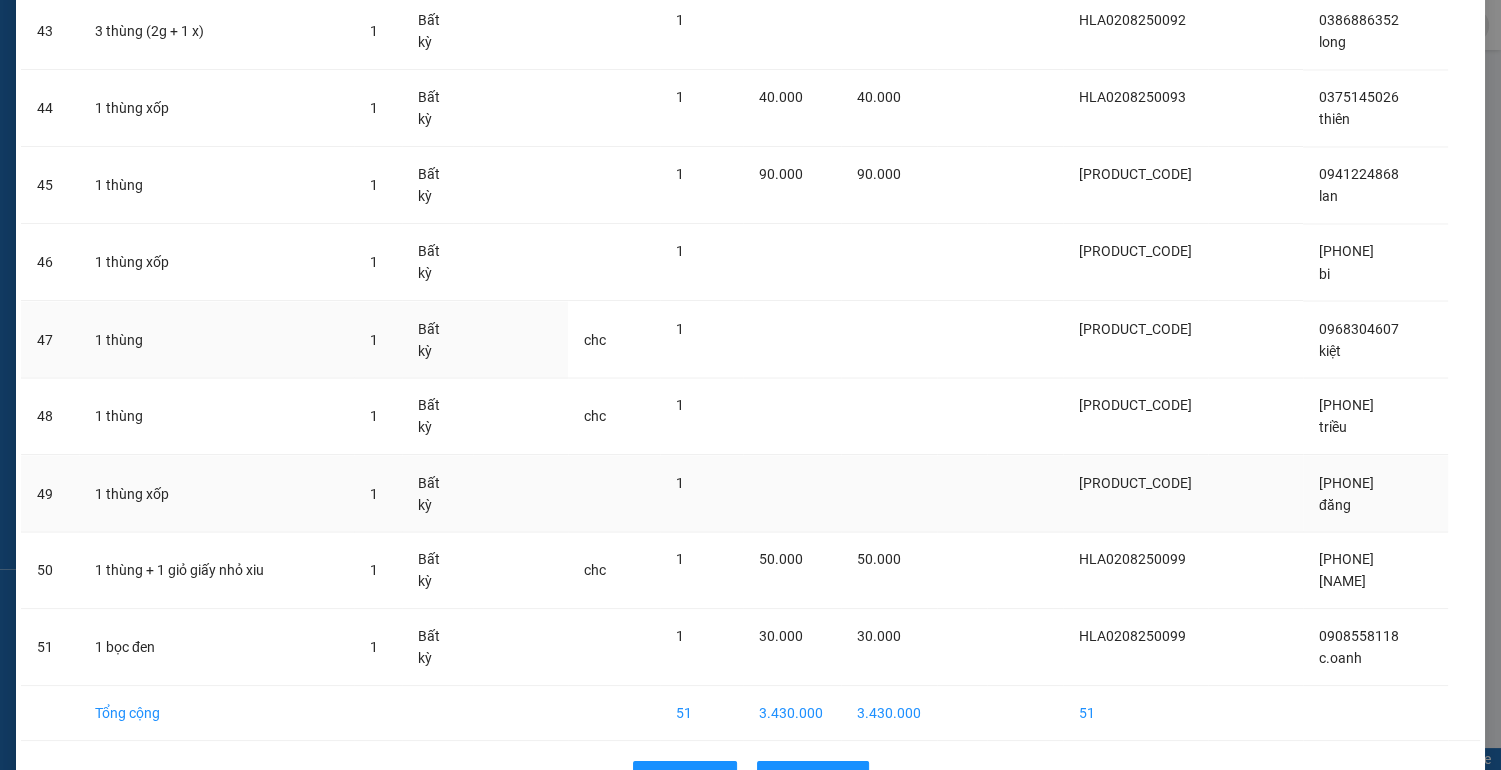 scroll, scrollTop: 3497, scrollLeft: 0, axis: vertical 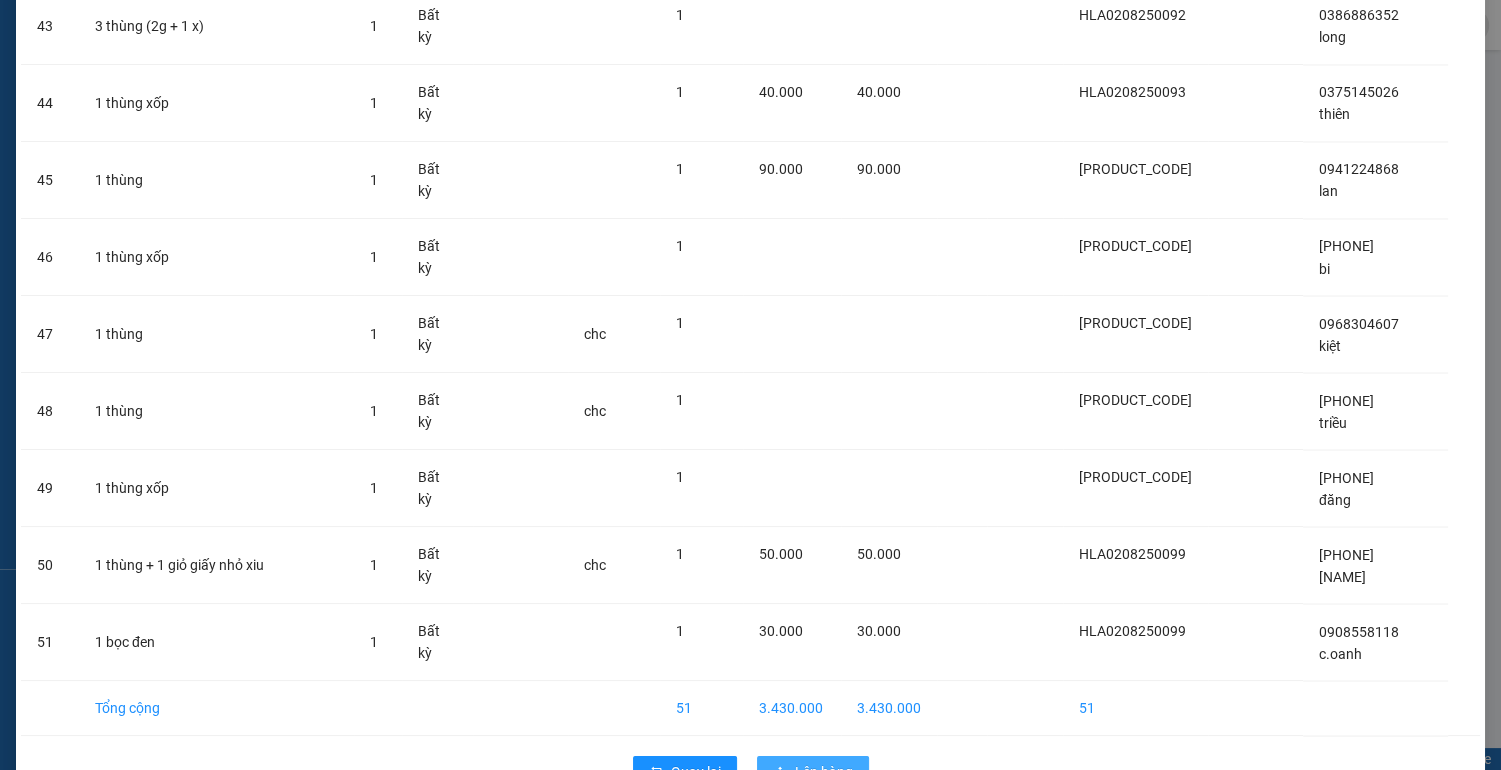 click on "Lên hàng" at bounding box center [824, 772] 